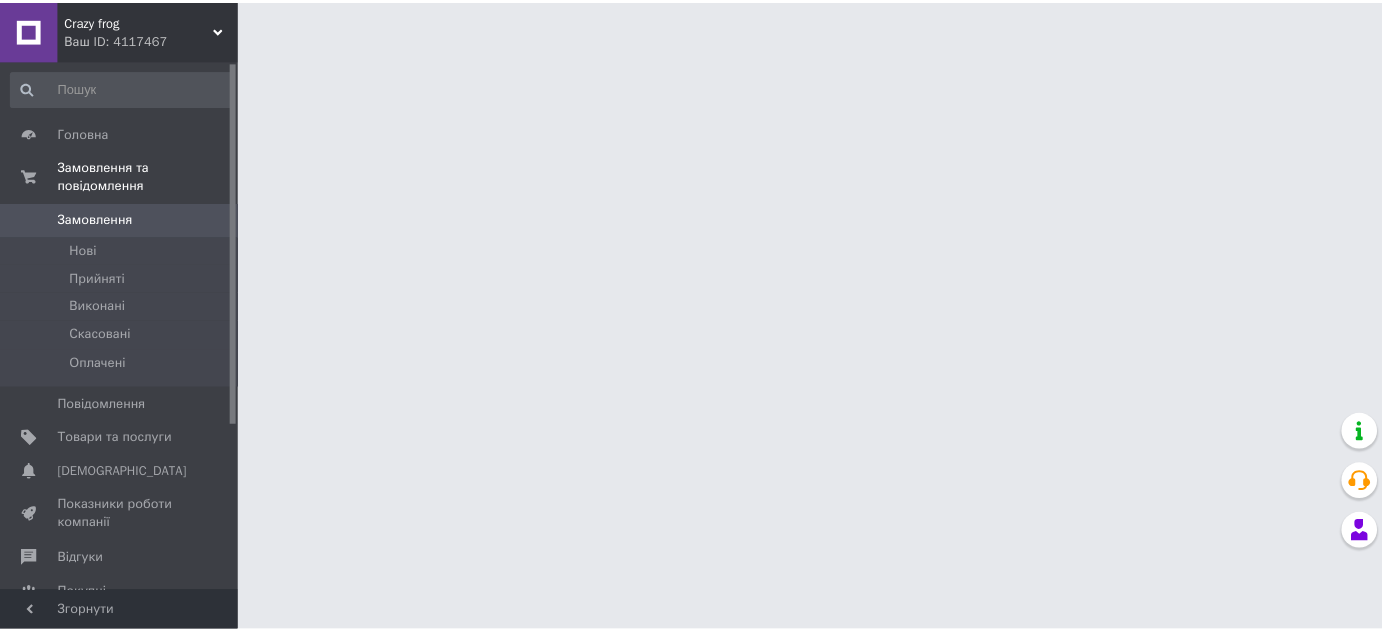 scroll, scrollTop: 0, scrollLeft: 0, axis: both 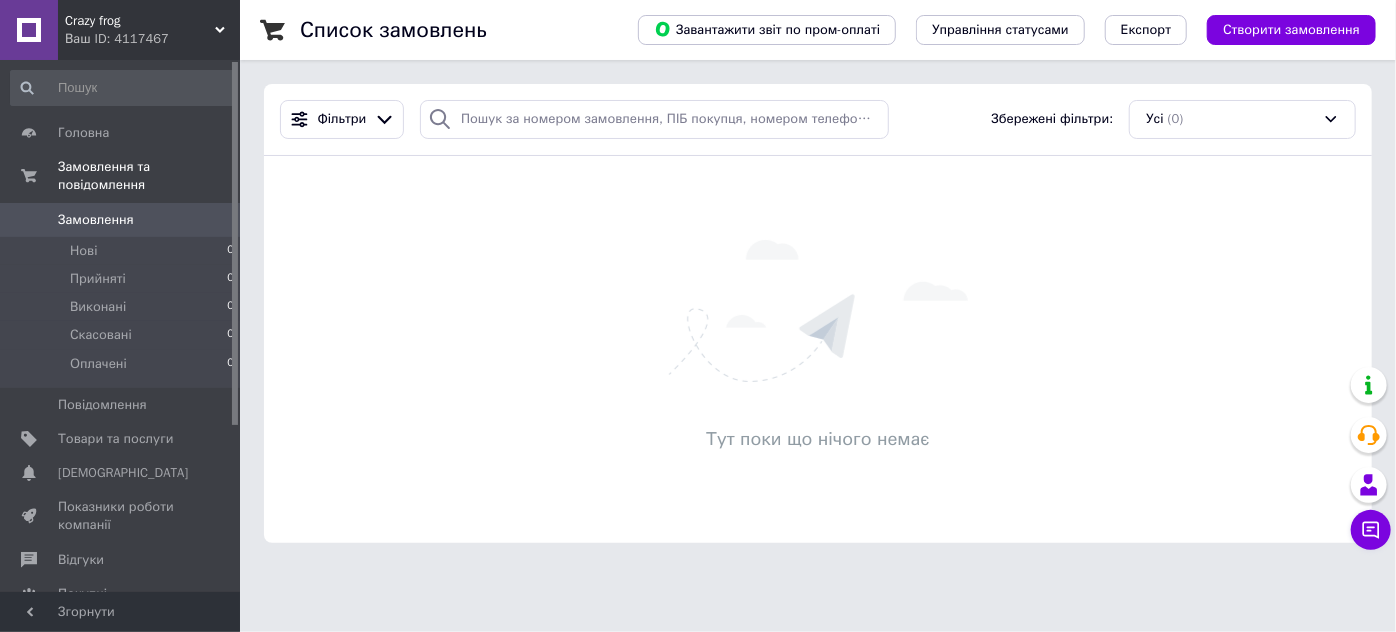 click on "Усі (0)" at bounding box center [1242, 119] 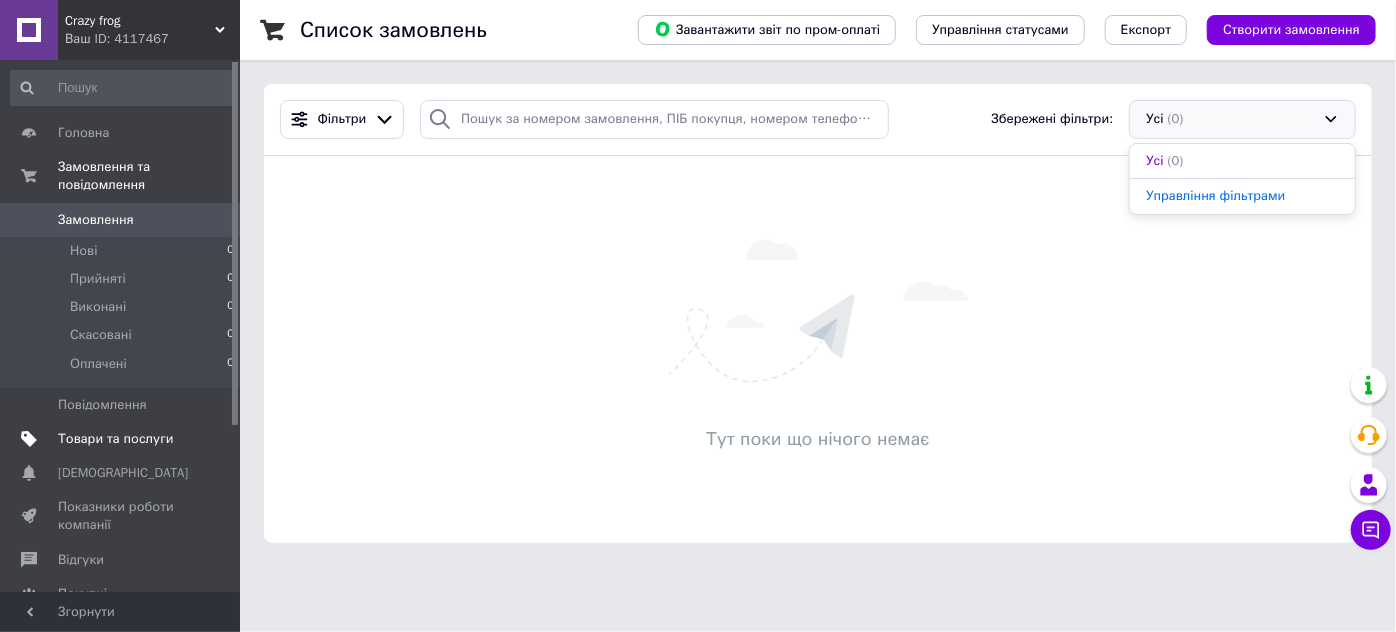 click on "Товари та послуги" at bounding box center (115, 439) 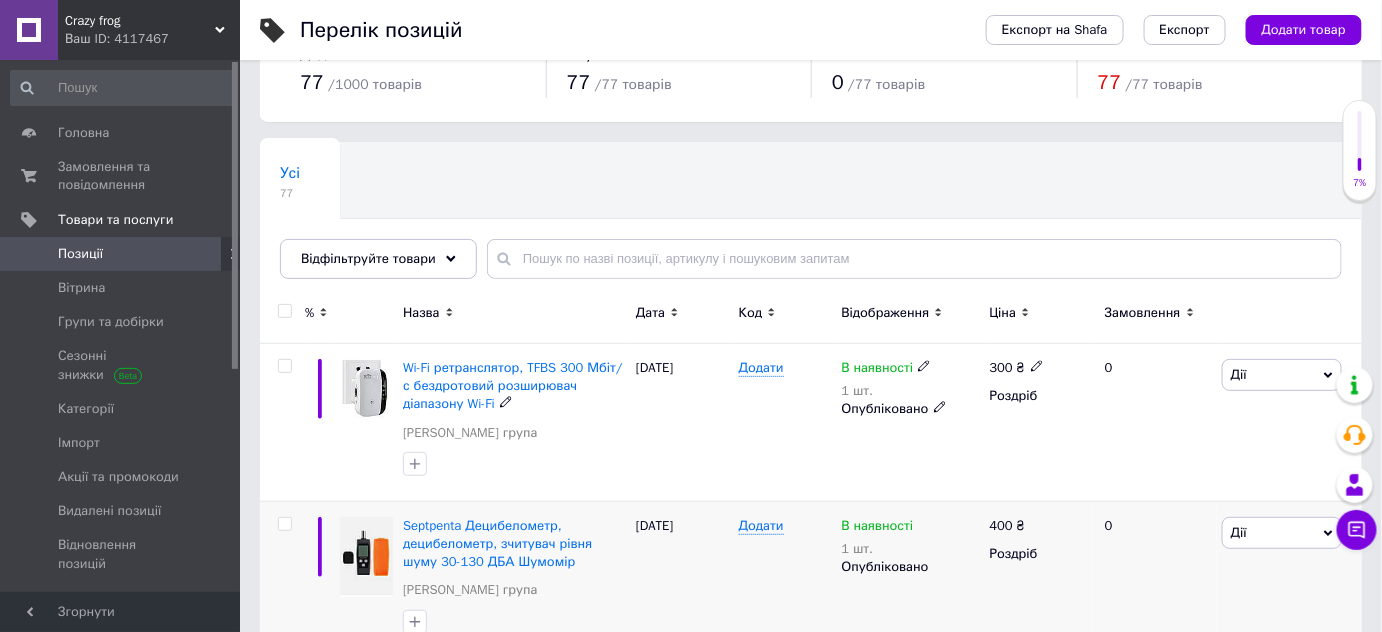 scroll, scrollTop: 90, scrollLeft: 0, axis: vertical 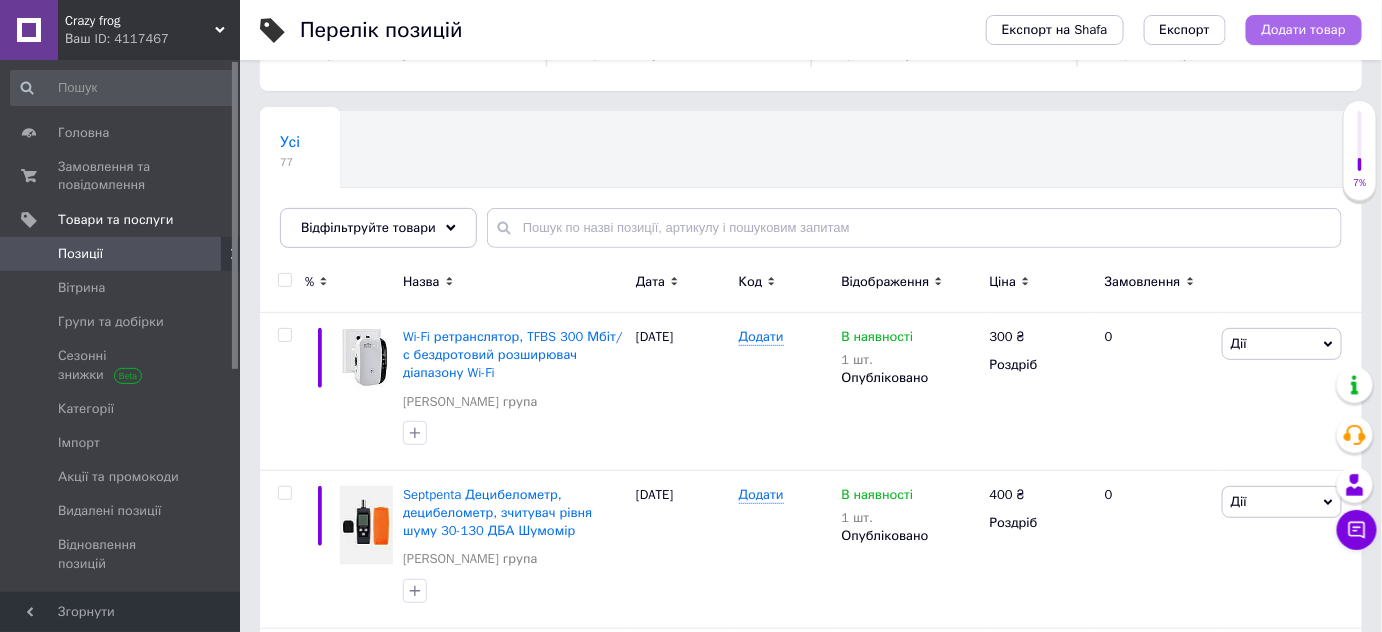 click on "Додати товар" at bounding box center (1304, 30) 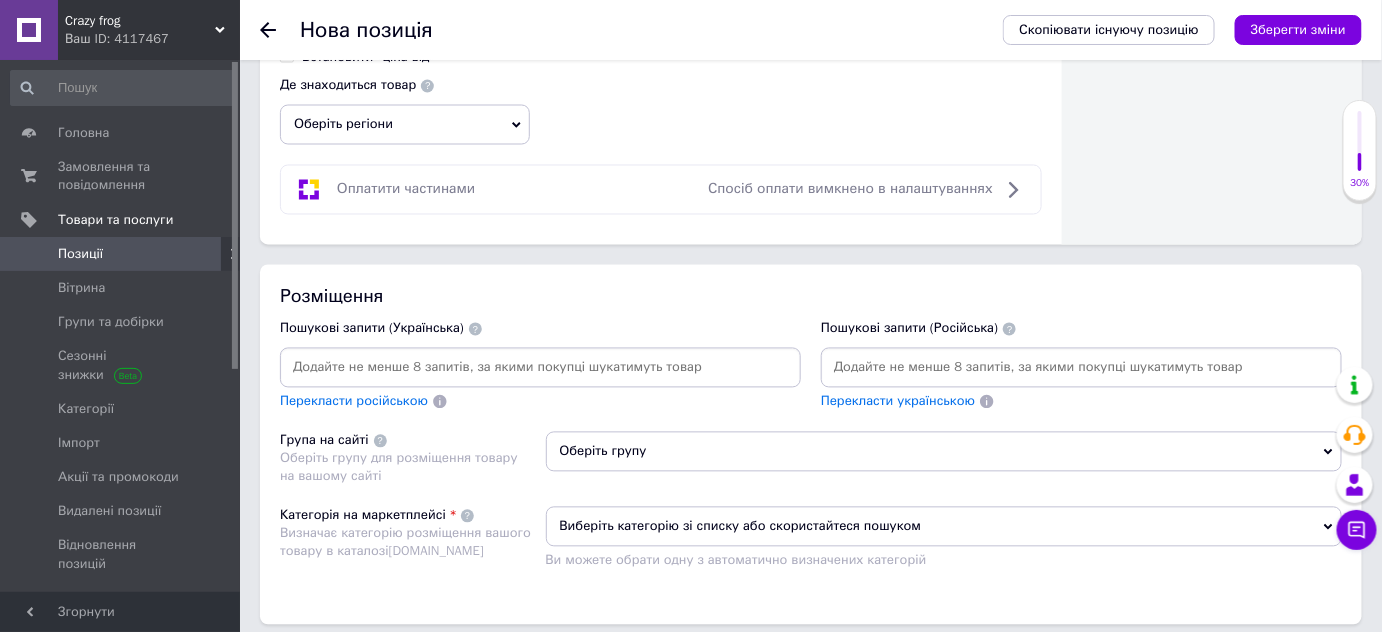 scroll, scrollTop: 1181, scrollLeft: 0, axis: vertical 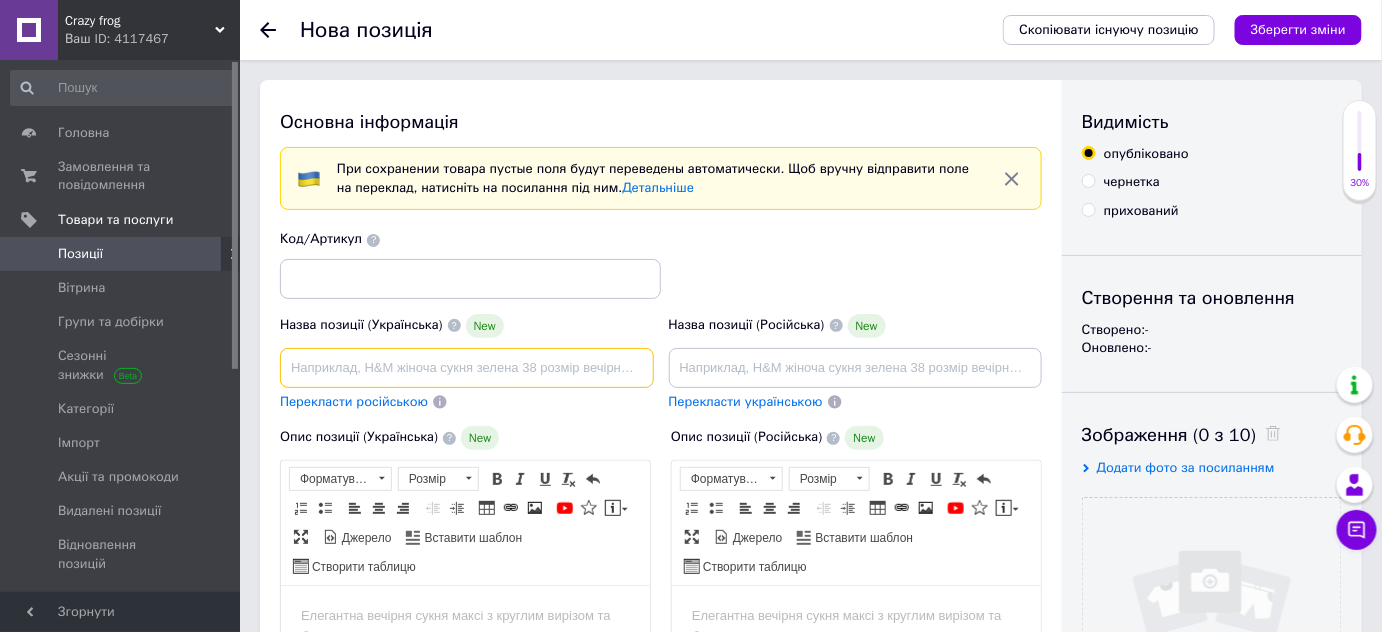 paste on "Насадка для пасти COFUN з 3 предметів з нержавіючої сталі для кухонного комбайна Kitchenaid, набір насадок для пасти 3-в-1, аксесу" 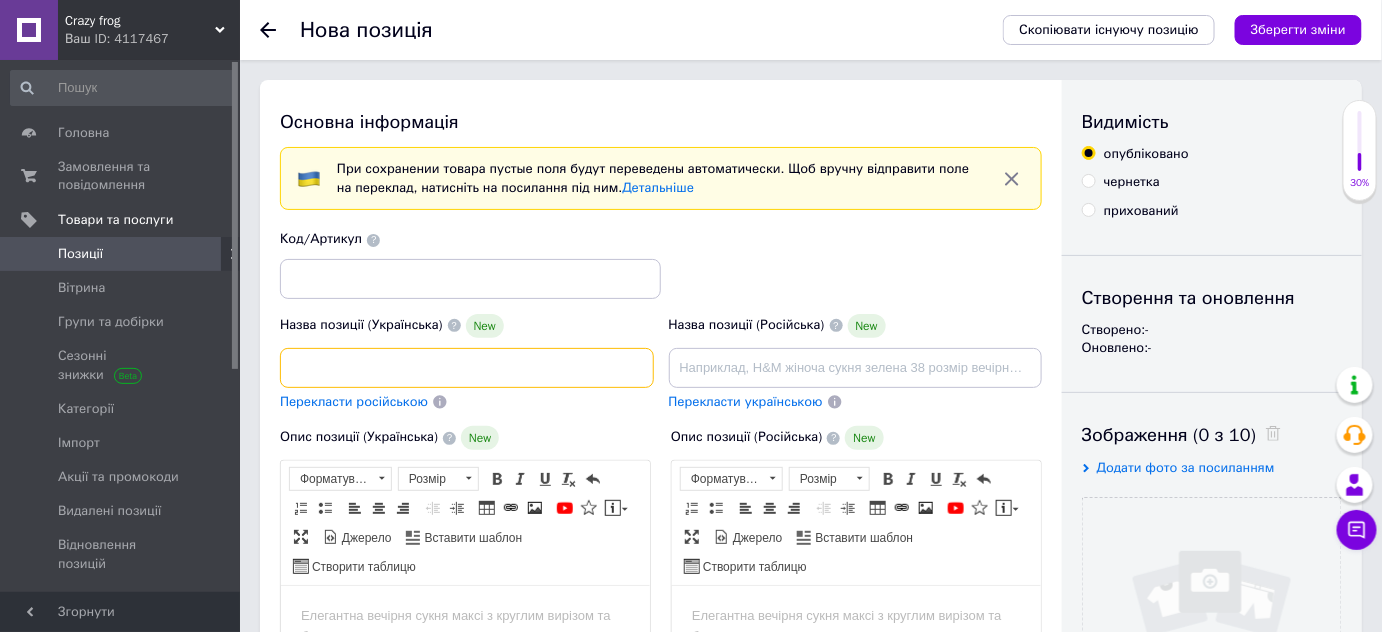 scroll, scrollTop: 0, scrollLeft: 421, axis: horizontal 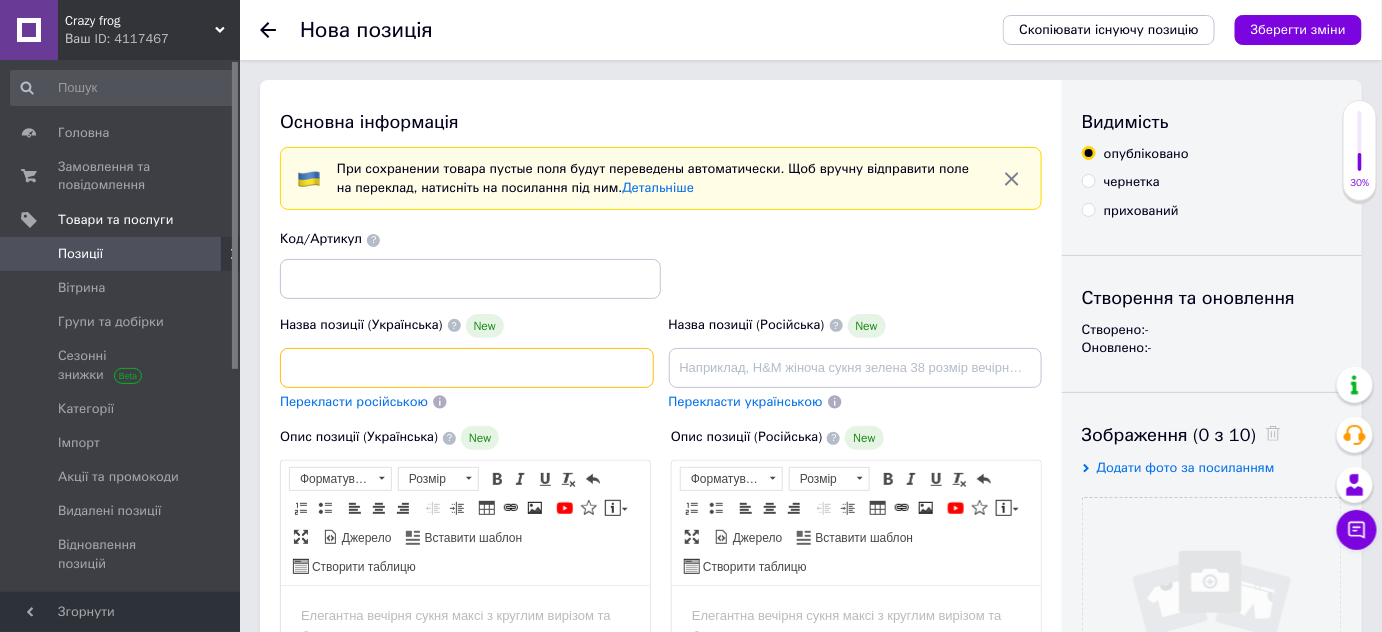 type on "Насадка для пасти COFUN з 3 предметів з нержавіючої сталі для кухонного комбайна Kitchenaid, набір насадок для пасти 3-в-1" 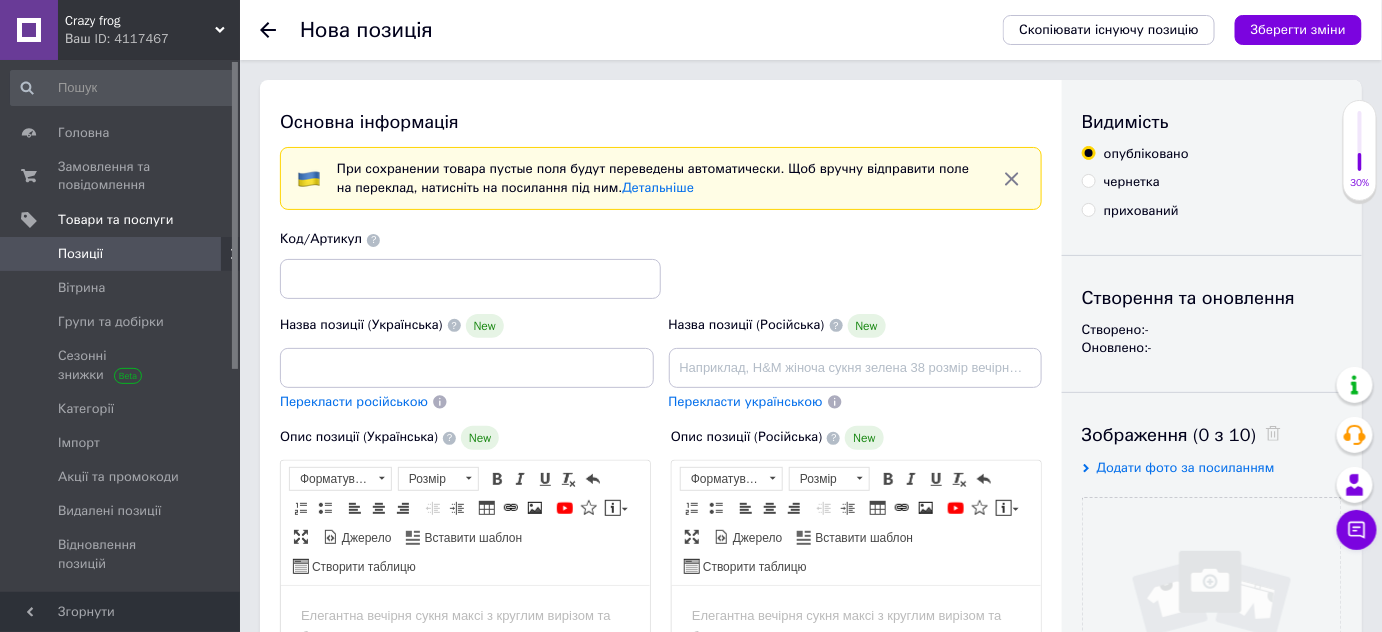 click on "Перекласти російською" at bounding box center (354, 401) 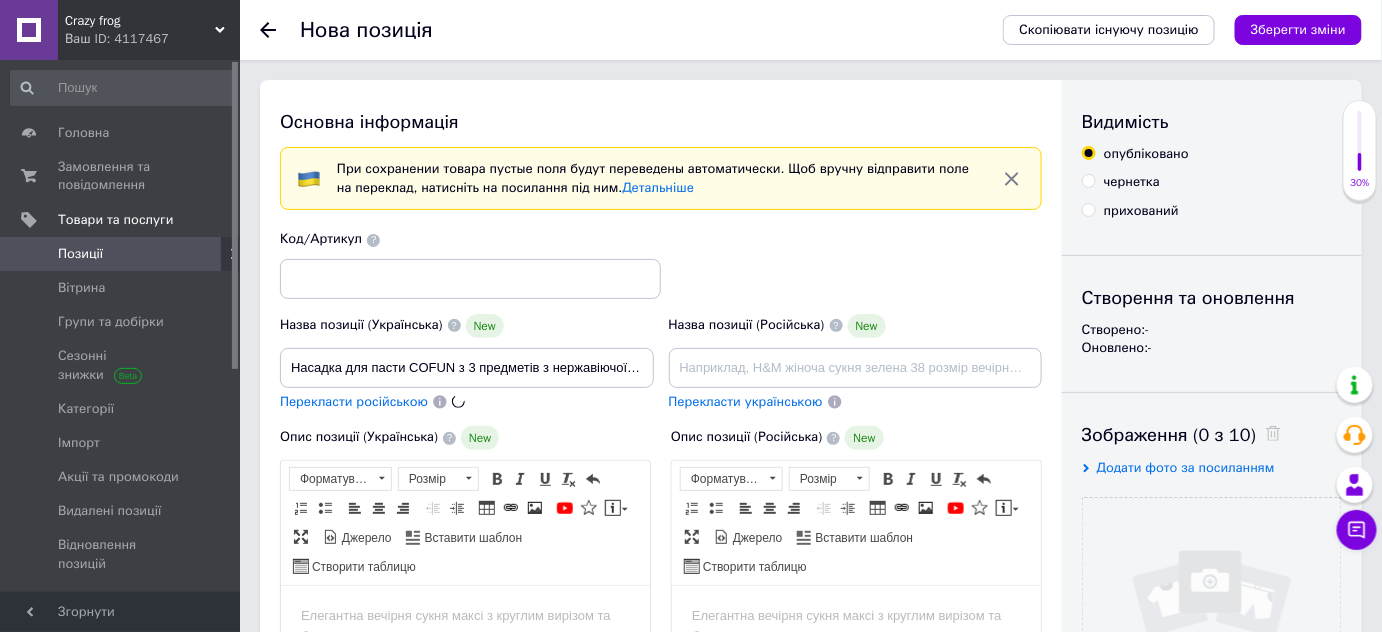 type on "Насадка для пасты COFUN из 3 предметов из нержавеющей стали для кухонного комбайна Kitchenaid, набор насадок для пасты 3-в-1" 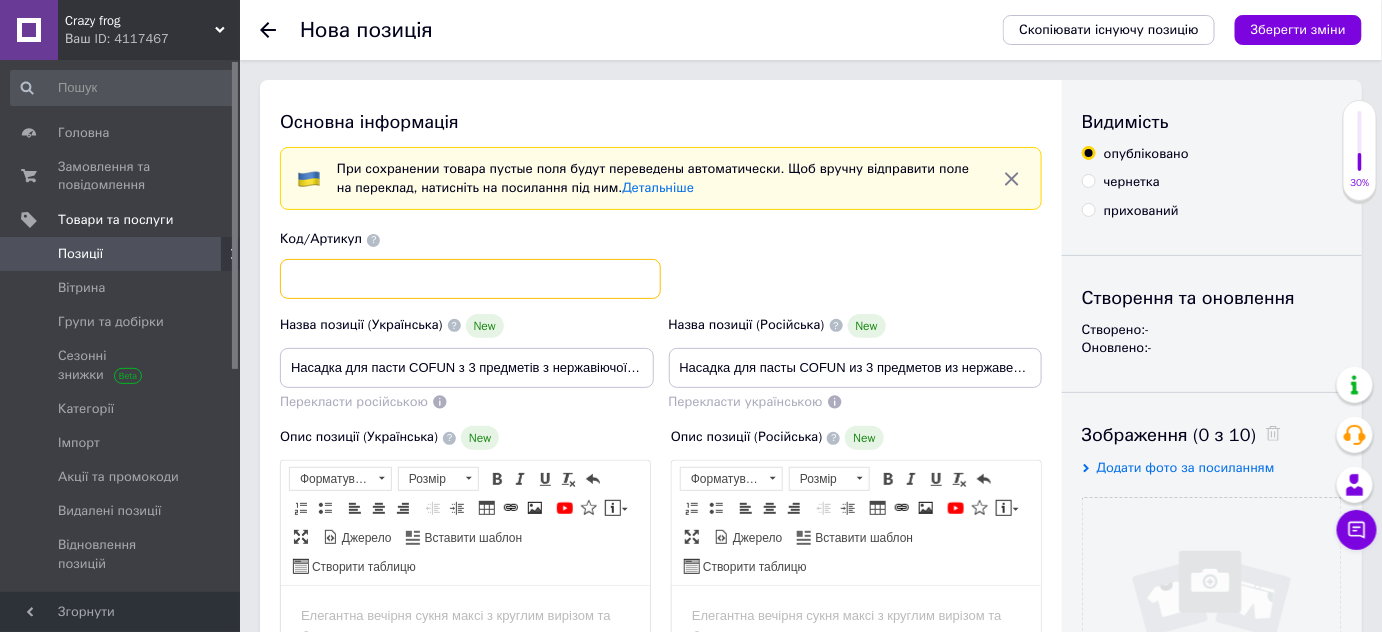 drag, startPoint x: 351, startPoint y: 274, endPoint x: 323, endPoint y: 274, distance: 28 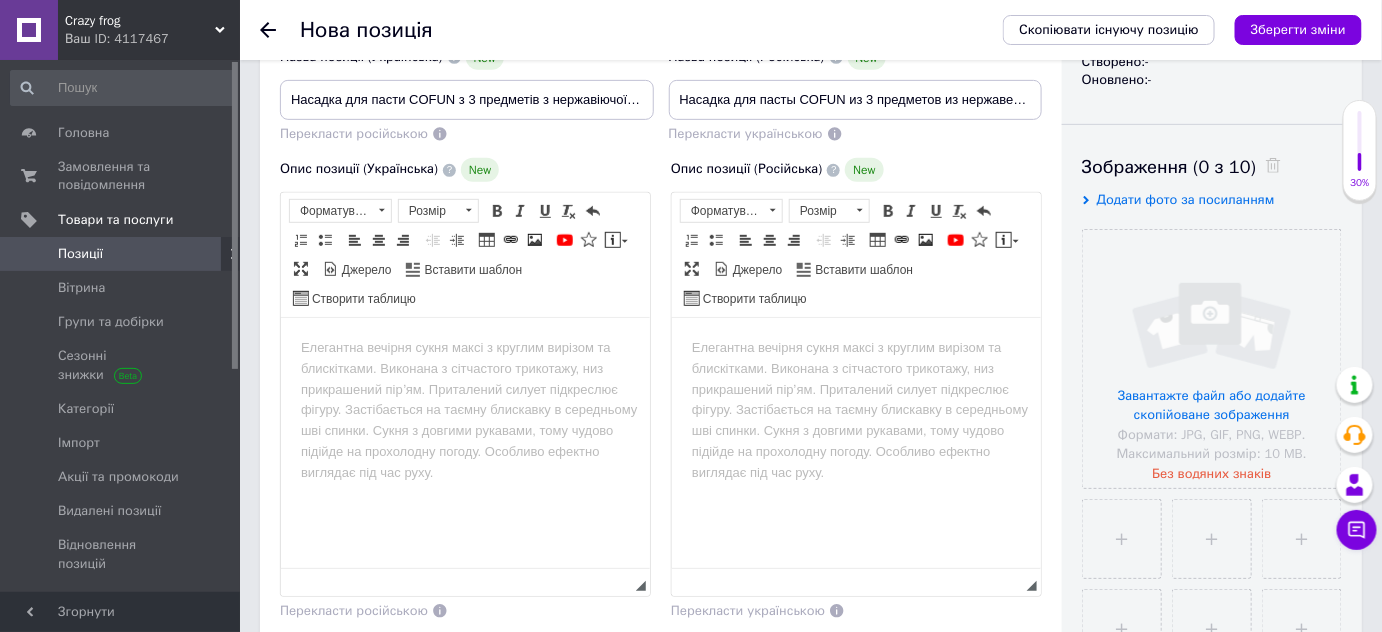 scroll, scrollTop: 272, scrollLeft: 0, axis: vertical 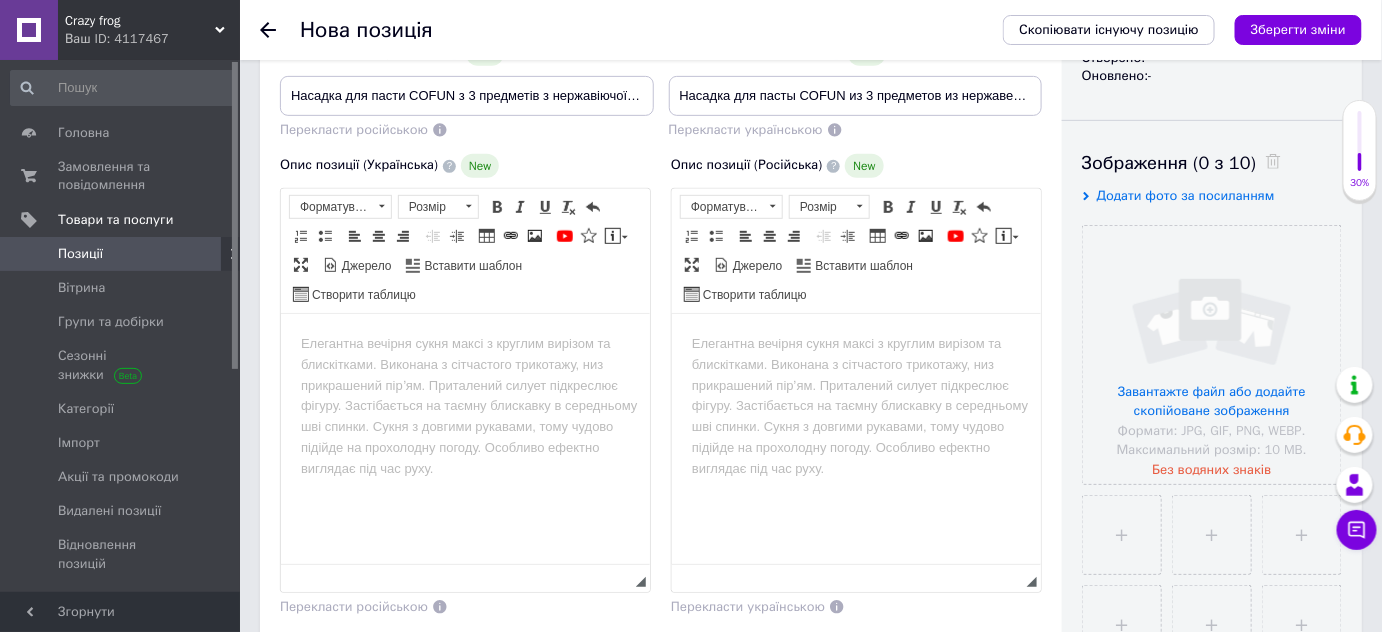type on "402" 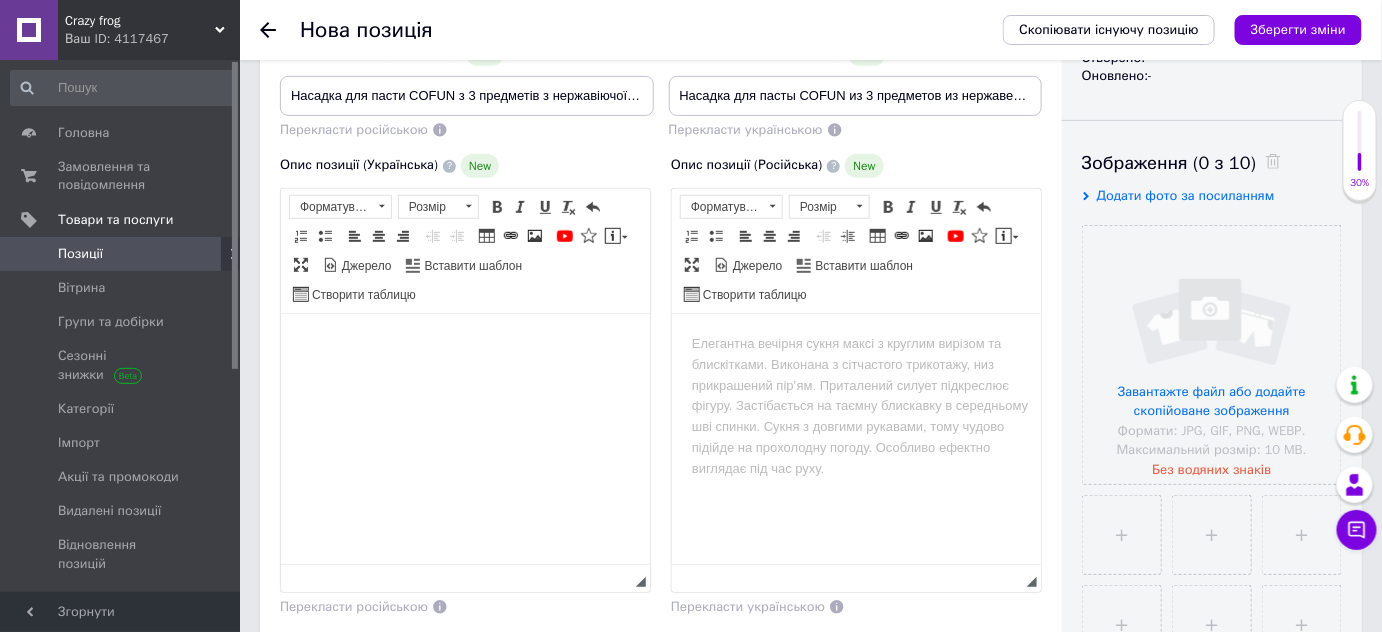 drag, startPoint x: 325, startPoint y: 363, endPoint x: 290, endPoint y: 350, distance: 37.336308 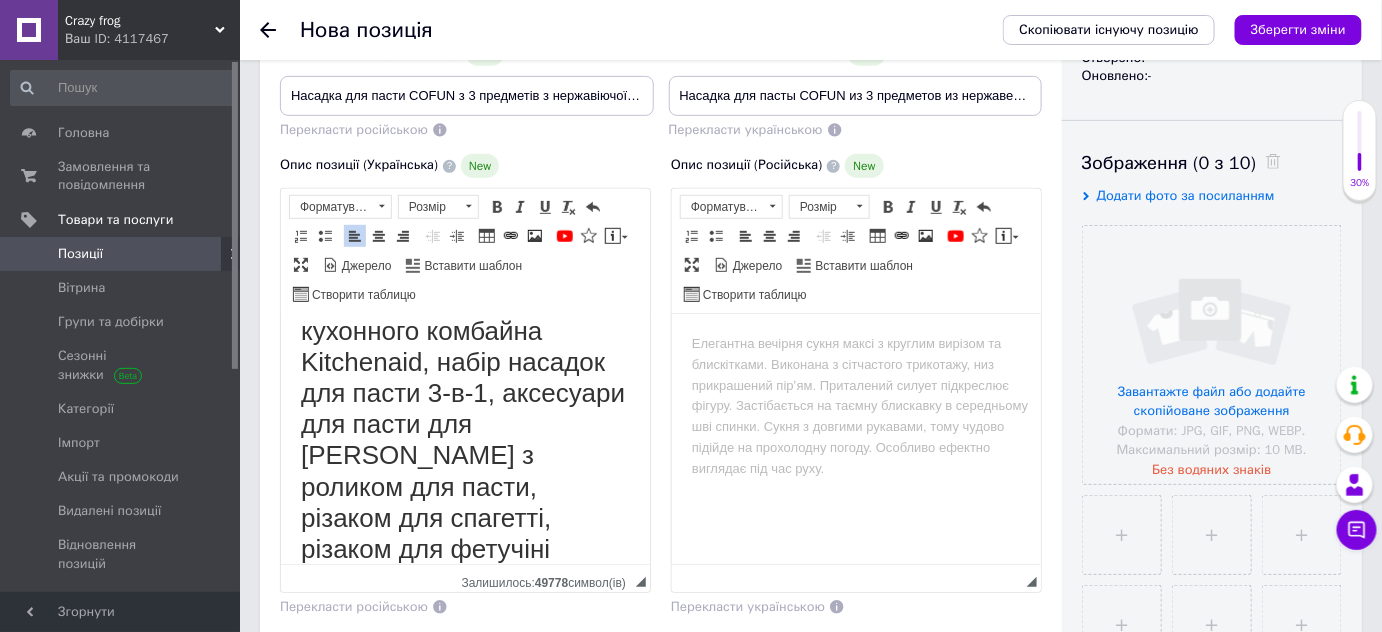 scroll, scrollTop: 148, scrollLeft: 0, axis: vertical 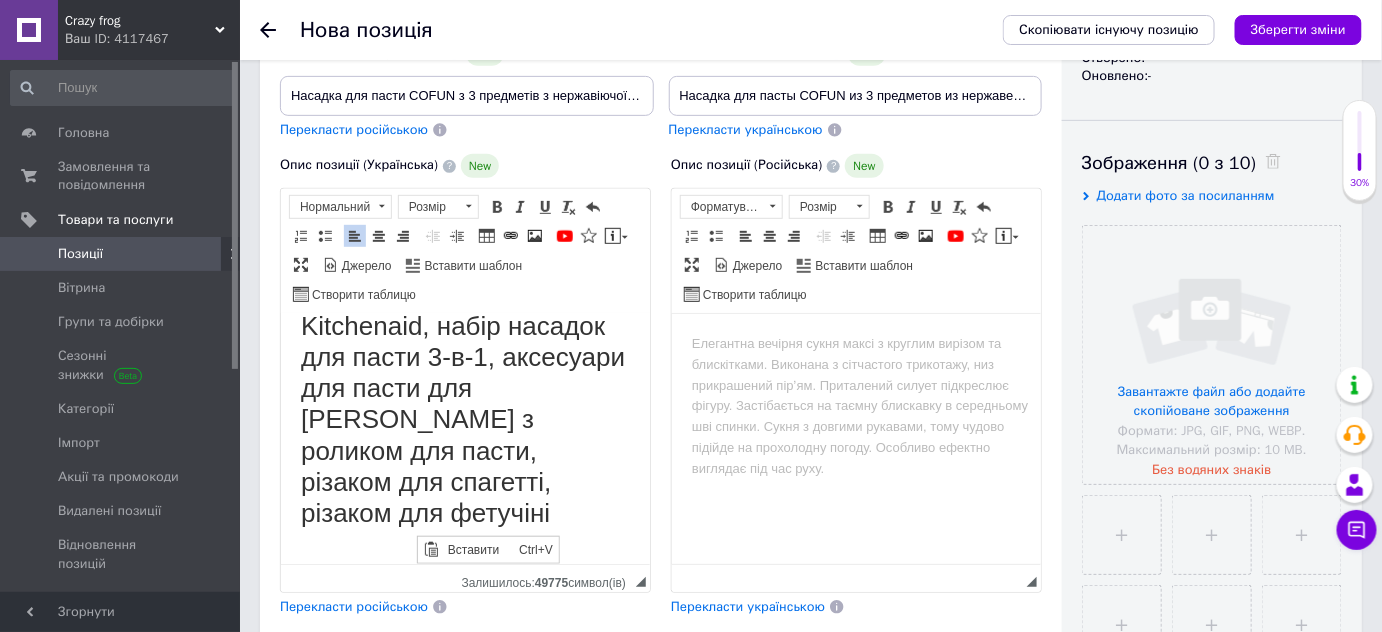 click at bounding box center [464, 557] 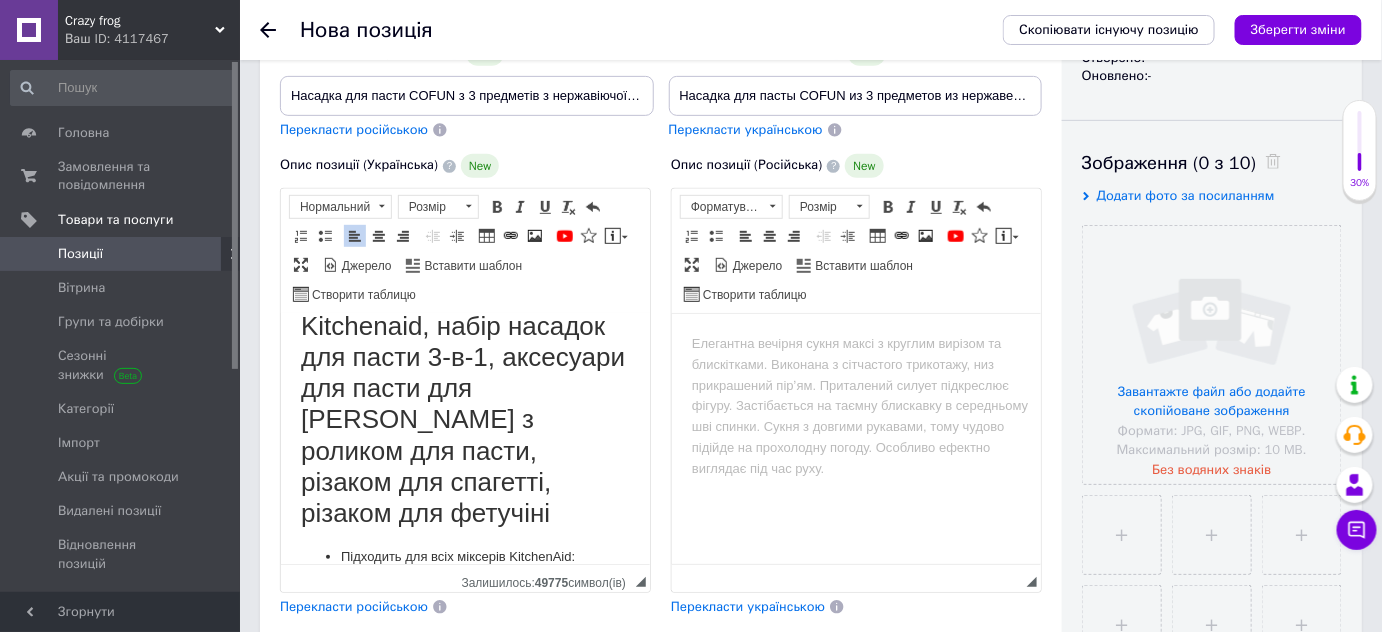 scroll, scrollTop: 1271, scrollLeft: 0, axis: vertical 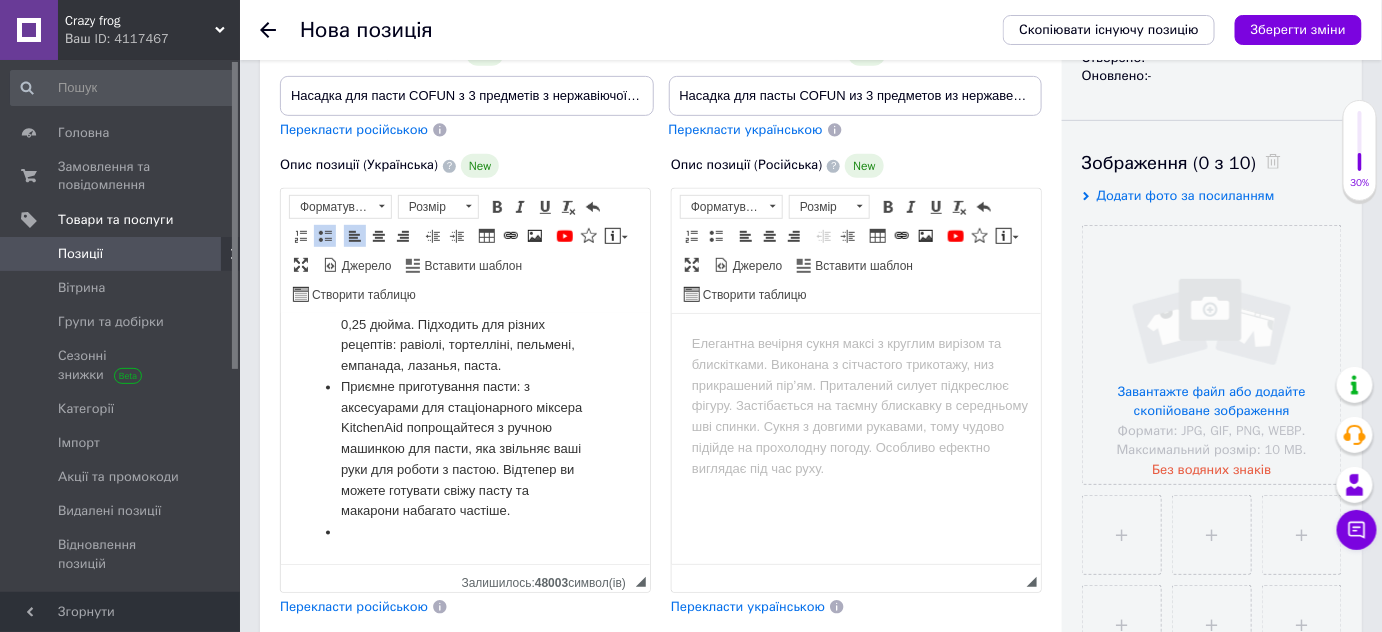 click at bounding box center [464, 533] 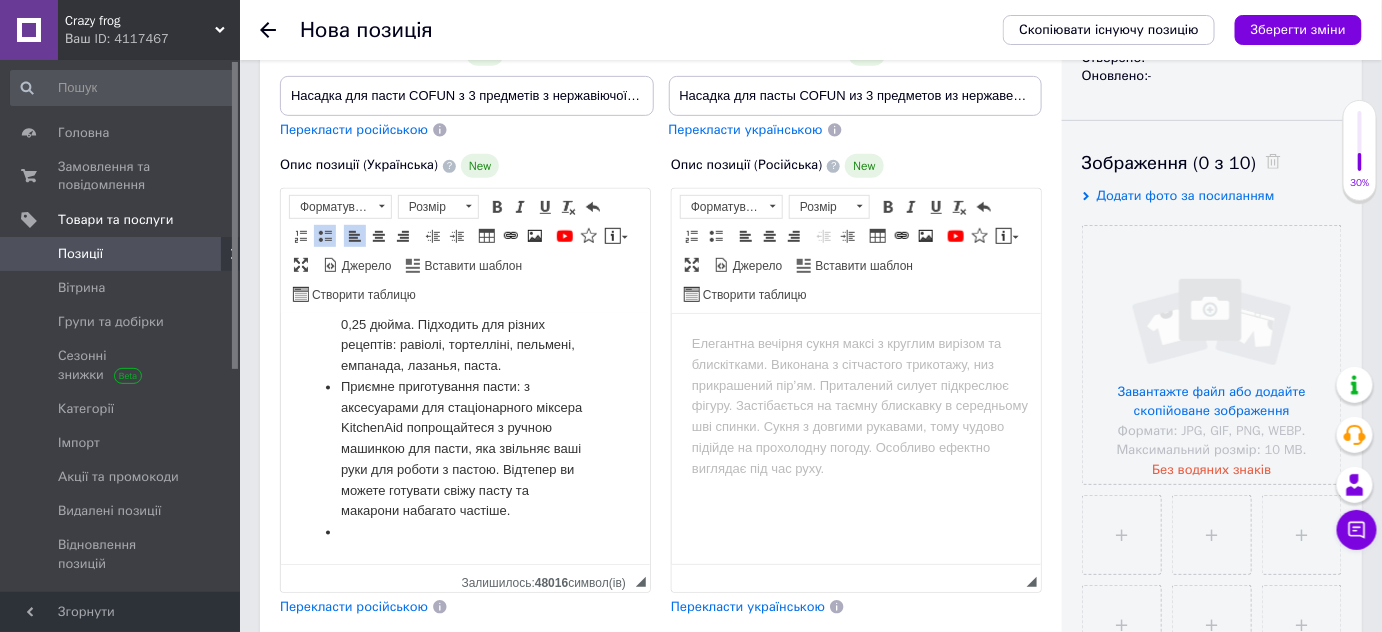 scroll, scrollTop: 1710, scrollLeft: 0, axis: vertical 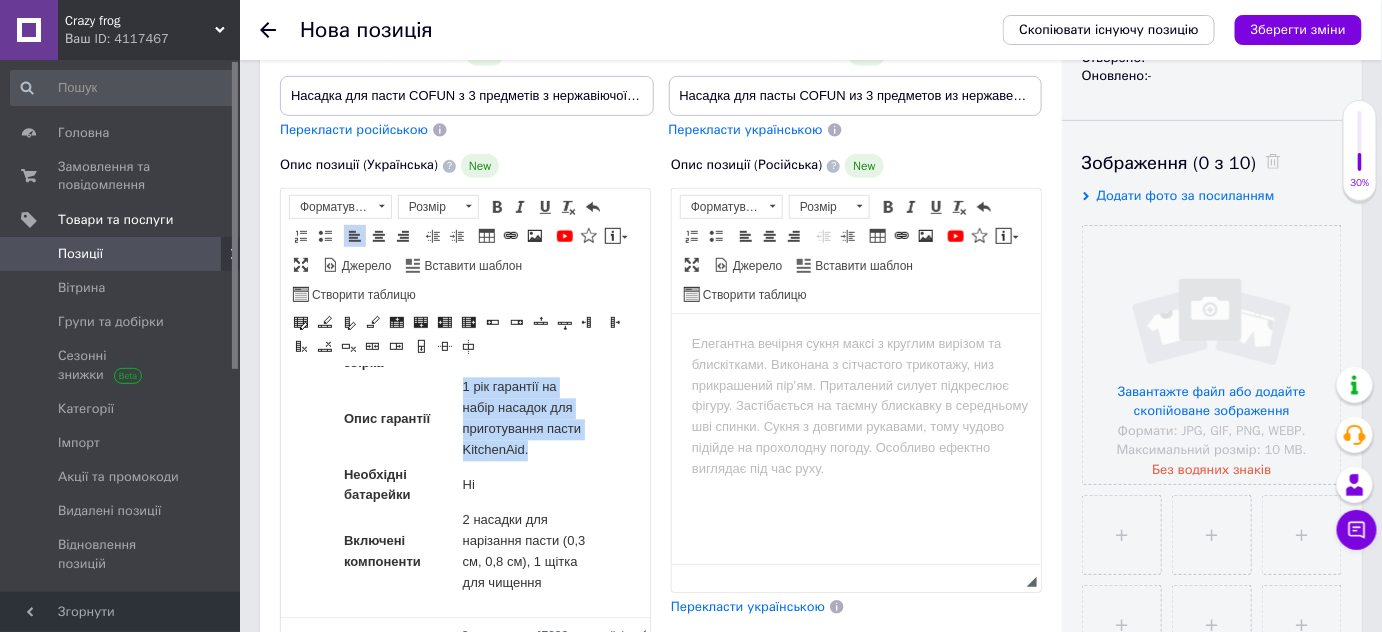 drag, startPoint x: 453, startPoint y: 390, endPoint x: 562, endPoint y: 458, distance: 128.47179 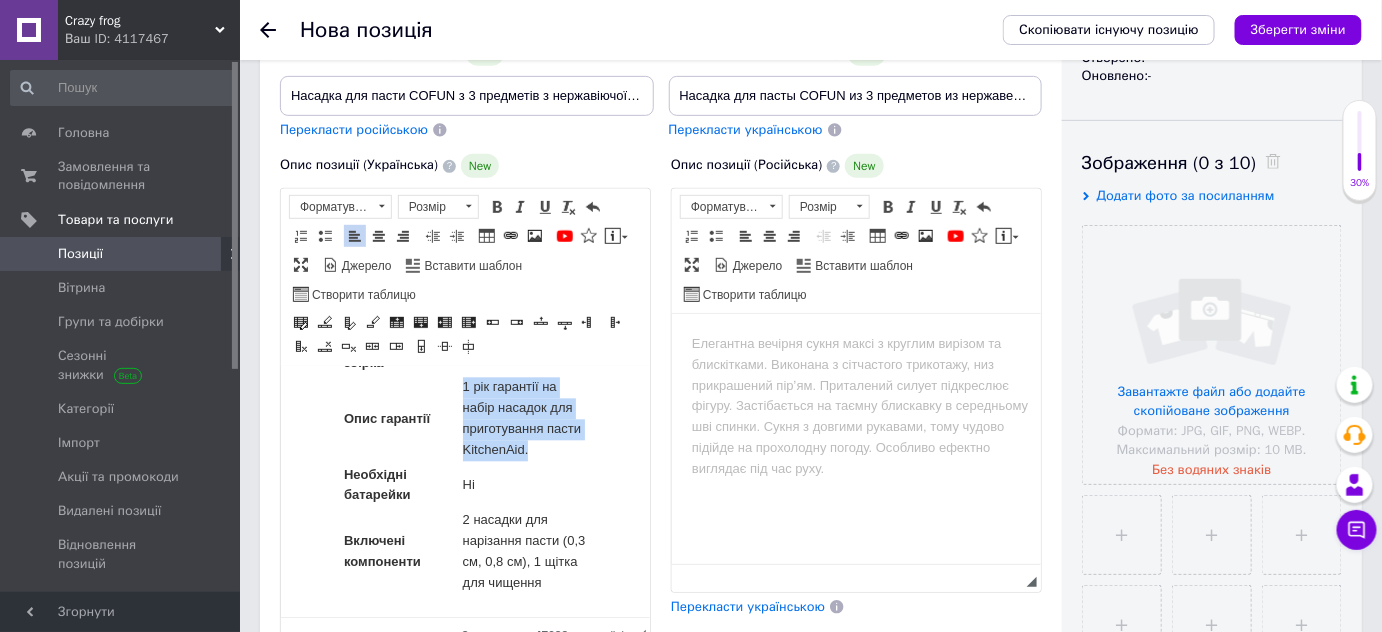 click on "Опис гарантії ‎1 рік гарантії на набір насадок для приготування пасти KitchenAid." at bounding box center [464, 418] 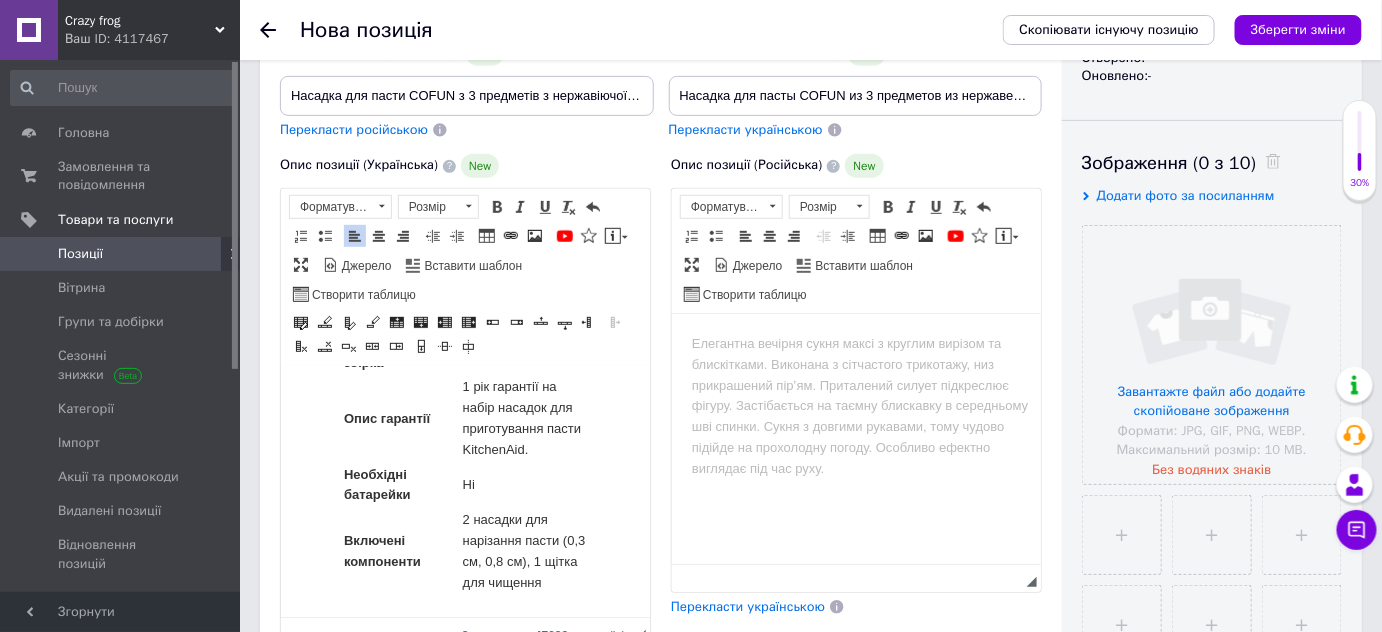 type 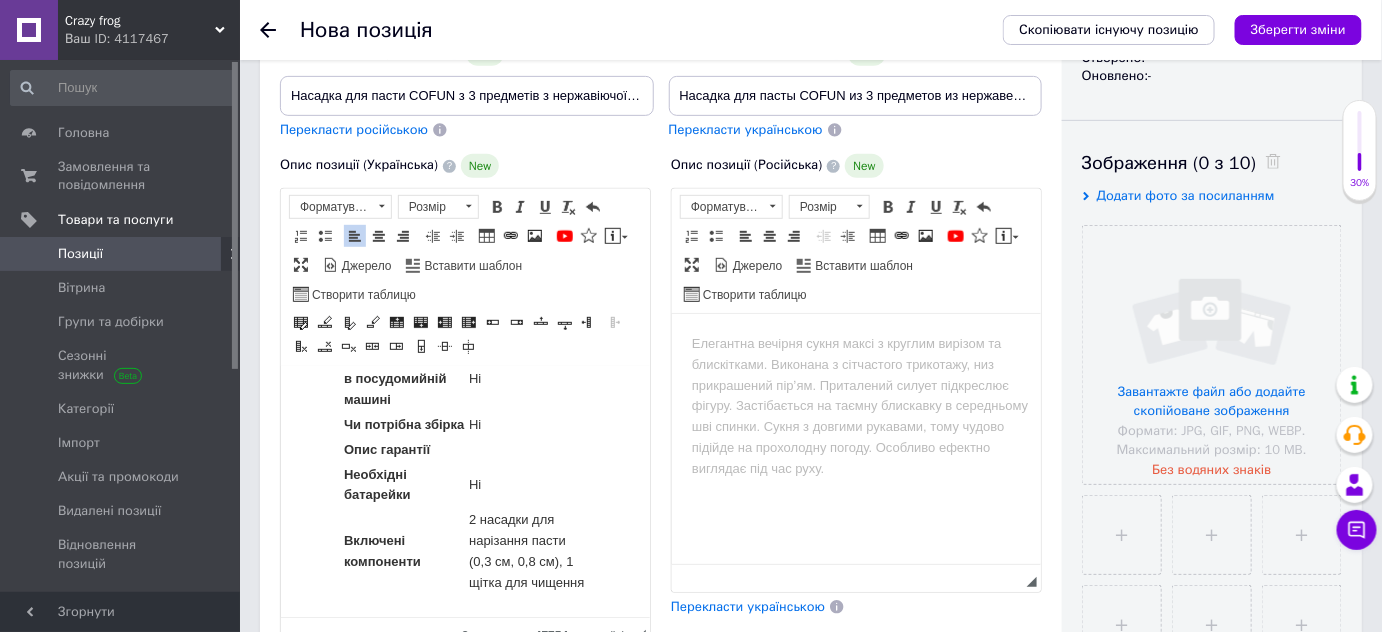 scroll, scrollTop: 1561, scrollLeft: 0, axis: vertical 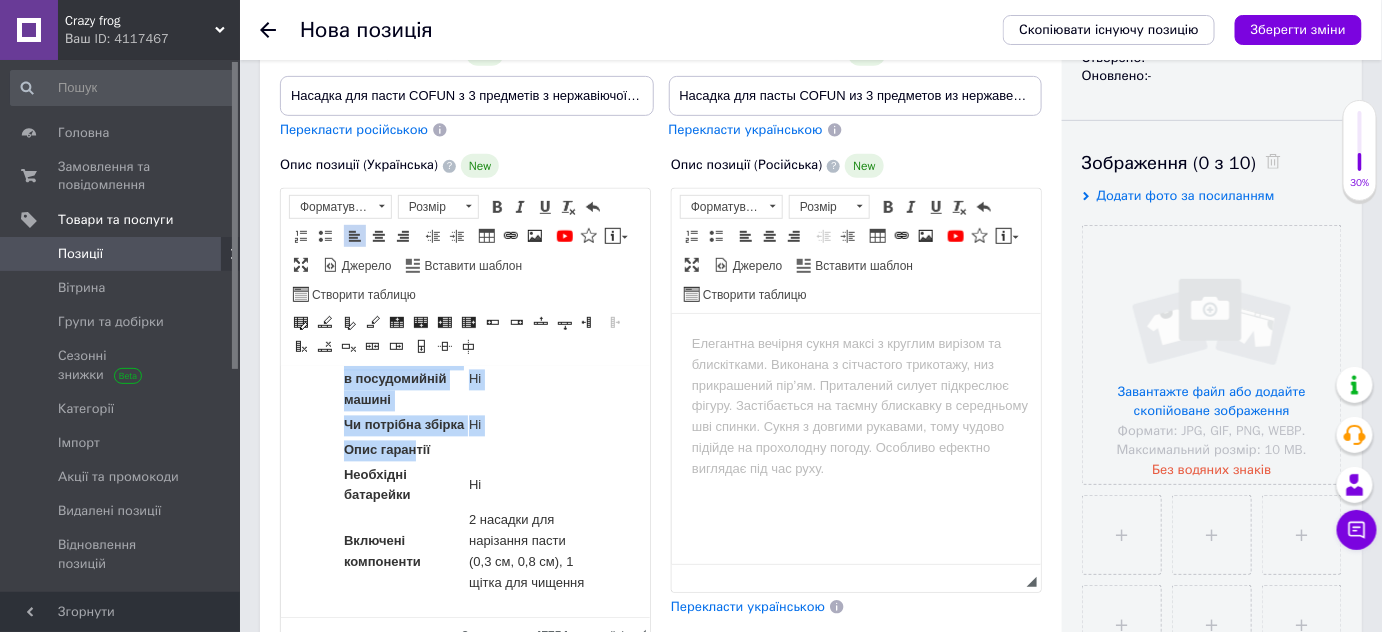 drag, startPoint x: 336, startPoint y: 519, endPoint x: 410, endPoint y: 524, distance: 74.168724 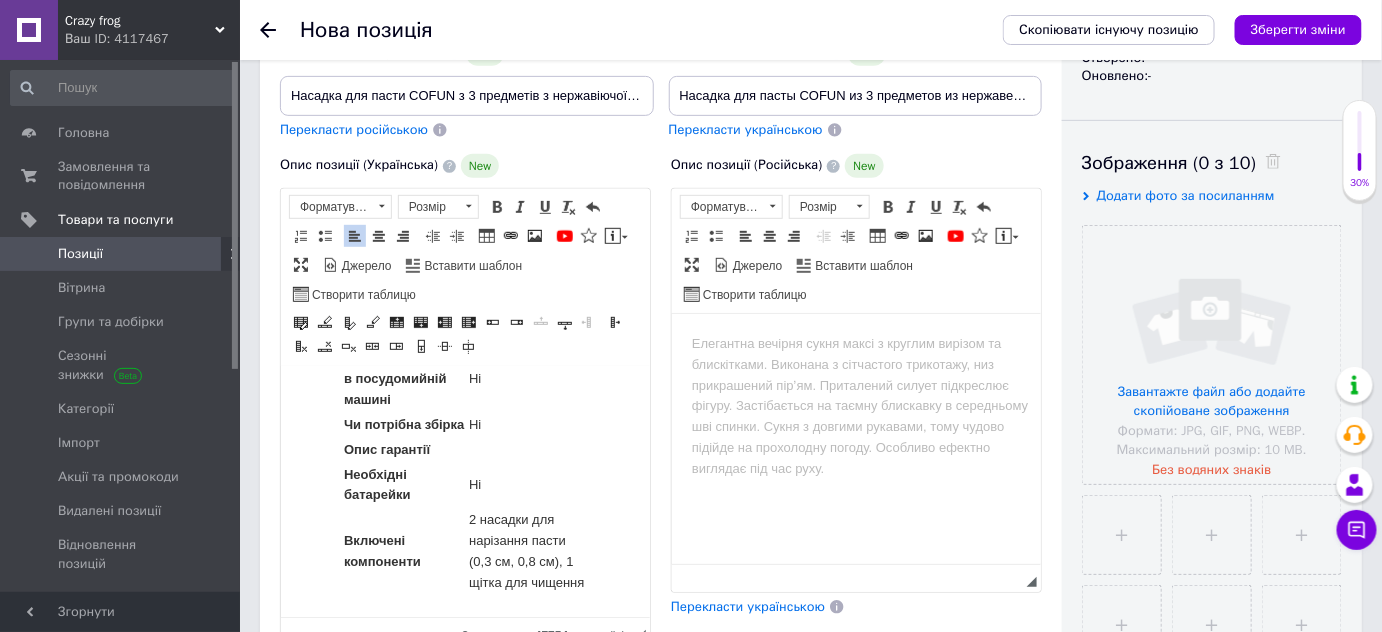 click on "Підходить для всіх міксерів KitchenAid: насадка для пасти COFUN для набору аксесуарів KitchenAid, спеціальна конструкція для насадки для пасти KitchenAid, гладкий ролик щоразу забезпечує рівномірну текстуру пасти та тверду консистенцію, ролик для листя пасти, [PERSON_NAME] для фетучіні та [PERSON_NAME] для спагетті, за допомогою яких ви можете швидко та легко приготувати автентичну пасту вдома. (Примітка: 1. Цей аксесуар не виготовлений KitchenAid. 2. Цей продукт містить лише аксесуари, кухонний комбайн не входить до комплекту) Розміри виробу ‎27,3 x 23,4 x 5,6 см; 2,2 кг Вага товару ‎2,2 кілограма Ні Ні" at bounding box center [464, -94] 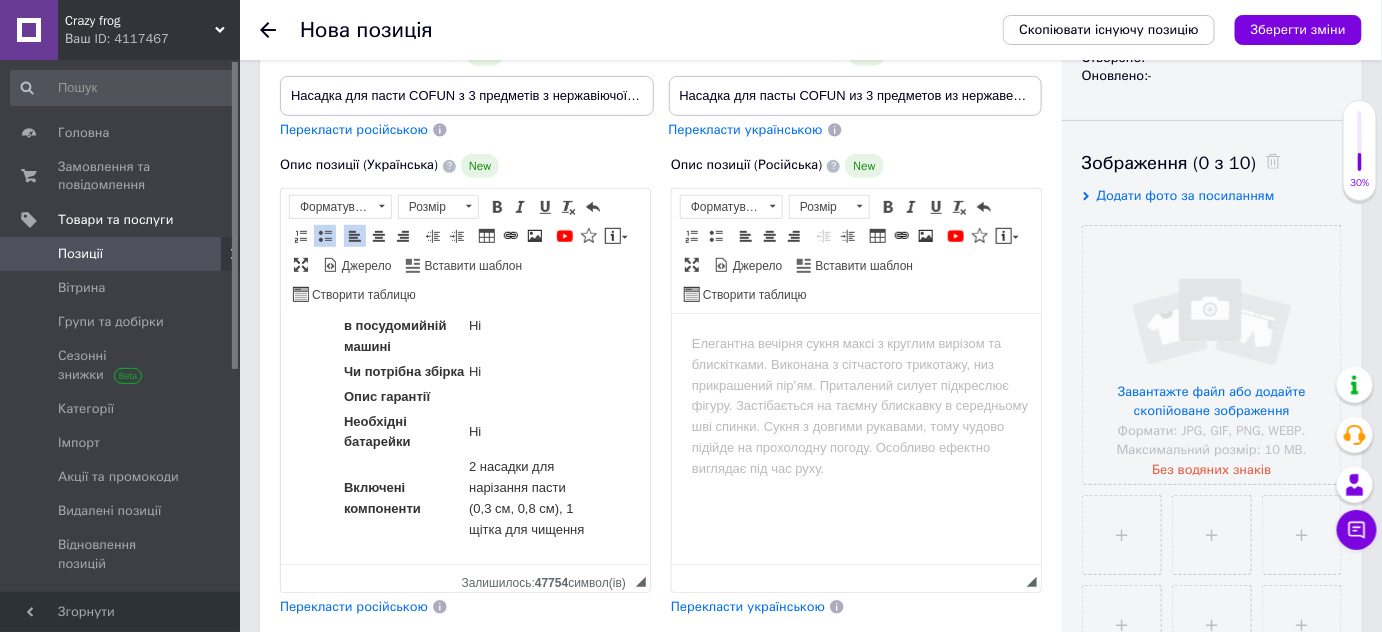 click on "Насадка для пасти COFUN з 3 предметів з нержавіючої сталі для кухонного комбайна Kitchenaid, набір насадок для пасти 3-в-1, аксесуари для пасти для [PERSON_NAME] з роликом для пасти, різаком для спагетті, різаком для фетучіні Набір насадок для пасти преміум-класу: цей набір насадок для пасти виготовлений з безпечного для харчових продуктів матеріалу, конструкція з нержавіючої сталі забезпечує плавне розкочування та чисте нарізання форми для тіста для пасти, це справді незамінний аксесуар для аксесуарів KitchenAid. Розміри виробу ‎27,3 x 23,4 x 5,6 см; 2,2 кг Вага товару ‎2,2 кілограма" at bounding box center [464, -327] 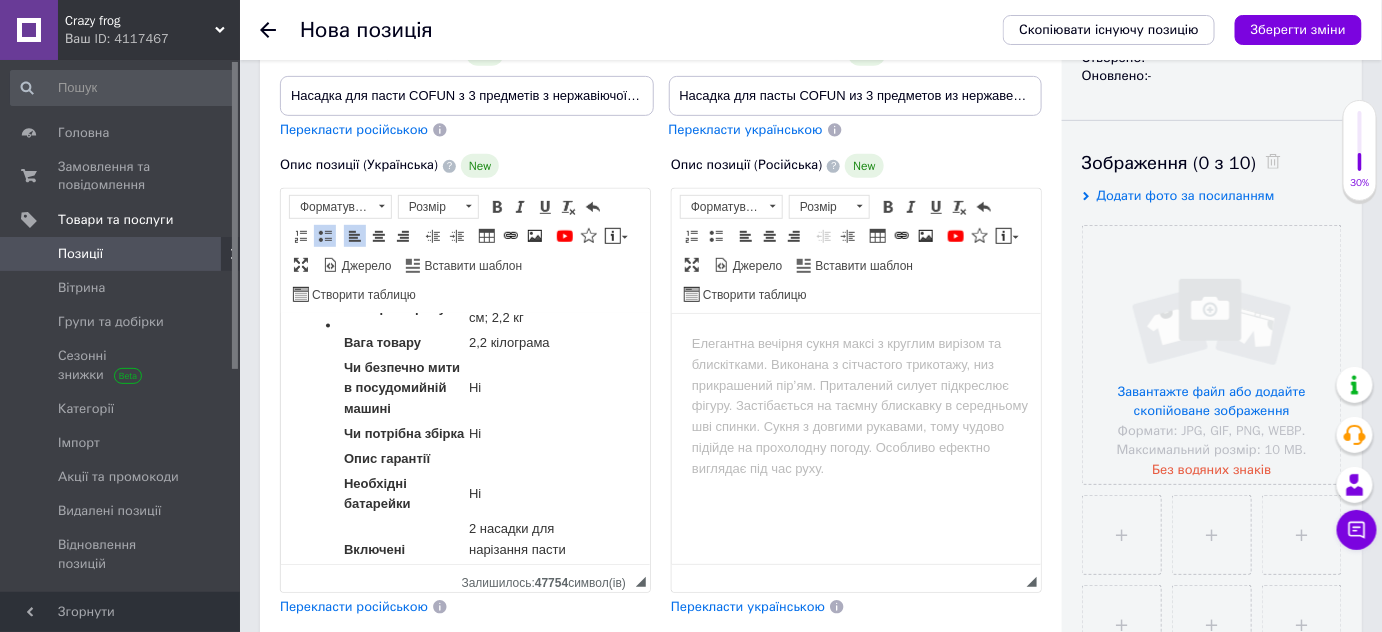 scroll, scrollTop: 1561, scrollLeft: 0, axis: vertical 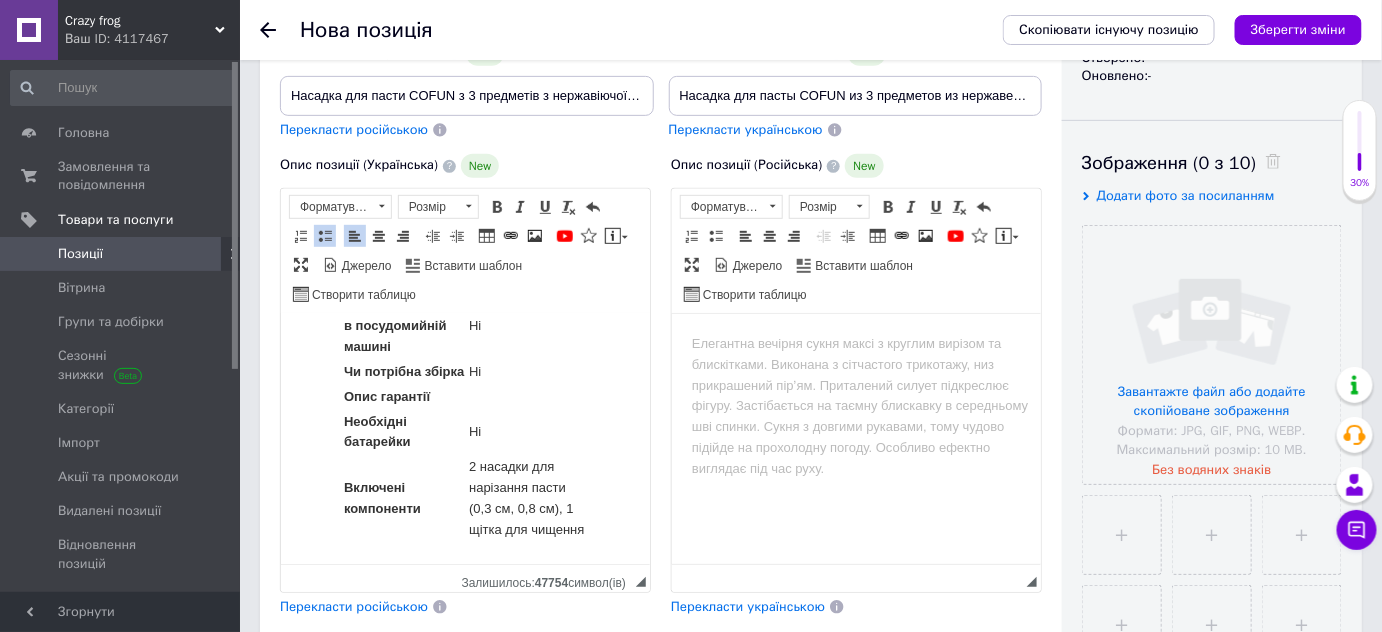 click on "Опис гарантії" at bounding box center (403, 398) 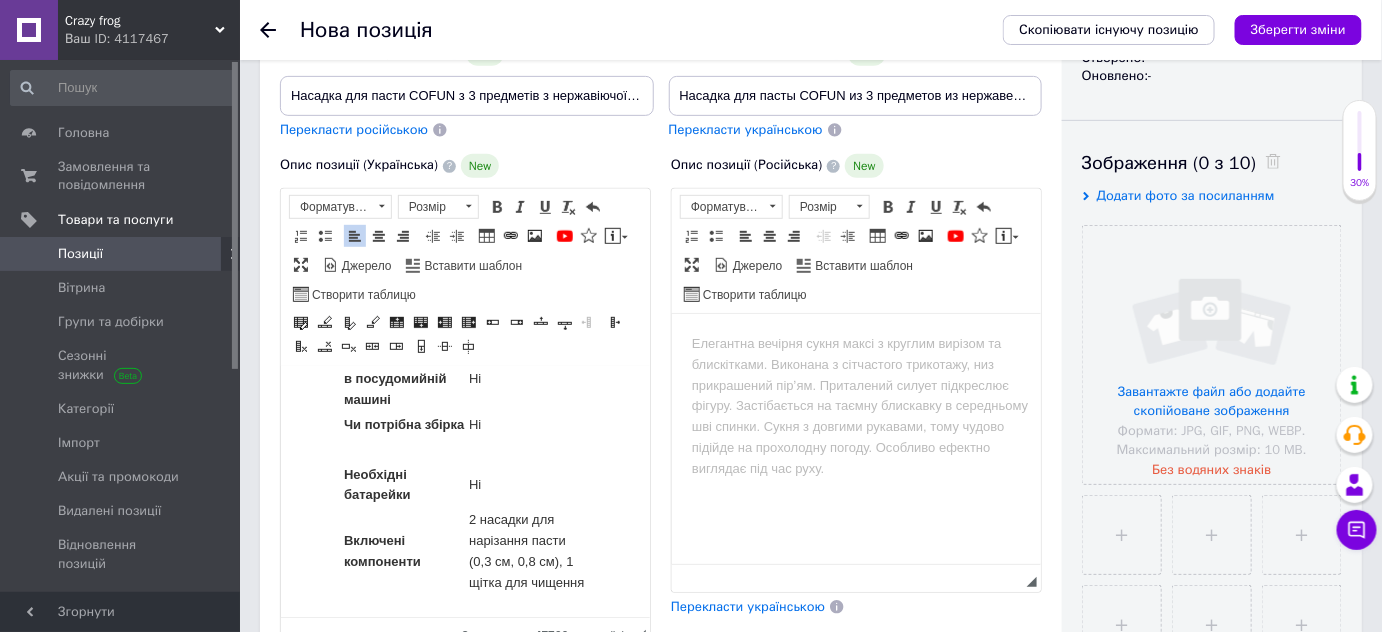 click on "Ні" at bounding box center (527, 486) 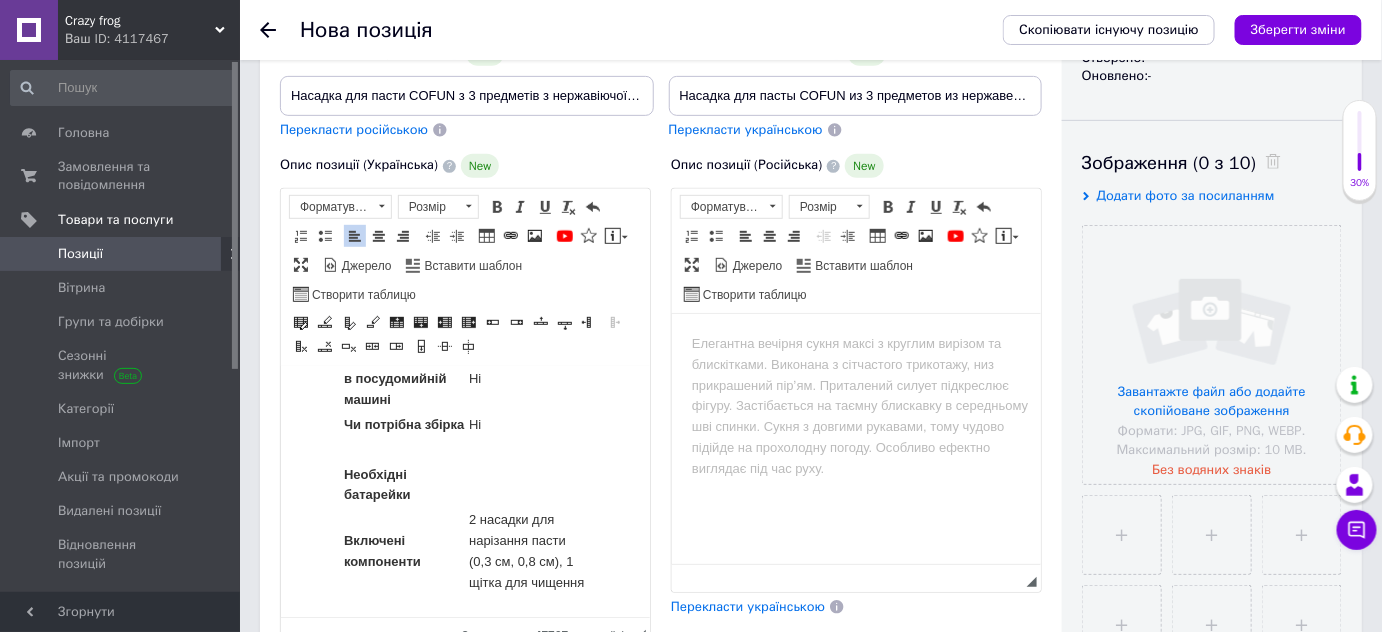 click on "Необхідні батарейки" at bounding box center [403, 486] 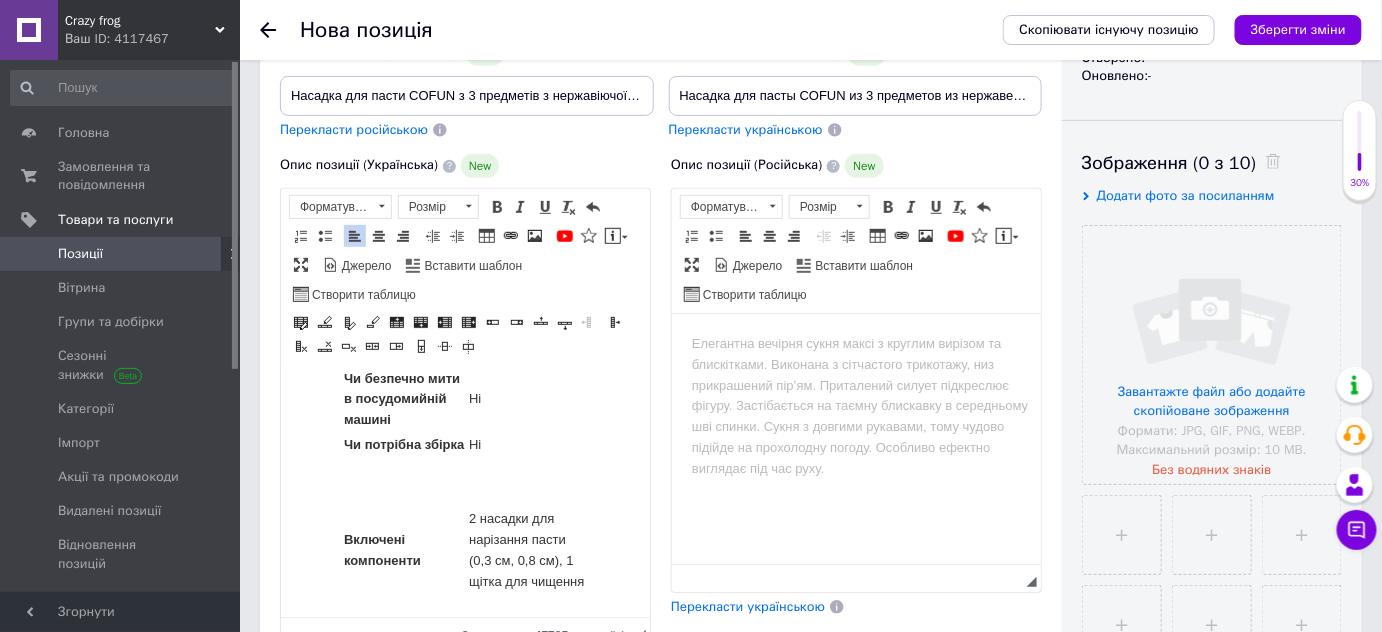 click on "Підходить для всіх міксерів KitchenAid: насадка для пасти COFUN для набору аксесуарів KitchenAid, спеціальна конструкція для насадки для пасти KitchenAid, гладкий ролик щоразу забезпечує рівномірну текстуру пасти та тверду консистенцію, ролик для листя пасти, [PERSON_NAME] для фетучіні та [PERSON_NAME] для спагетті, за допомогою яких ви можете швидко та легко приготувати автентичну пасту вдома. (Примітка: 1. Цей аксесуар не виготовлений KitchenAid. 2. Цей продукт містить лише аксесуари, кухонний комбайн не входить до комплекту) Розміри виробу ‎27,3 x 23,4 x 5,6 см; 2,2 кг Вага товару ‎2,2 кілограма Ні Ні" at bounding box center [464, -85] 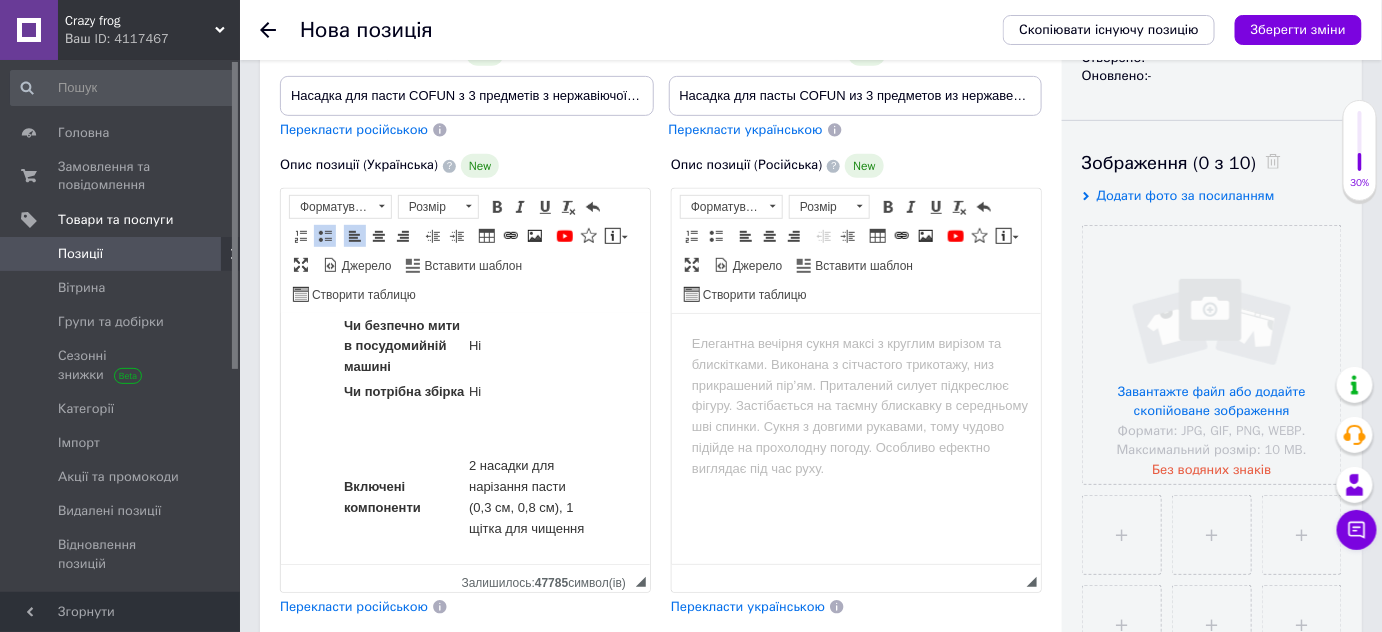 scroll, scrollTop: 1632, scrollLeft: 0, axis: vertical 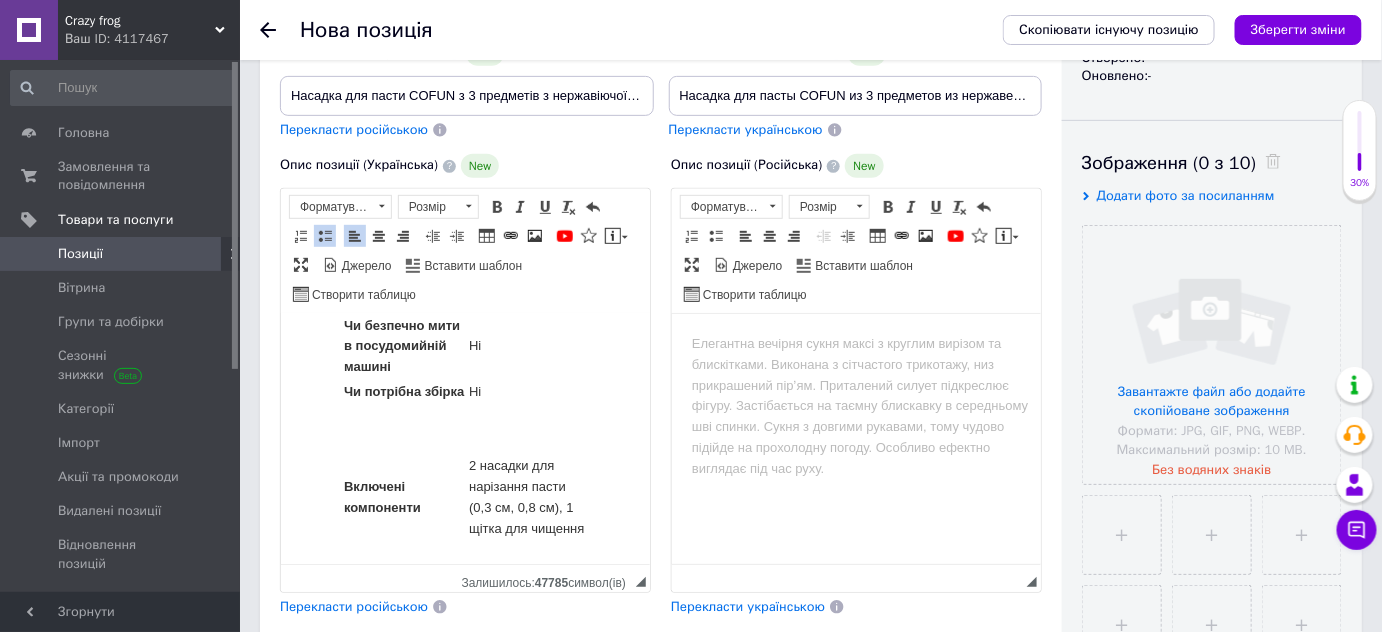 click on "Включені компоненти" at bounding box center [381, 498] 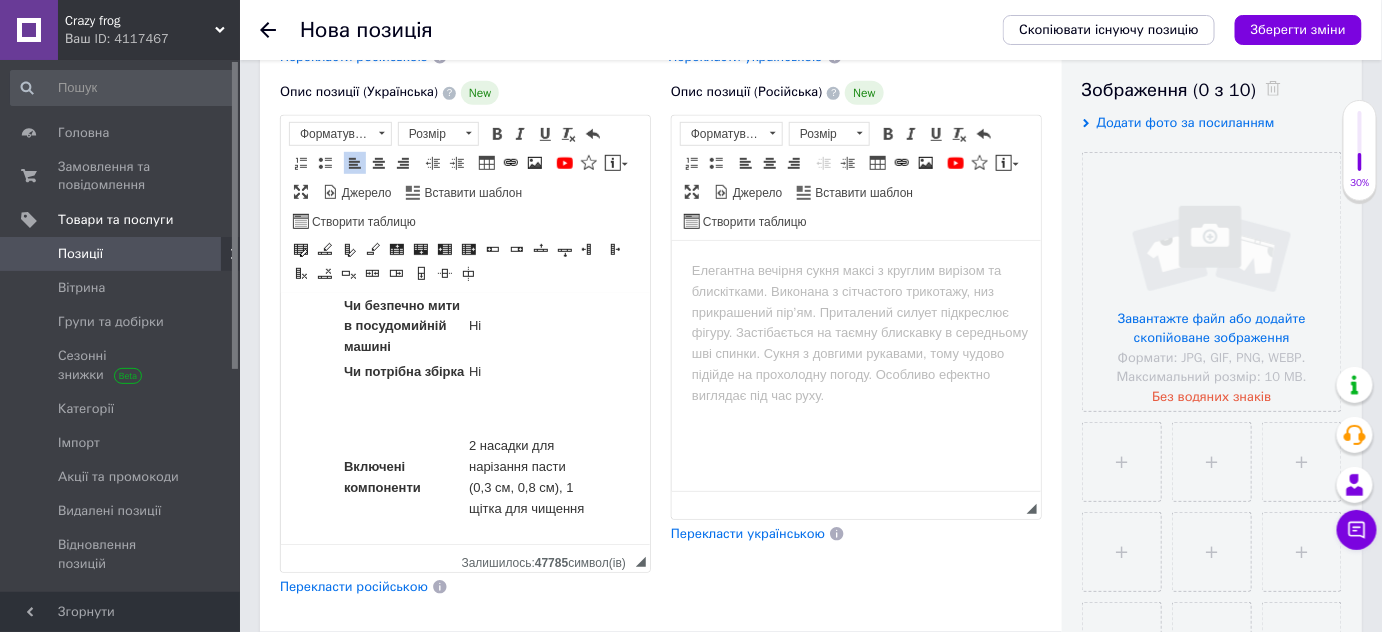 scroll, scrollTop: 363, scrollLeft: 0, axis: vertical 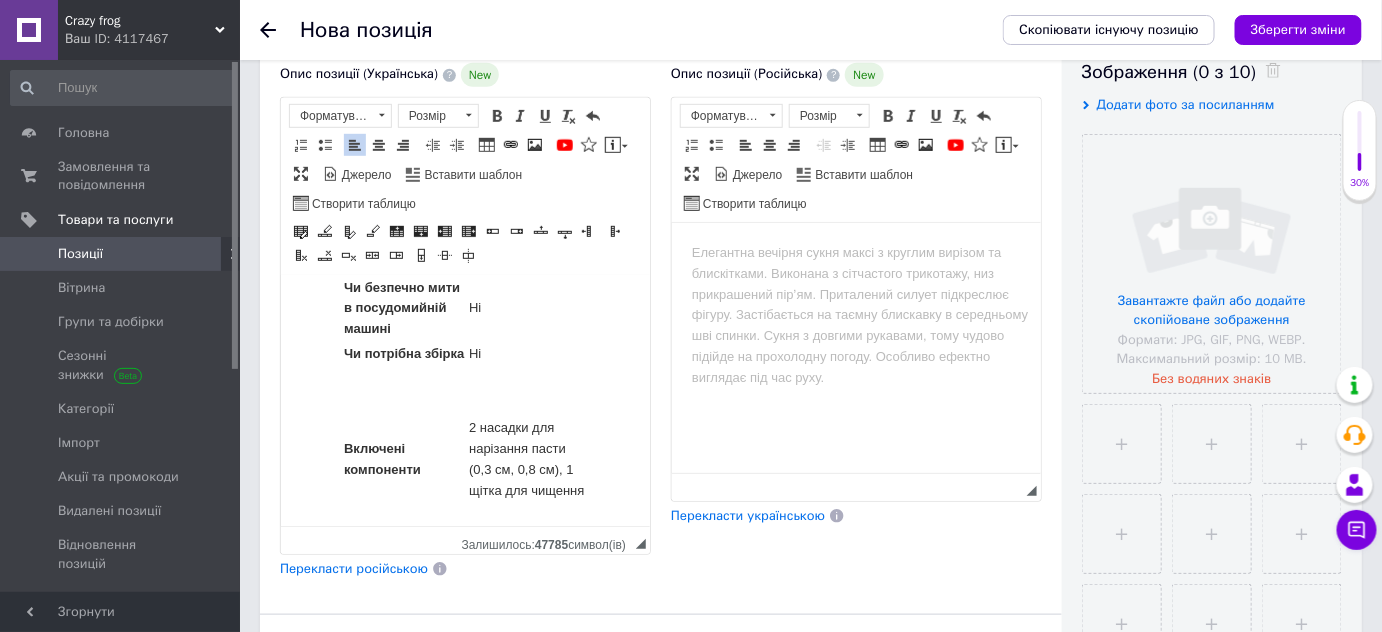 click at bounding box center [527, 405] 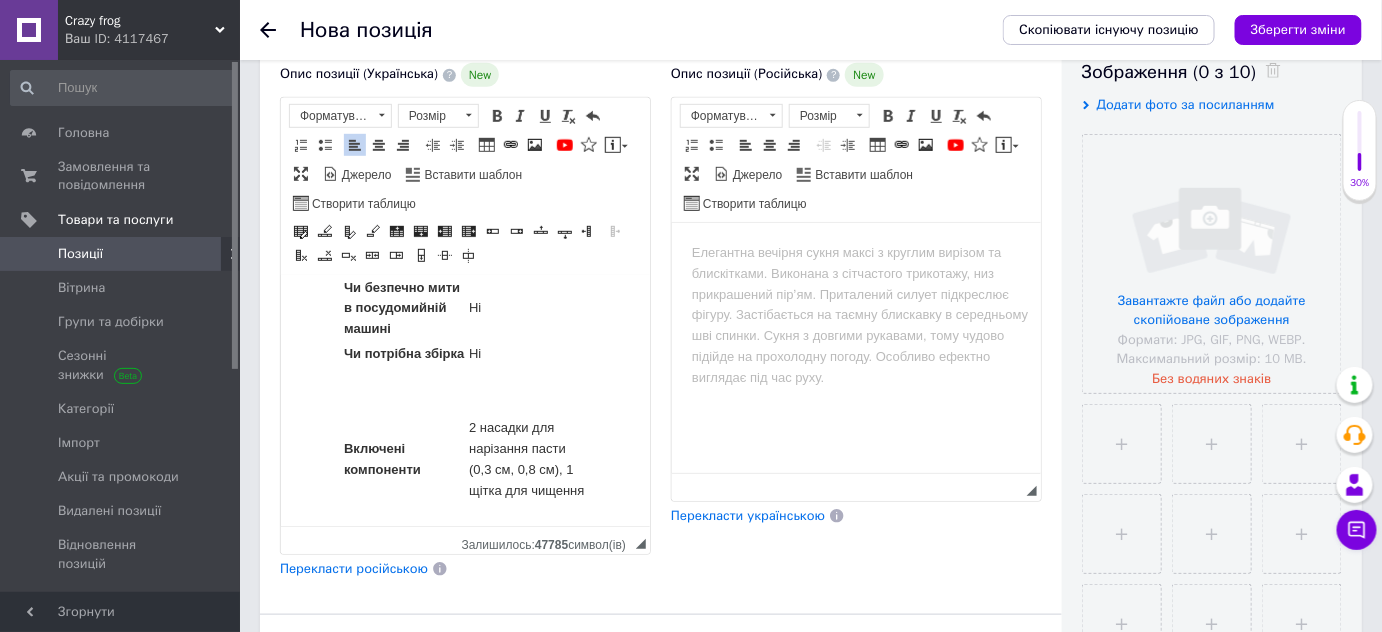 scroll, scrollTop: 1450, scrollLeft: 0, axis: vertical 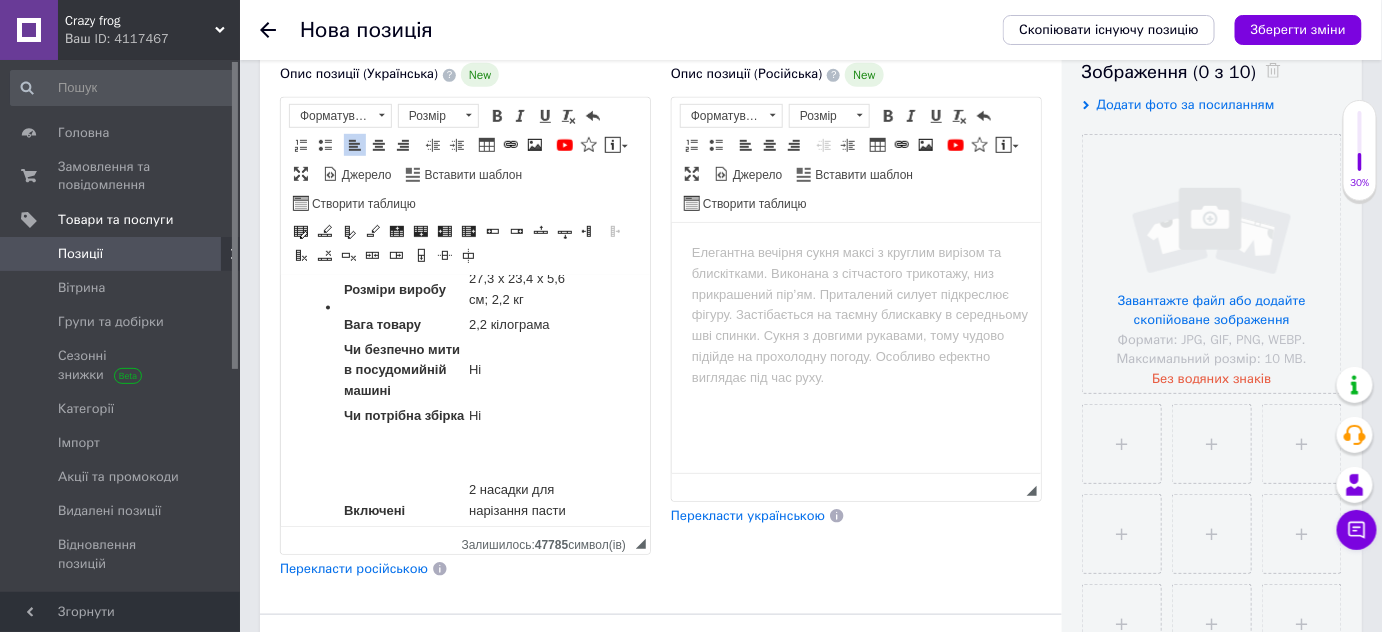 click on "Перекласти російською" at bounding box center [354, 568] 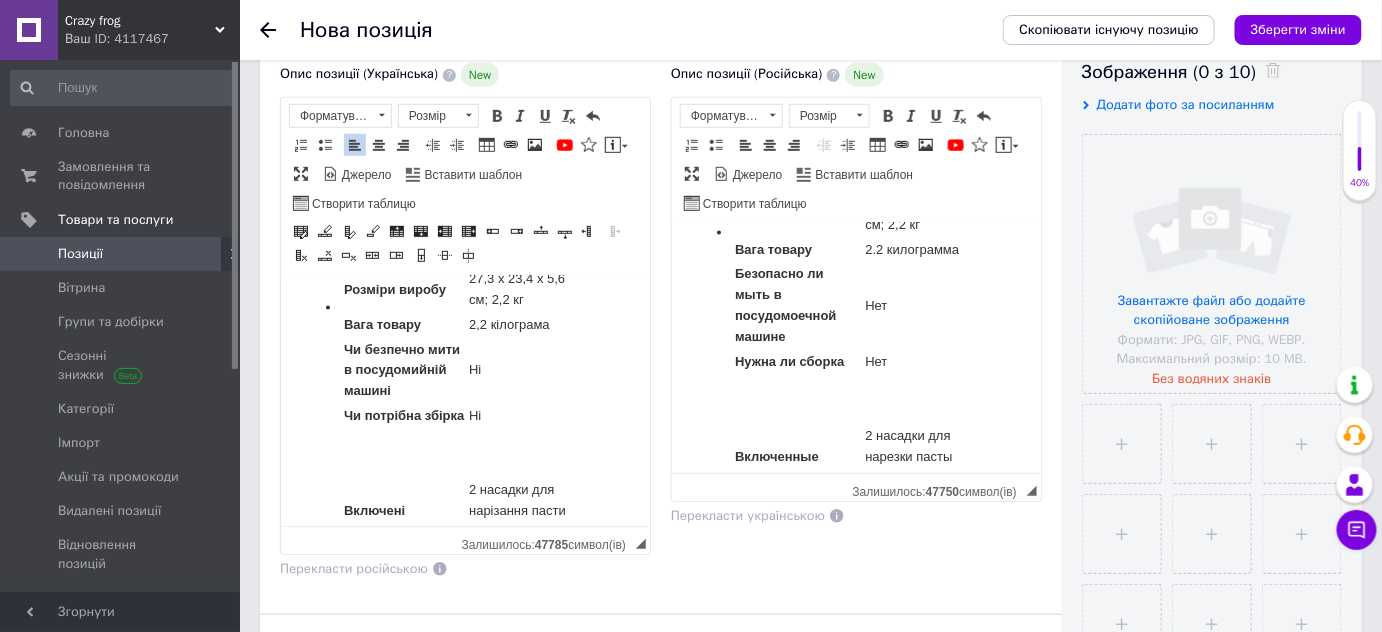 scroll, scrollTop: 1491, scrollLeft: 0, axis: vertical 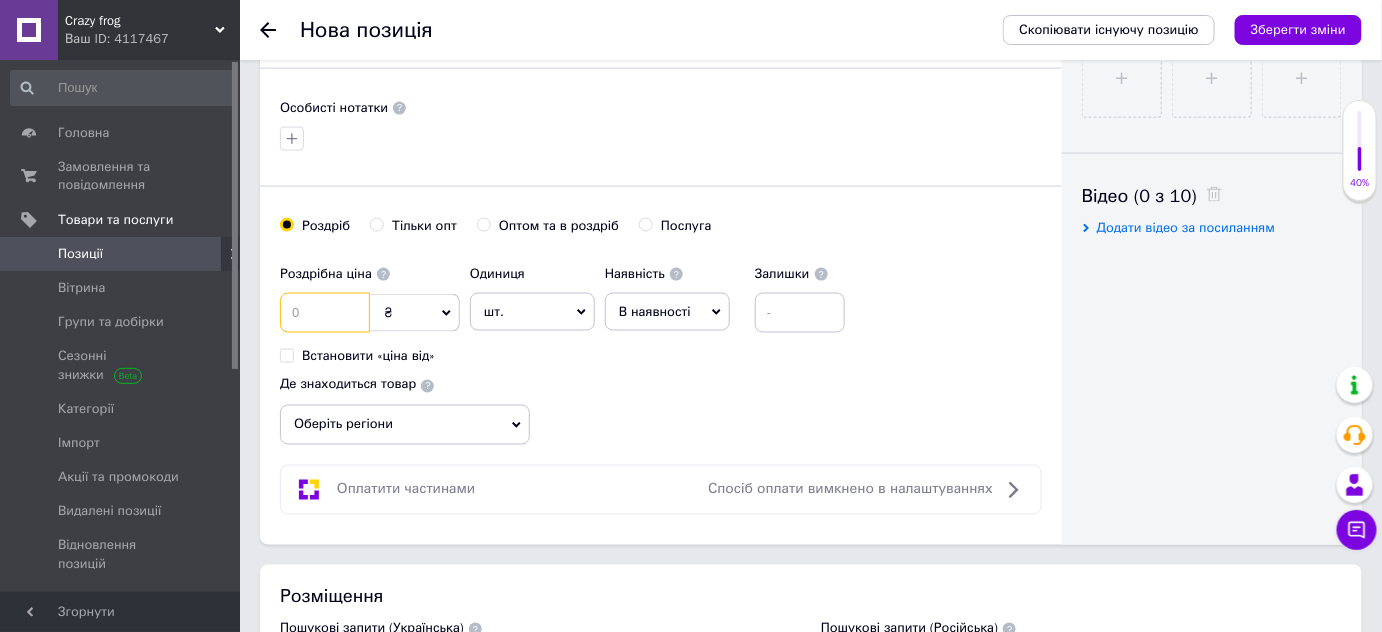 click at bounding box center [325, 313] 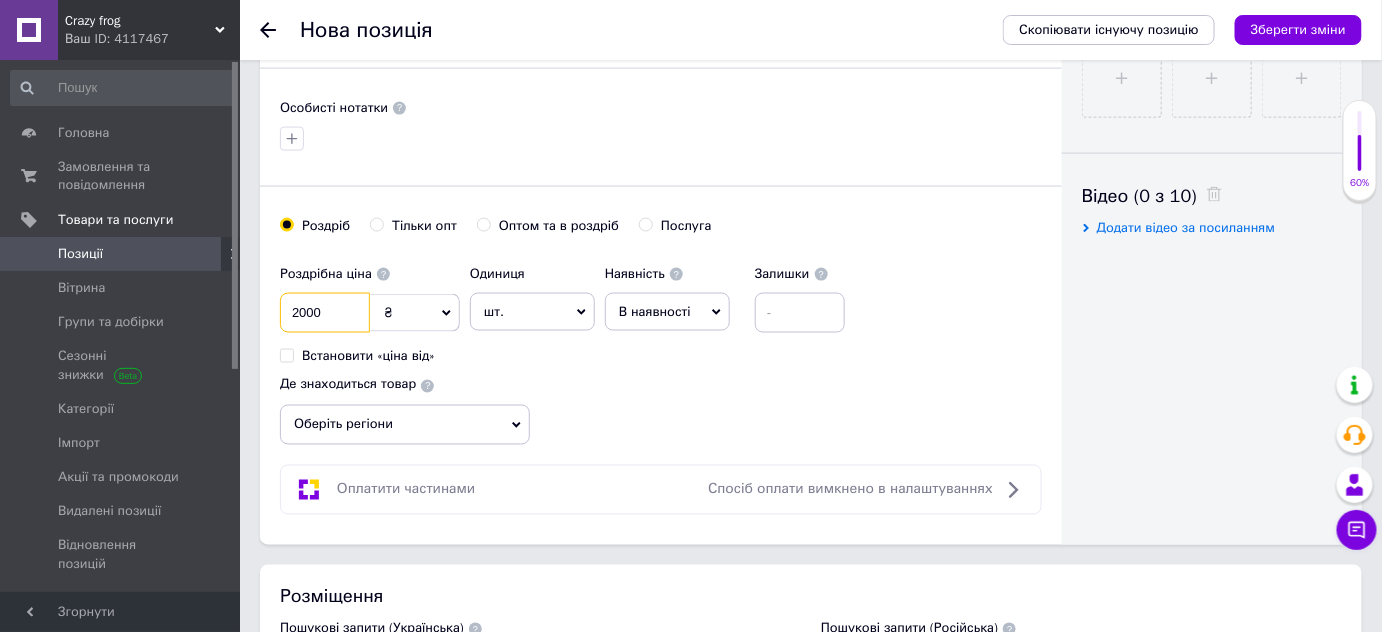 type on "2000" 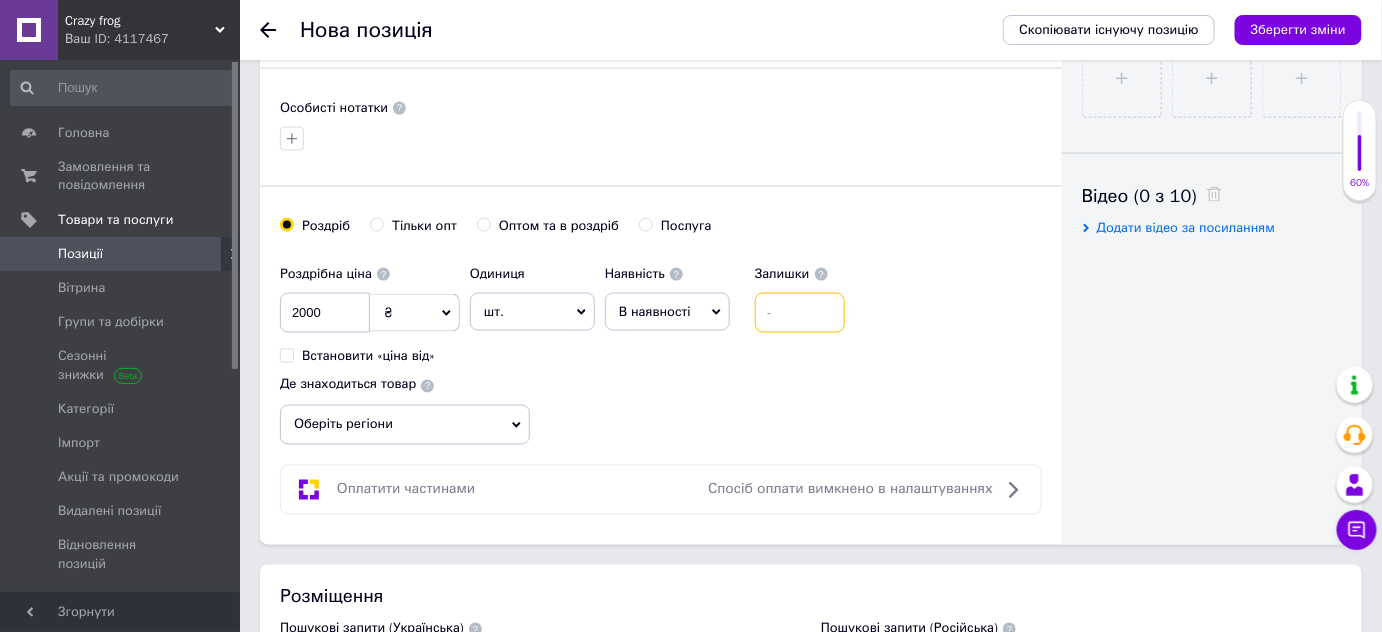 click at bounding box center (800, 313) 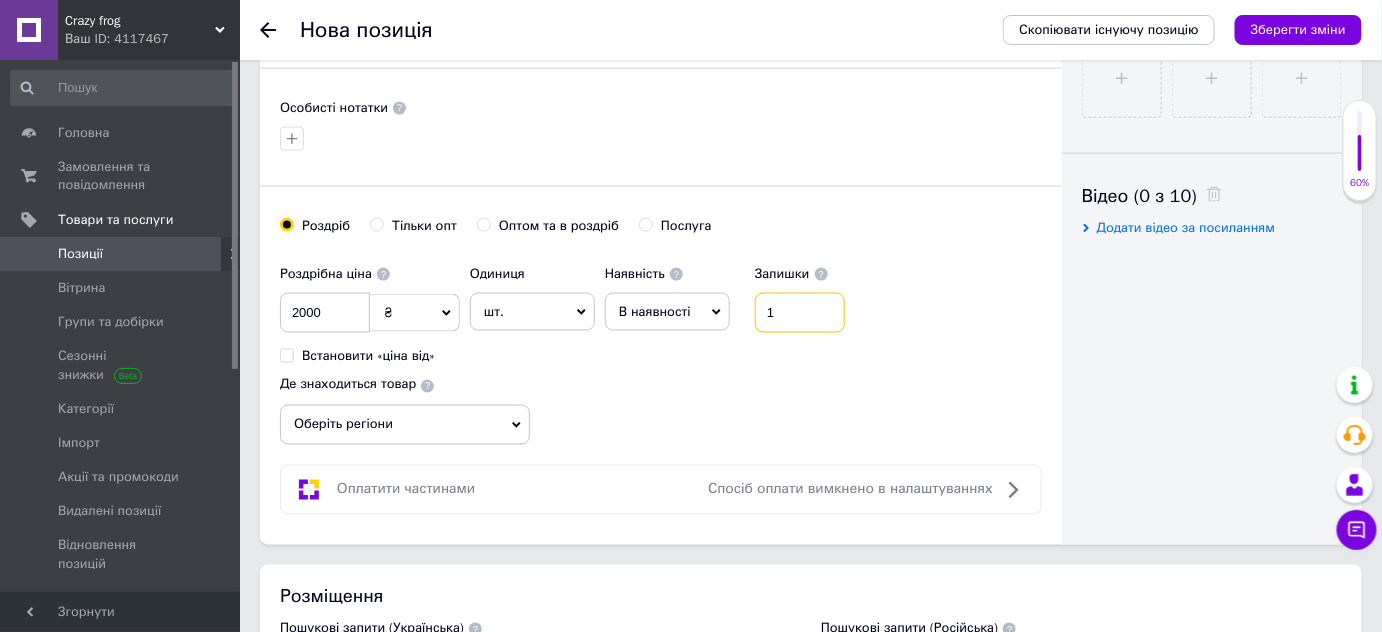 type on "1" 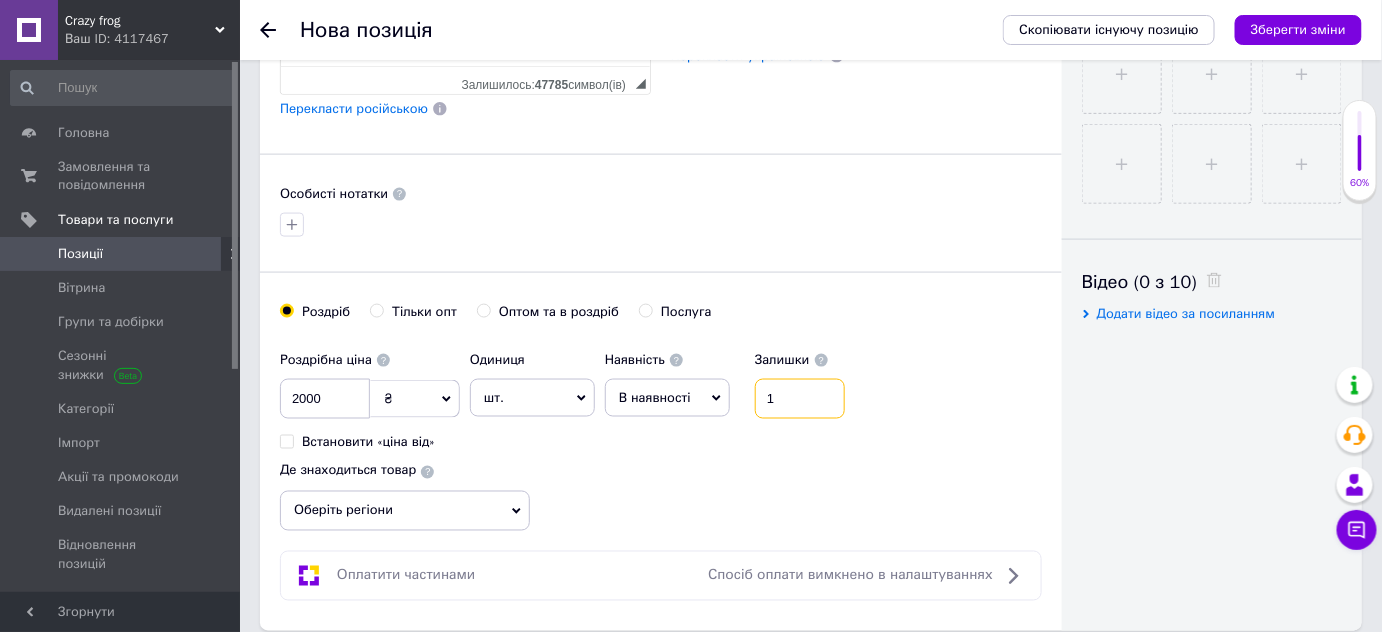 scroll, scrollTop: 636, scrollLeft: 0, axis: vertical 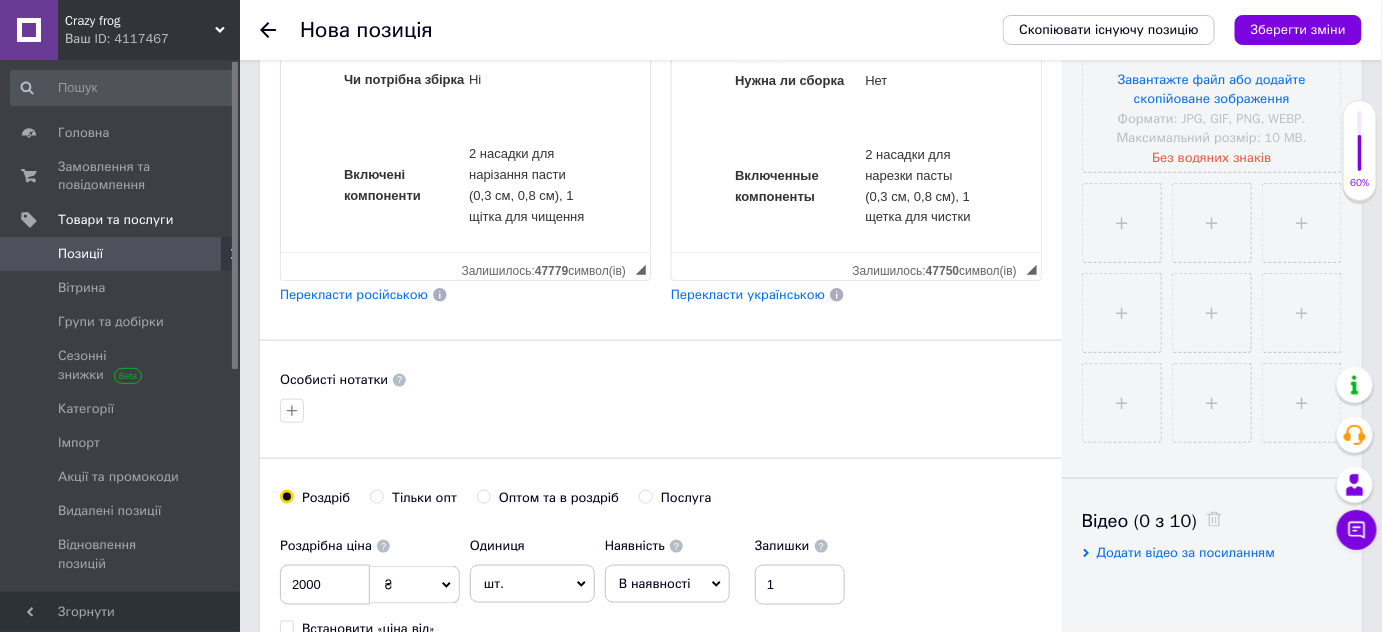click on "Насадка для пасти COFUN з 3 предметів з нержавіючої сталі для кухонного комбайна Kitchenaid, набір насадок для пасти 3-в-1, аксесуари для пасти для [PERSON_NAME] з роликом для пасти, різаком для спагетті, різаком для фетучіні Набір насадок для пасти преміум-класу: цей набір насадок для пасти виготовлений з безпечного для харчових продуктів матеріалу, конструкція з нержавіючої сталі забезпечує плавне розкочування та чисте нарізання форми для тіста для пасти, це справді незамінний аксесуар для аксесуарів KitchenAid. Розміри виробу ‎27,3 x 23,4 x 5,6 см; 2,2 кг Вага товару ‎2,2 кілограма" at bounding box center [464, -629] 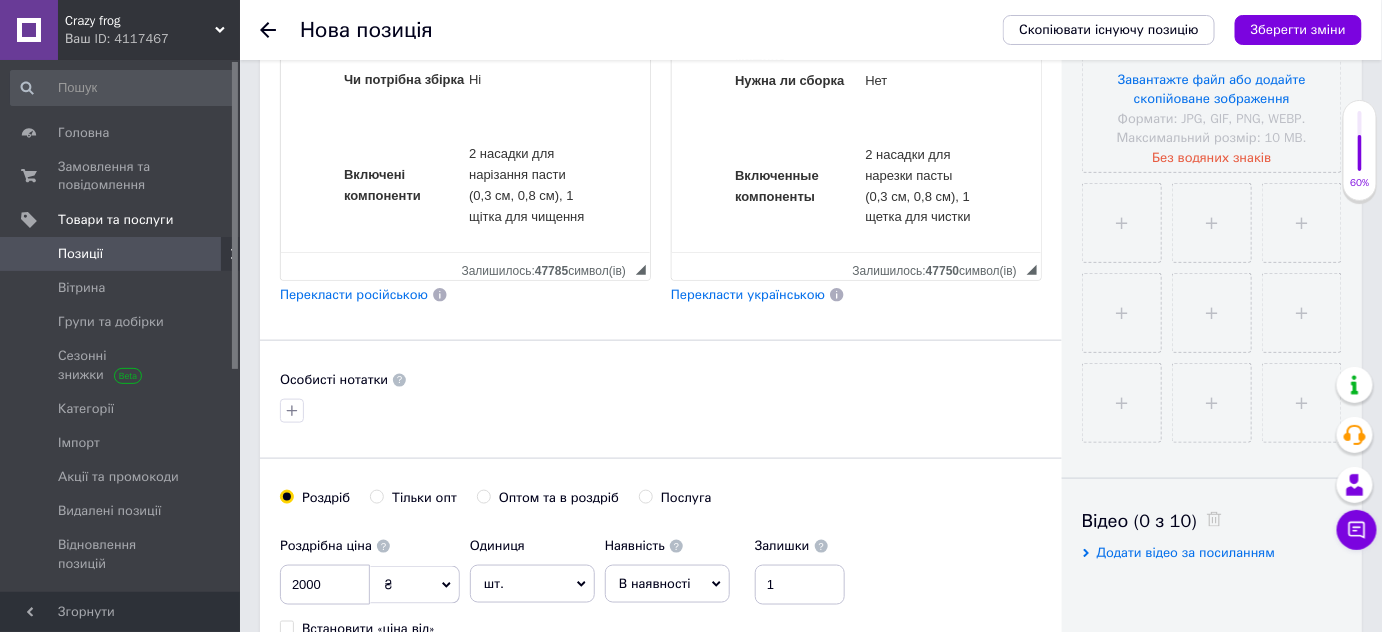 click on "Насадка для пасти COFUN з 3 предметів з нержавіючої сталі для кухонного комбайна Kitchenaid, набір насадок для пасти 3-в-1, аксесуари для пасти для [PERSON_NAME] з роликом для пасти, різаком для спагетті, різаком для фетучіні Набір насадок для пасти преміум-класу: цей набір насадок для пасти виготовлений з безпечного для харчових продуктів матеріалу, конструкція з нержавіючої сталі забезпечує плавне розкочування та чисте нарізання форми для тіста для пасти, це справді незамінний аксесуар для аксесуарів KitchenAid. Розміри виробу ‎27,3 x 23,4 x 5,6 см; 2,2 кг Вага товару ‎2,2 кілограма" at bounding box center [464, -629] 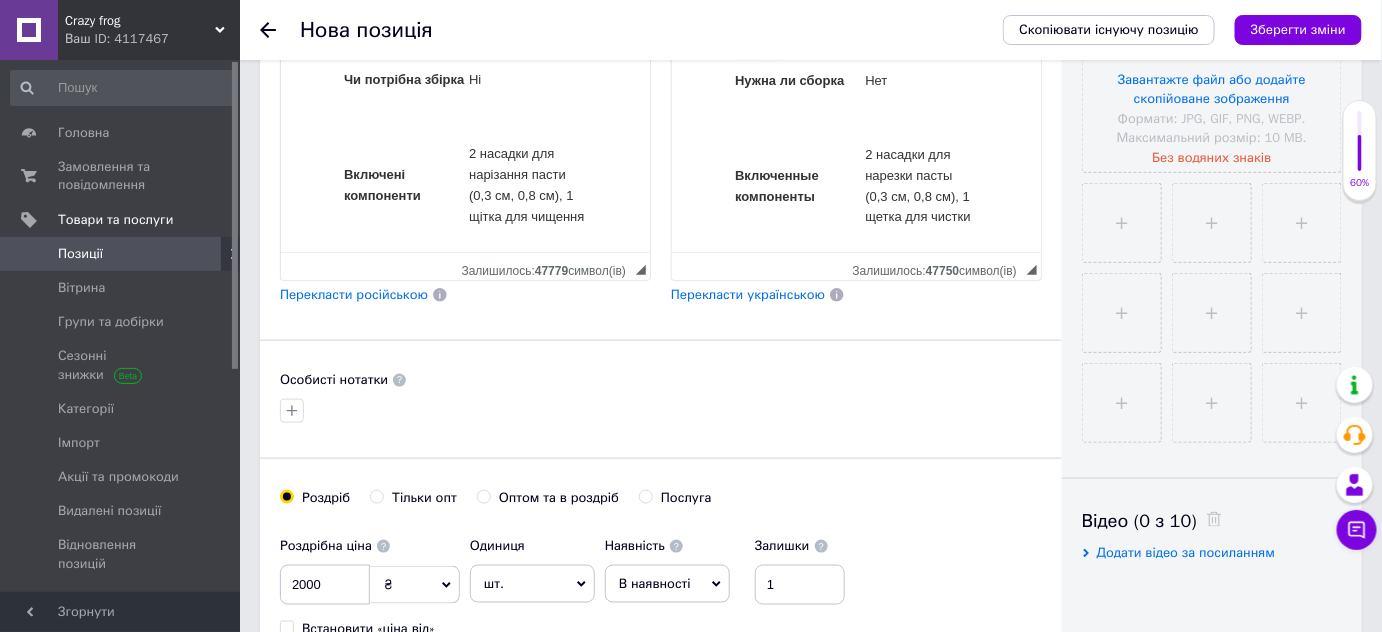 click on "‎2 насадки для нарізання пасти (0,3 см, 0,8 см), 1 щітка для чищення" at bounding box center [527, 186] 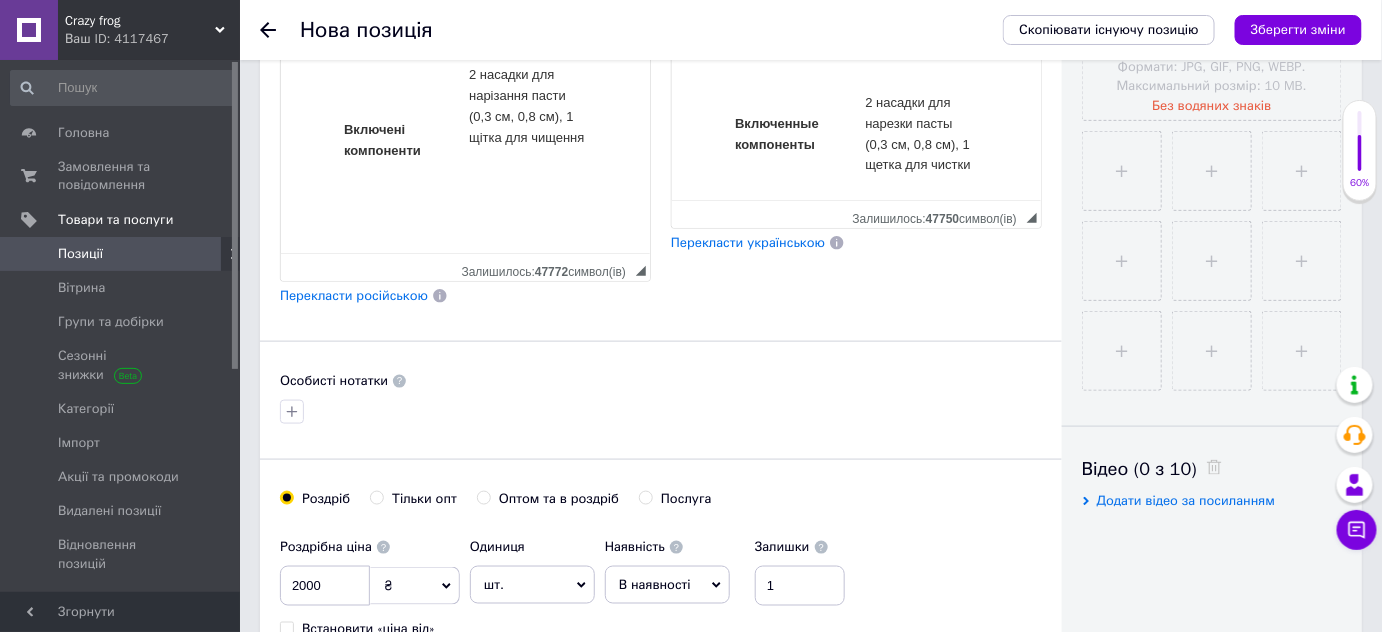 scroll, scrollTop: 1687, scrollLeft: 0, axis: vertical 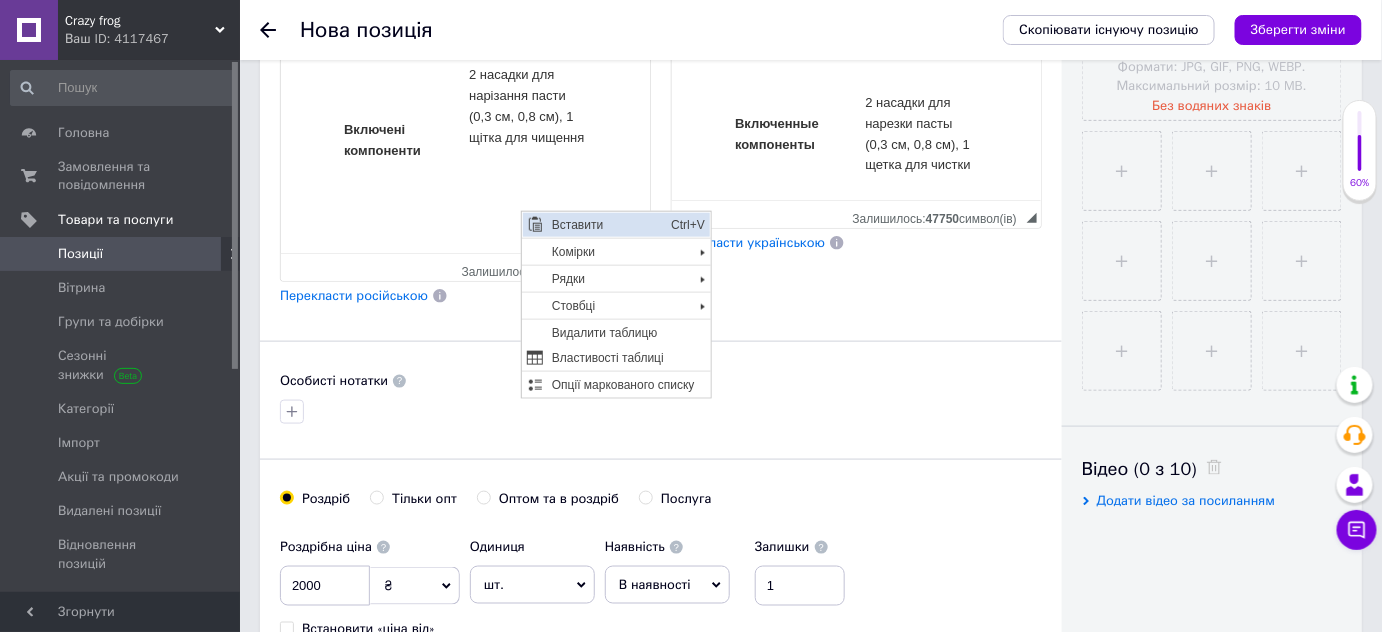 click on "Вставити" at bounding box center (605, 224) 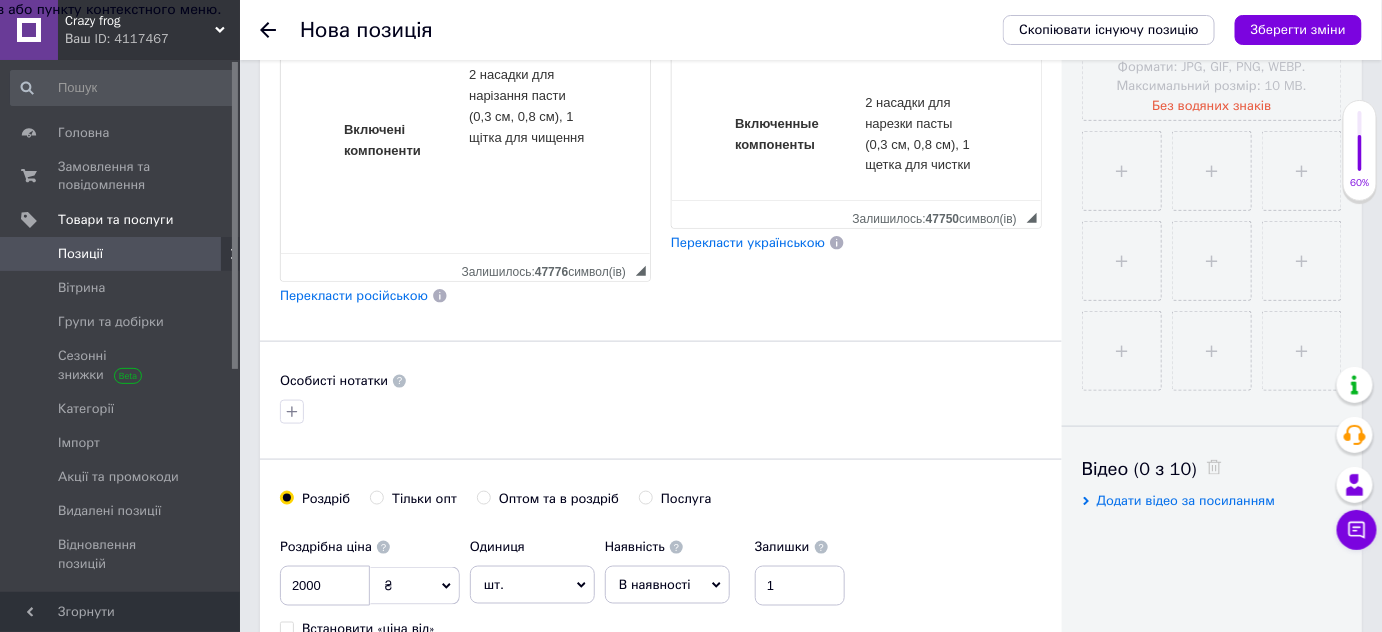 click on "Включені компоненти" at bounding box center (403, 141) 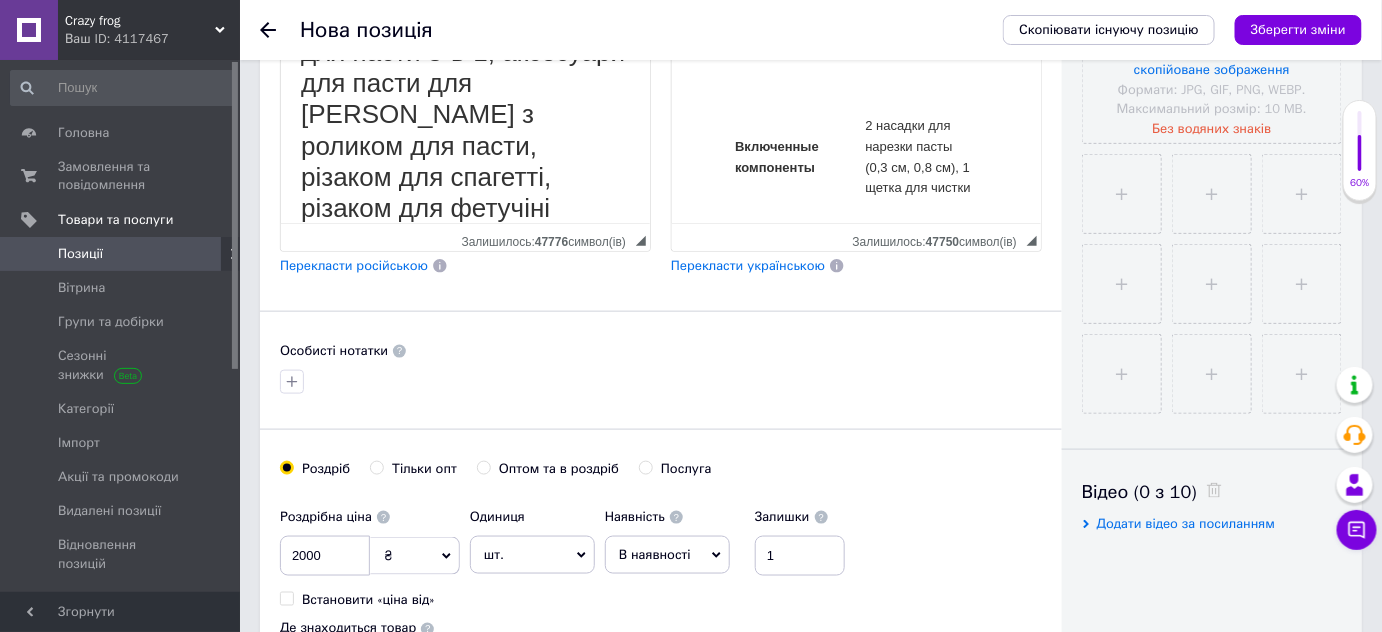scroll, scrollTop: 148, scrollLeft: 0, axis: vertical 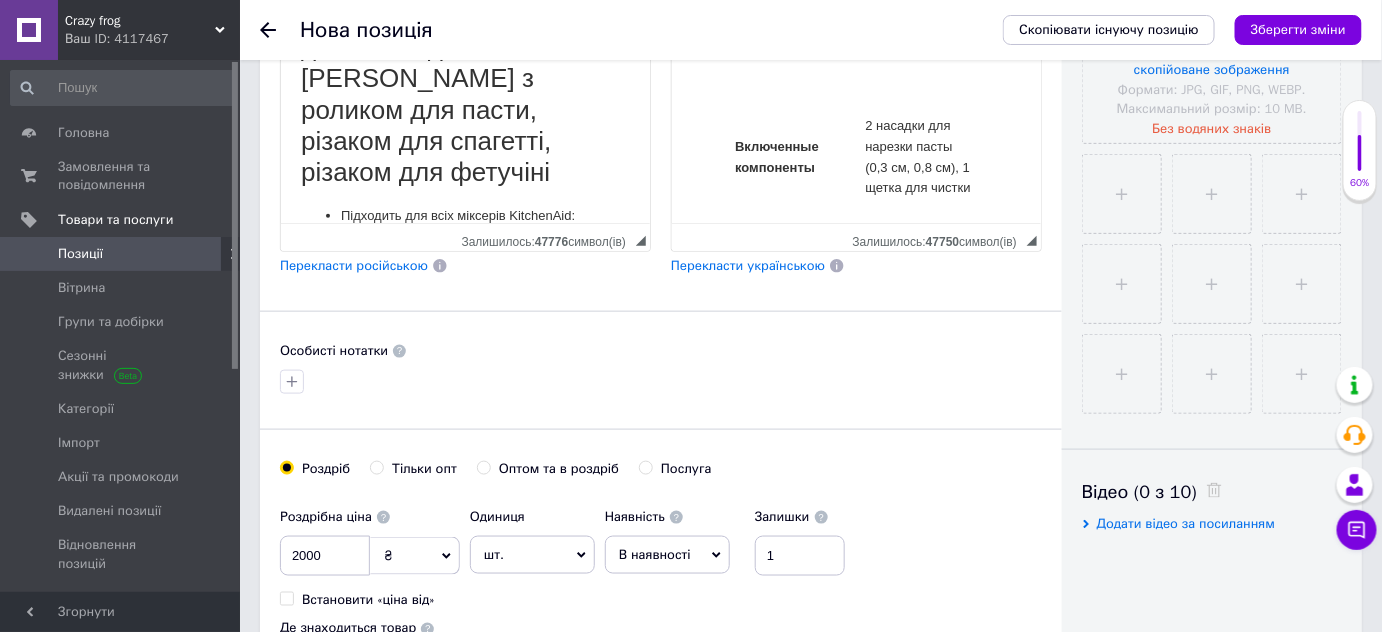click on "Насадка для пасти COFUN з 3 предметів з нержавіючої сталі для кухонного комбайна Kitchenaid, набір насадок для пасти 3-в-1, аксесуари для пасти для [PERSON_NAME] з роликом для пасти, різаком для спагетті, різаком для фетучіні" at bounding box center [464, 17] 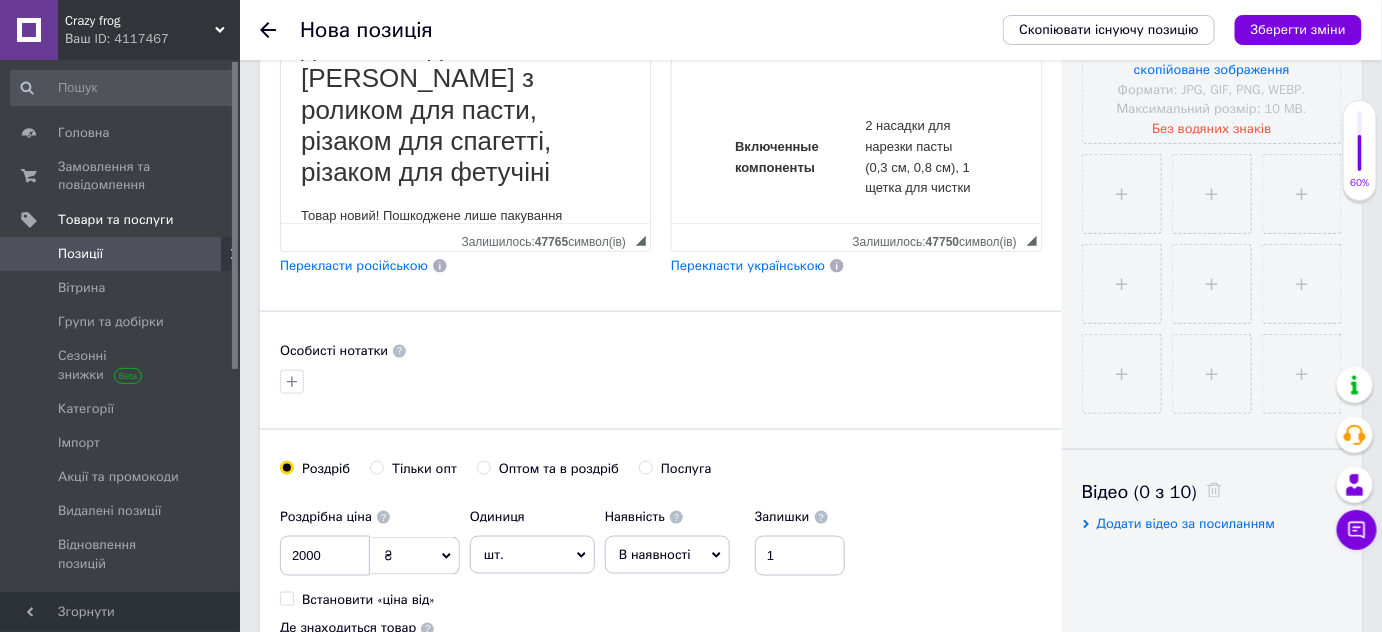 scroll, scrollTop: 252, scrollLeft: 0, axis: vertical 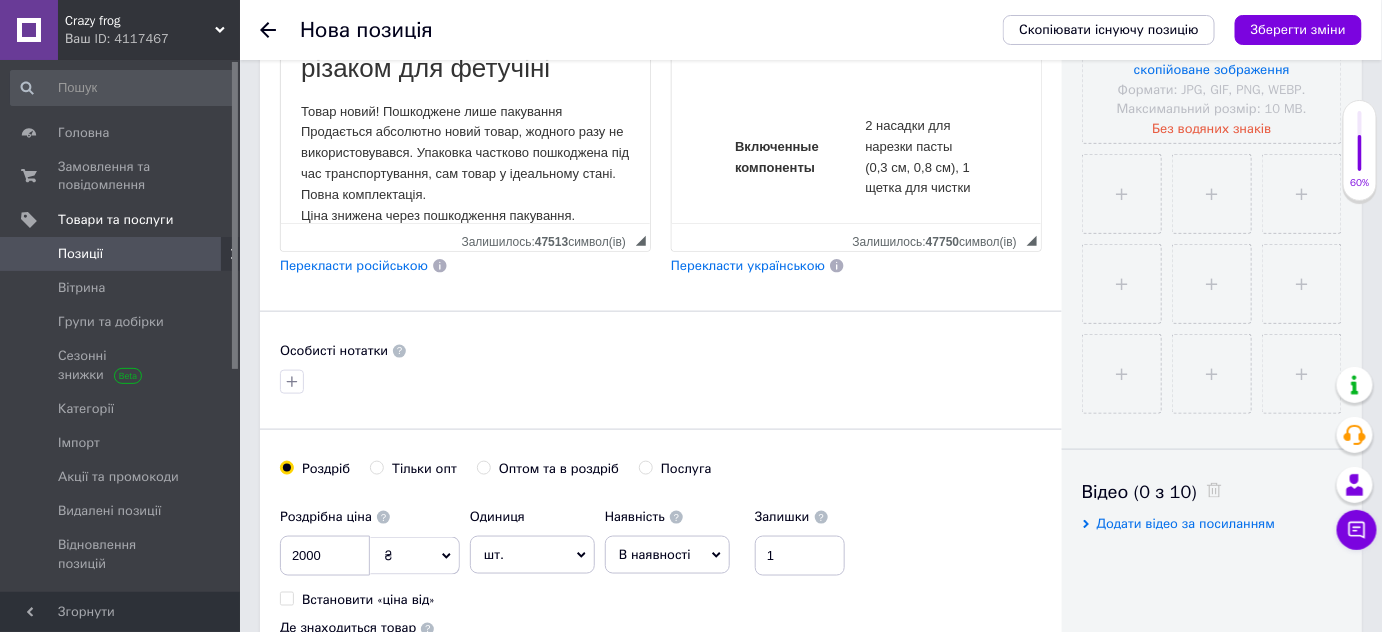click on "Перекласти російською" at bounding box center (354, 265) 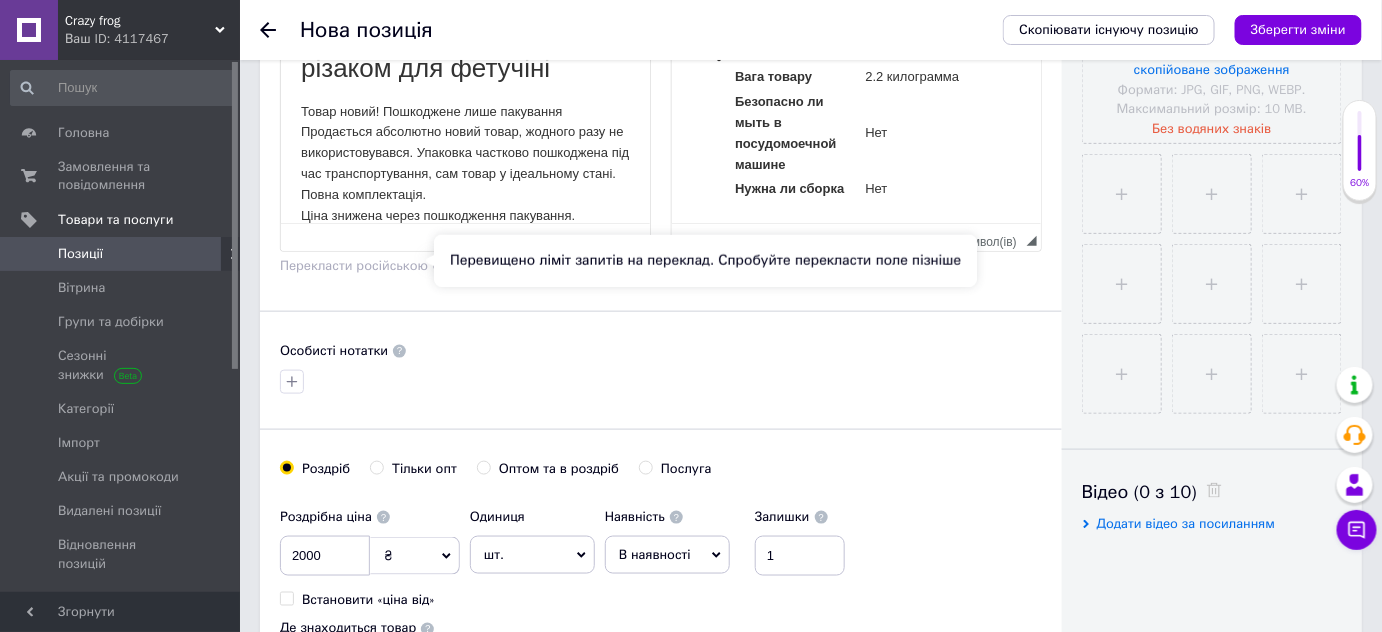 scroll, scrollTop: 1202, scrollLeft: 0, axis: vertical 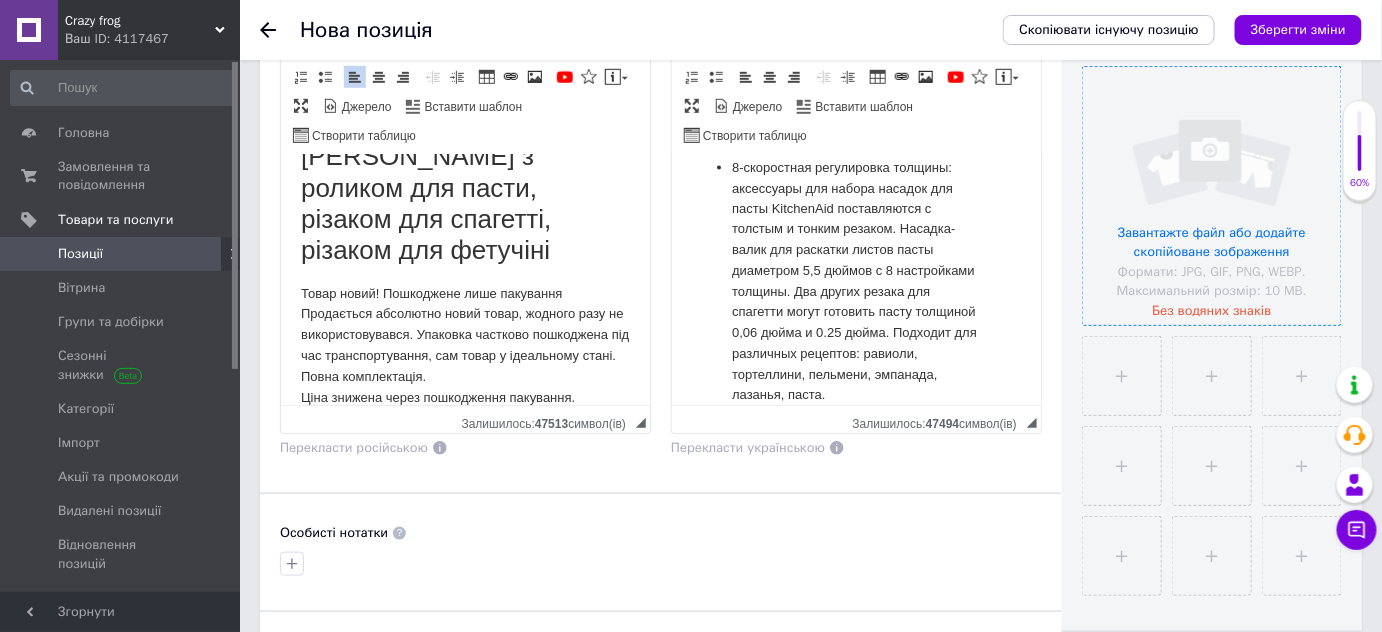 click at bounding box center [1212, 196] 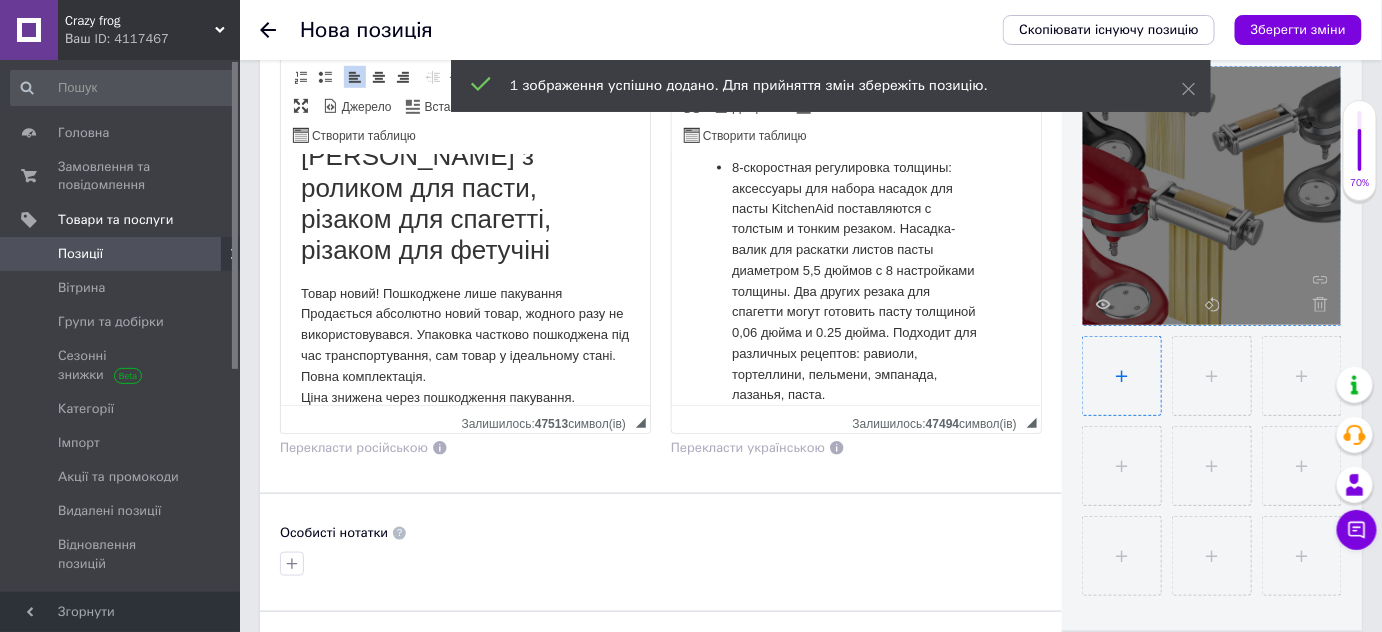 click at bounding box center (1122, 376) 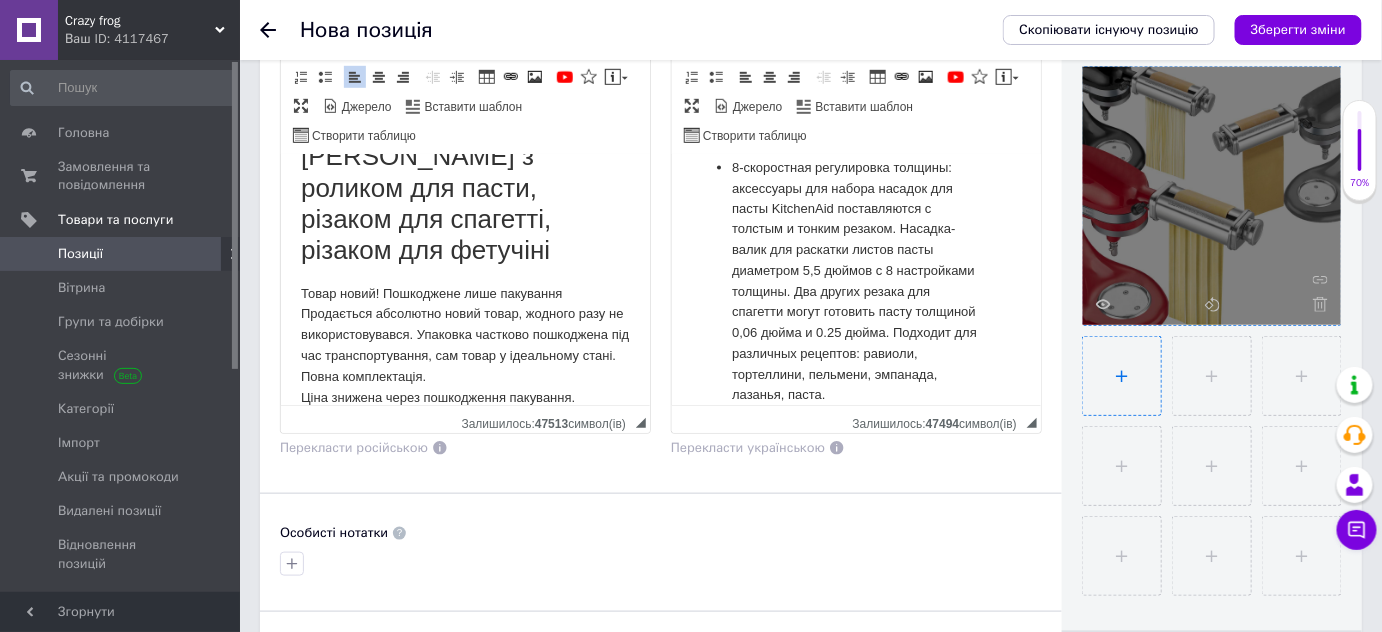 type on "C:\fakepath\51BQUNCZJxL._AC_.jpg" 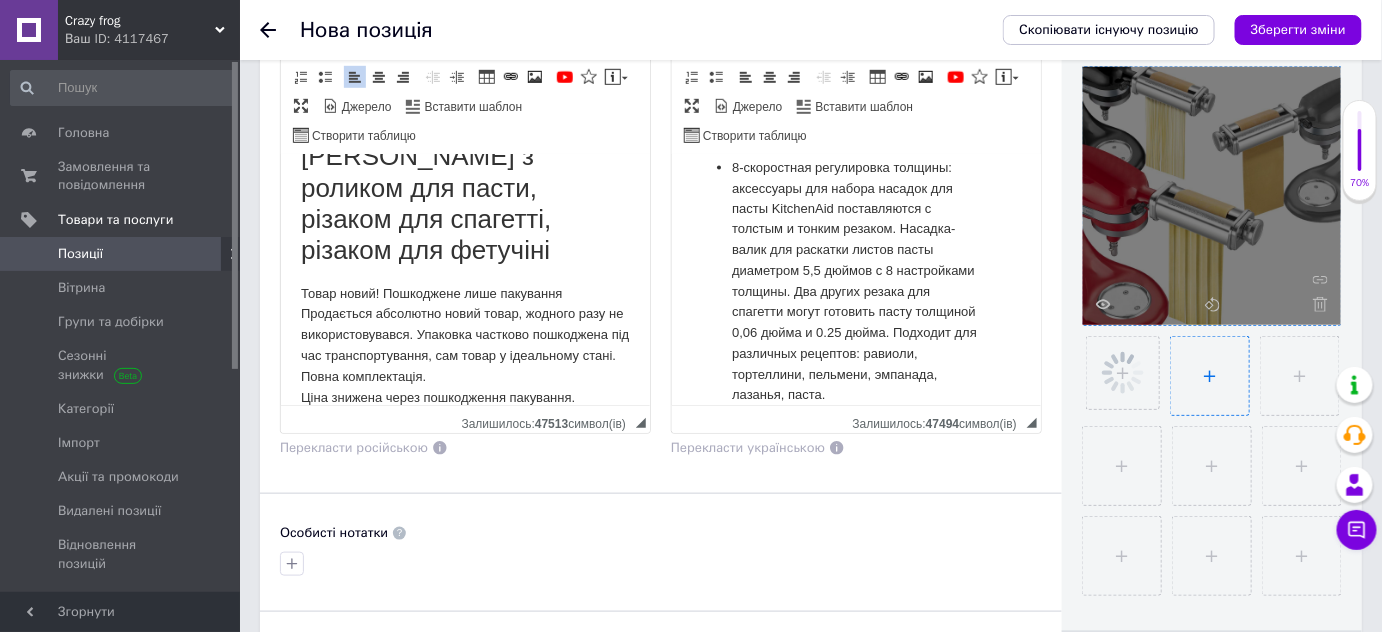 click at bounding box center (1210, 376) 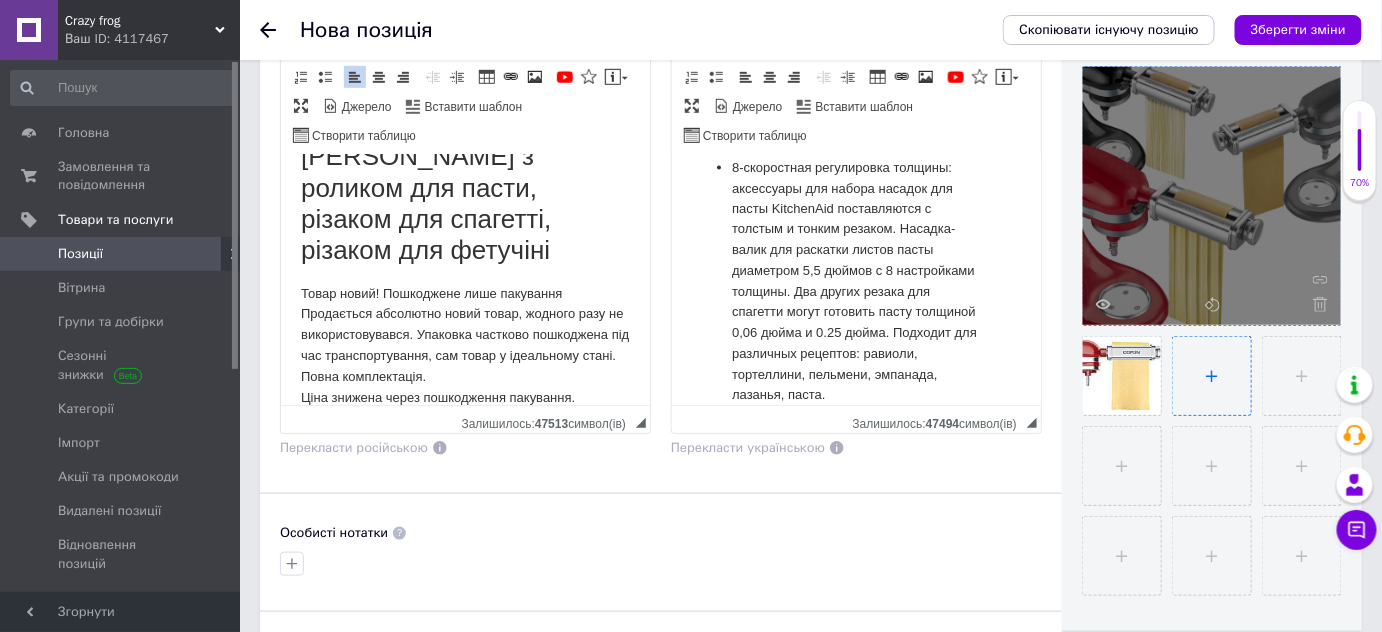 type on "C:\fakepath\61JQTUk-ZCL._AC_.jpg" 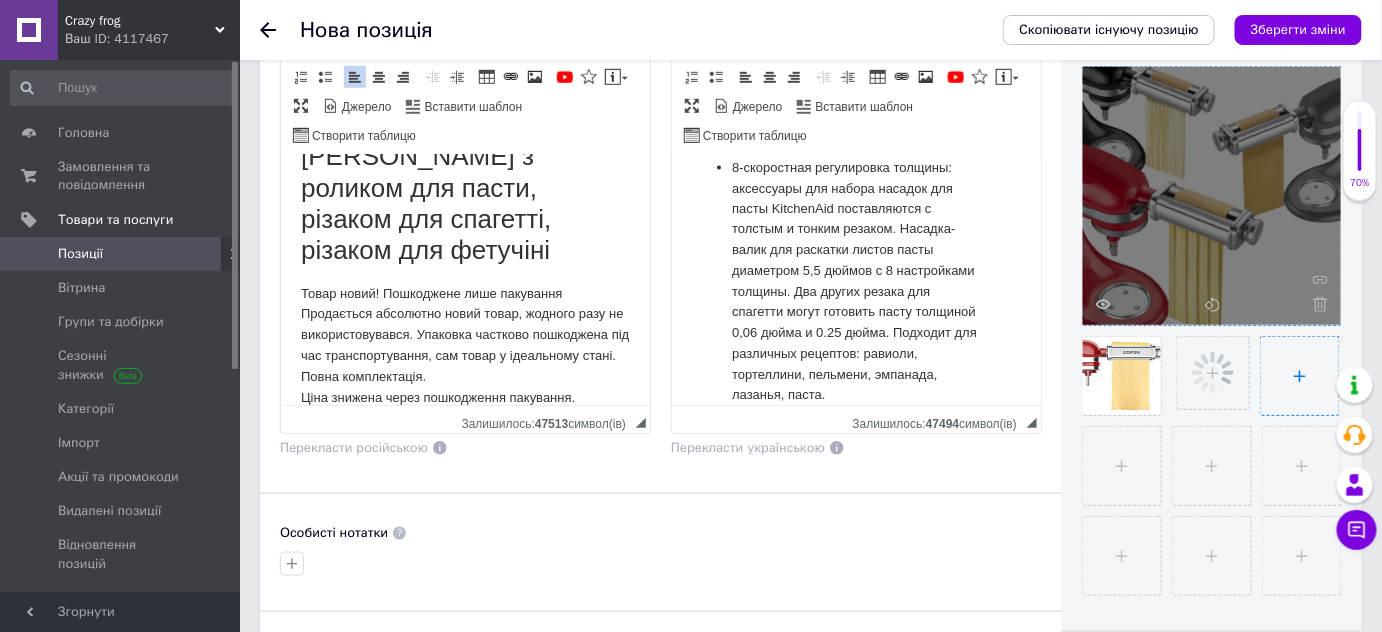 click at bounding box center [1300, 376] 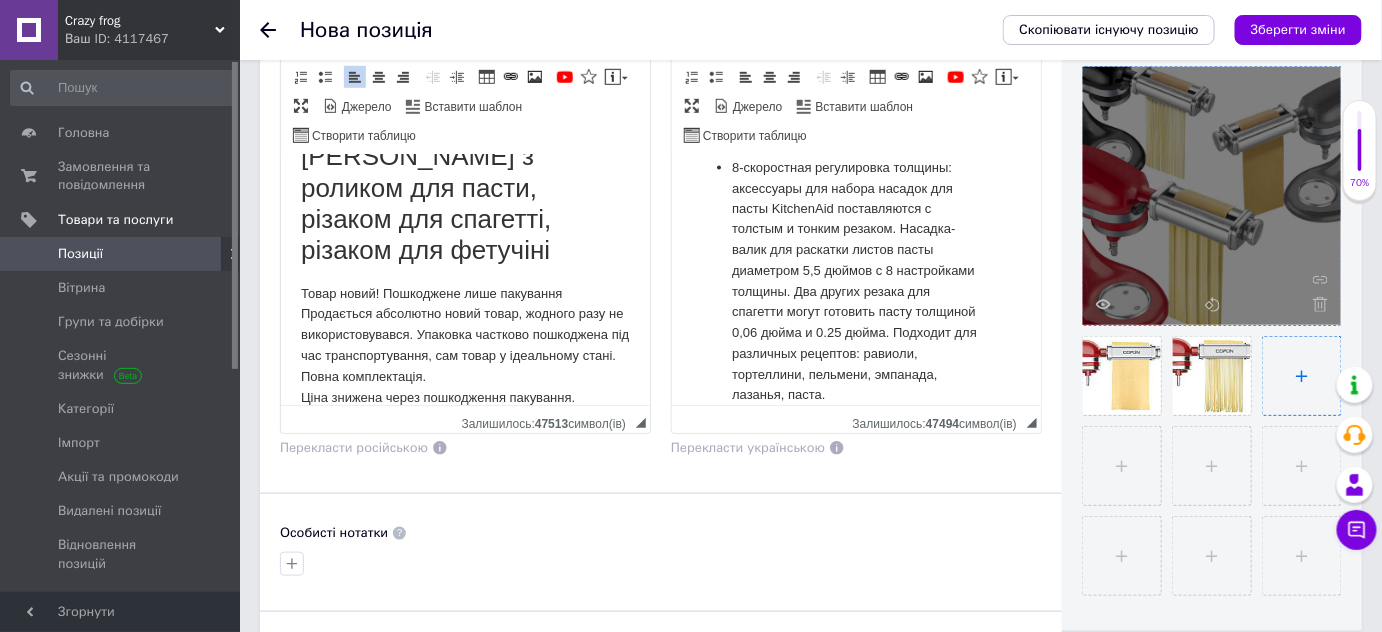type on "C:\fakepath\51PnJJrK5qL._AC_.jpg" 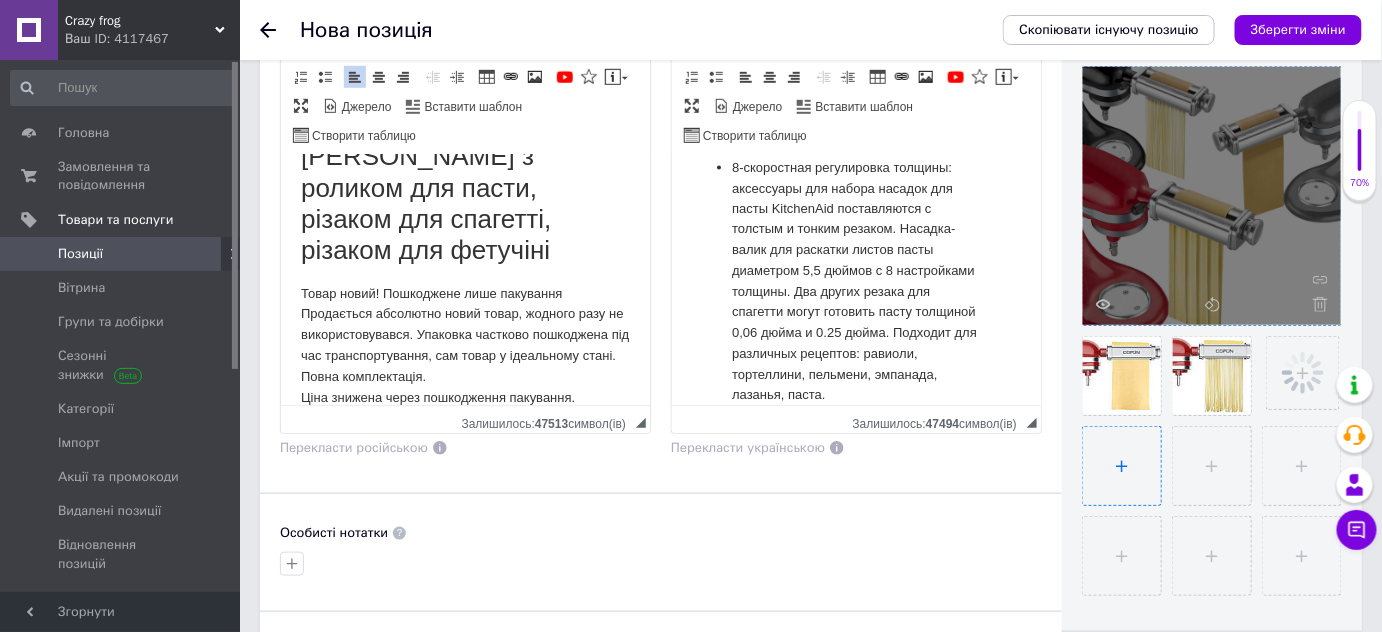 click at bounding box center (1122, 466) 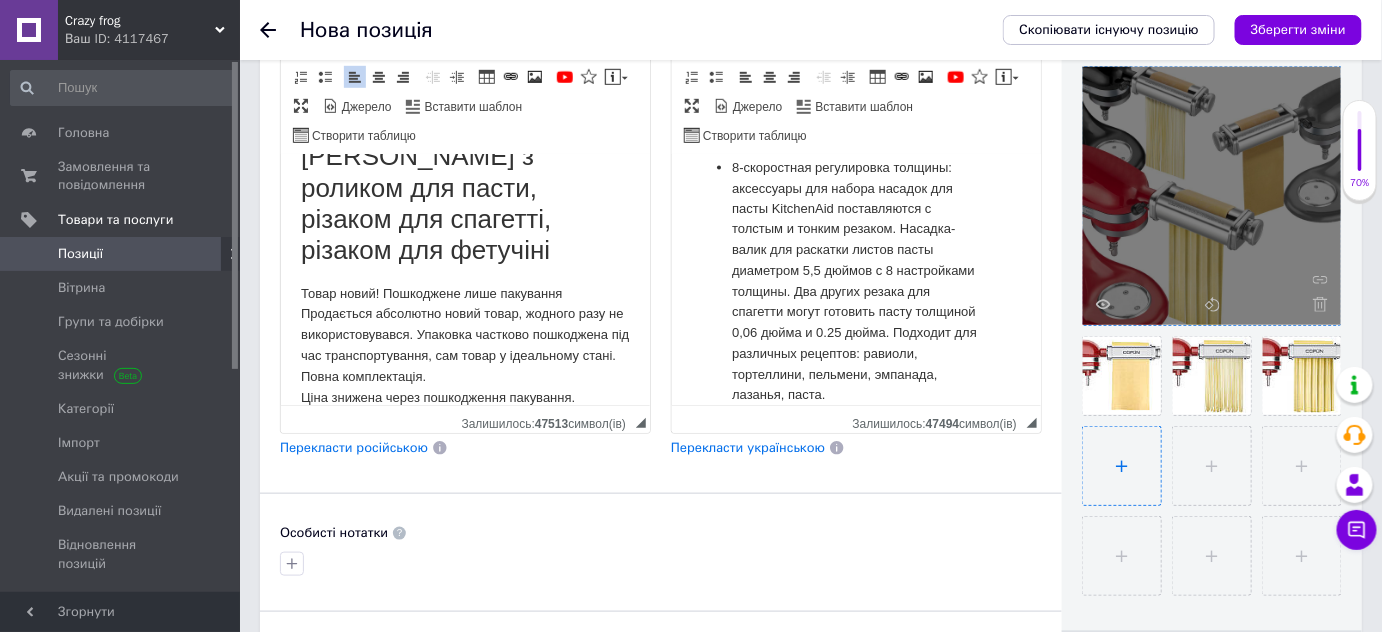type on "C:\fakepath\71uqVCrhHaL._AC_SL1500_.jpg" 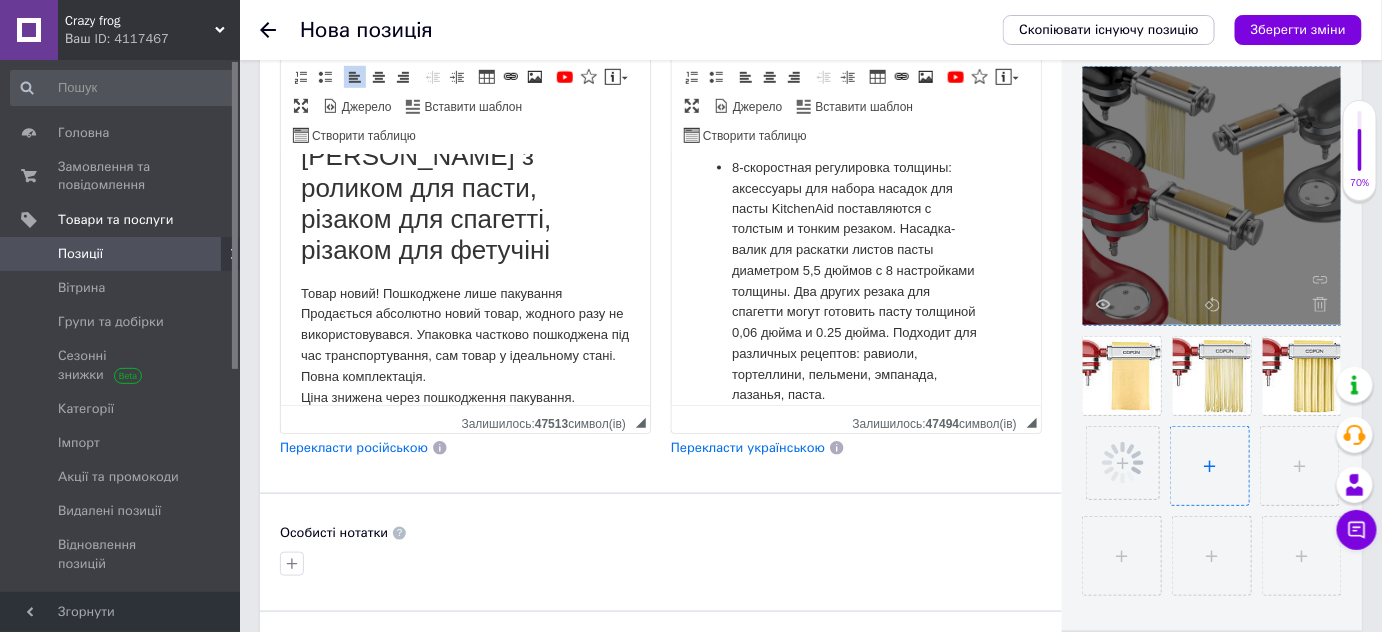 click at bounding box center (1210, 466) 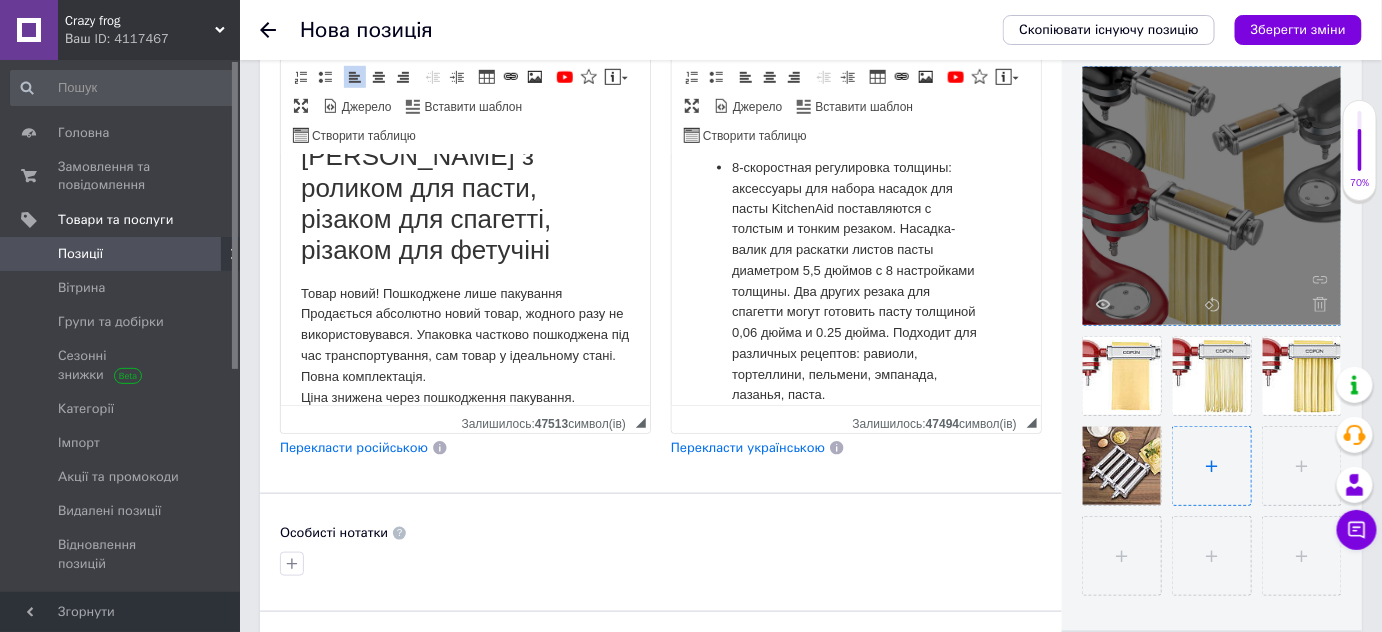 type on "C:\fakepath\71YqY8DXSrL._AC_SL1500_.jpg" 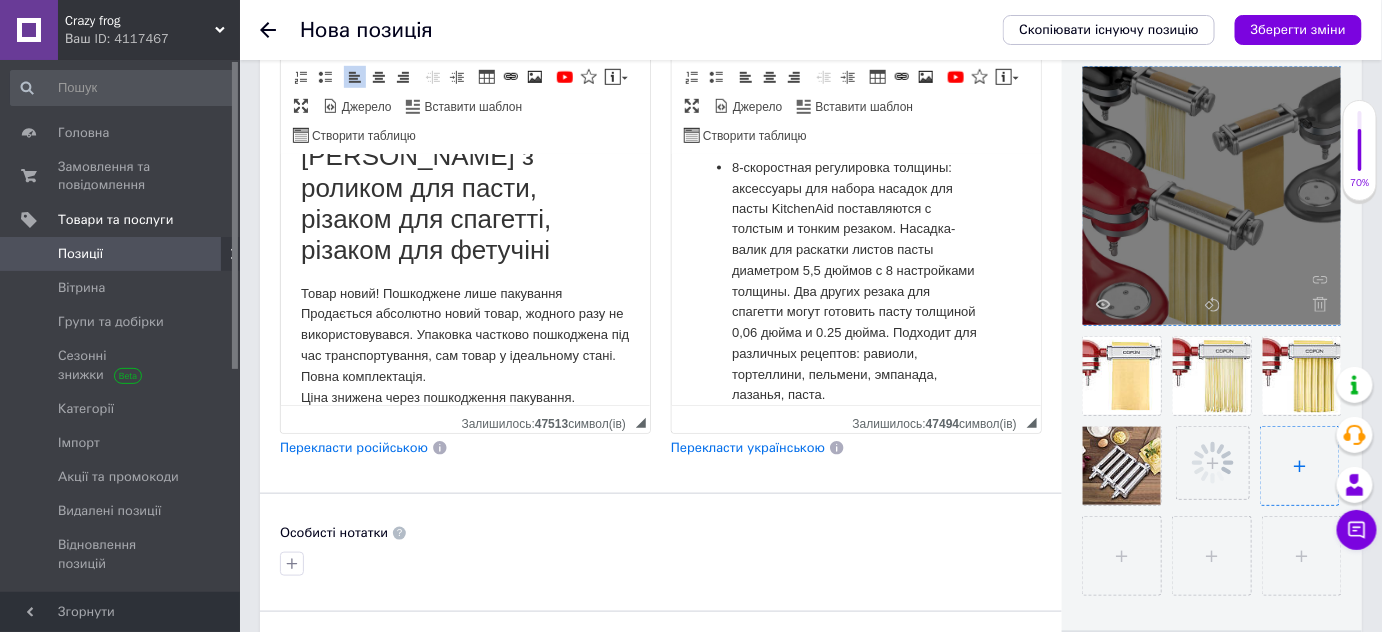 click at bounding box center [1300, 466] 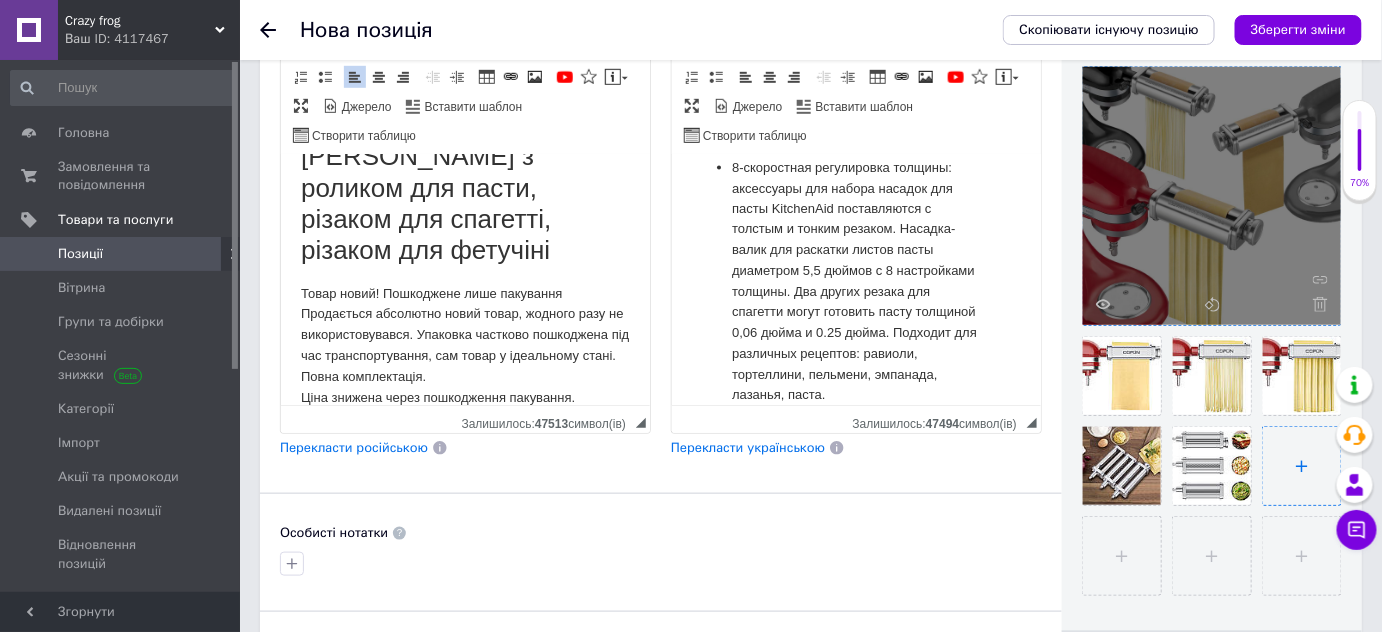 type on "C:\fakepath\81dN4q90t1L._AC_SL1500_.jpg" 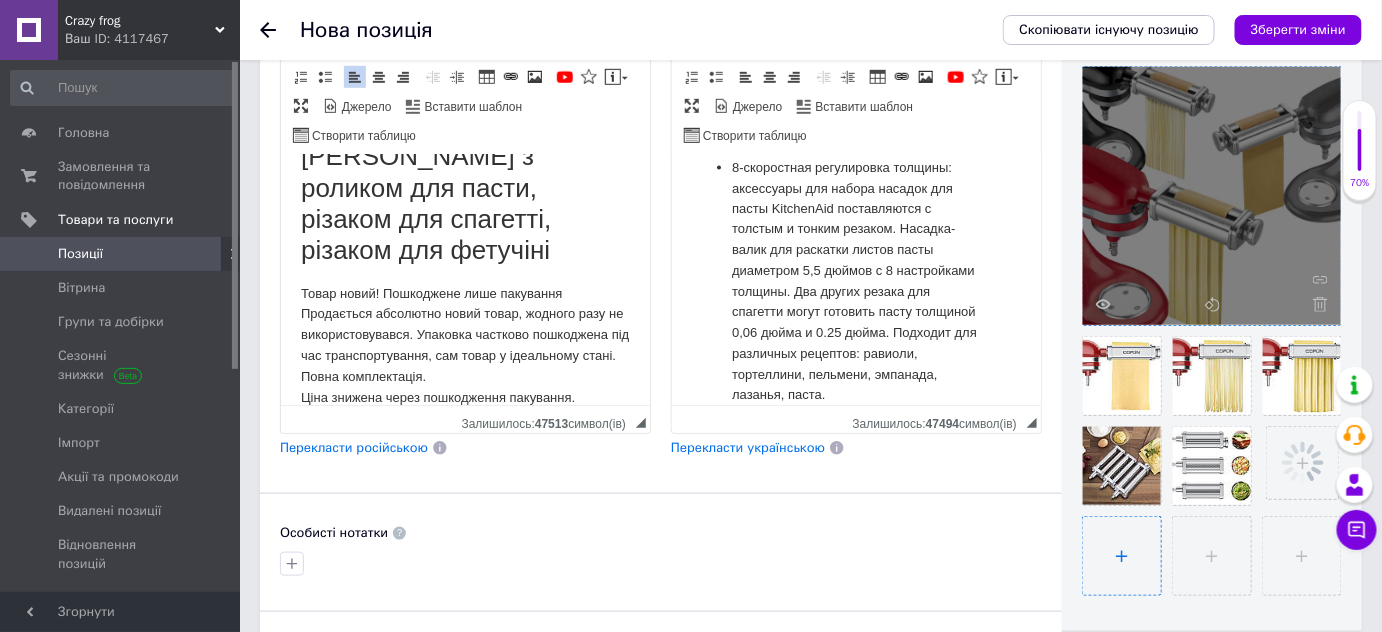 click at bounding box center [1122, 556] 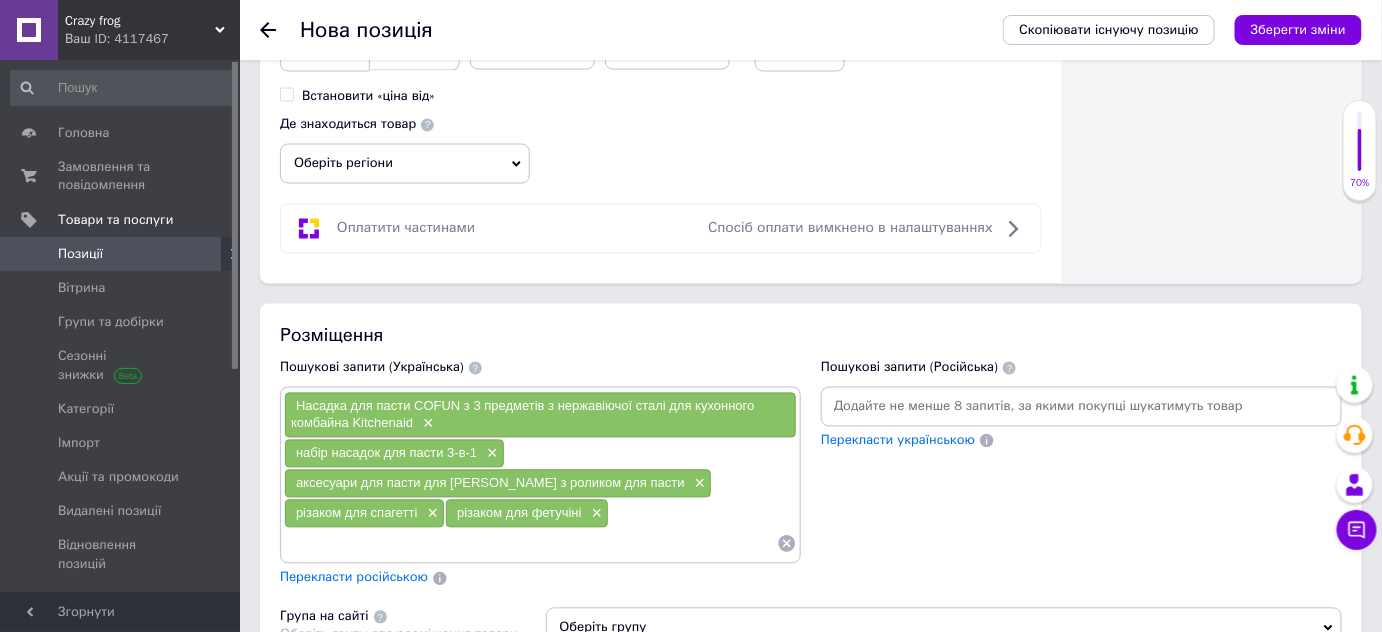 scroll, scrollTop: 1158, scrollLeft: 0, axis: vertical 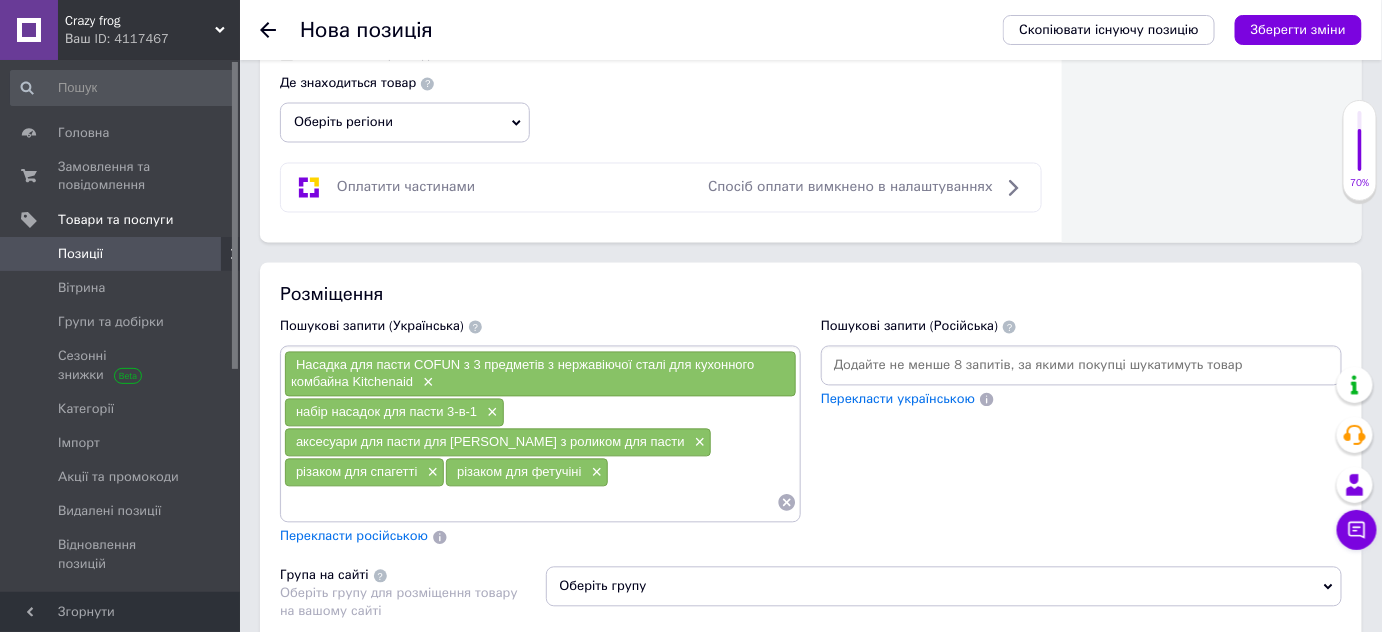 click on "Перекласти російською" at bounding box center (354, 536) 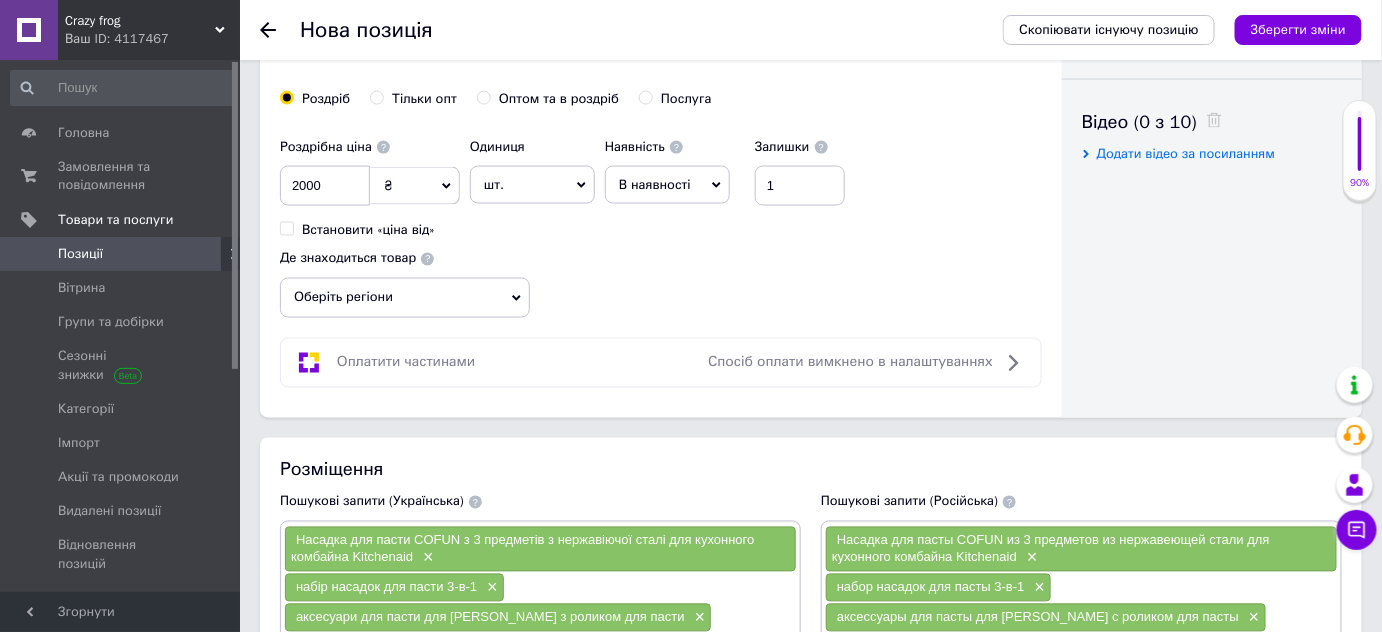 scroll, scrollTop: 976, scrollLeft: 0, axis: vertical 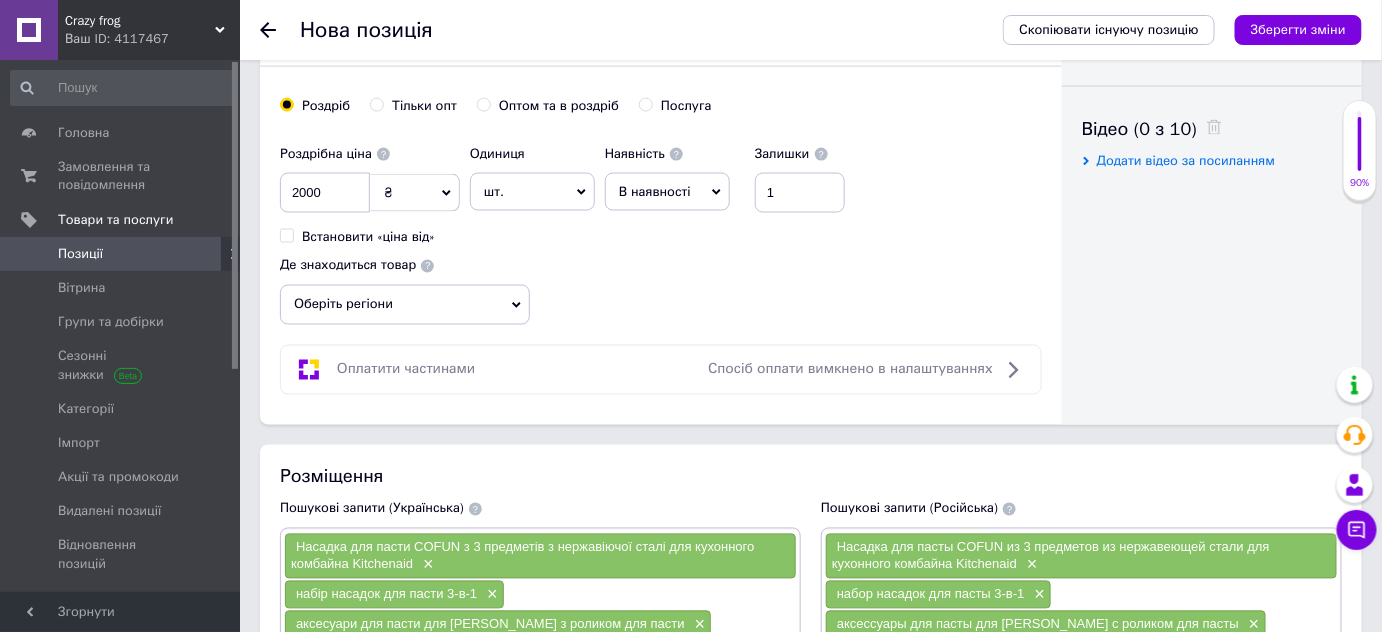 click on "Оберіть регіони" at bounding box center (405, 305) 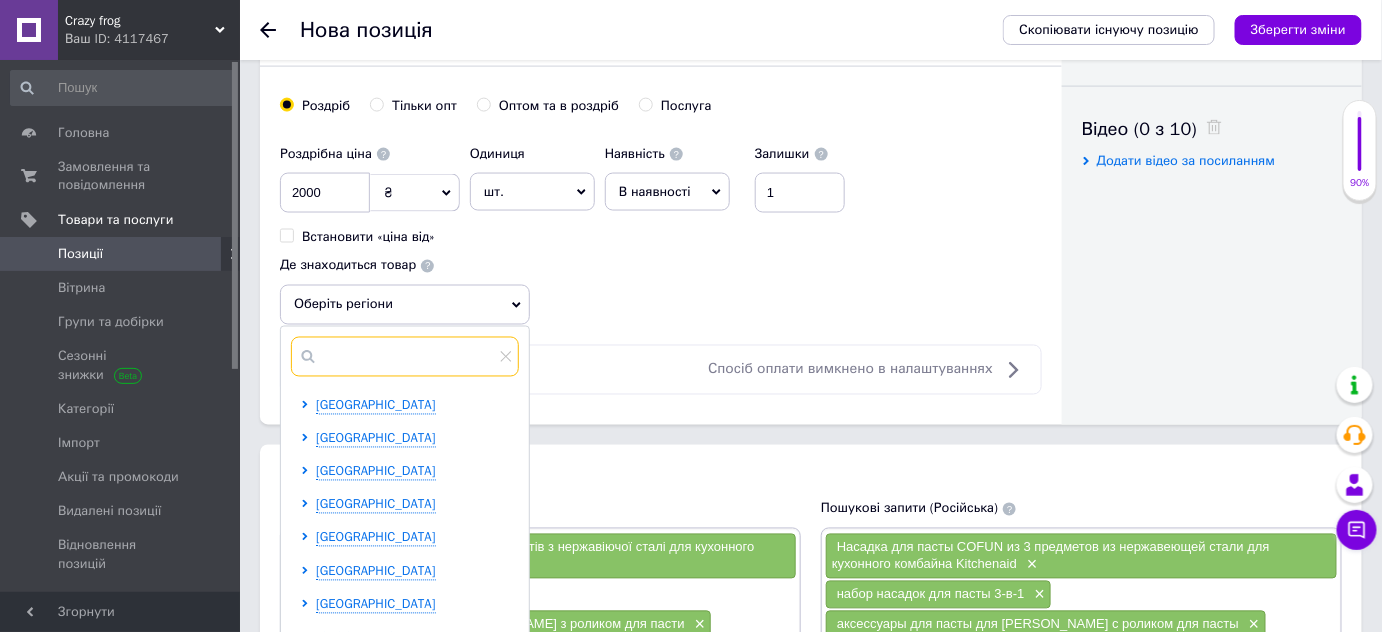 click at bounding box center [405, 357] 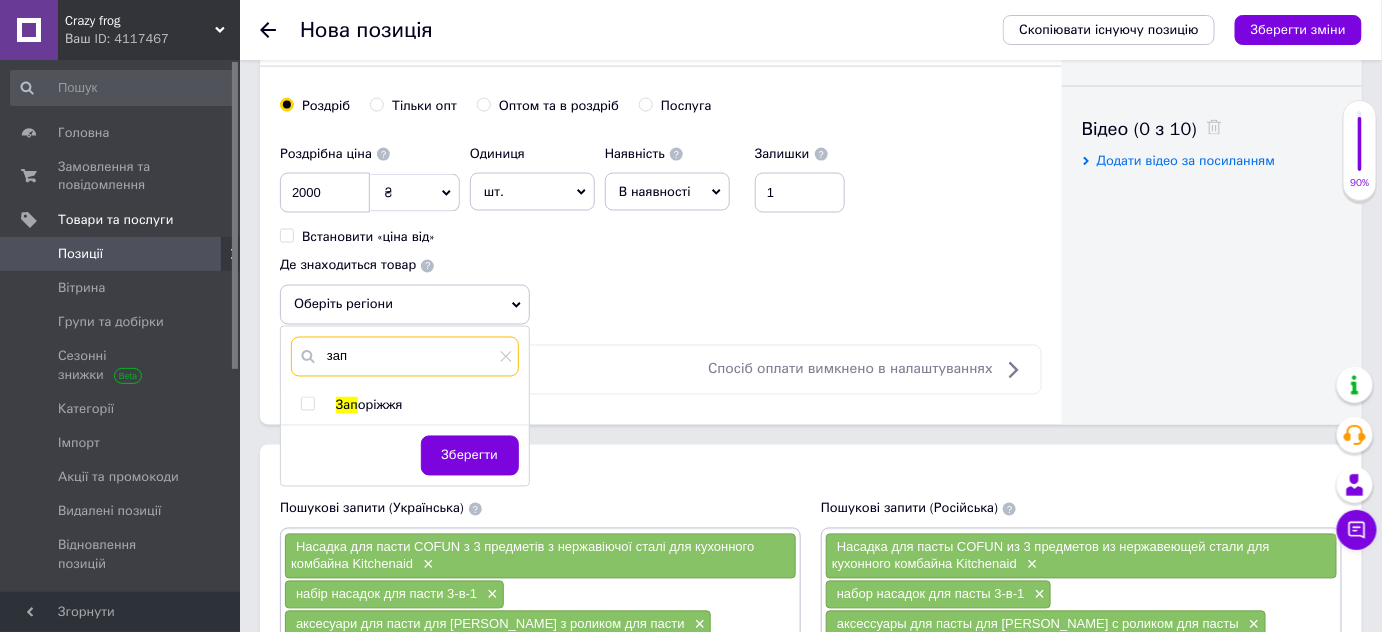 type on "зап" 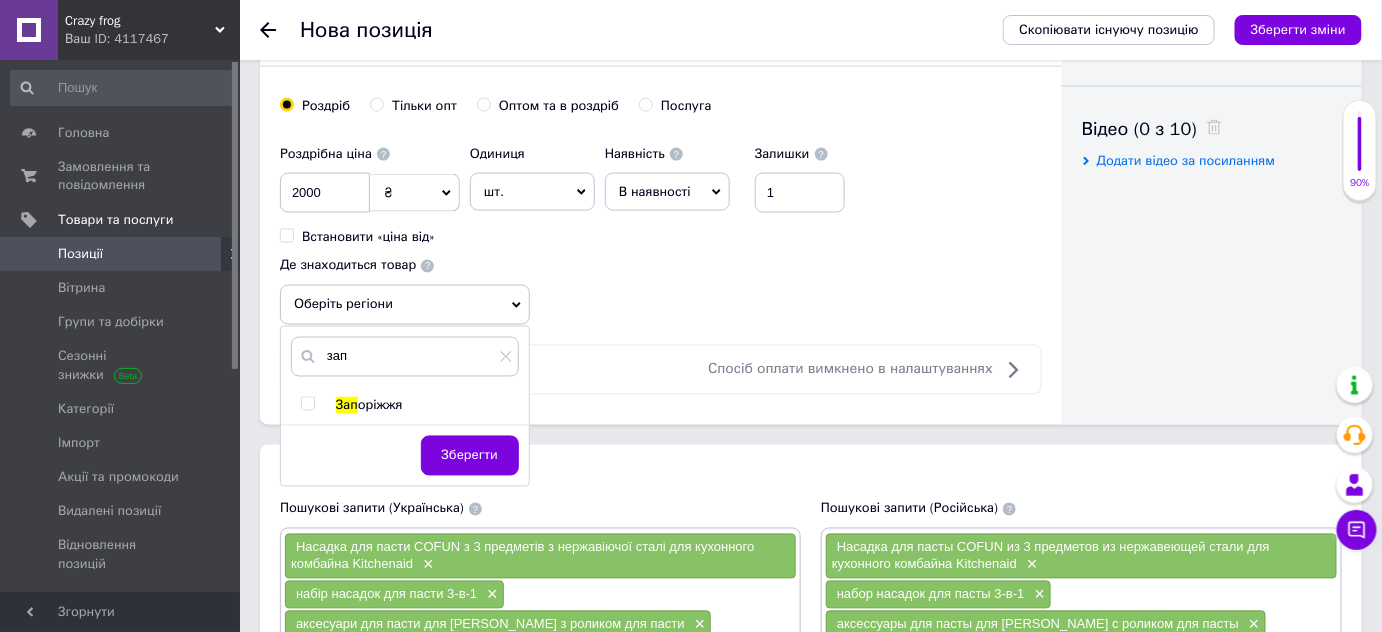 click at bounding box center [307, 404] 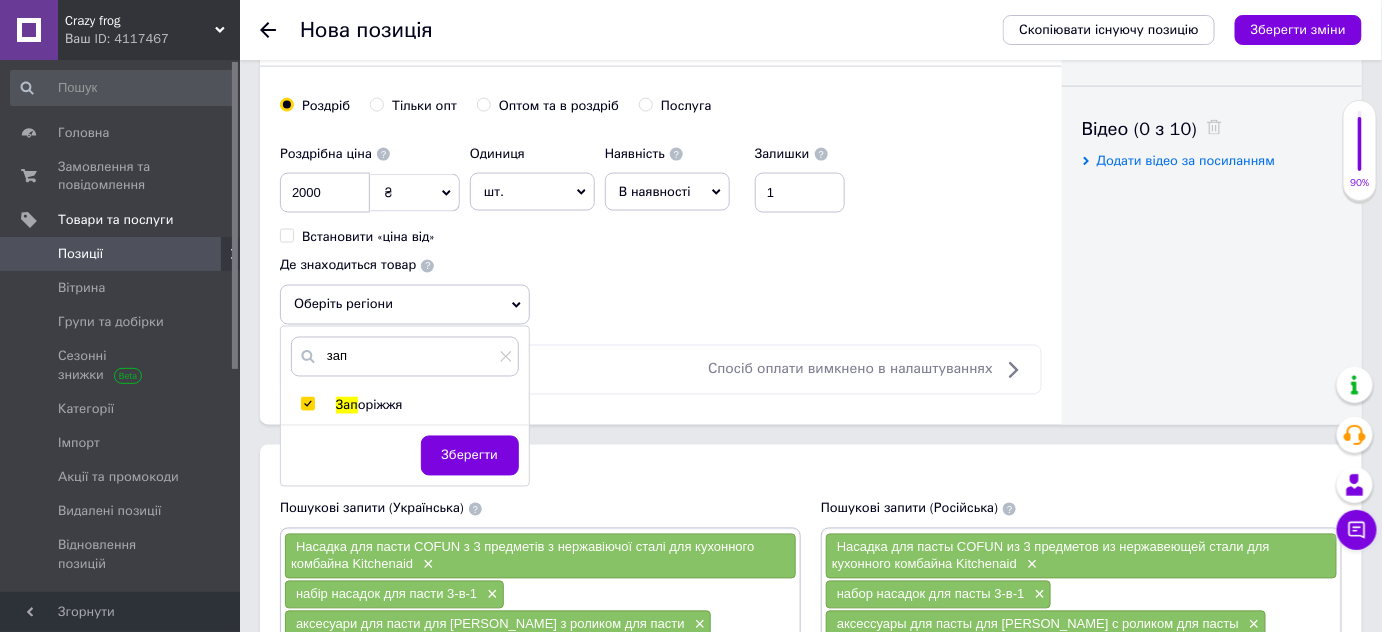 checkbox on "true" 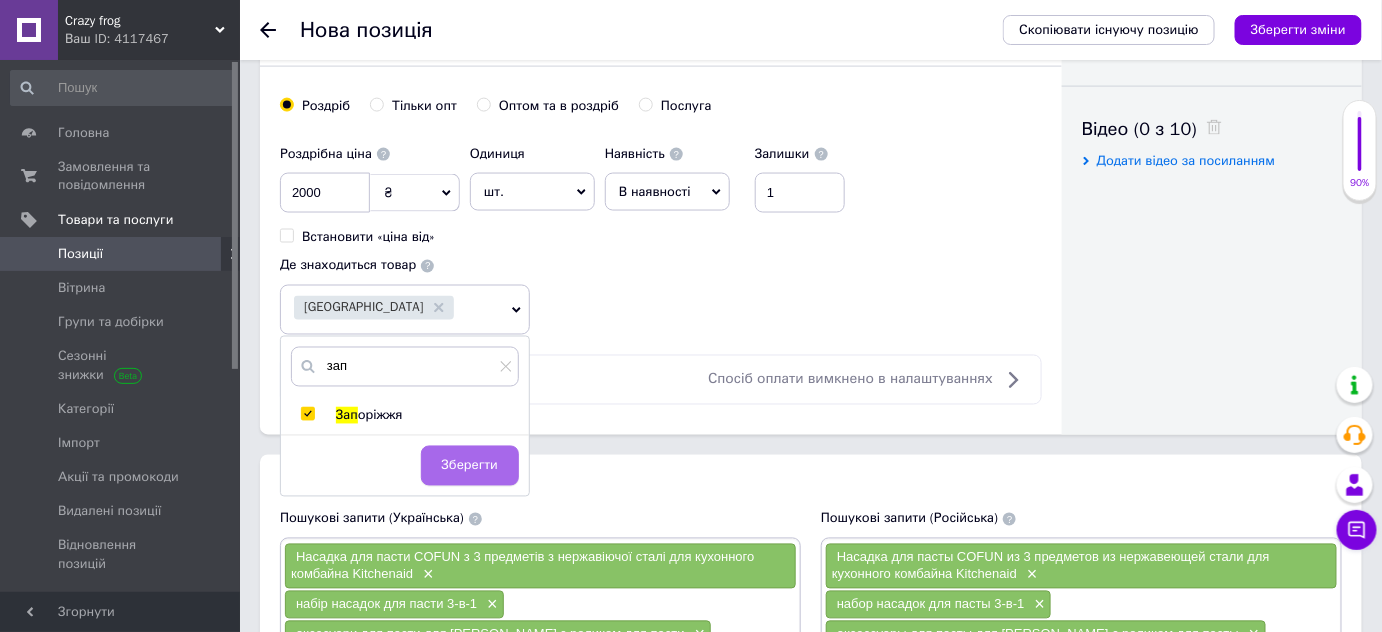 click on "Зберегти" at bounding box center [470, 466] 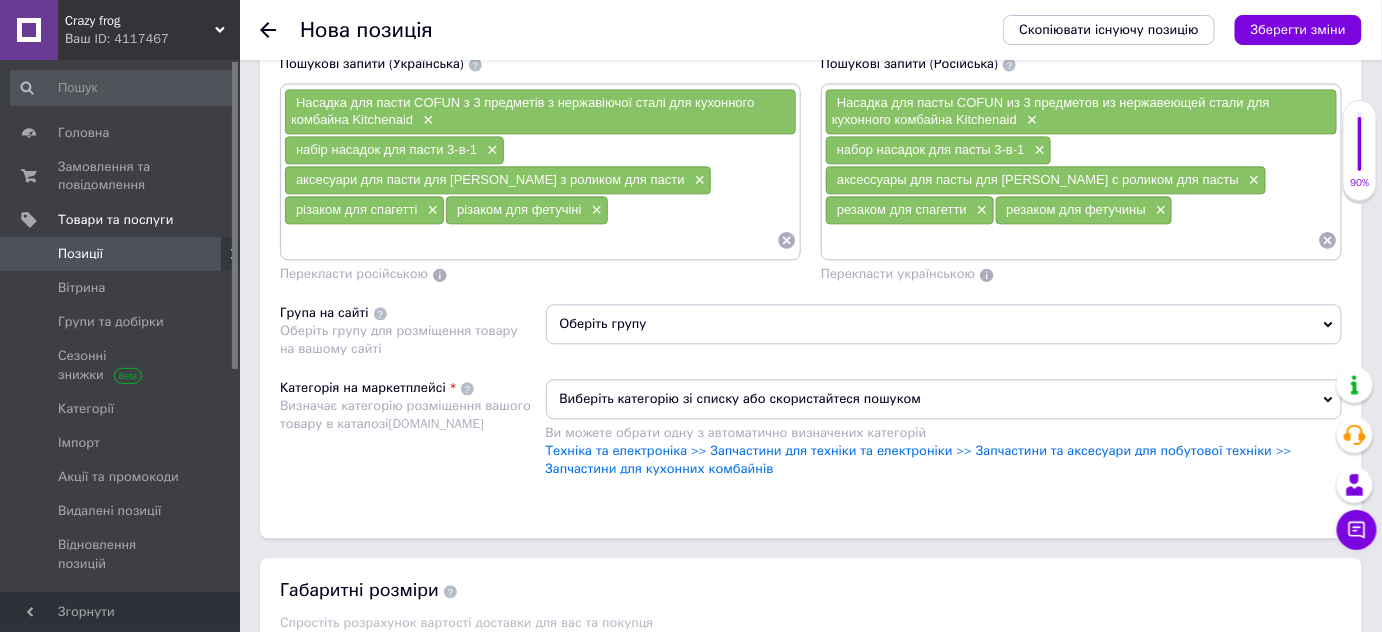scroll, scrollTop: 1715, scrollLeft: 0, axis: vertical 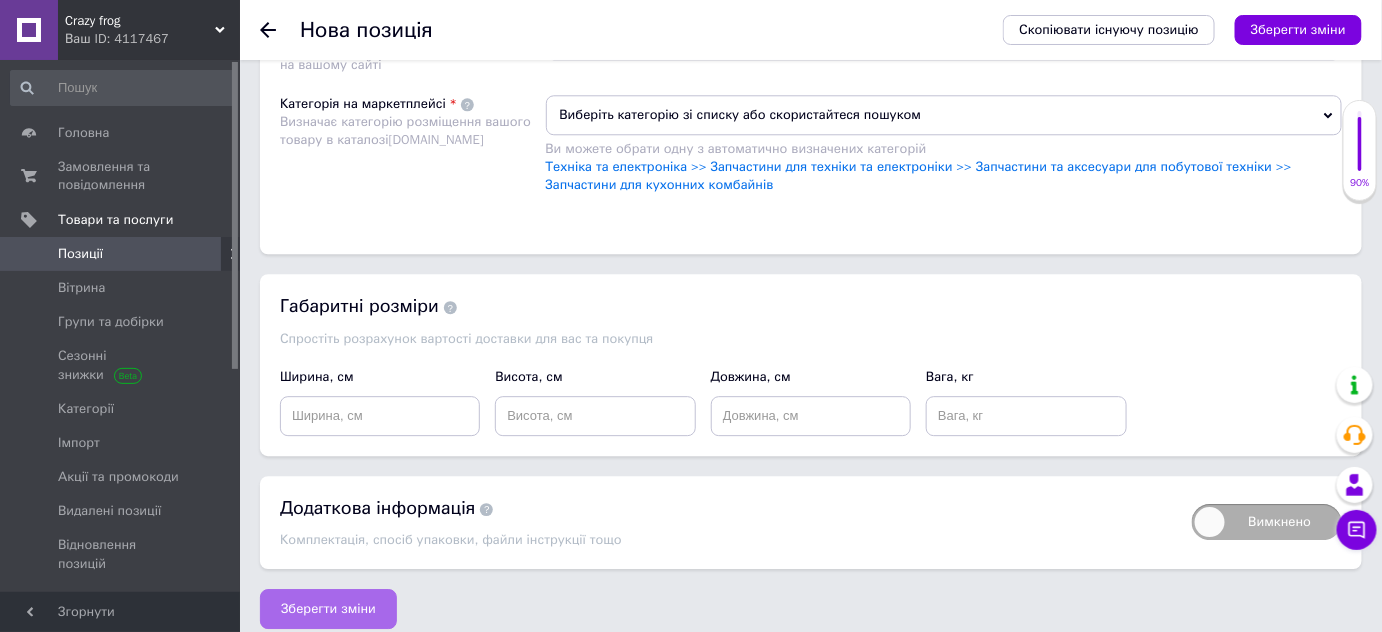 click on "Зберегти зміни" at bounding box center (328, 609) 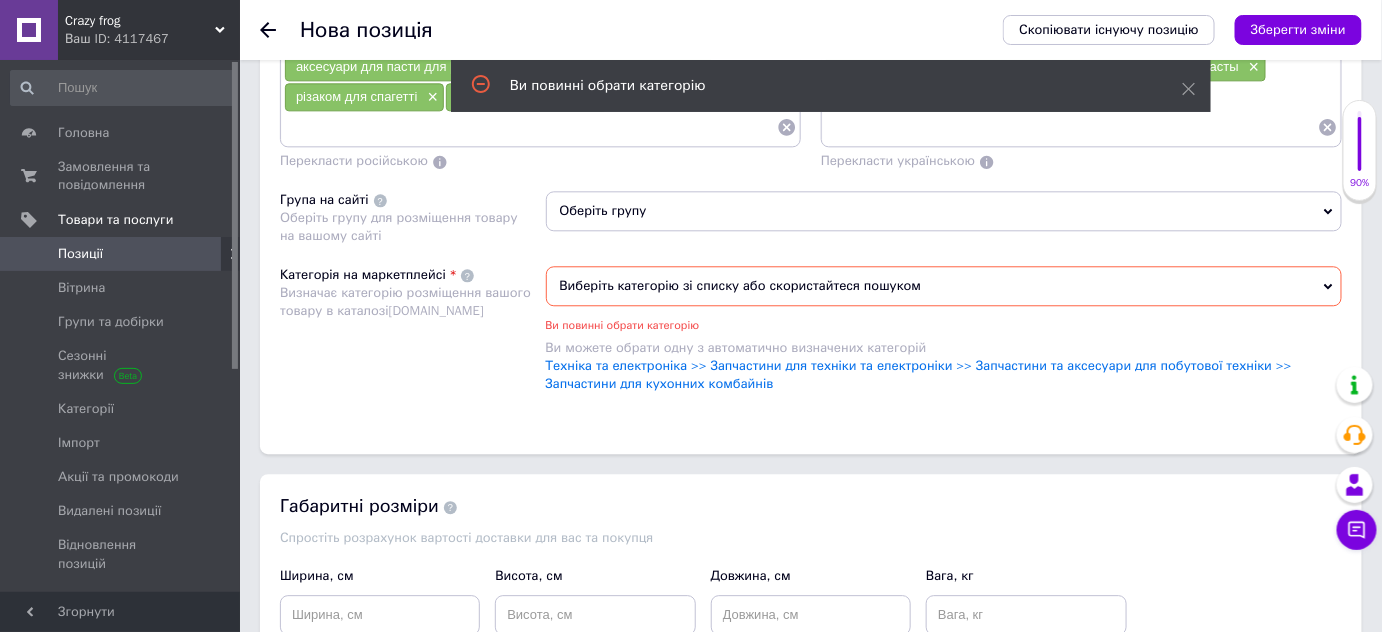 scroll, scrollTop: 1541, scrollLeft: 0, axis: vertical 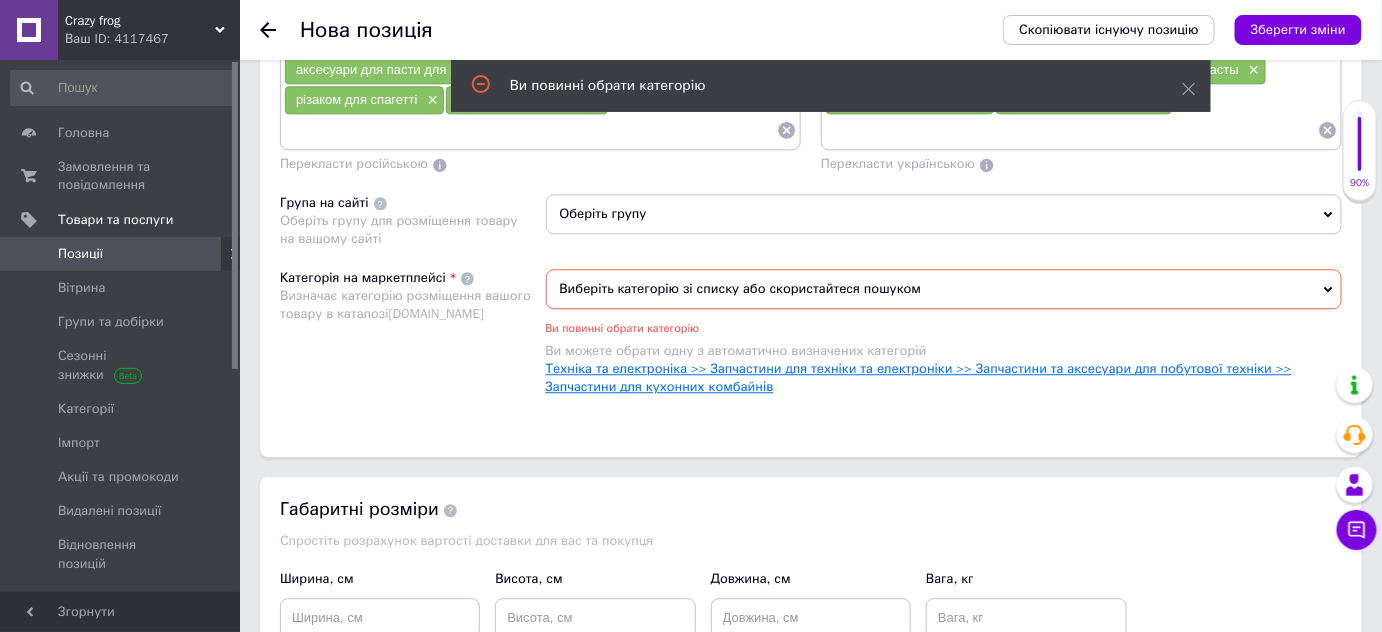click on "Техніка та електроніка >> Запчастини для техніки та електроніки >> Запчастини та аксесуари для побутової техніки >> Запчастини для кухонних комбайнів" at bounding box center (919, 377) 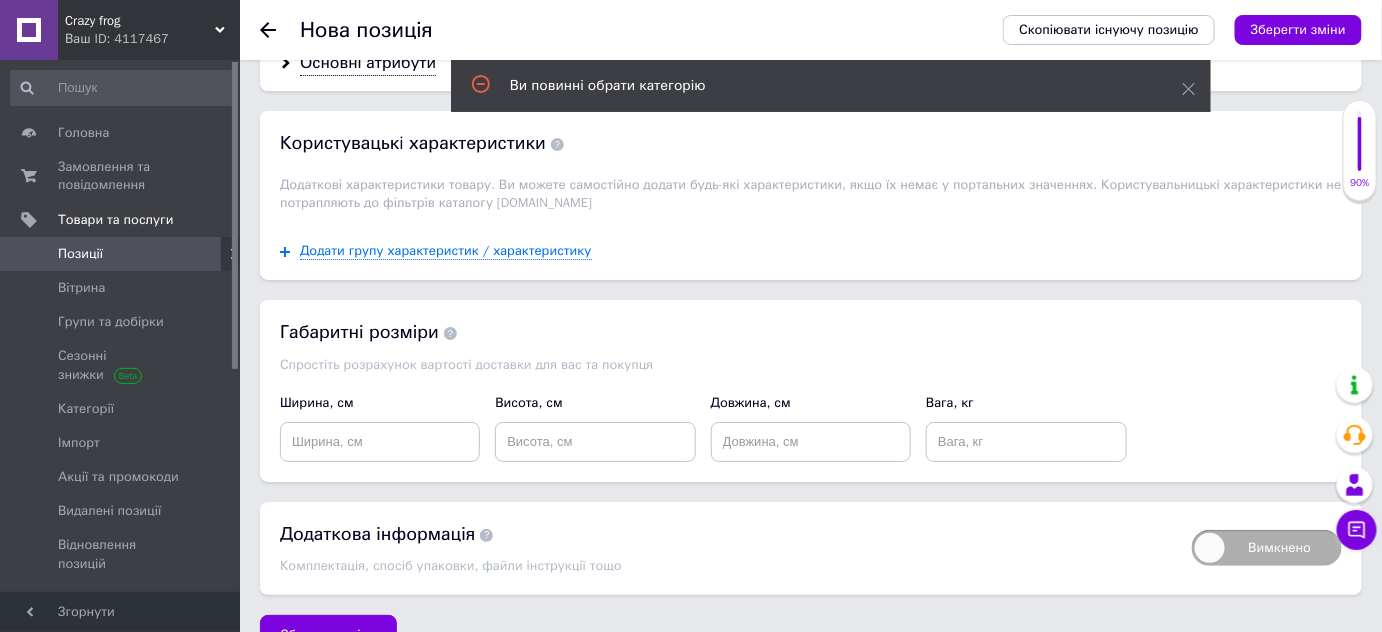 scroll, scrollTop: 2356, scrollLeft: 0, axis: vertical 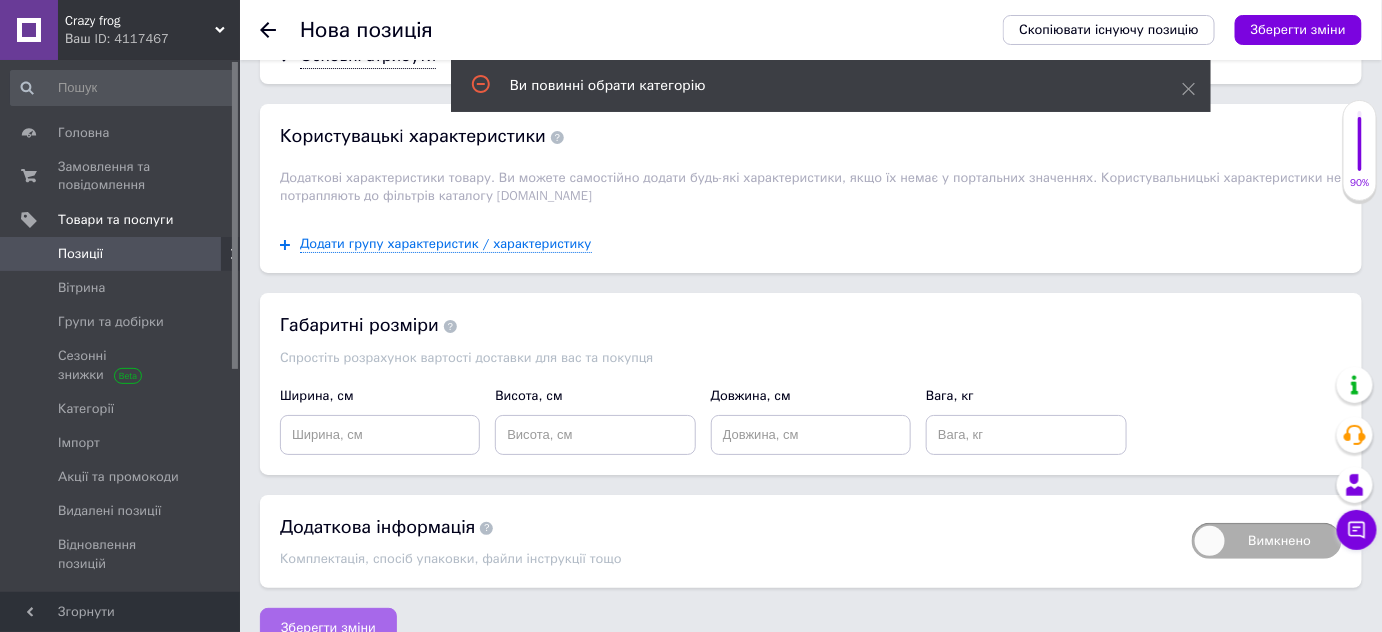 click on "Зберегти зміни" at bounding box center (328, 628) 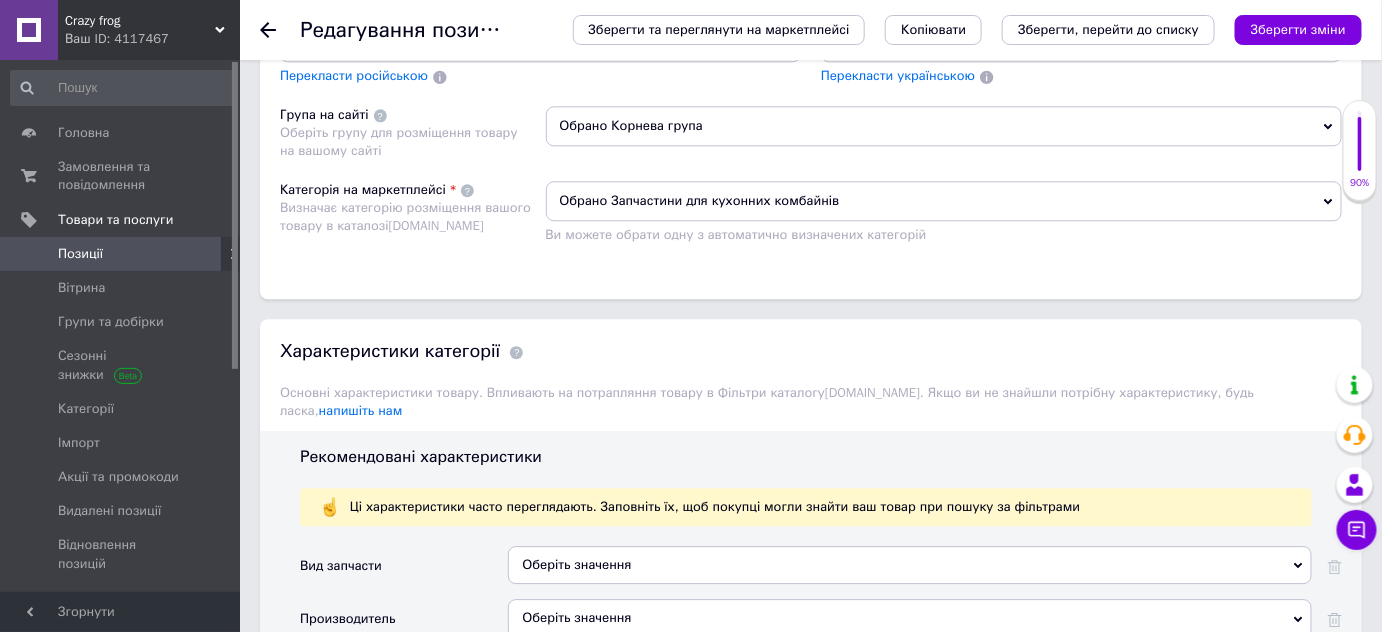 scroll, scrollTop: 1727, scrollLeft: 0, axis: vertical 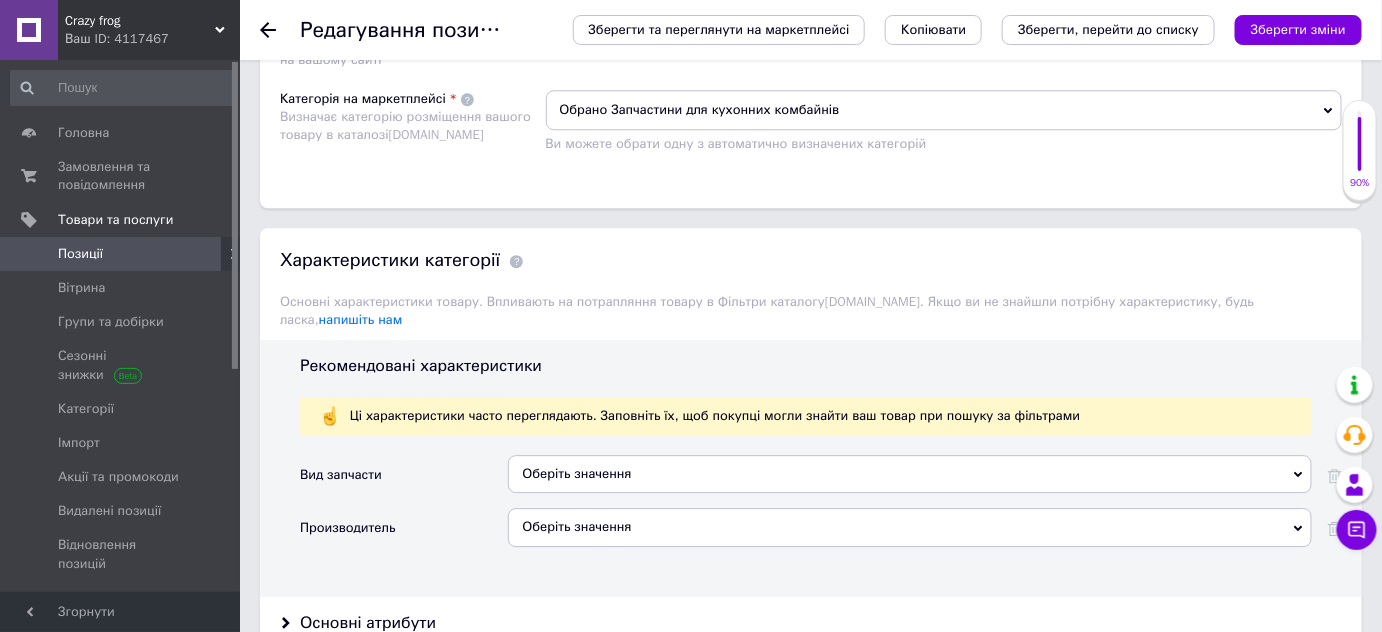 click on "Оберіть значення" at bounding box center [910, 474] 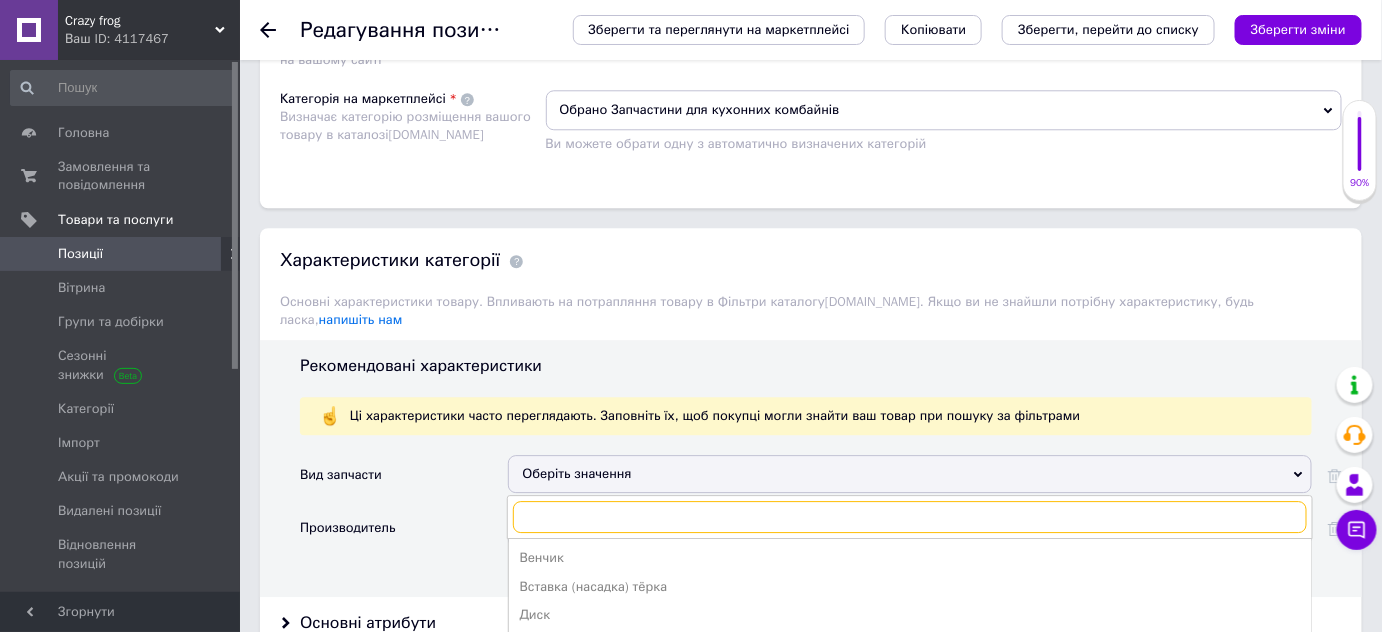 scroll, scrollTop: 1818, scrollLeft: 0, axis: vertical 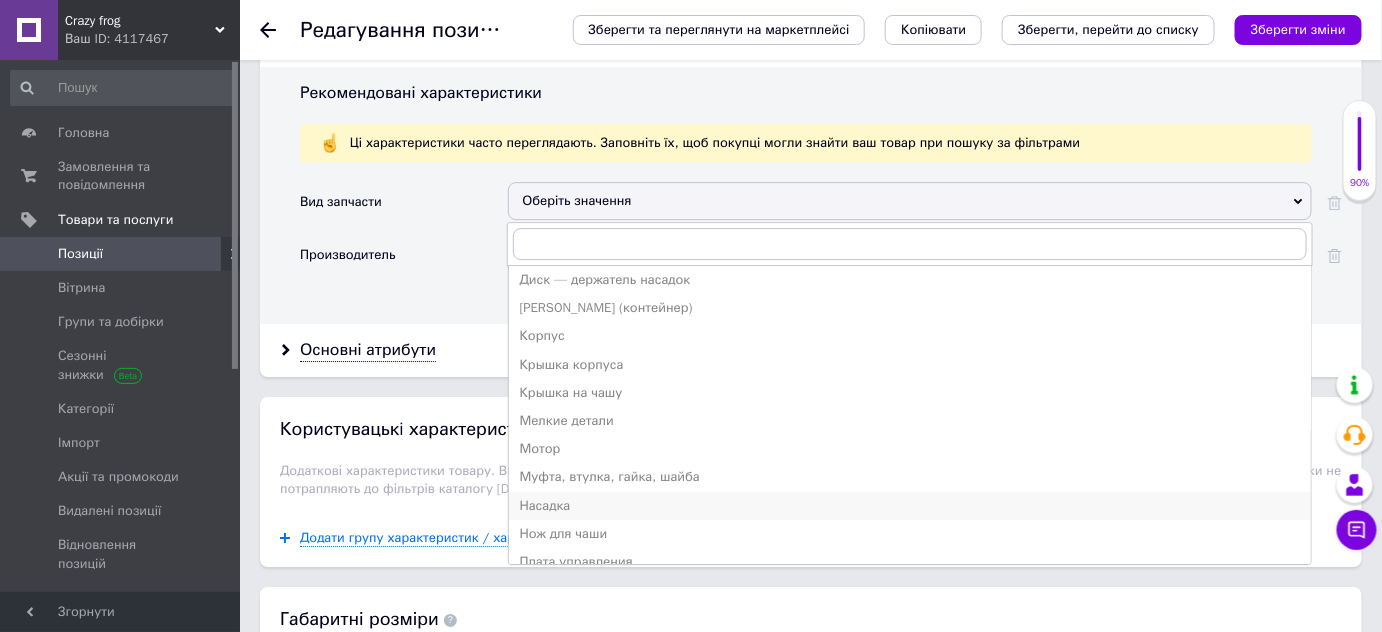 click on "Насадка" at bounding box center [910, 506] 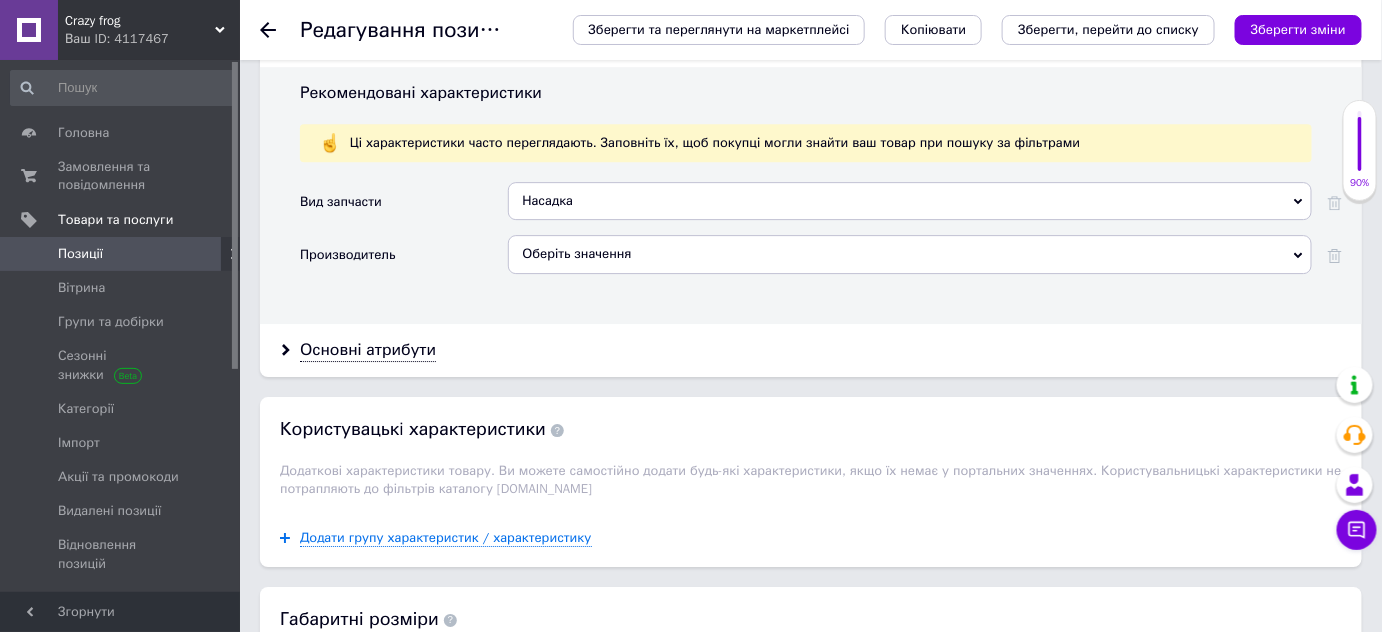 click on "Оберіть значення" at bounding box center [910, 254] 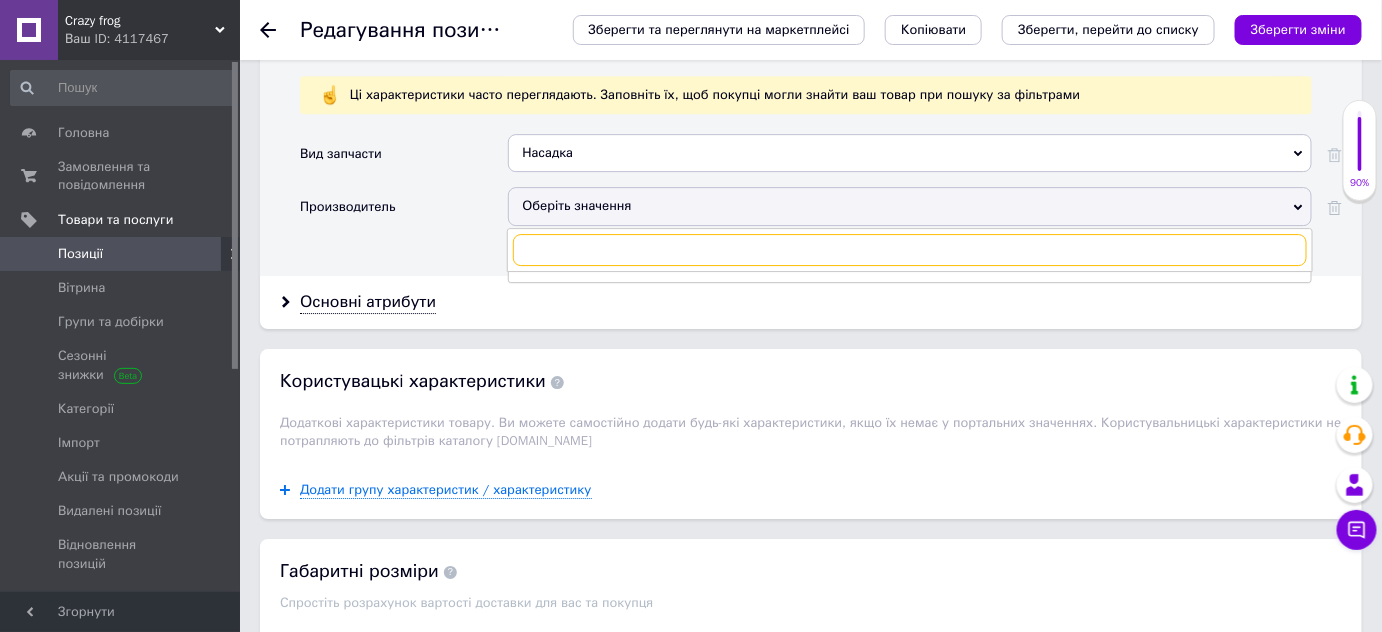 scroll, scrollTop: 2090, scrollLeft: 0, axis: vertical 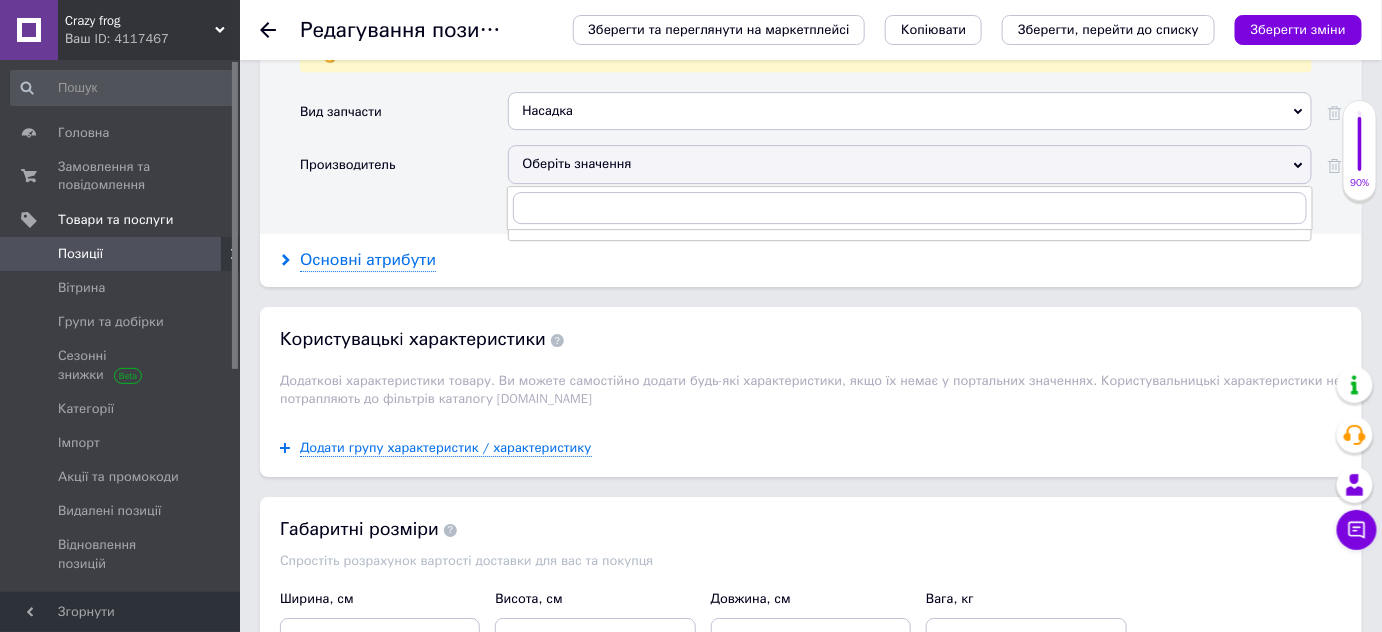 click on "Основні атрибути" at bounding box center (368, 260) 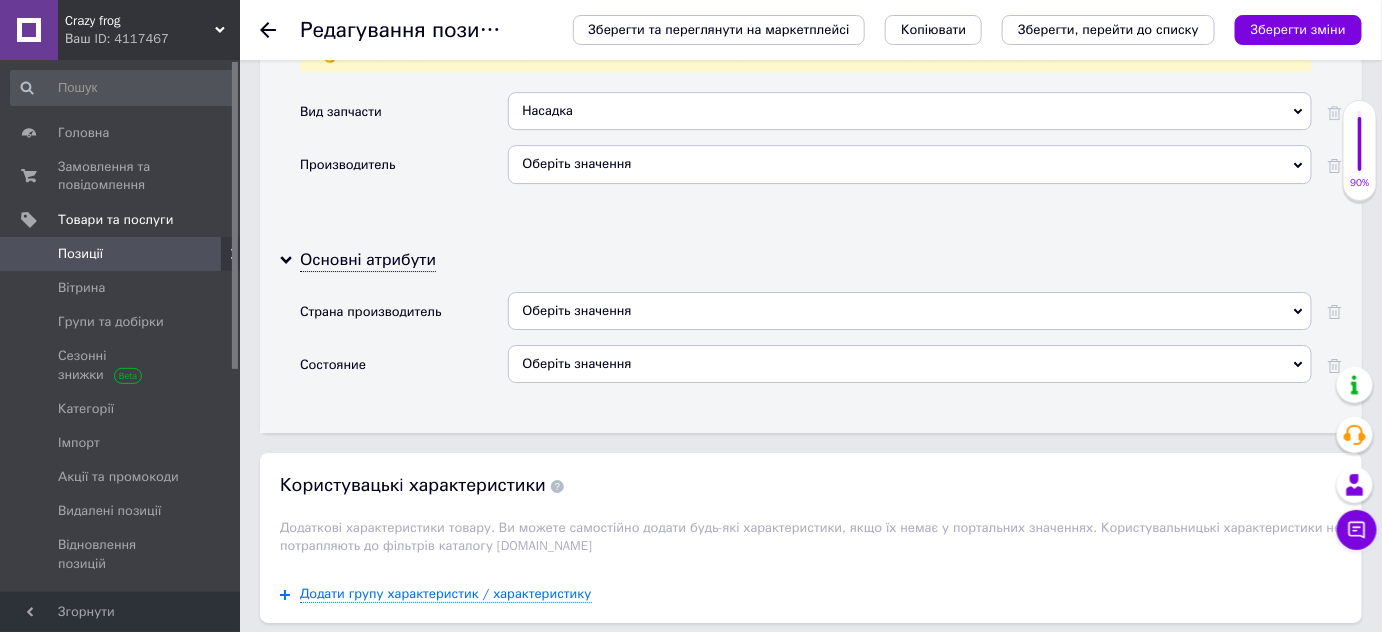 click on "Оберіть значення" at bounding box center [910, 364] 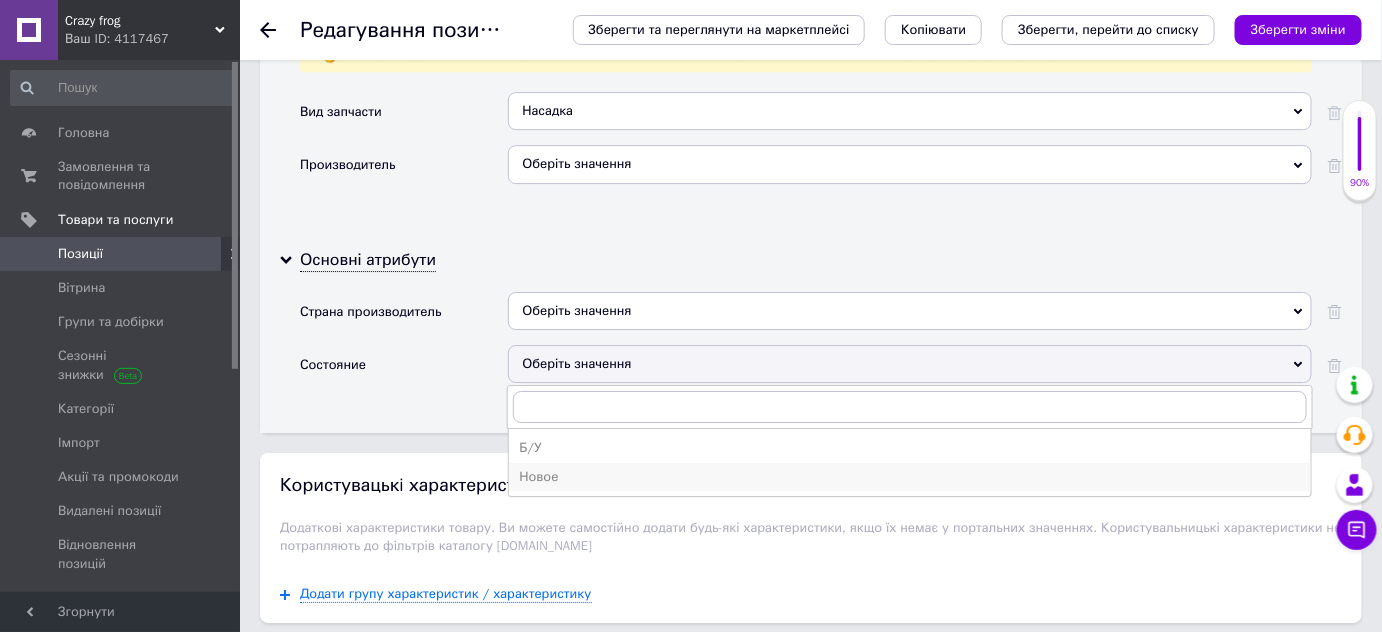 click on "Новое" at bounding box center [910, 477] 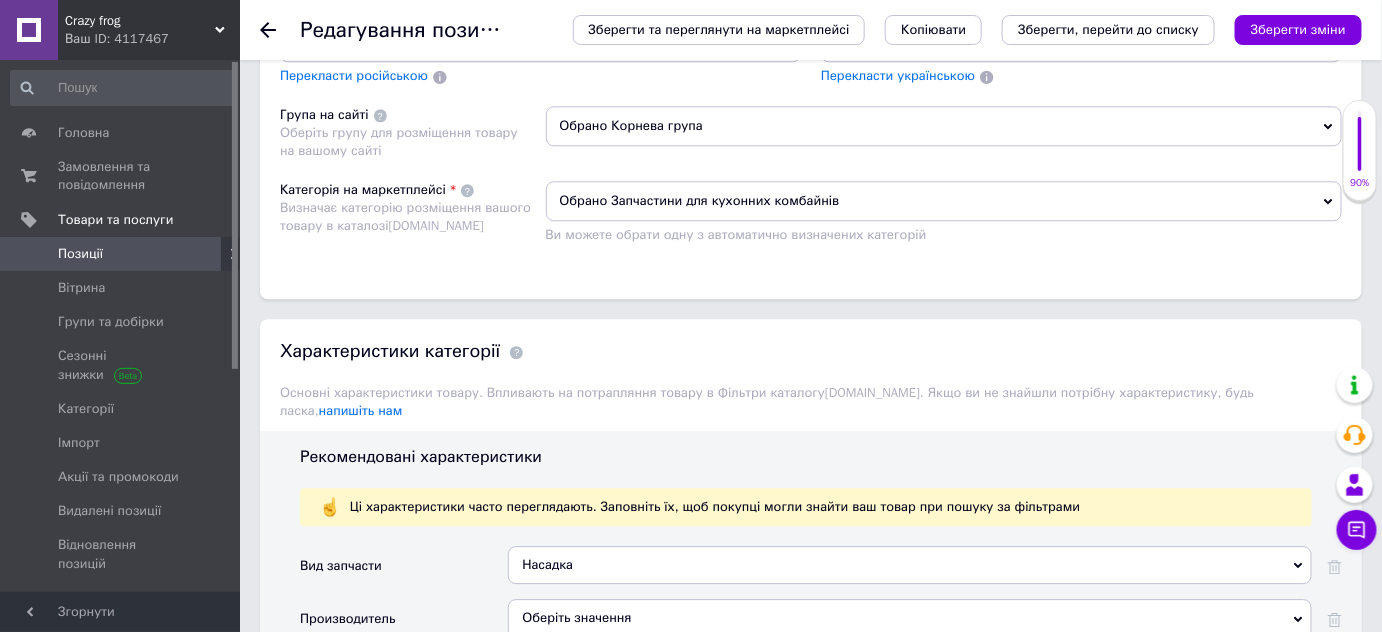 scroll, scrollTop: 1545, scrollLeft: 0, axis: vertical 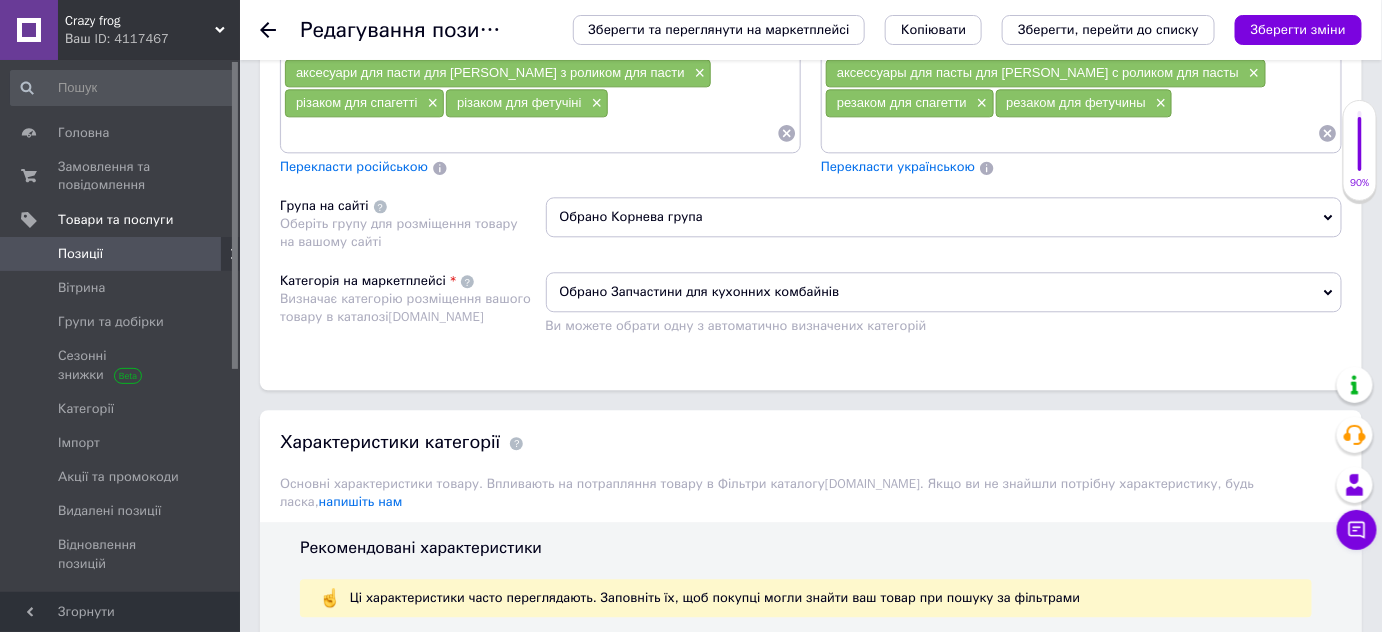 click 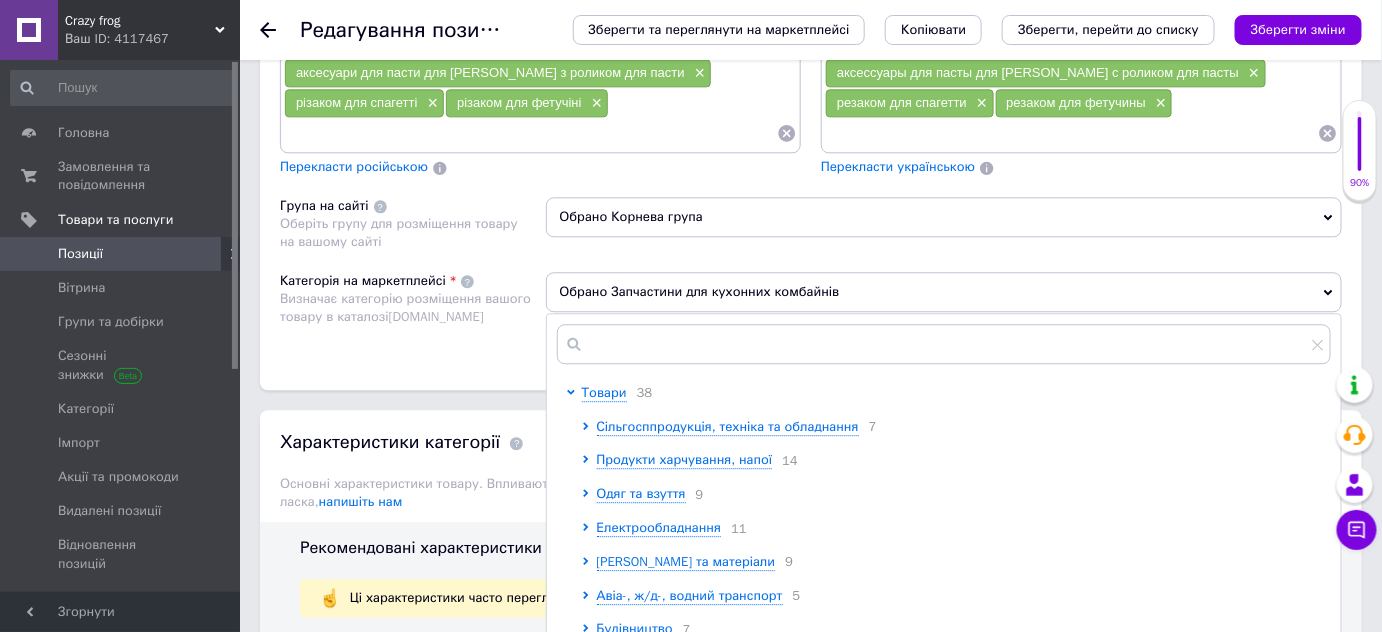 click on "Основна інформація При сохранении товара пустые поля будут переведены автоматически. Щоб вручну відправити поле на переклад, натисніть на посилання під ним.  Детальніше Назва позиції (Українська) New Насадка для пасти COFUN з 3 предметів з нержавіючої сталі для кухонного комбайна Kitchenaid, набір насадок для пасти 3-в-1 Перекласти російською Код/Артикул 402 Назва позиції (Російська) New Насадка для пасты COFUN из 3 предметов из нержавеющей стали для кухонного комбайна Kitchenaid, набор насадок для пасты 3-в-1 Перекласти українською Опис позиції (Українська) New" at bounding box center [811, 143] 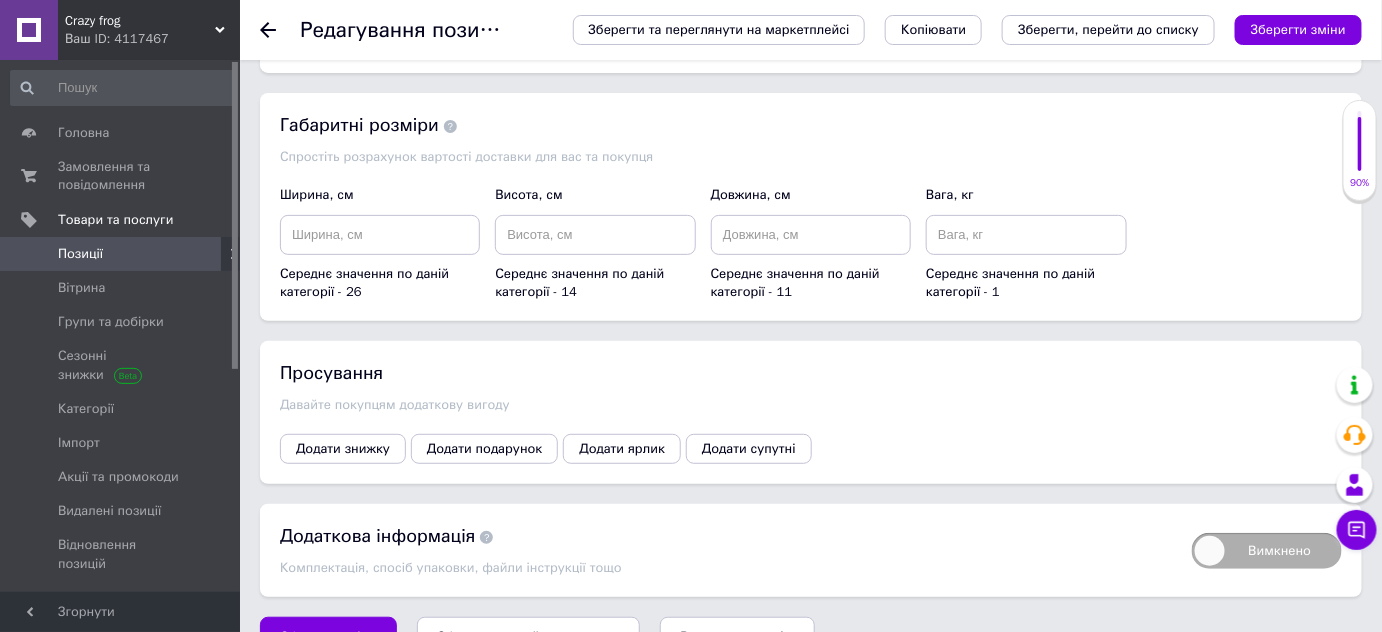 scroll, scrollTop: 2646, scrollLeft: 0, axis: vertical 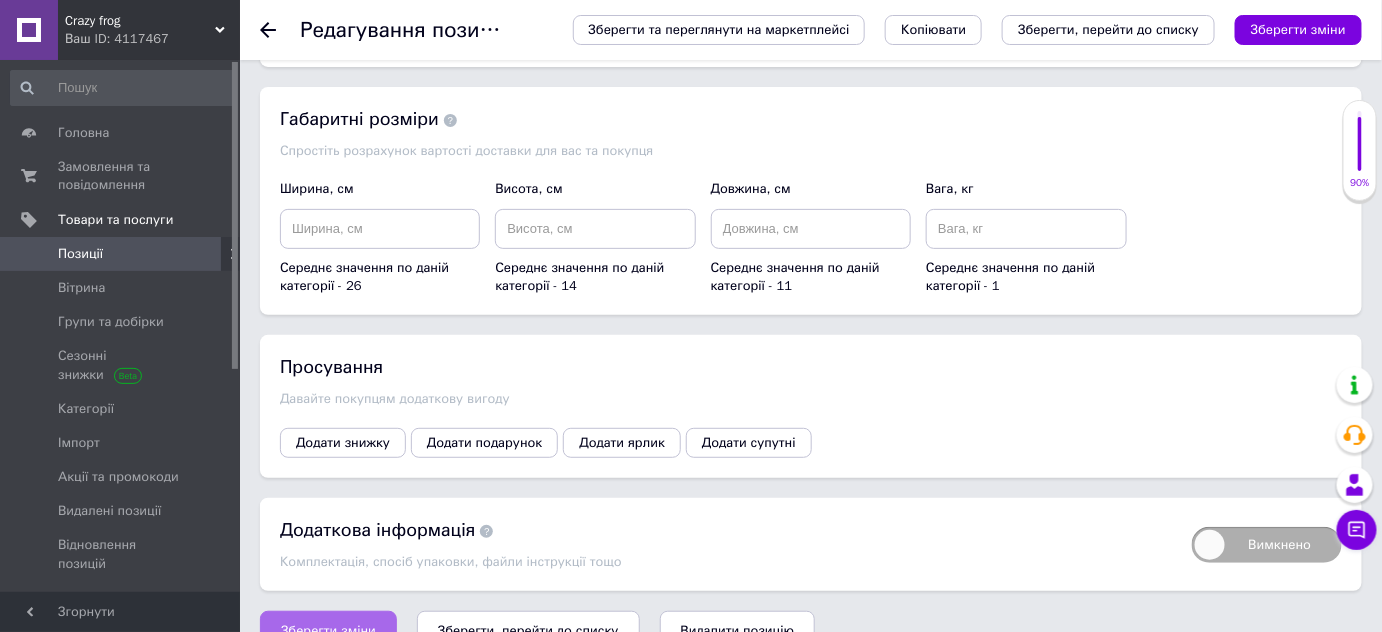 click on "Зберегти зміни" at bounding box center [328, 631] 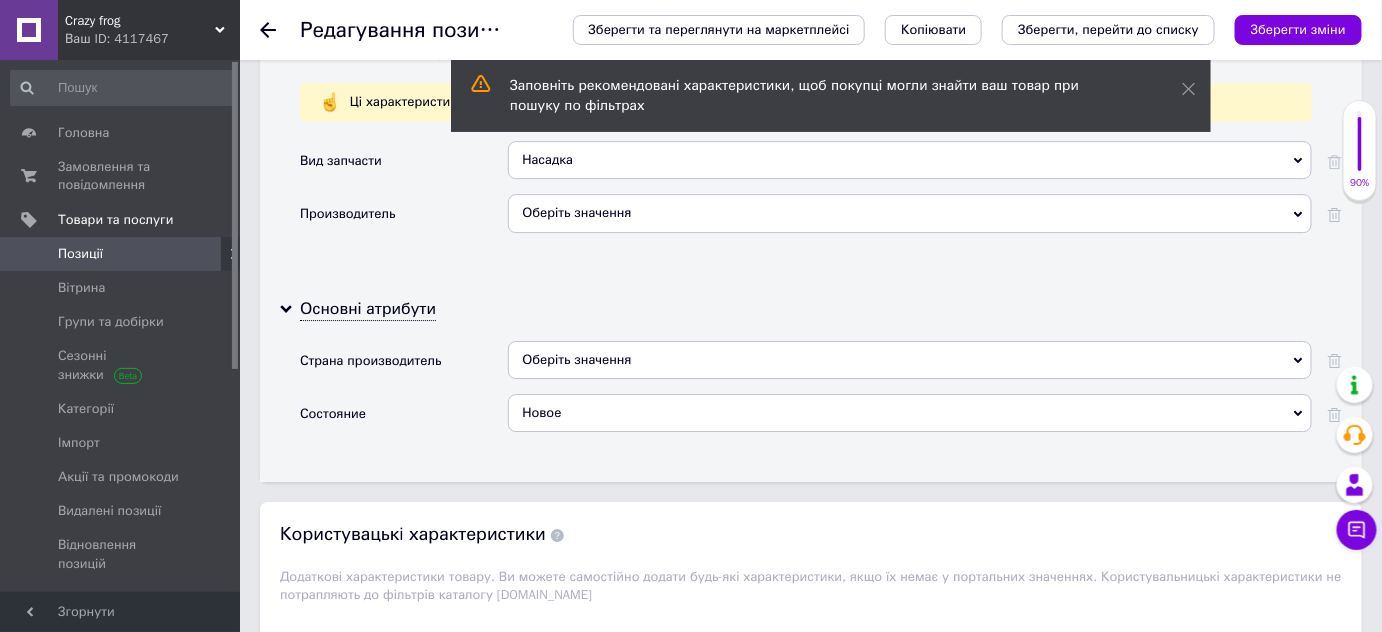 scroll, scrollTop: 2010, scrollLeft: 0, axis: vertical 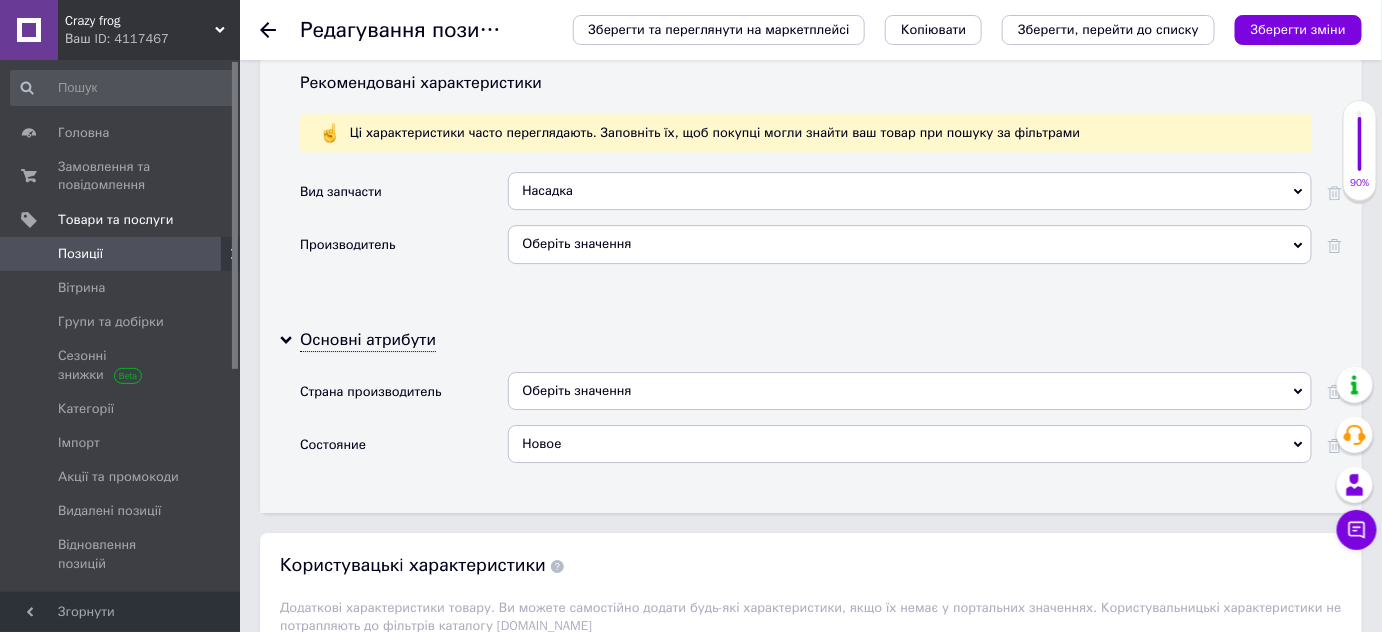 click 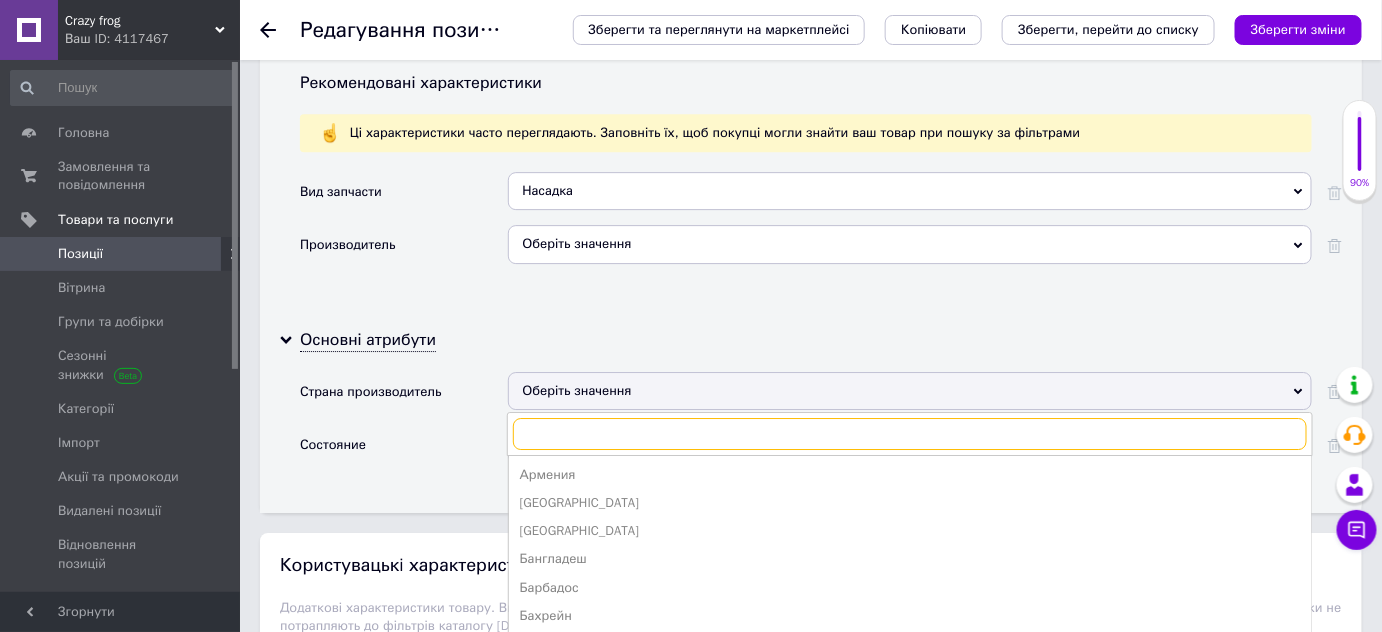 scroll, scrollTop: 181, scrollLeft: 0, axis: vertical 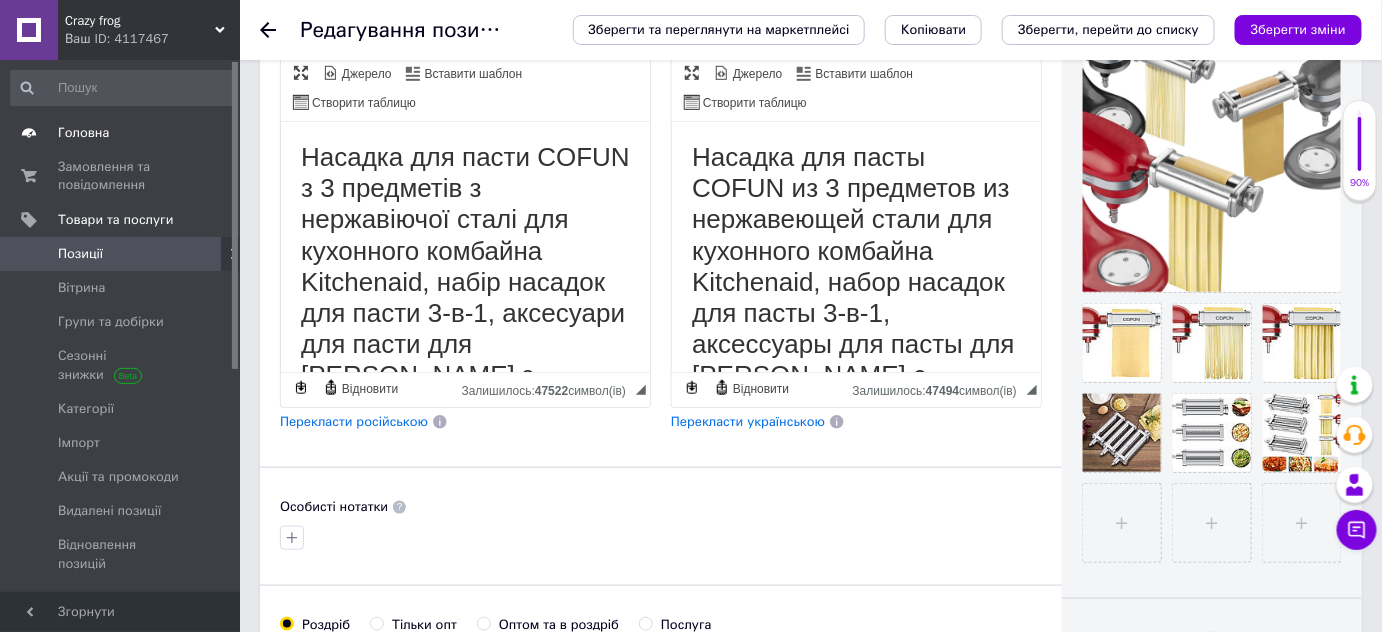 click on "Головна" at bounding box center (123, 133) 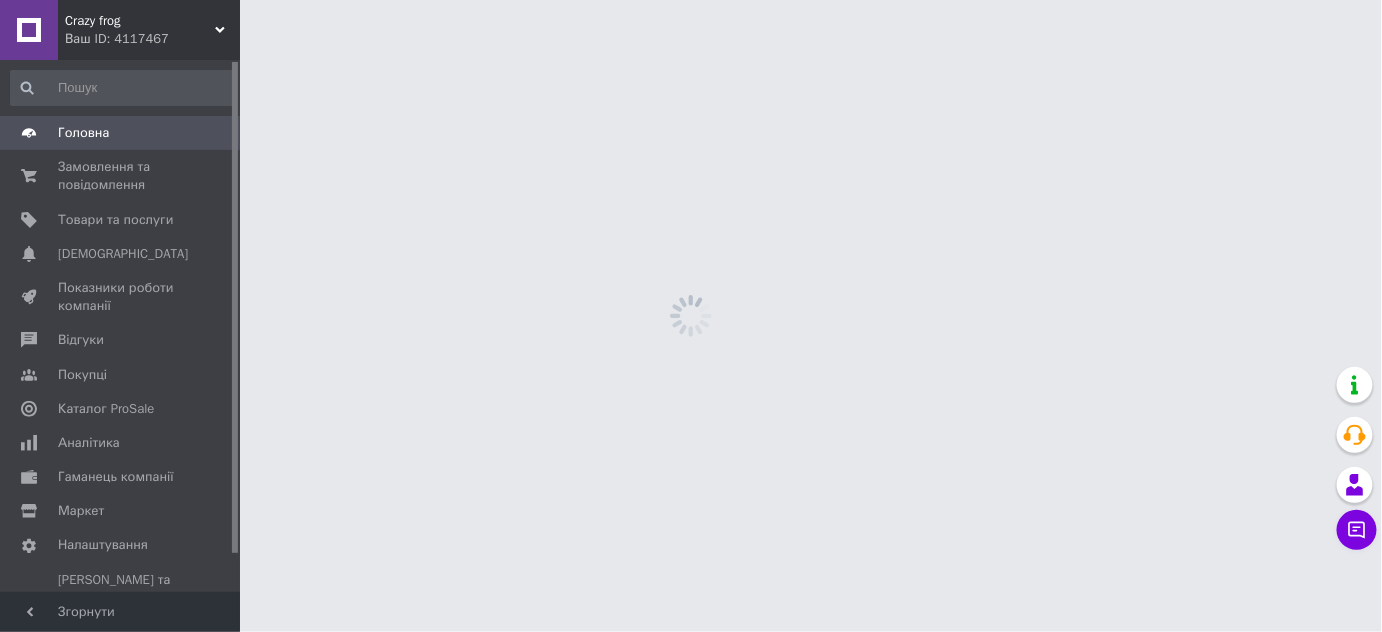 scroll, scrollTop: 0, scrollLeft: 0, axis: both 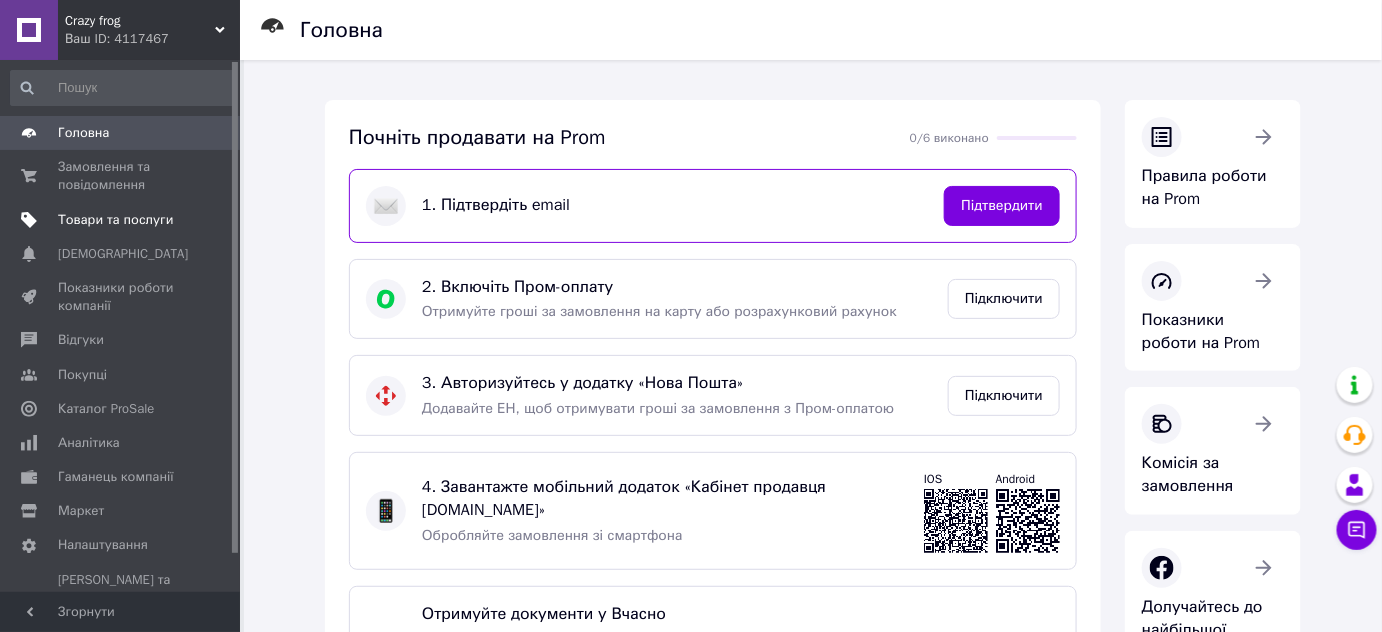 click on "Товари та послуги" at bounding box center [123, 220] 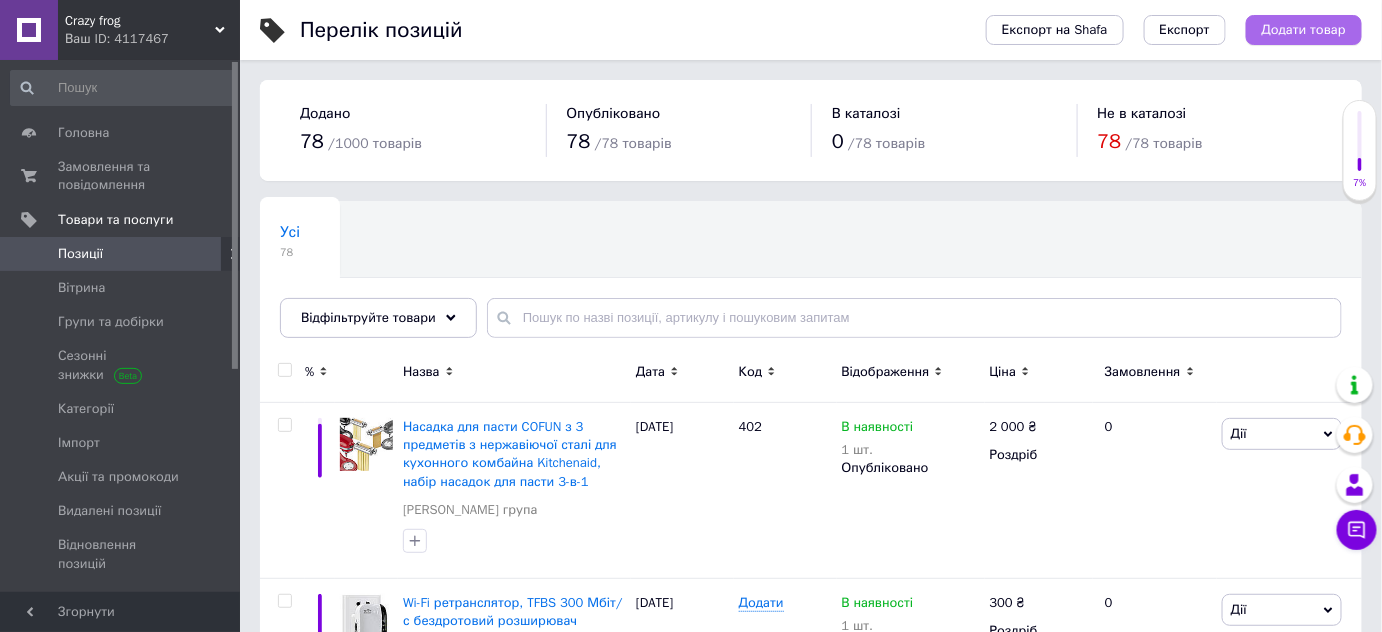 click on "Додати товар" at bounding box center (1304, 30) 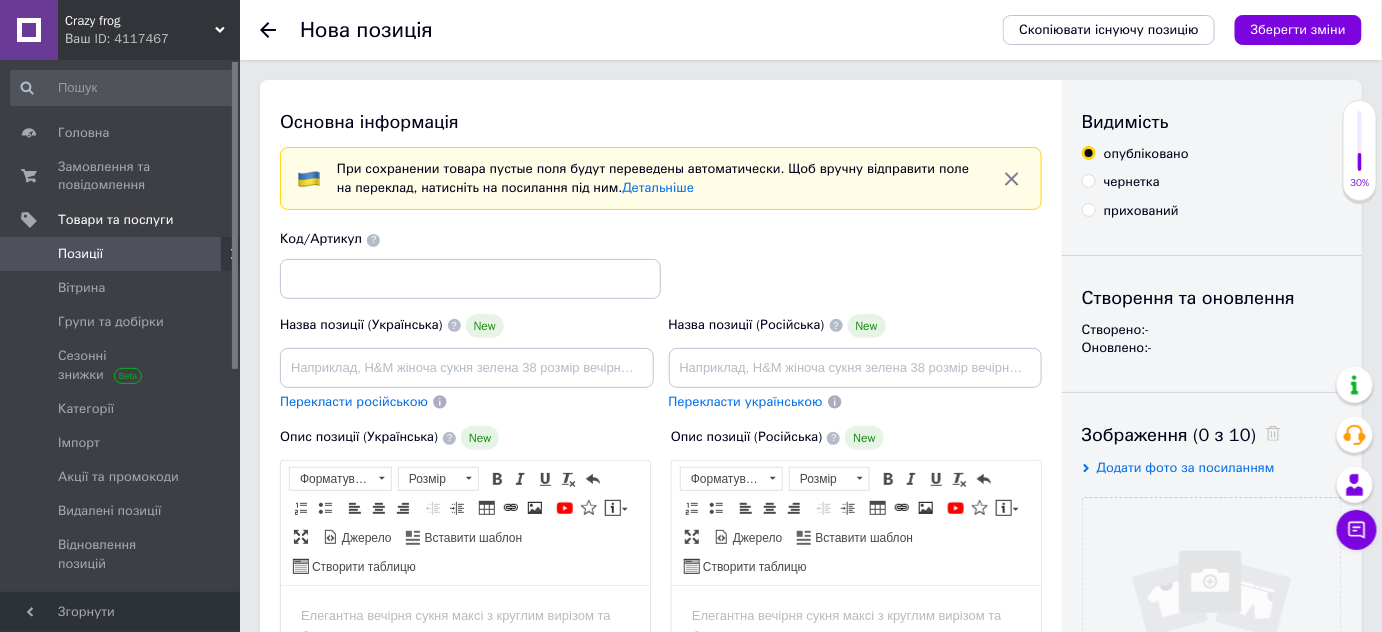 scroll, scrollTop: 0, scrollLeft: 0, axis: both 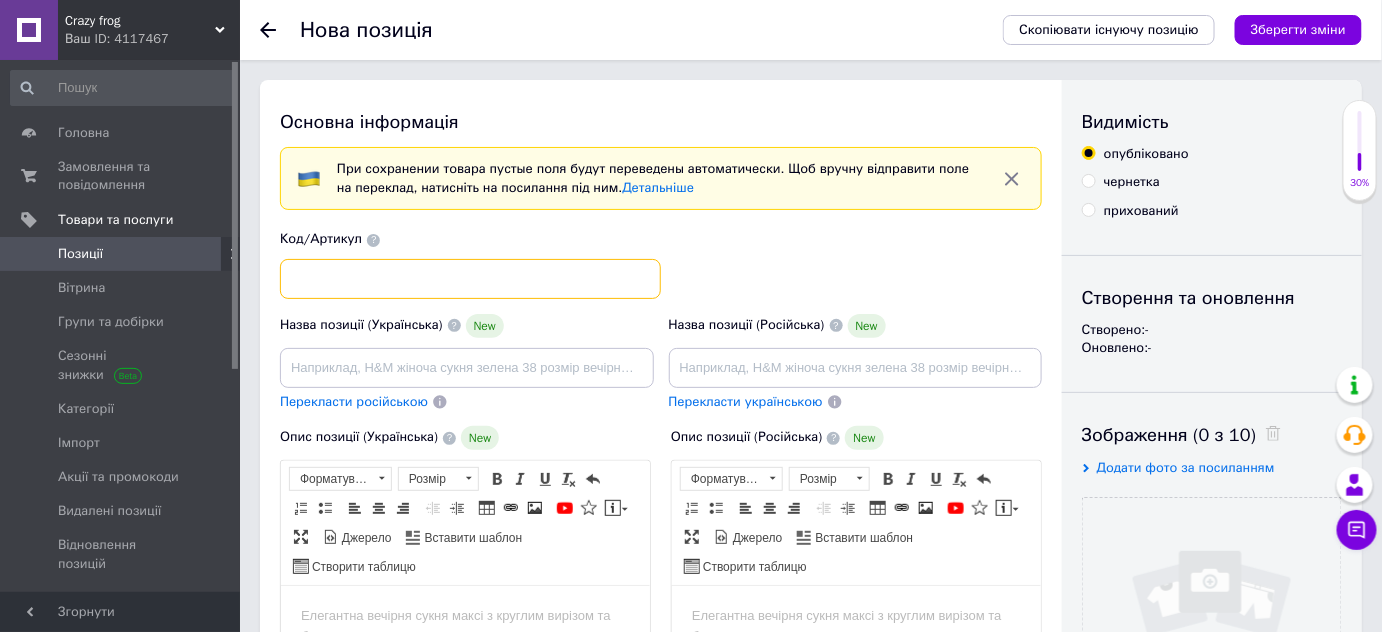 paste on "YongerYong хлопчики дівча" 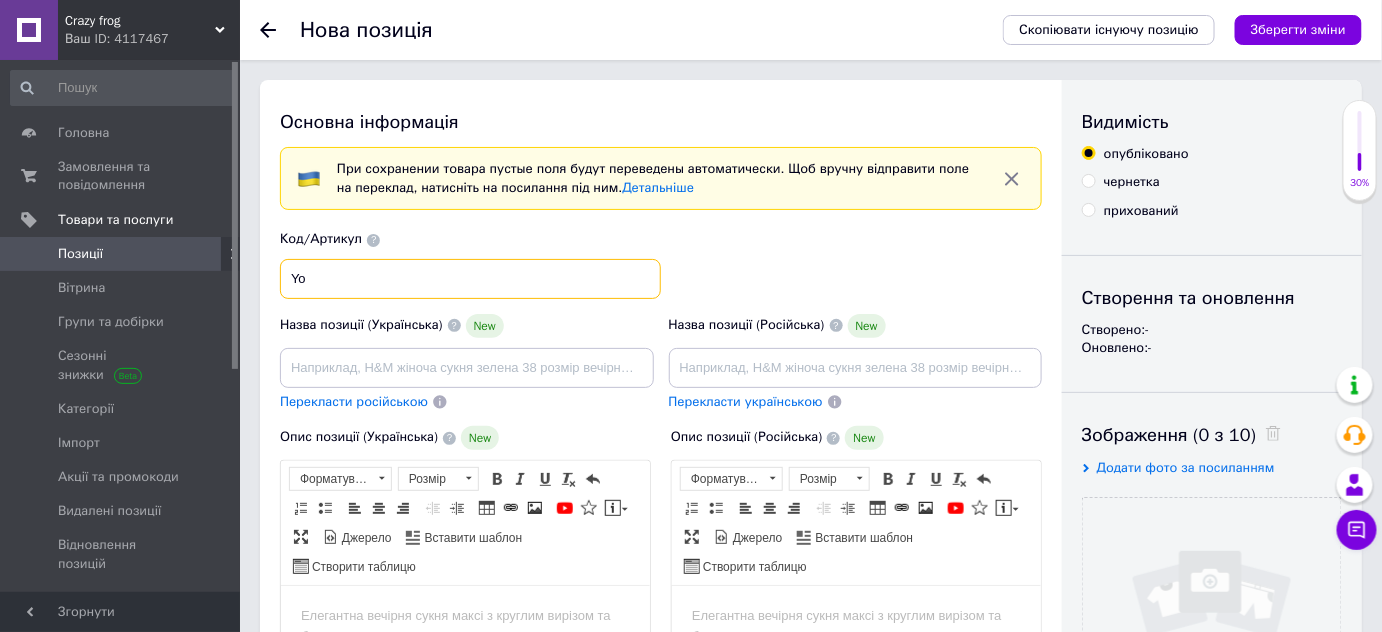 type on "Y" 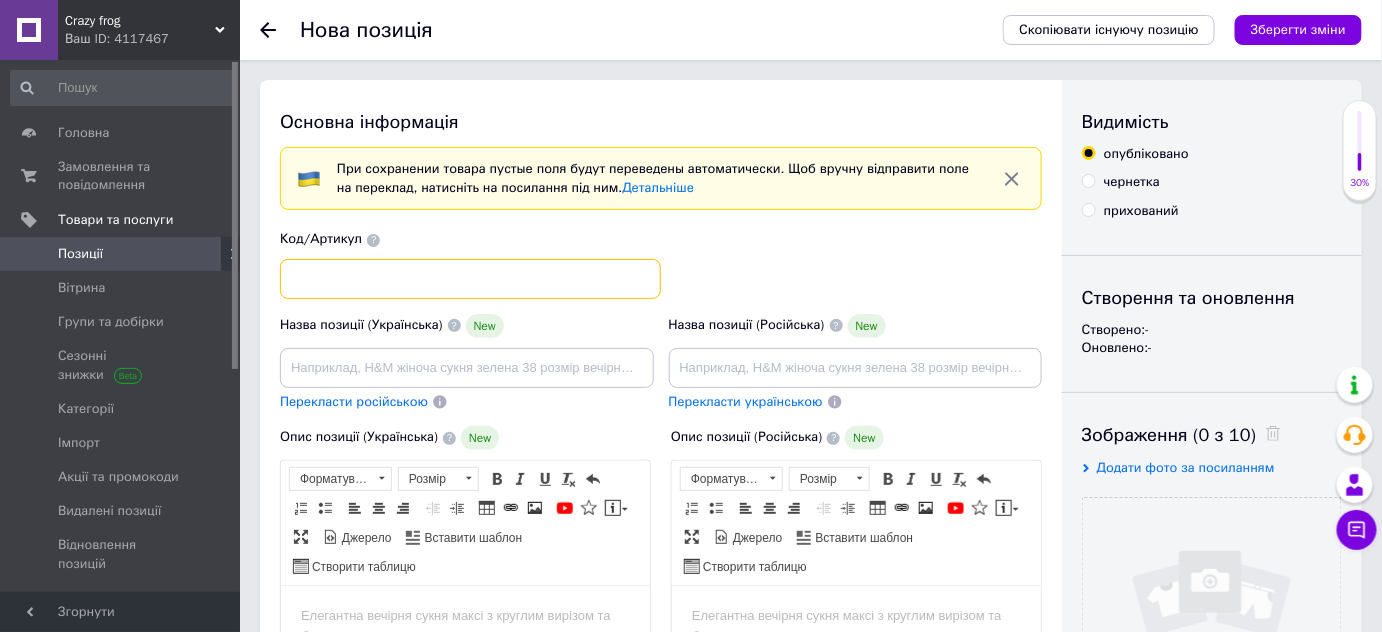 paste on "Роликові кросівки для дів" 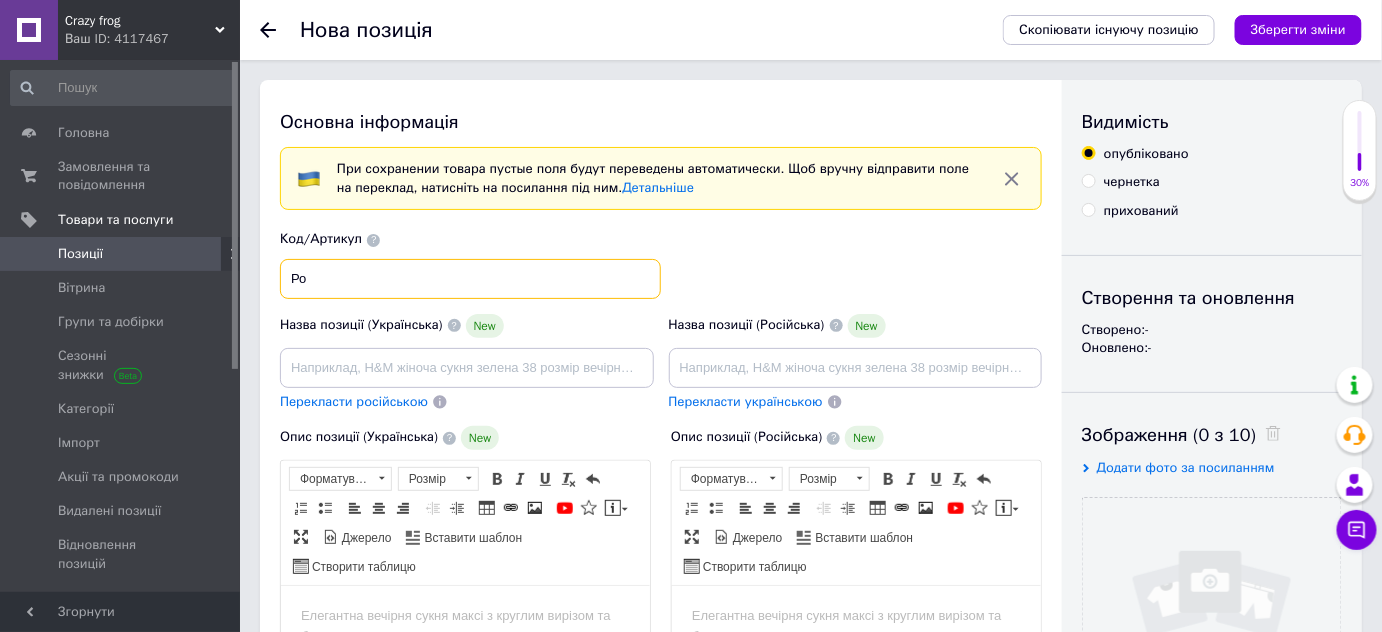 type on "Р" 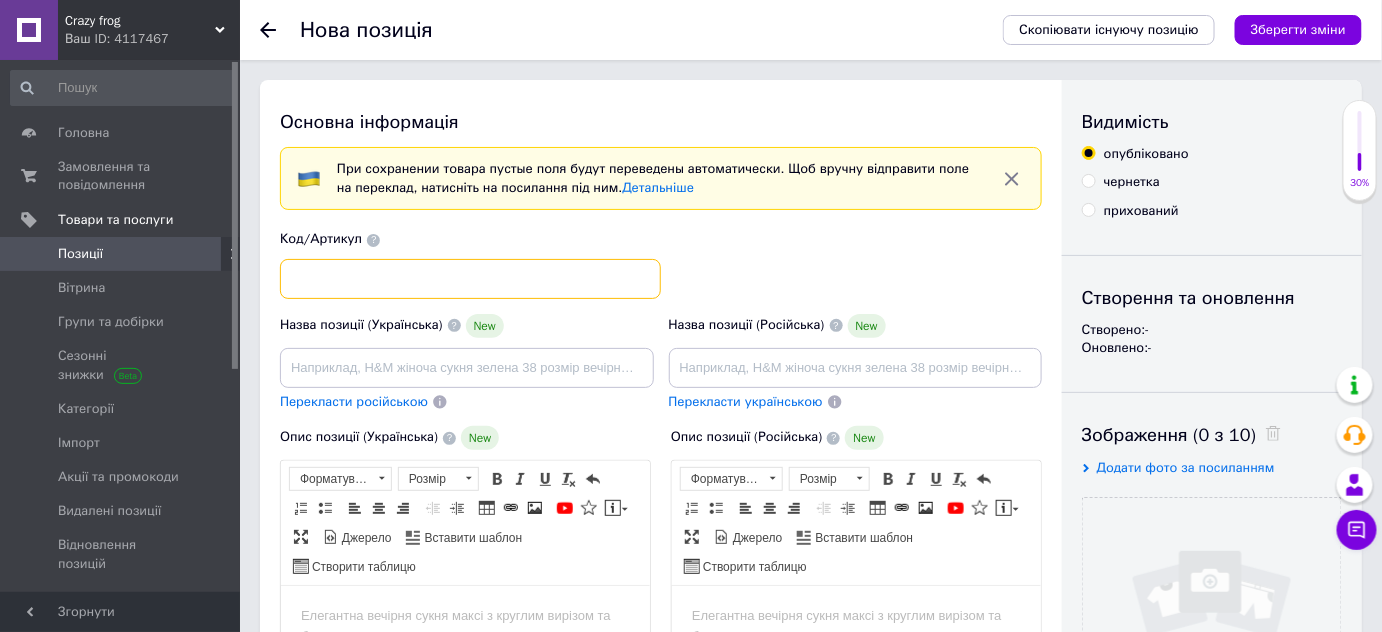 type 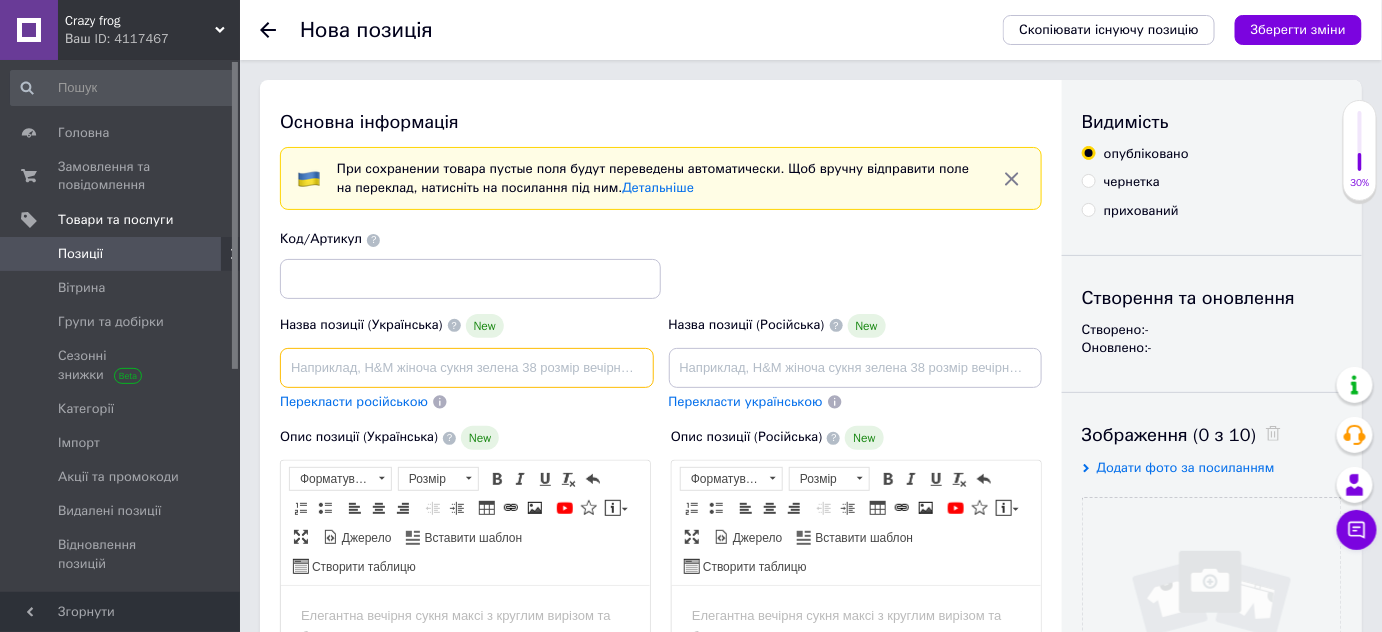 paste on "Роликові кросівки для дівчаток з LED підсвічуванням рожеві на 2-х колесах" 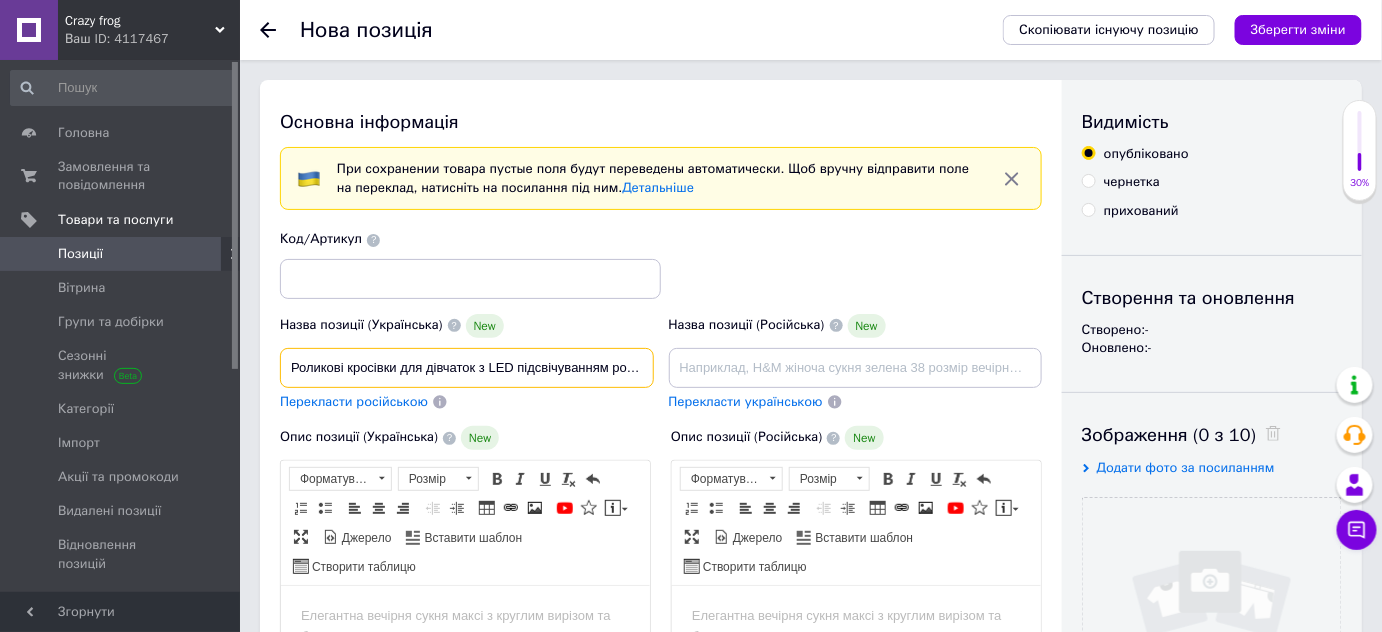 scroll, scrollTop: 0, scrollLeft: 101, axis: horizontal 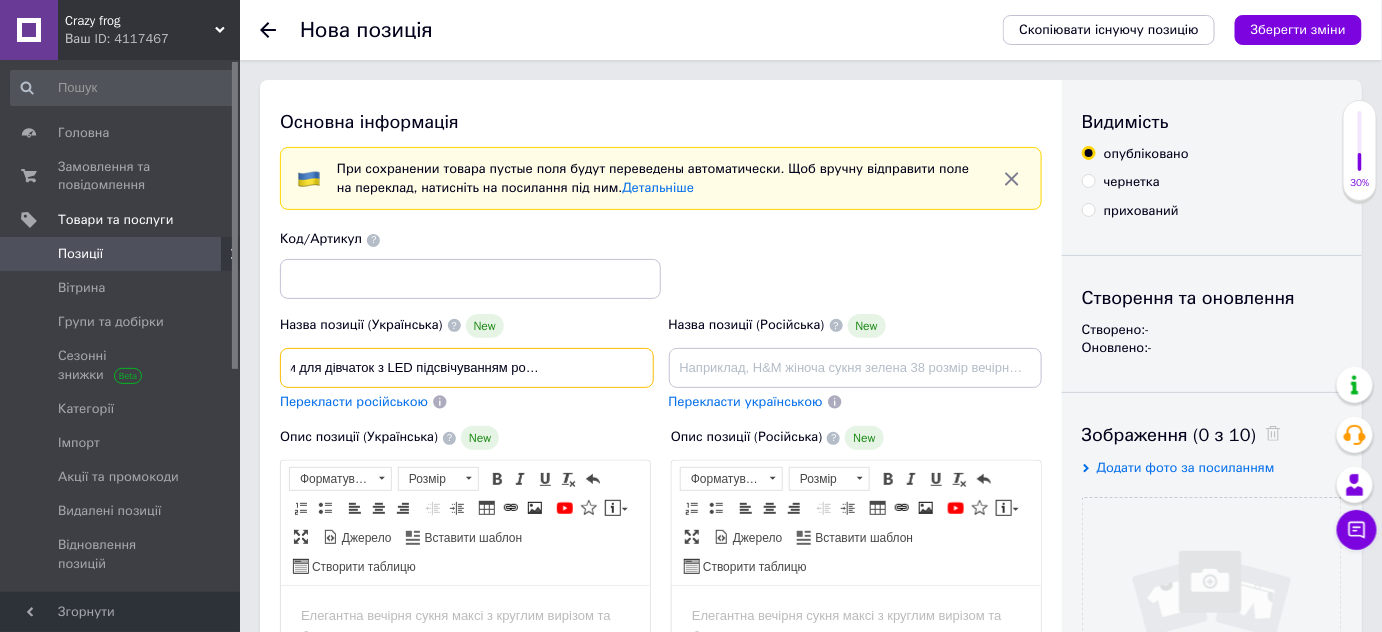 type on "Роликові кросівки для дівчаток з LED підсвічуванням рожеві на 2-х колесах" 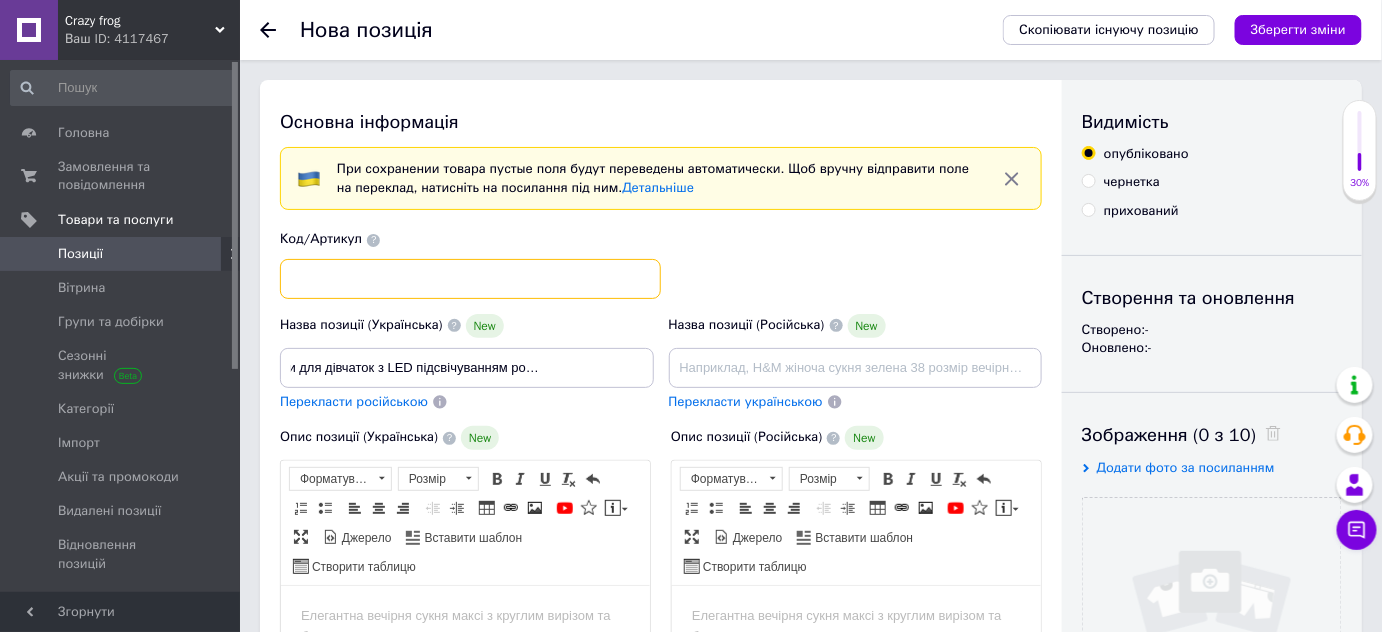 scroll, scrollTop: 0, scrollLeft: 0, axis: both 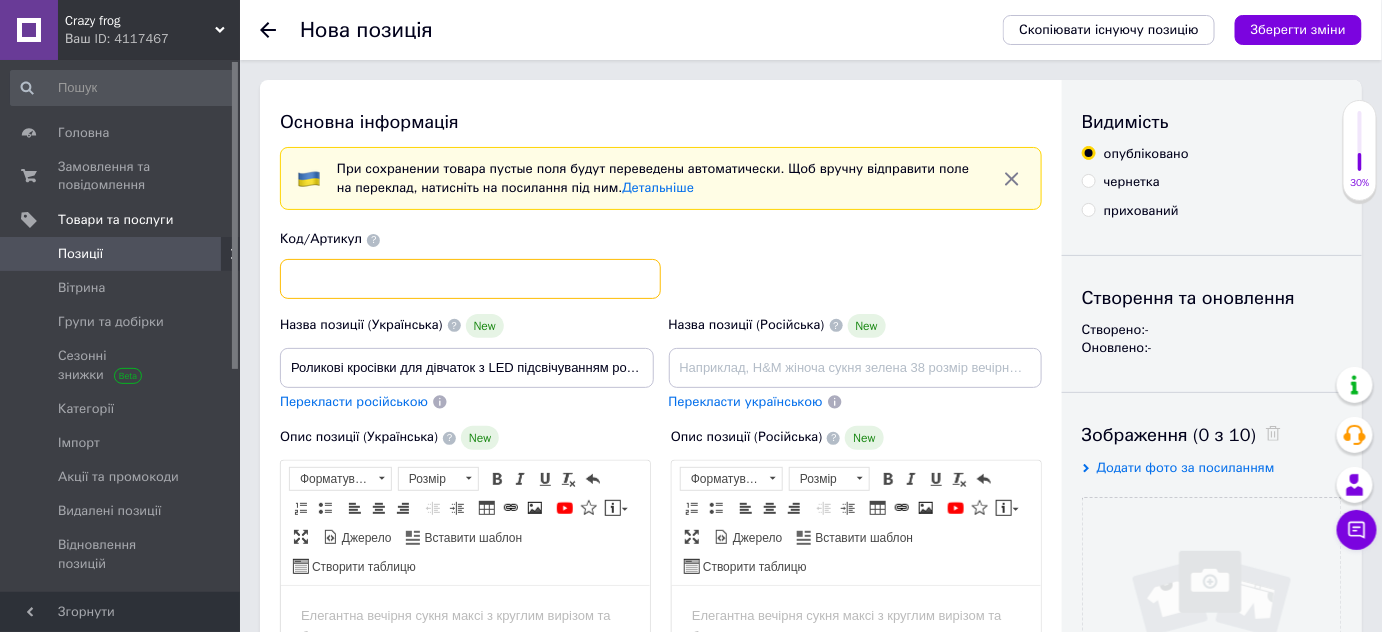 click at bounding box center [470, 279] 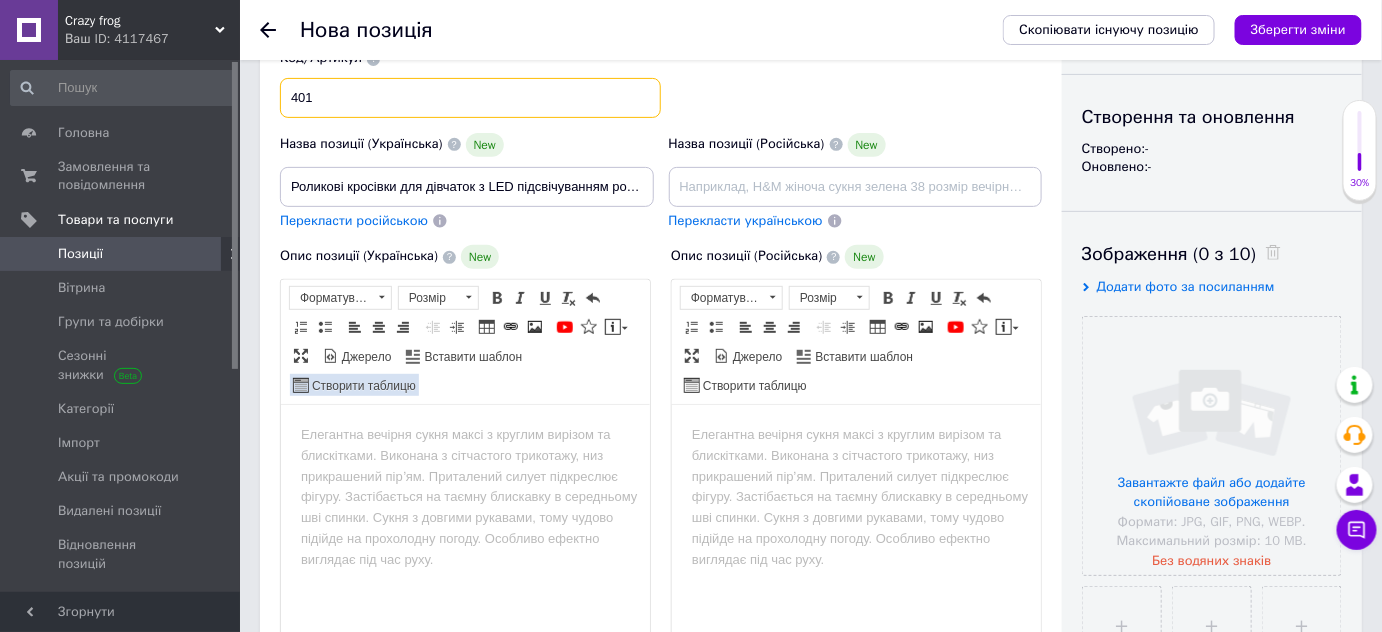 scroll, scrollTop: 272, scrollLeft: 0, axis: vertical 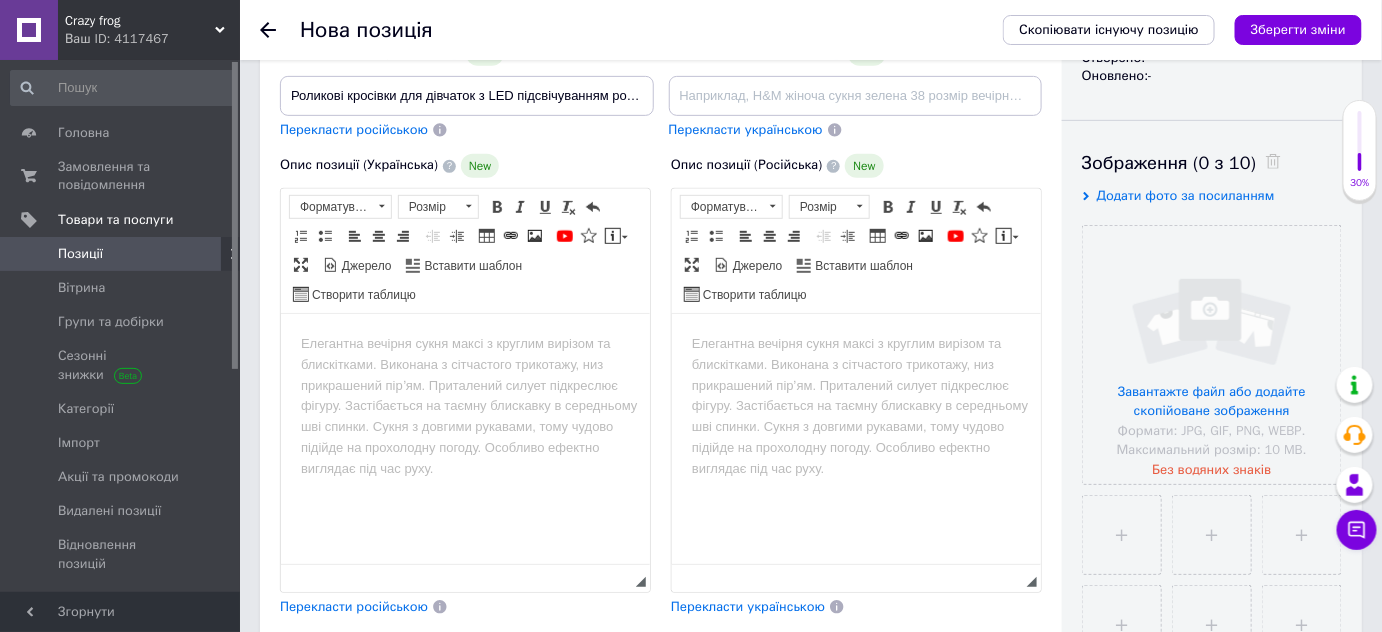 type on "401" 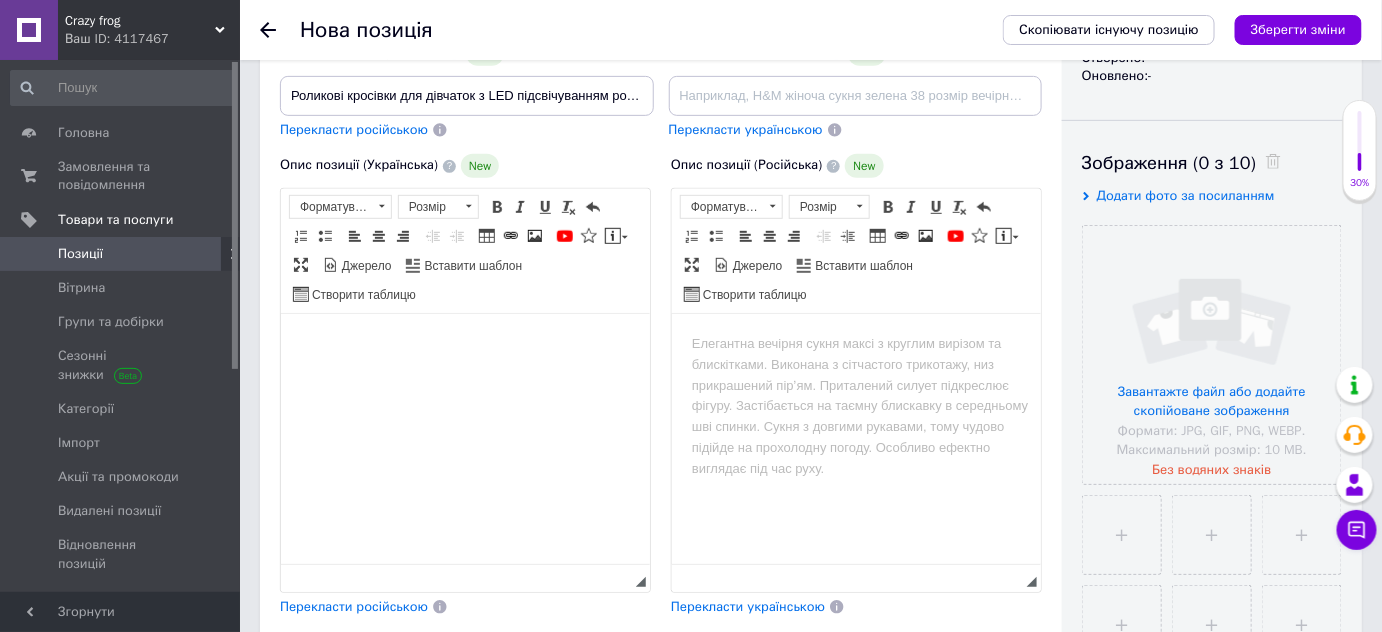 drag, startPoint x: 401, startPoint y: 391, endPoint x: 322, endPoint y: 332, distance: 98.600204 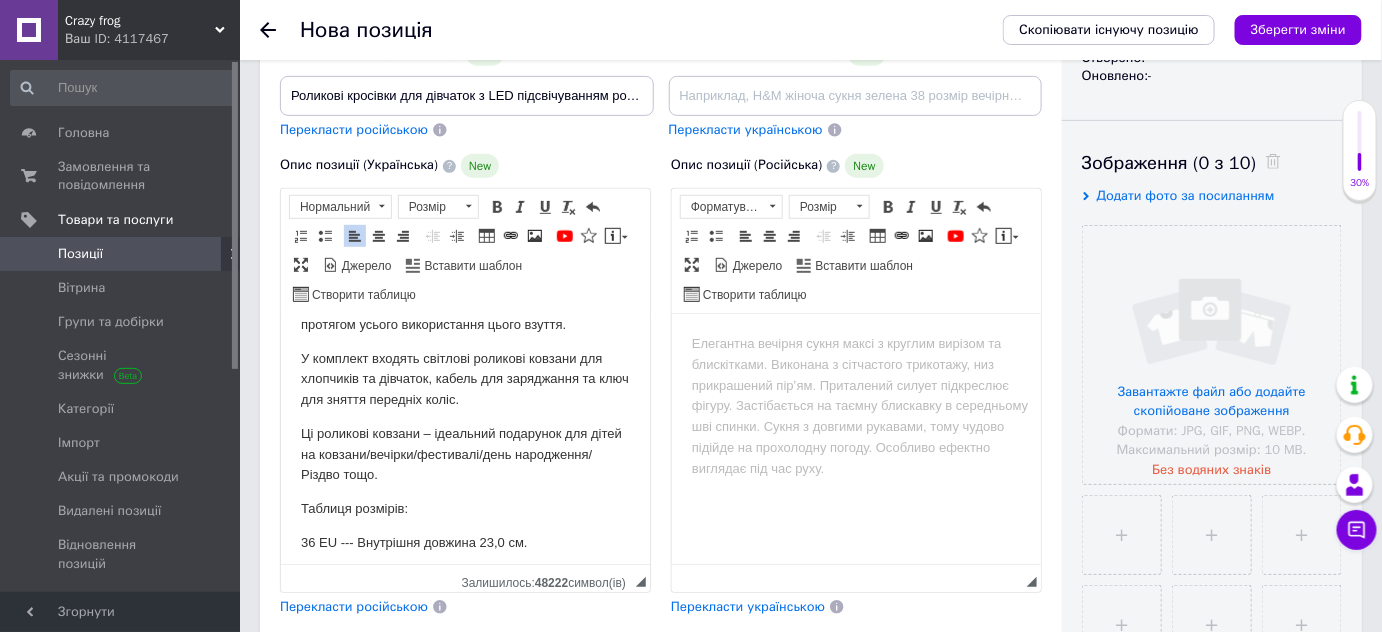 scroll, scrollTop: 687, scrollLeft: 0, axis: vertical 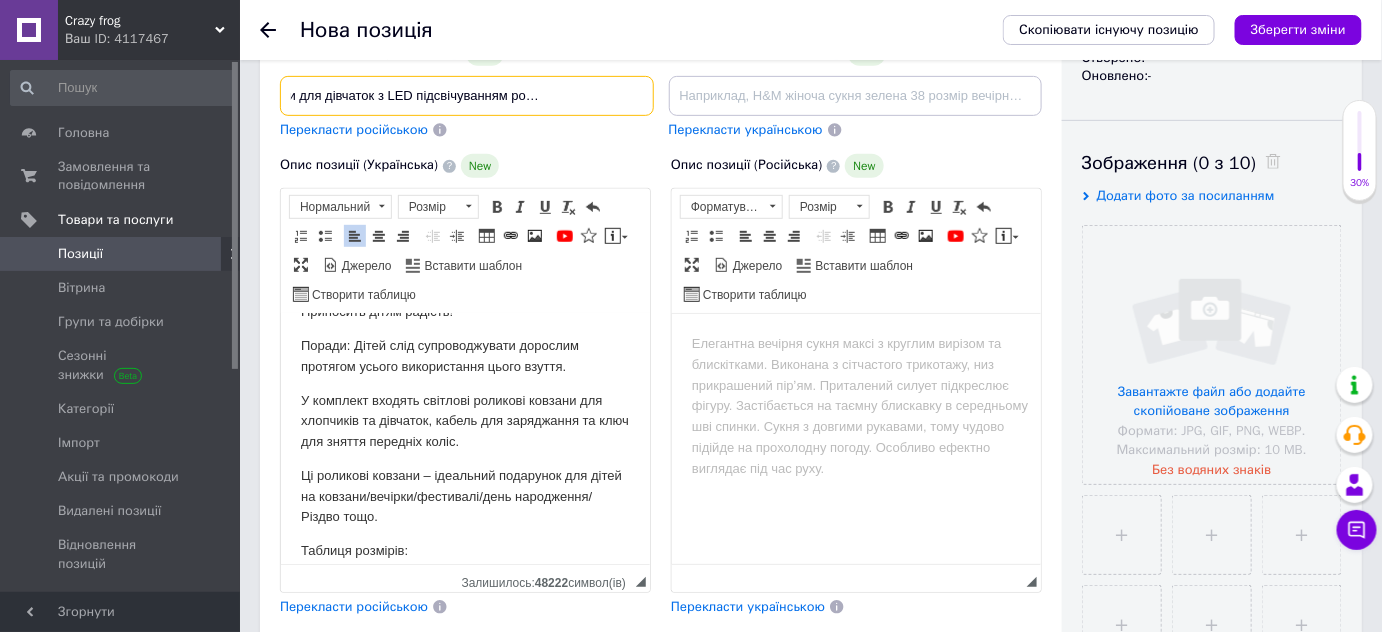 drag, startPoint x: 290, startPoint y: 92, endPoint x: 646, endPoint y: 115, distance: 356.74222 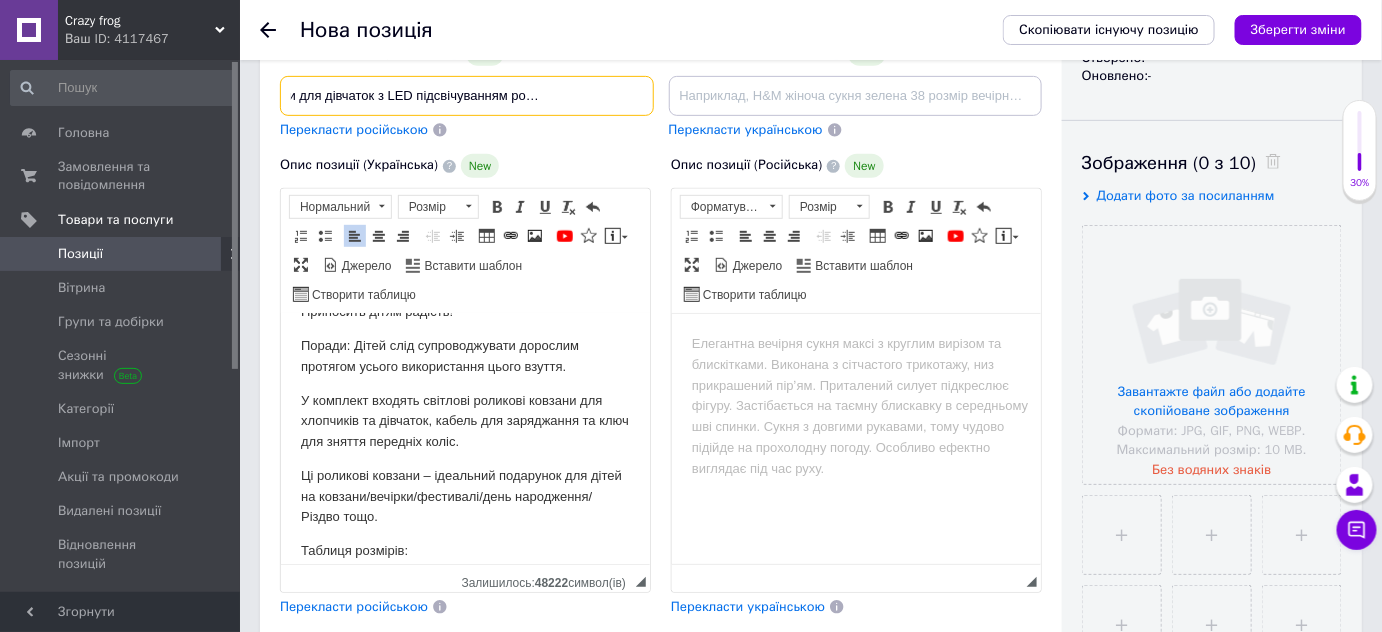 scroll, scrollTop: 0, scrollLeft: 0, axis: both 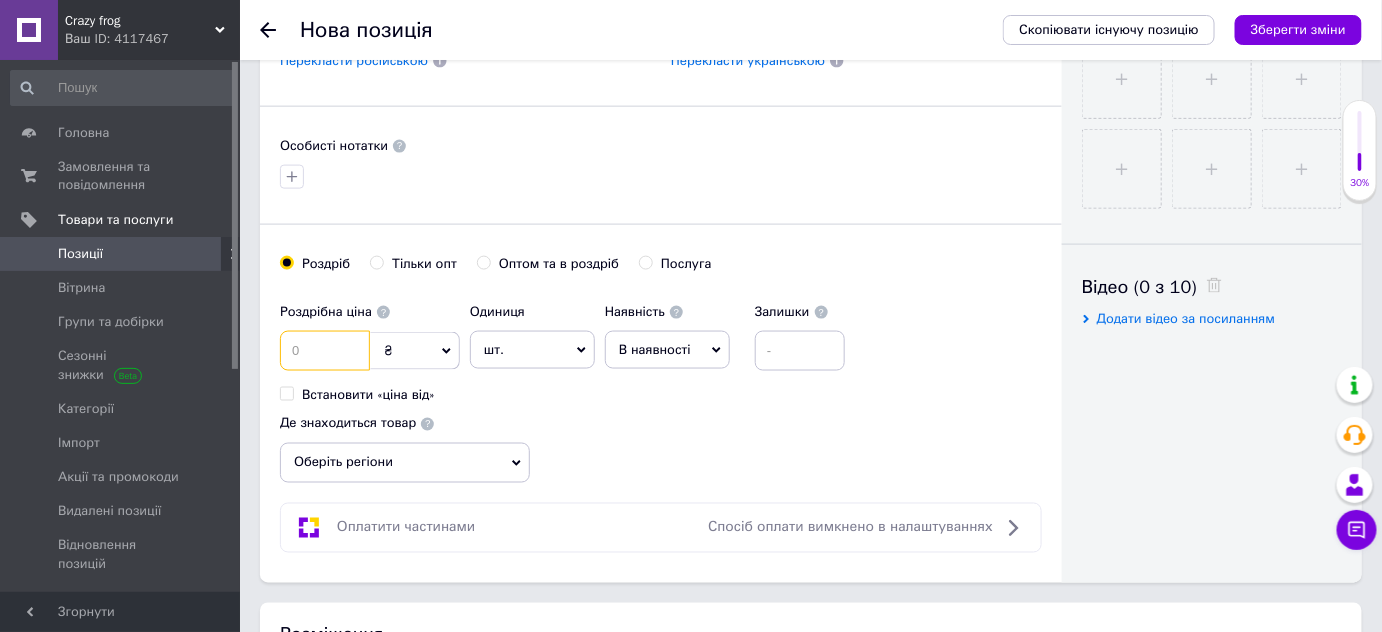 click at bounding box center [325, 351] 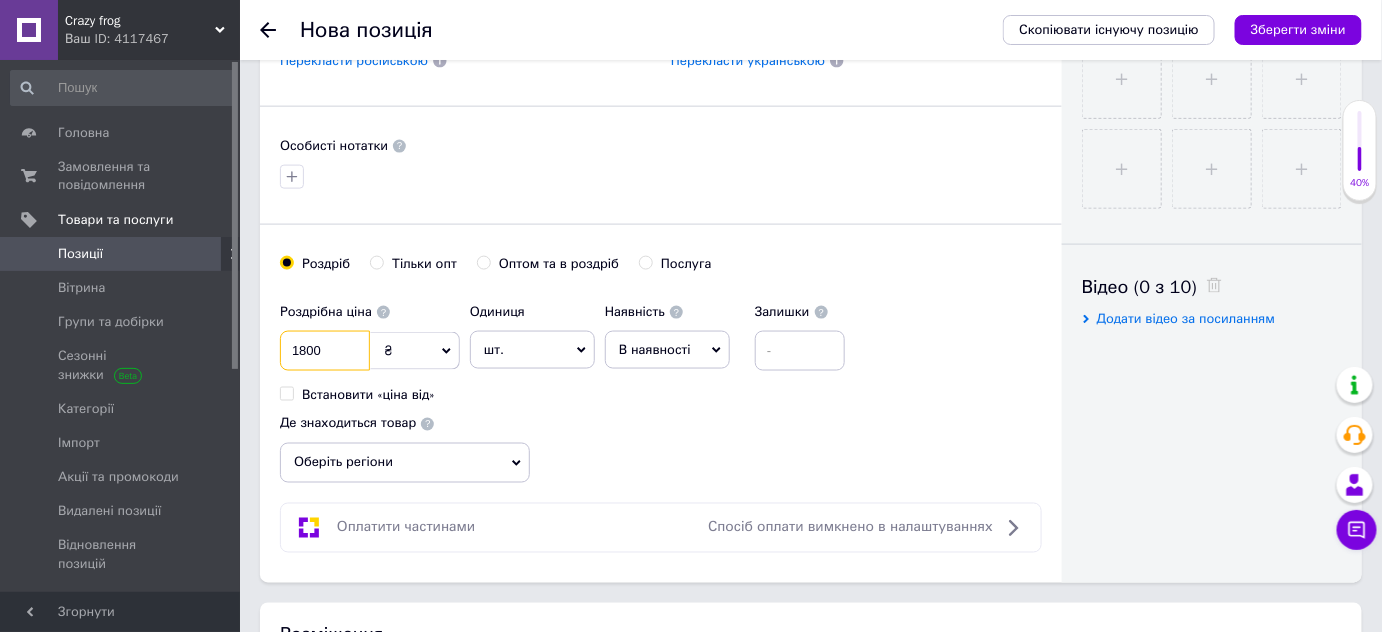 type on "1800" 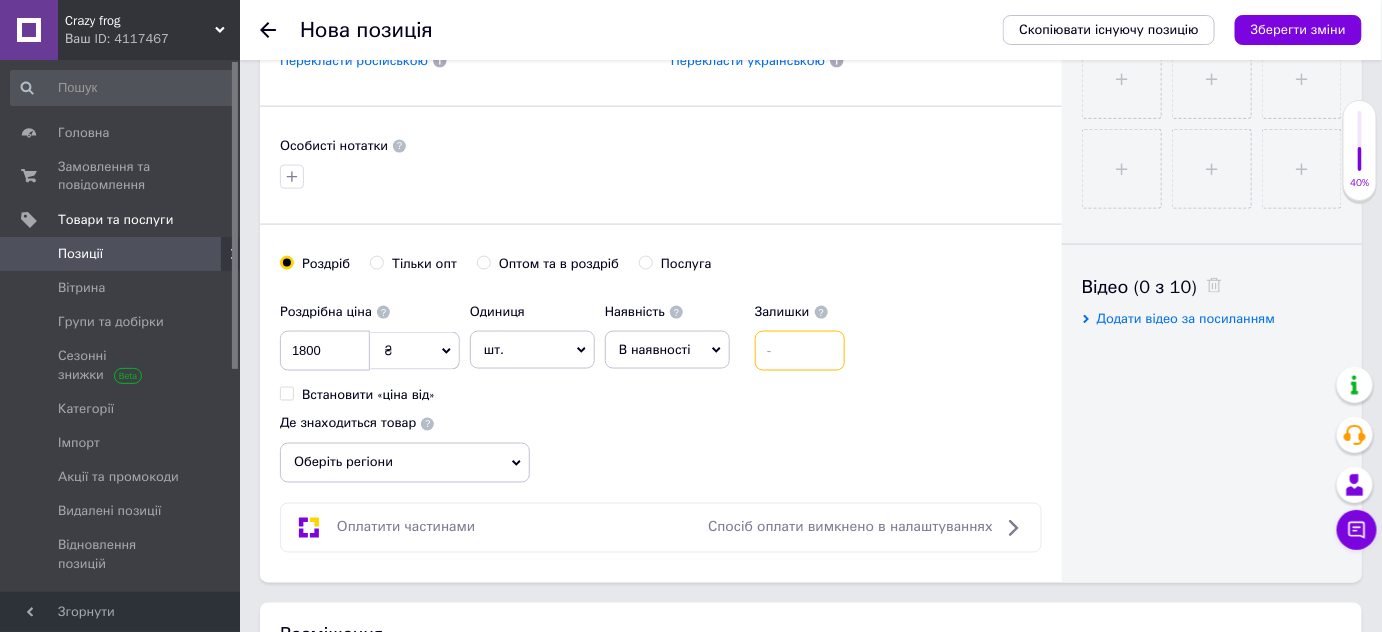 click at bounding box center [800, 351] 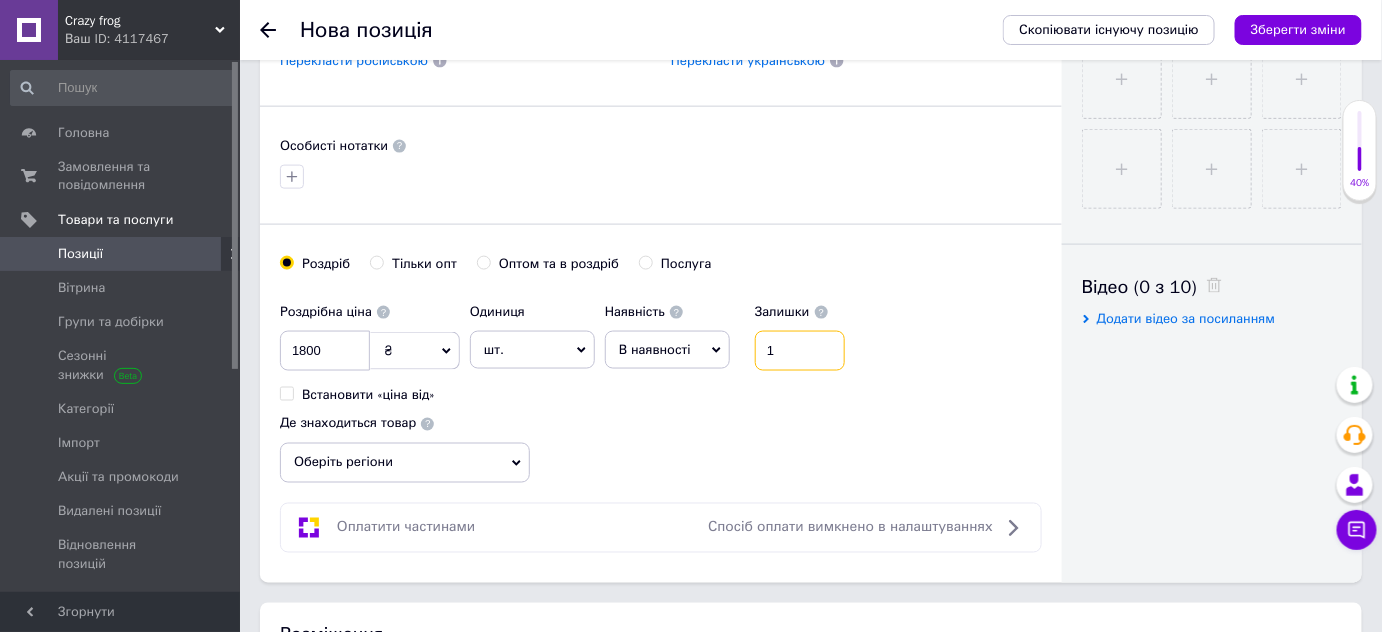 type on "1" 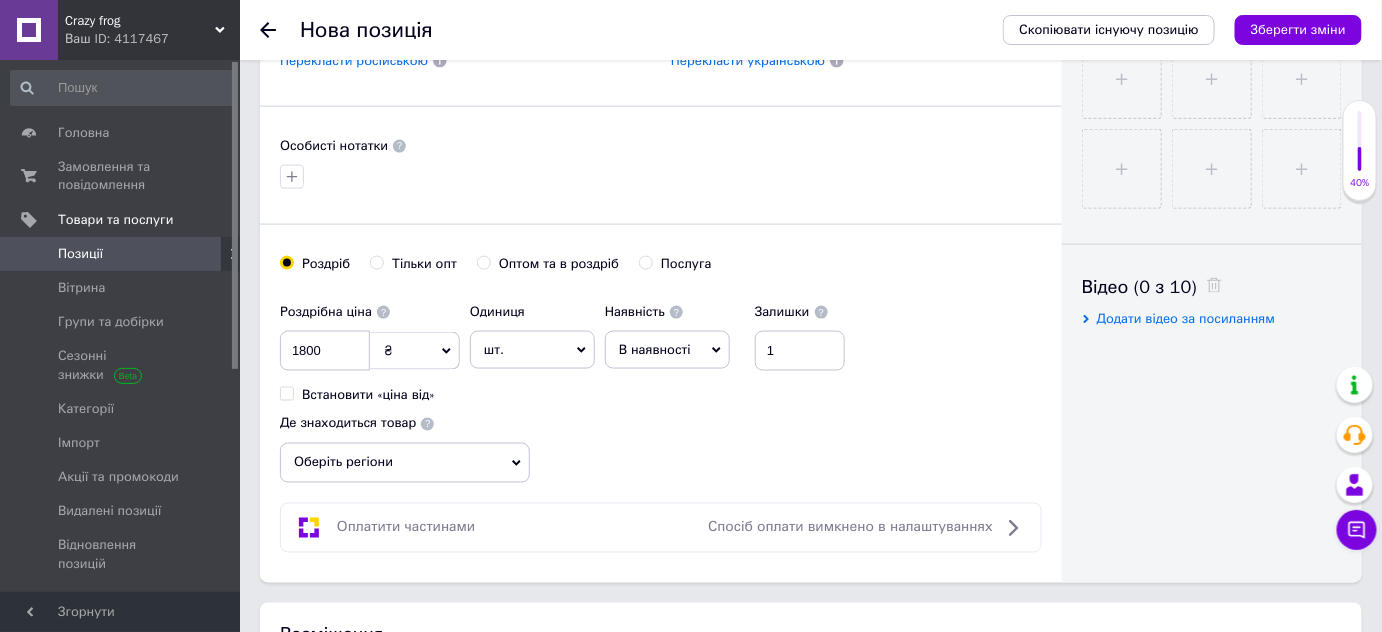 click on "Оберіть регіони" at bounding box center [405, 463] 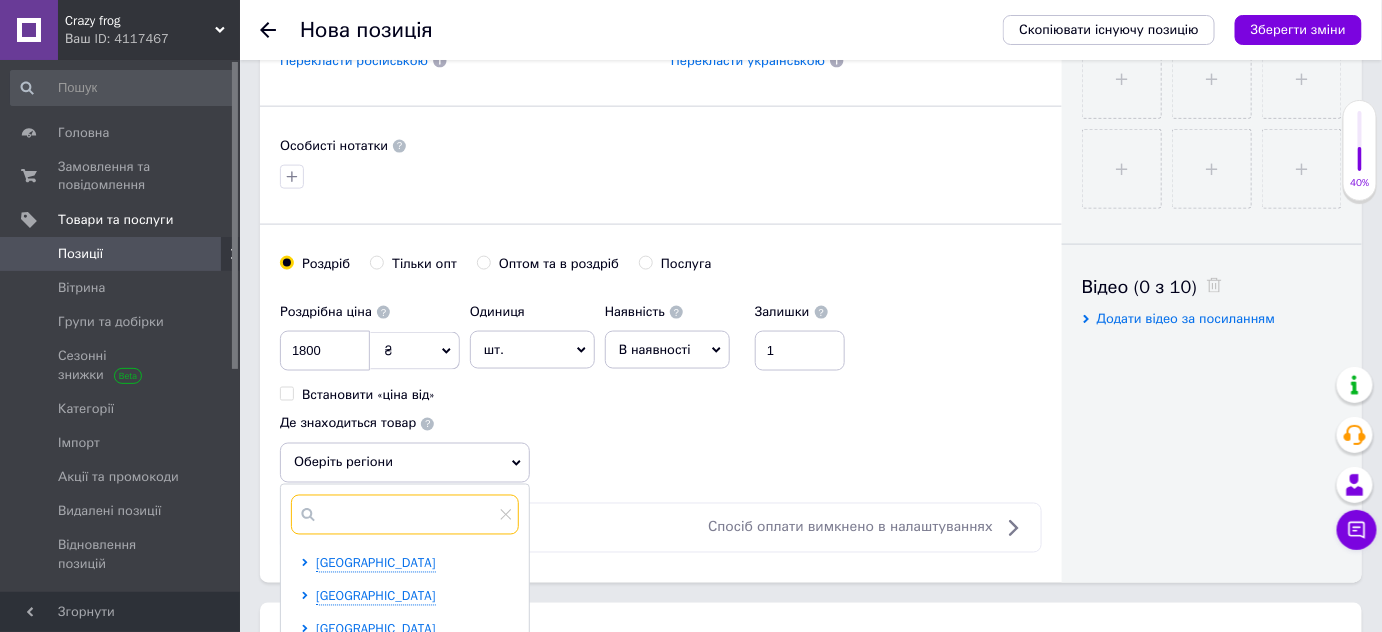 click at bounding box center (405, 515) 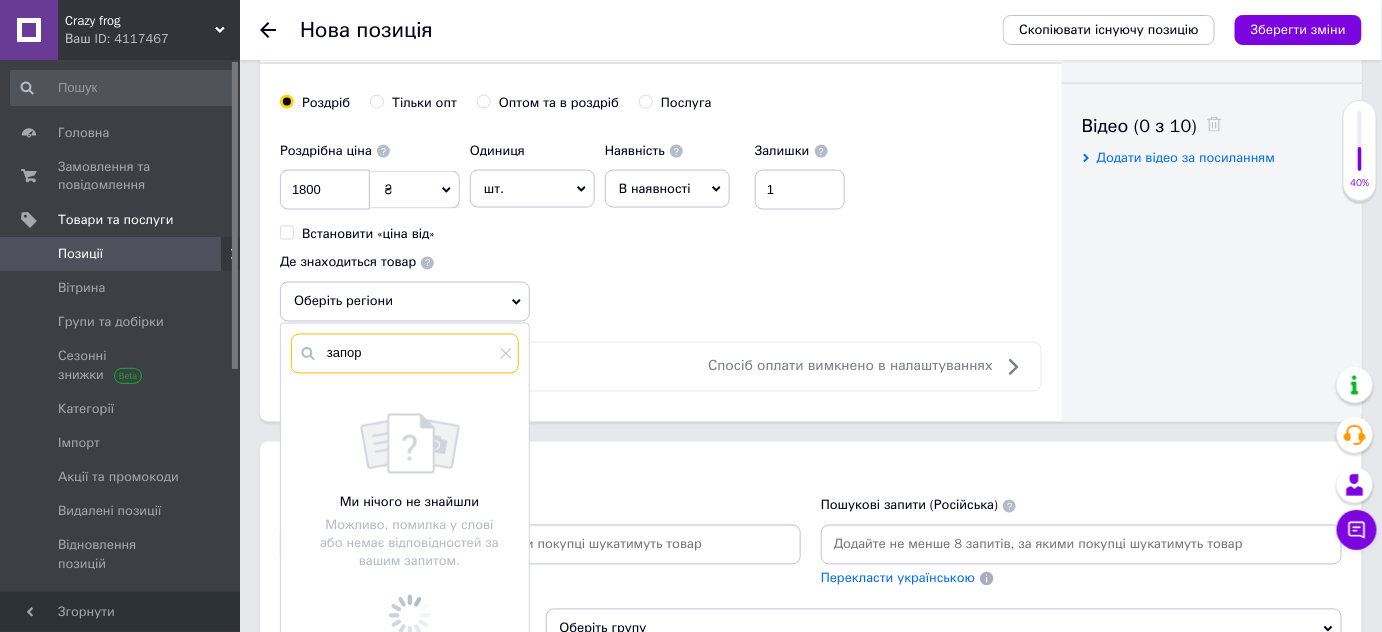 scroll, scrollTop: 1000, scrollLeft: 0, axis: vertical 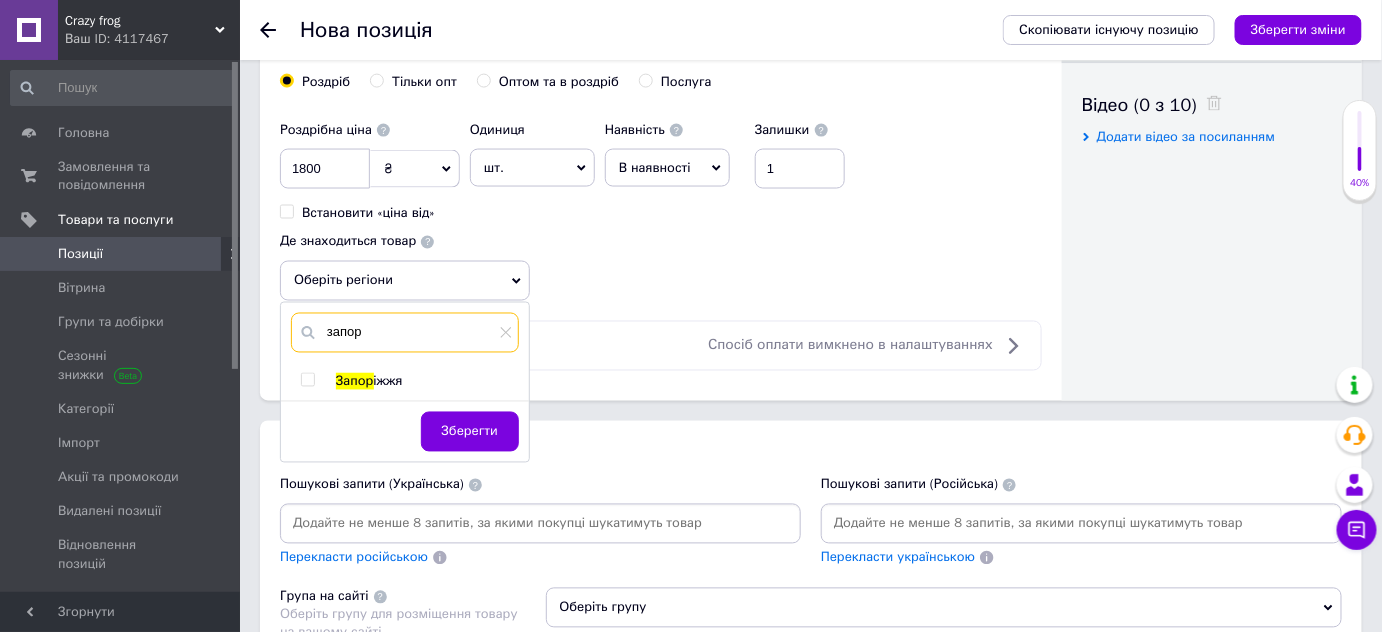 type on "запор" 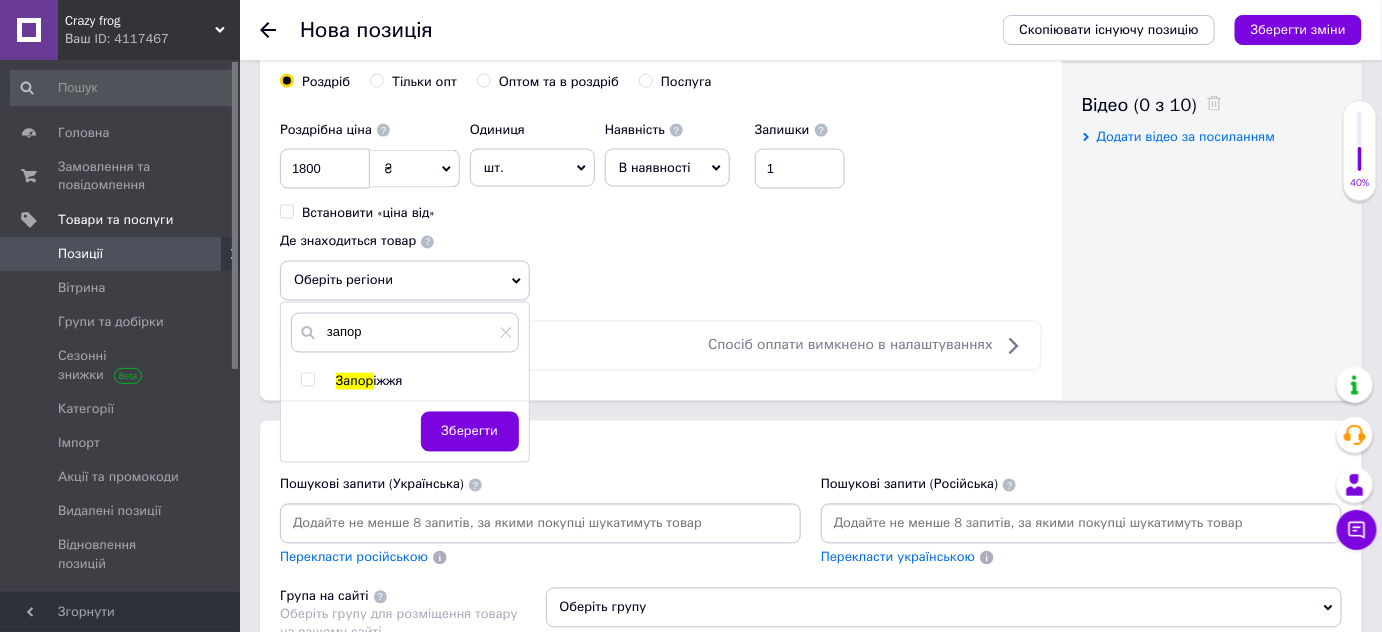 click at bounding box center [307, 380] 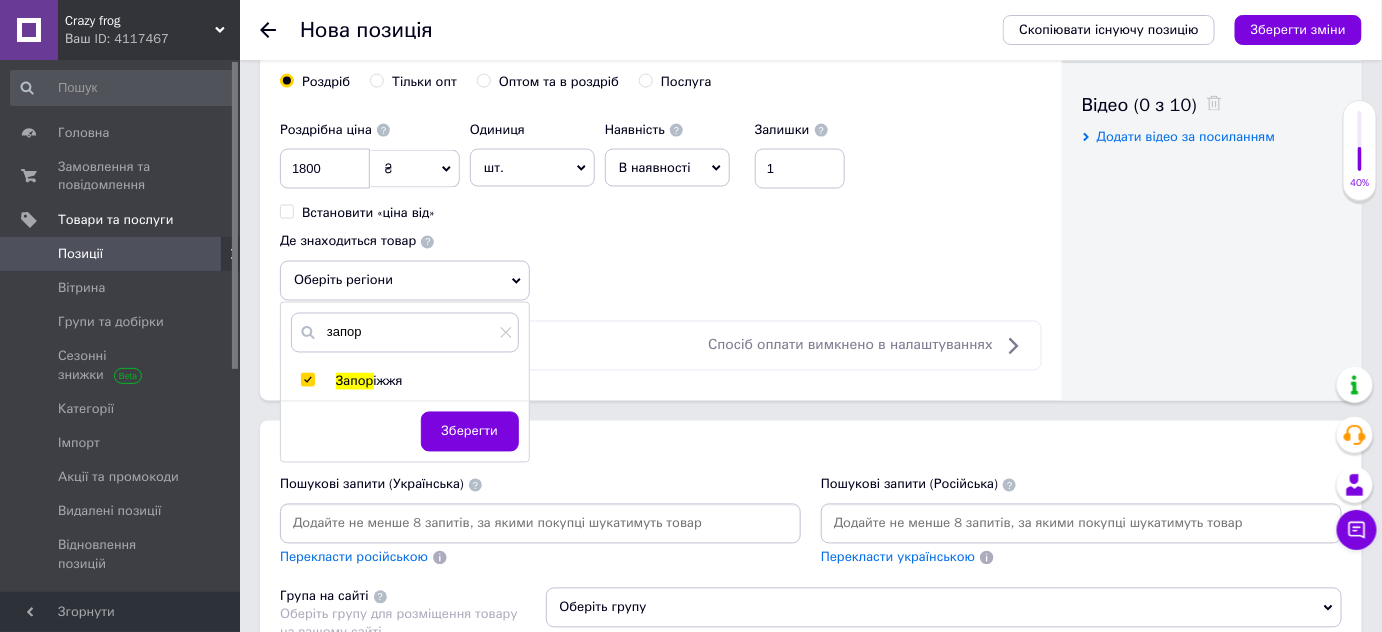 checkbox on "true" 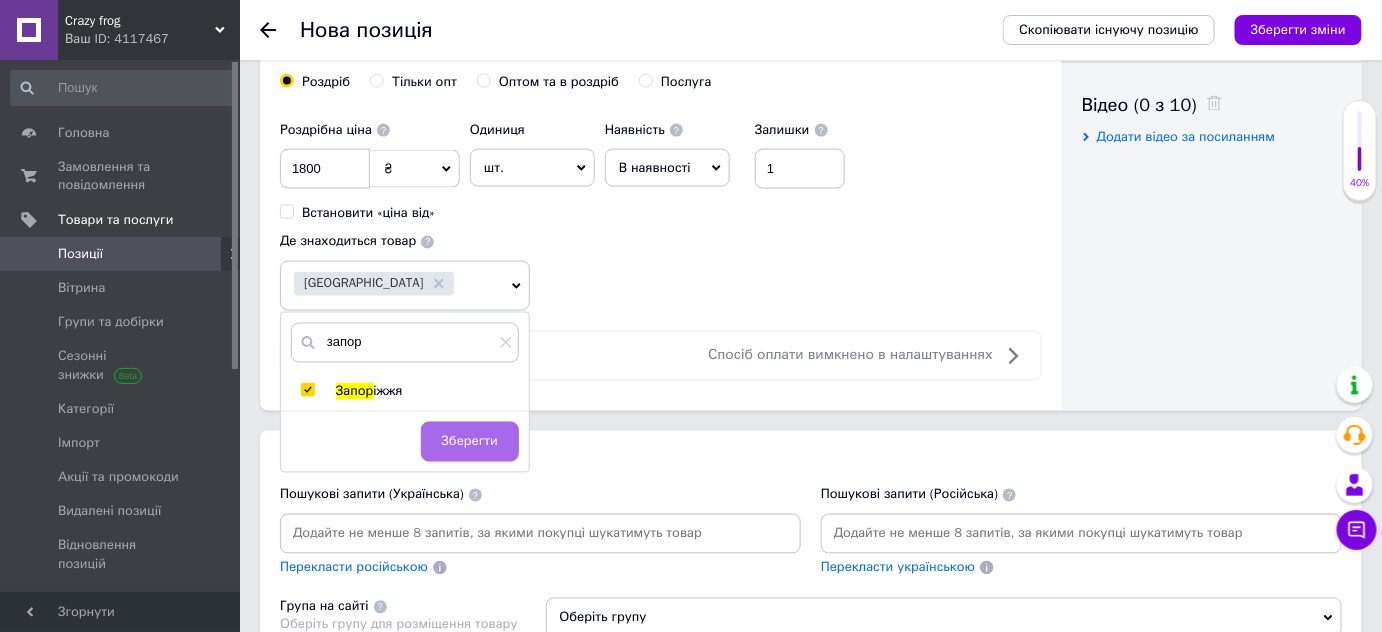 click on "Зберегти" at bounding box center (470, 442) 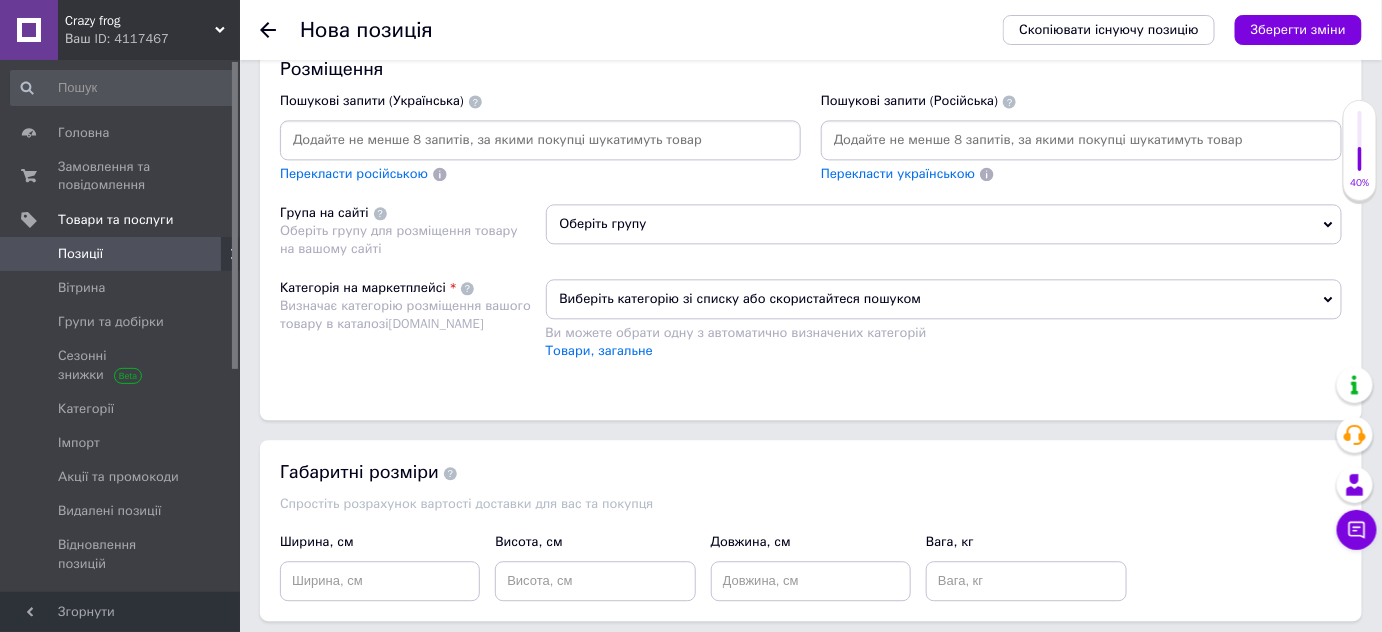 scroll, scrollTop: 1201, scrollLeft: 0, axis: vertical 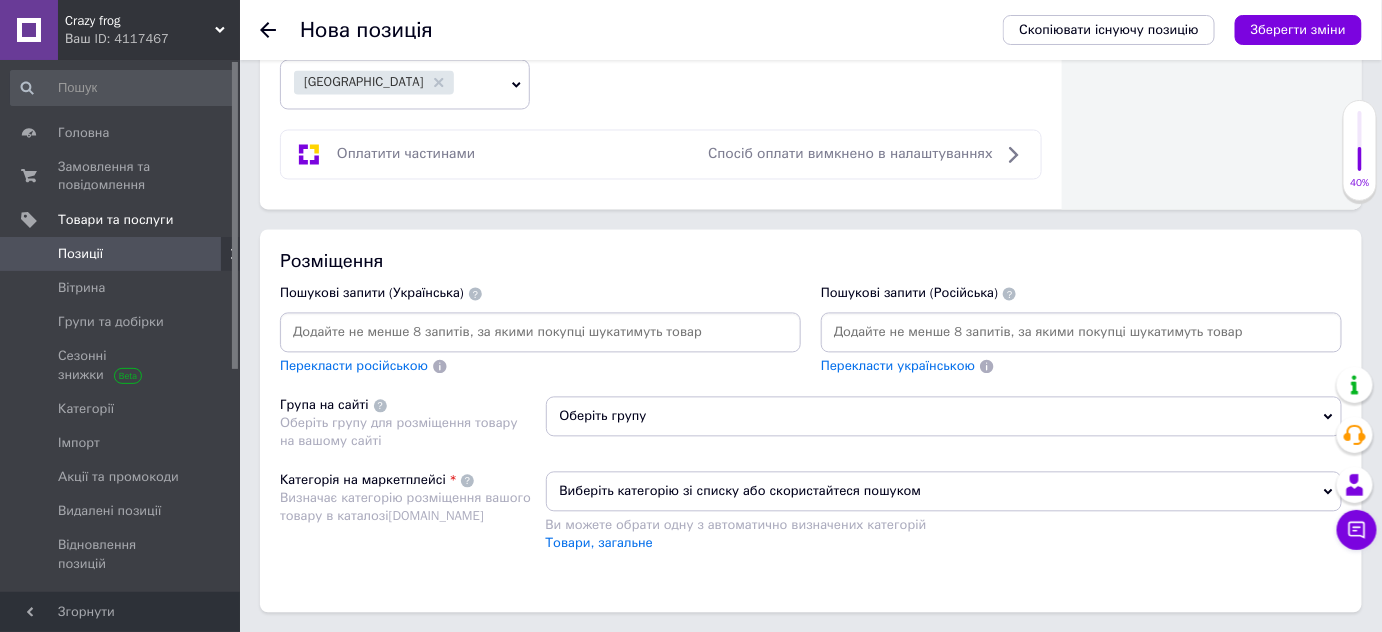 paste on "YongerYong хлопчики дівчатка скейтбординг взуття зі світлодіодним миготливим світлодіодним взуттям з колесами ковзання автоматичне висувне комфортне спортивне взуття на відкритому повітрі для дітей" 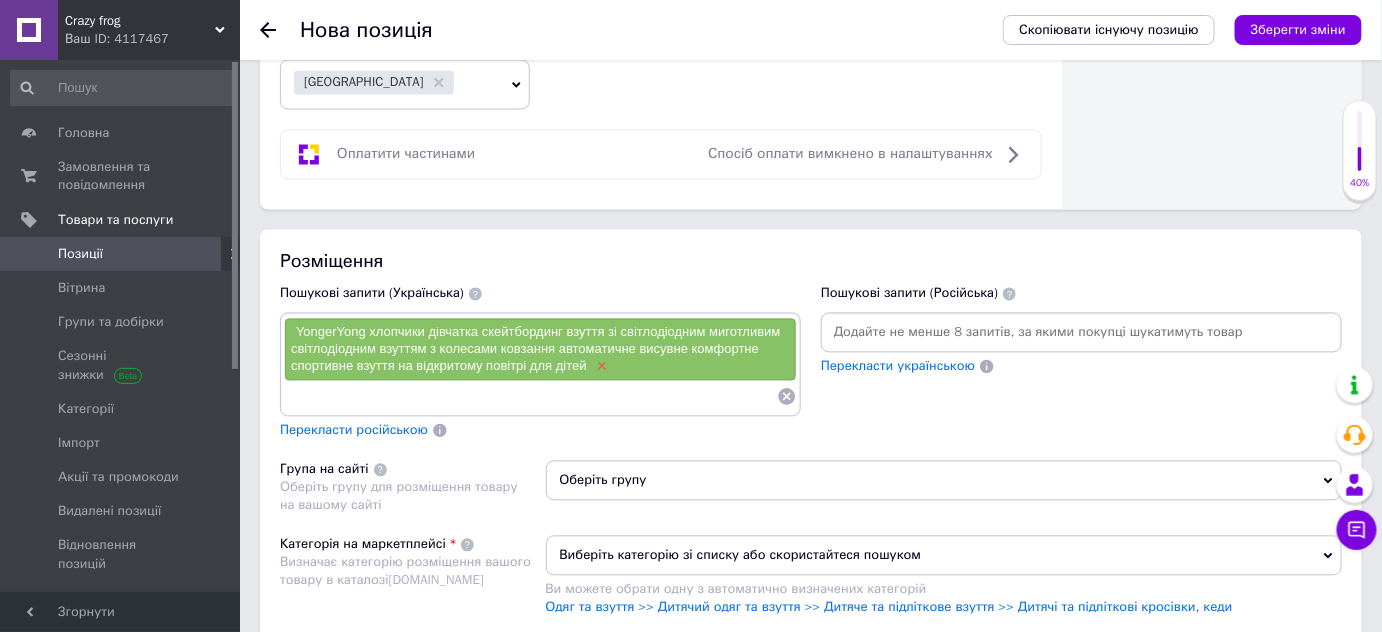 click on "×" at bounding box center (600, 367) 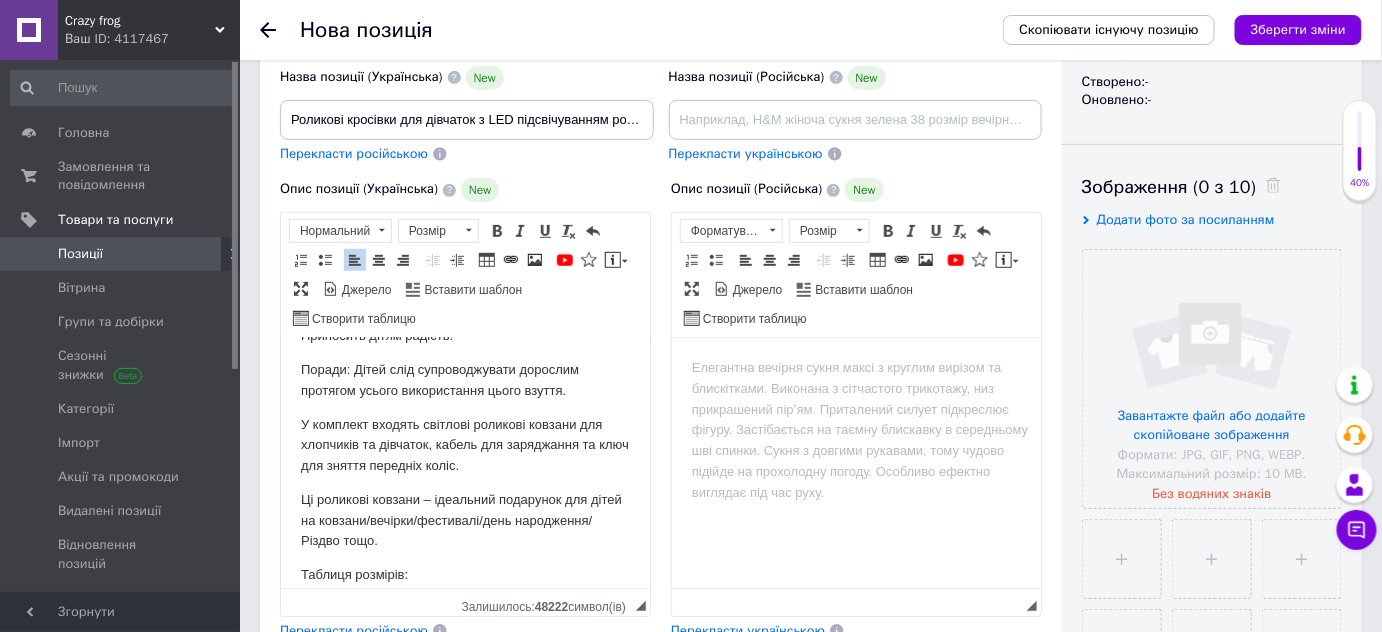 scroll, scrollTop: 19, scrollLeft: 0, axis: vertical 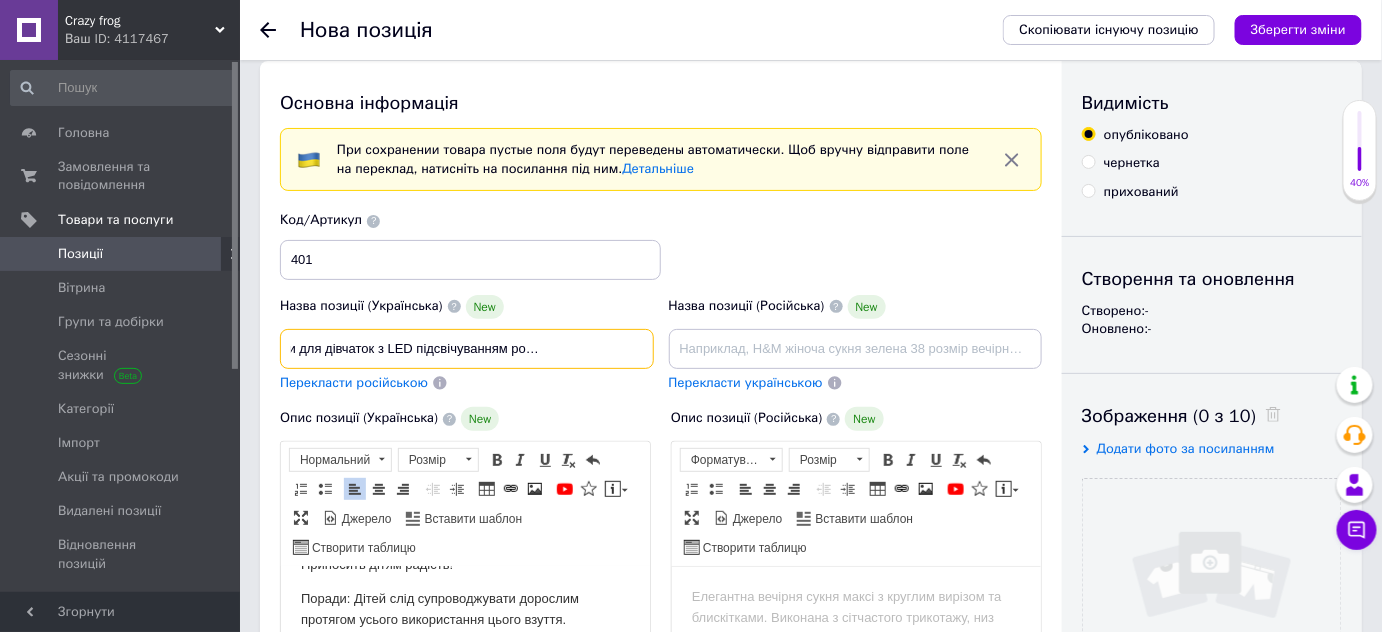 drag, startPoint x: 291, startPoint y: 344, endPoint x: 660, endPoint y: 346, distance: 369.00543 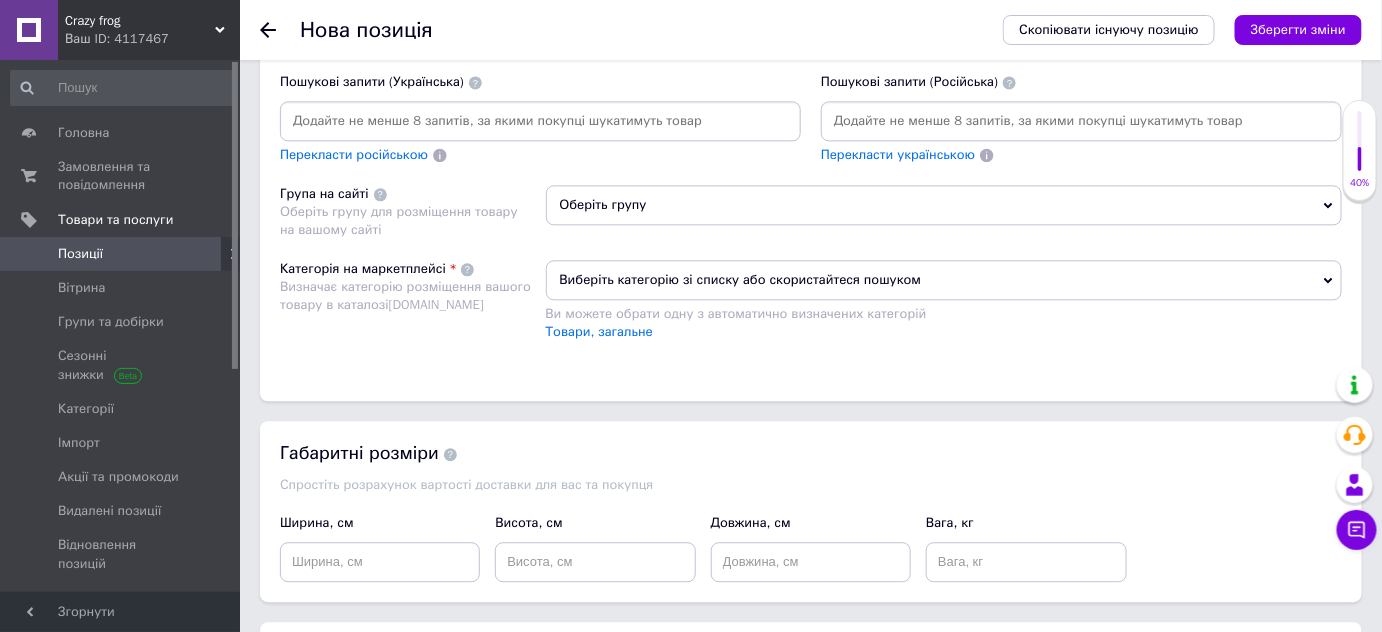 scroll, scrollTop: 1383, scrollLeft: 0, axis: vertical 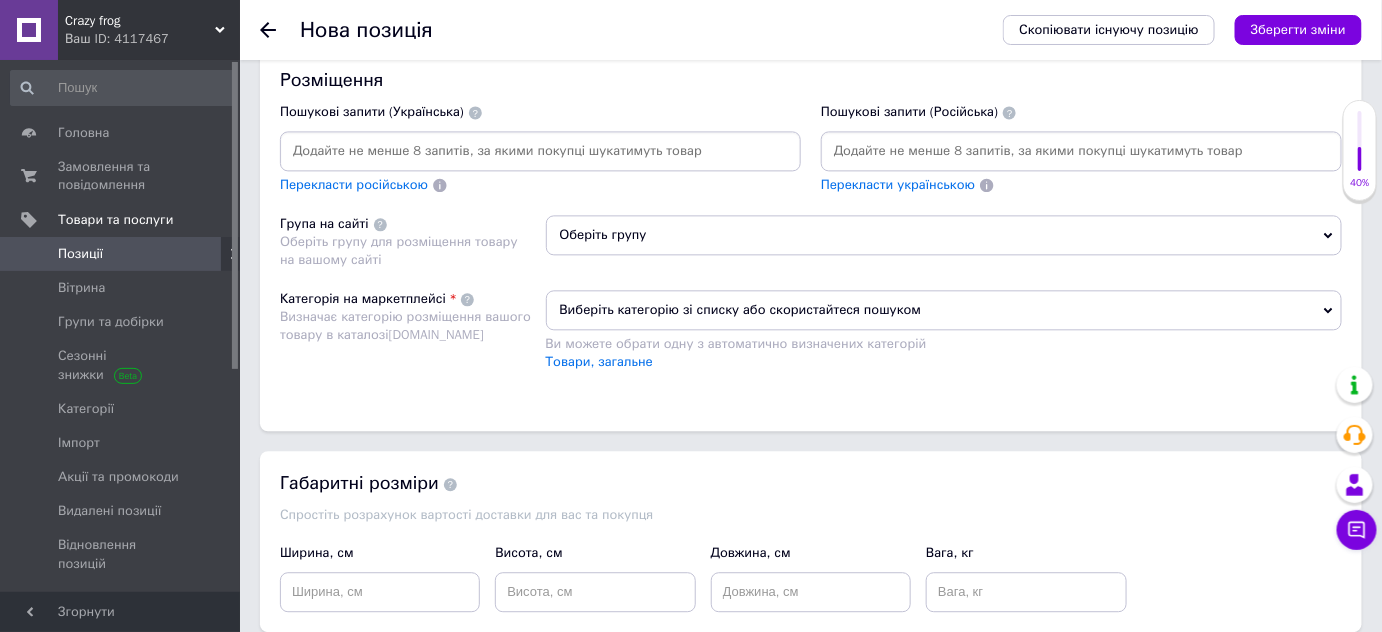 paste on "Роликові кросівки для дівчаток з LED підсвічуванням рожеві на 2-х колесах" 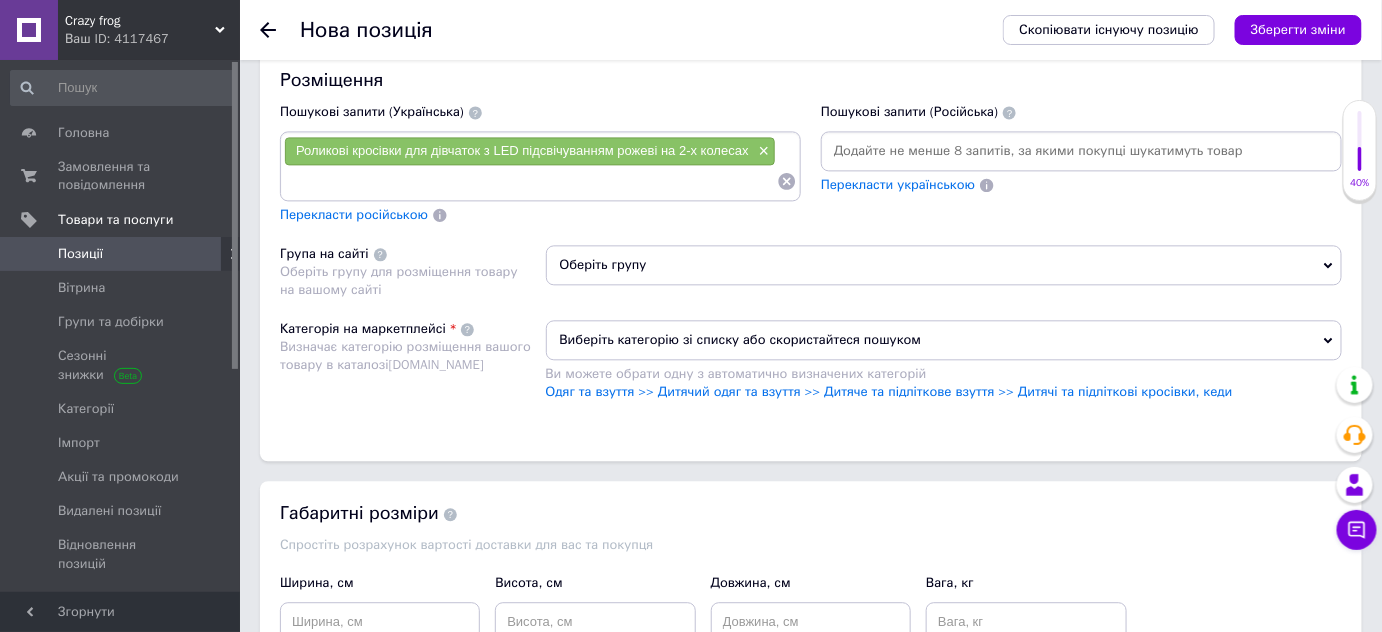 paste on "Роликові кросівки для дівчаток з LED підсвічуванням рожеві на 2-х колесах" 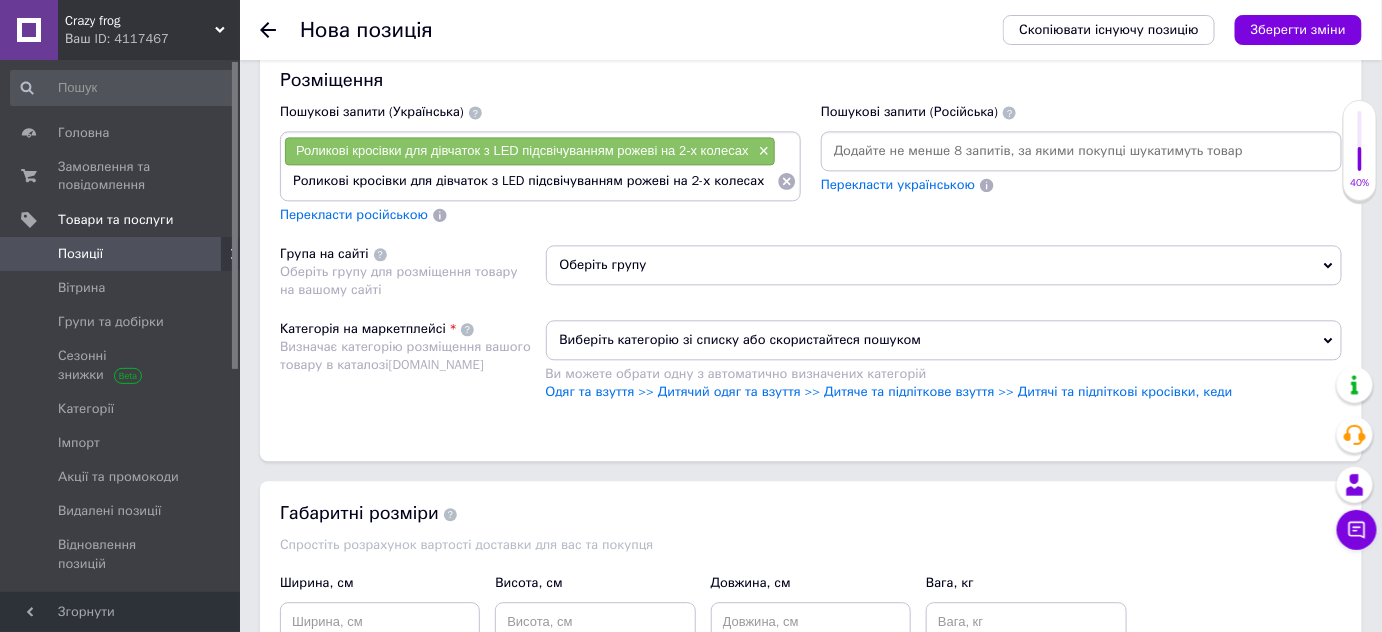 drag, startPoint x: 403, startPoint y: 175, endPoint x: 768, endPoint y: 169, distance: 365.04932 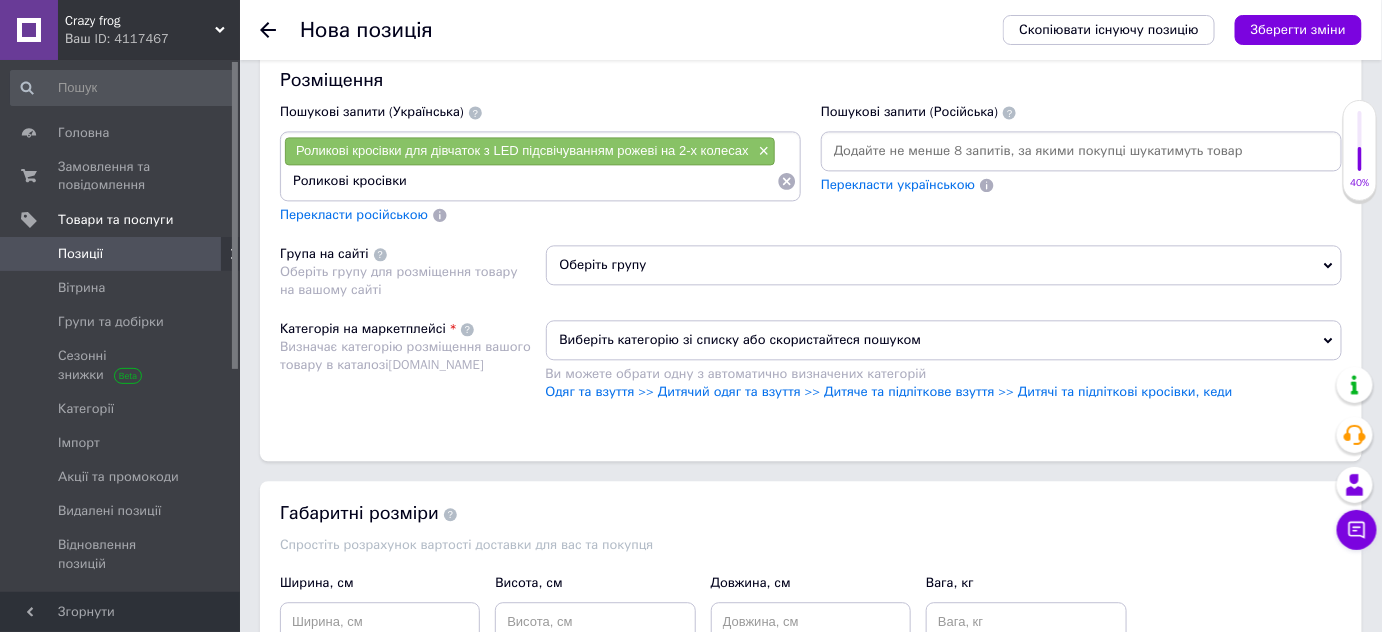 type on "Роликові кросівки" 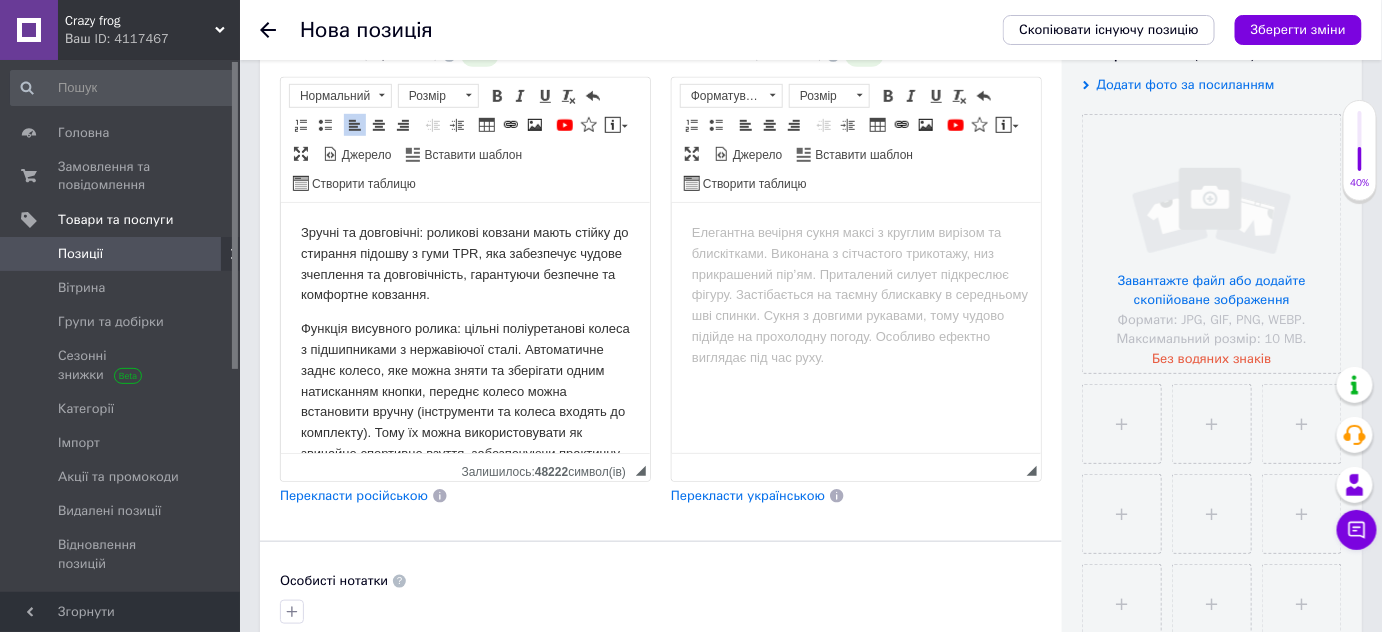 scroll, scrollTop: 19, scrollLeft: 0, axis: vertical 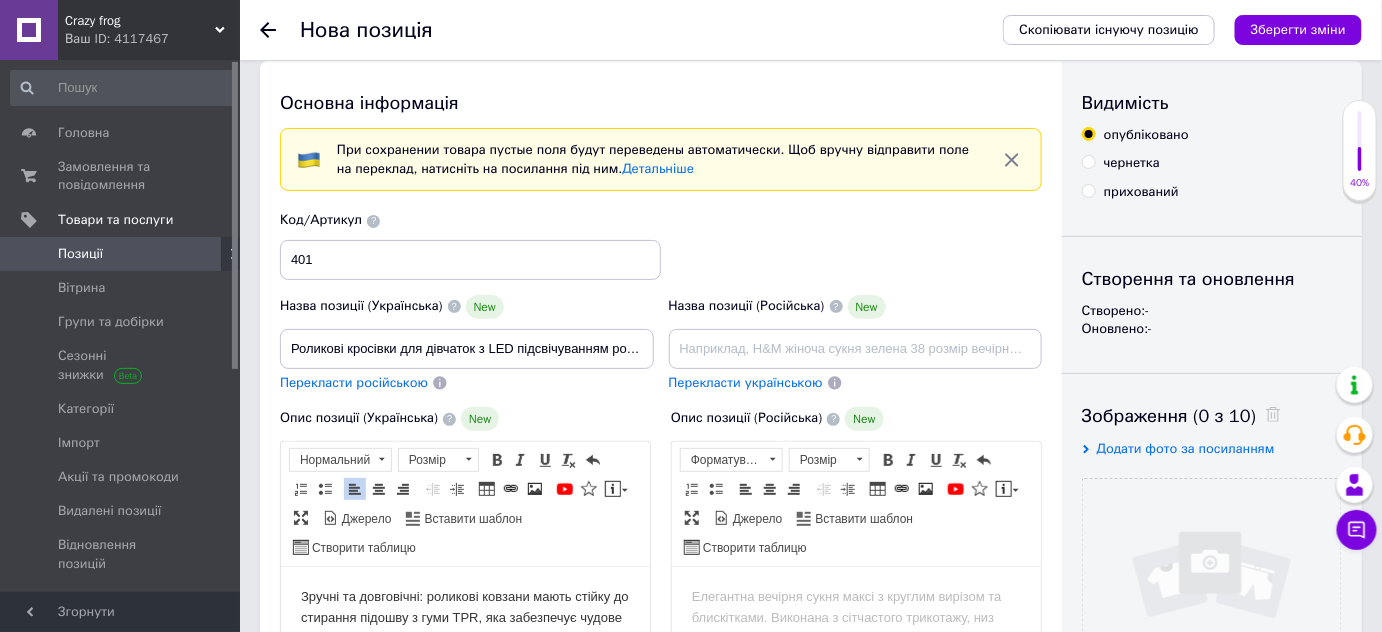click on "Перекласти російською" at bounding box center (354, 382) 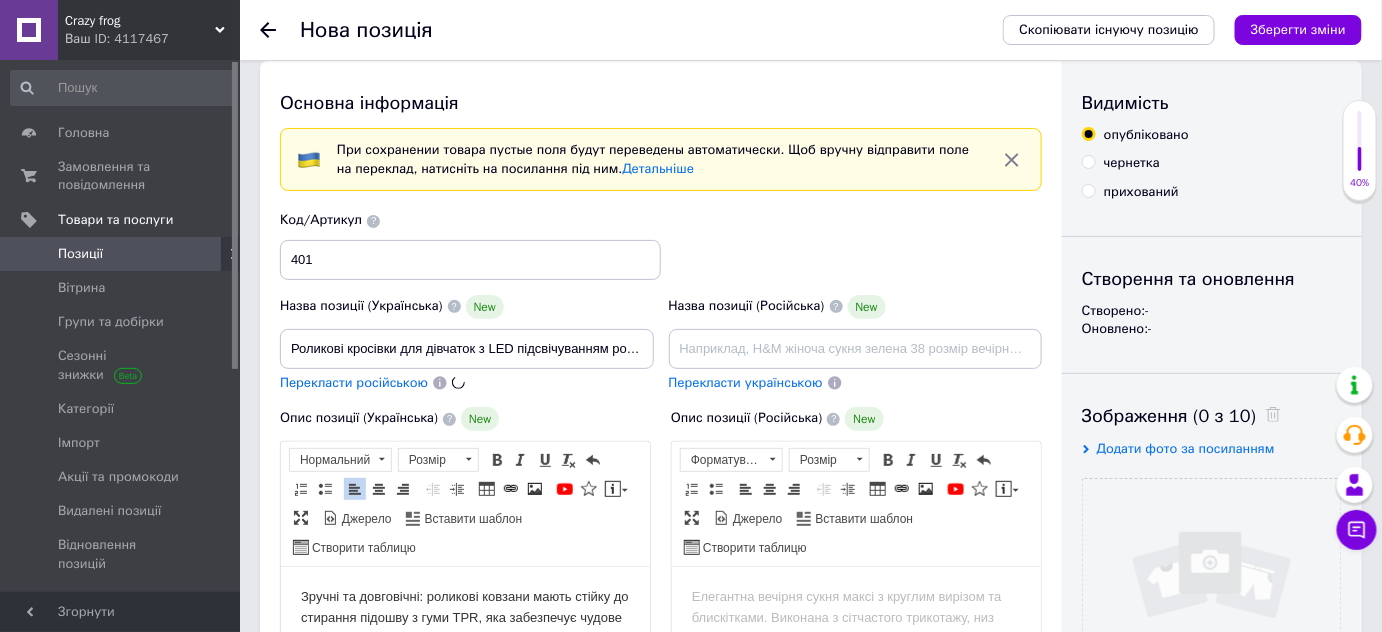 type on "Роликовые кроссовки для девочек с LED подсветкой розовые на 2-х колесах" 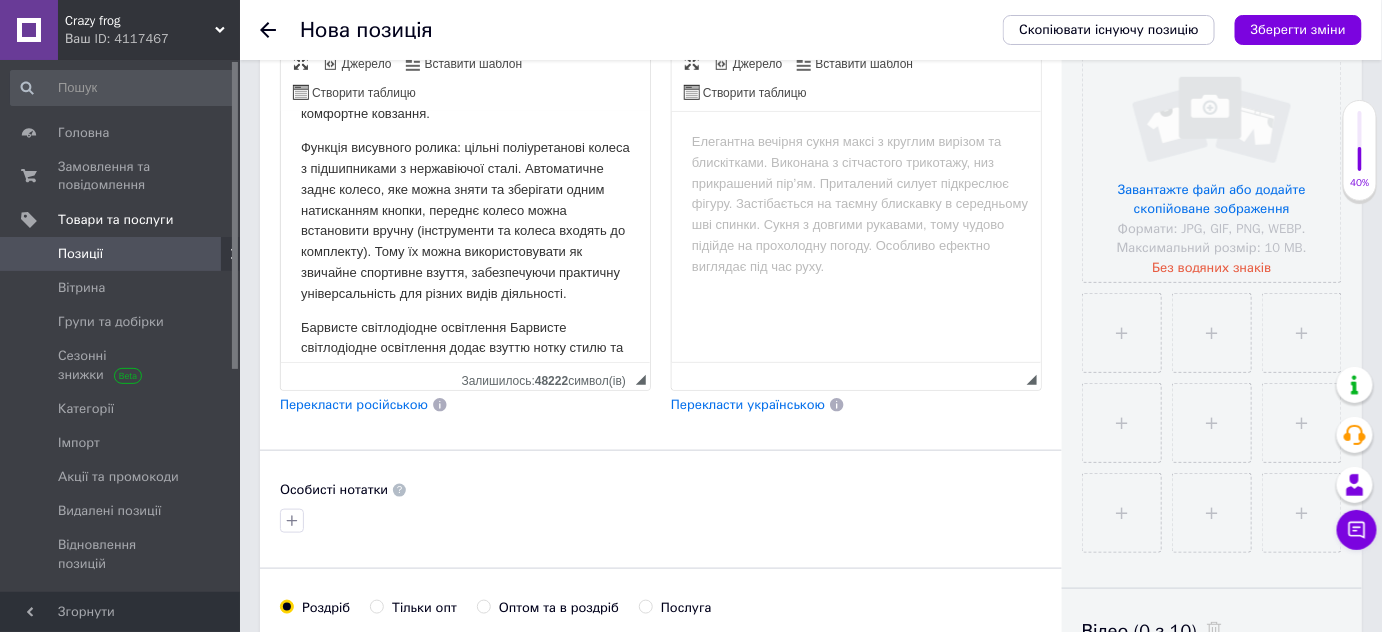 scroll, scrollTop: 181, scrollLeft: 0, axis: vertical 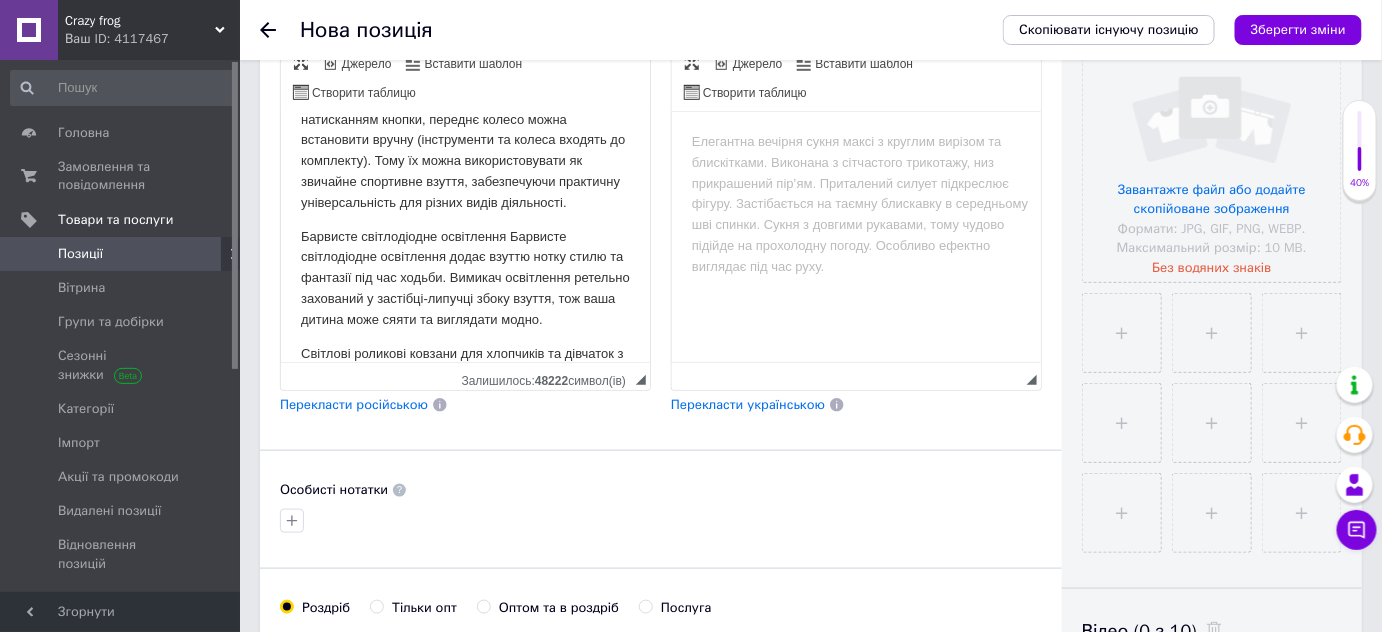 click on "Перекласти російською" at bounding box center [354, 404] 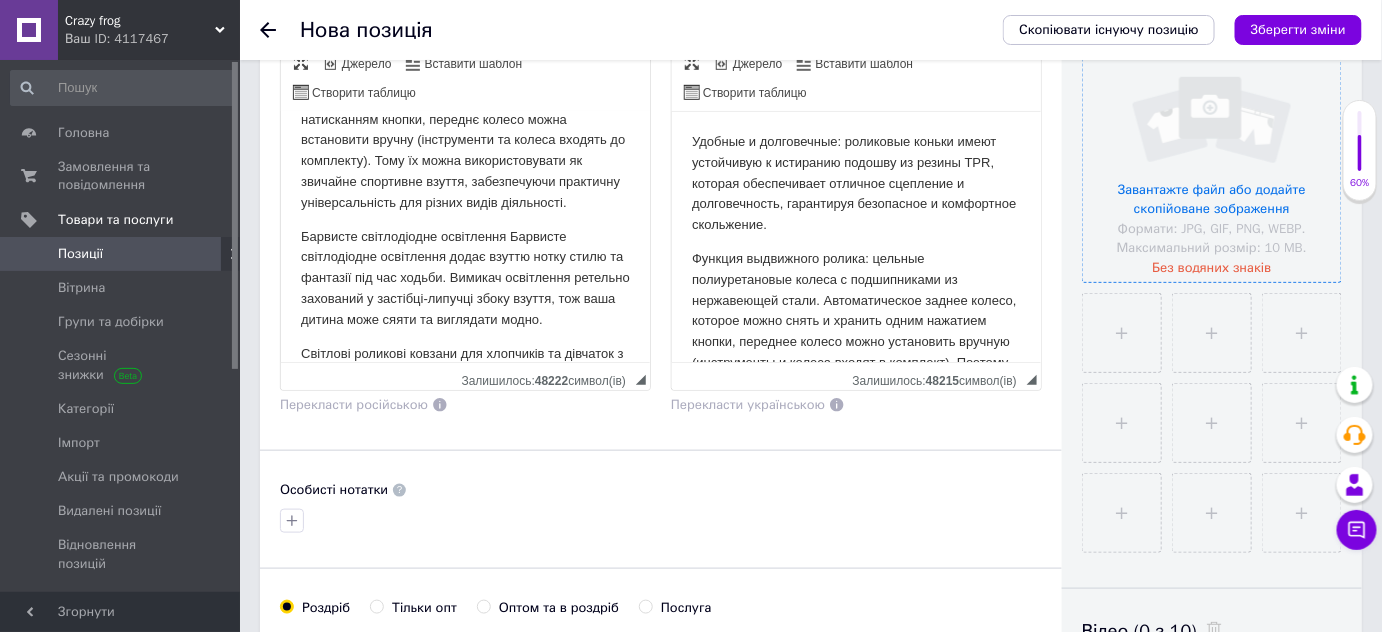 click at bounding box center [1212, 153] 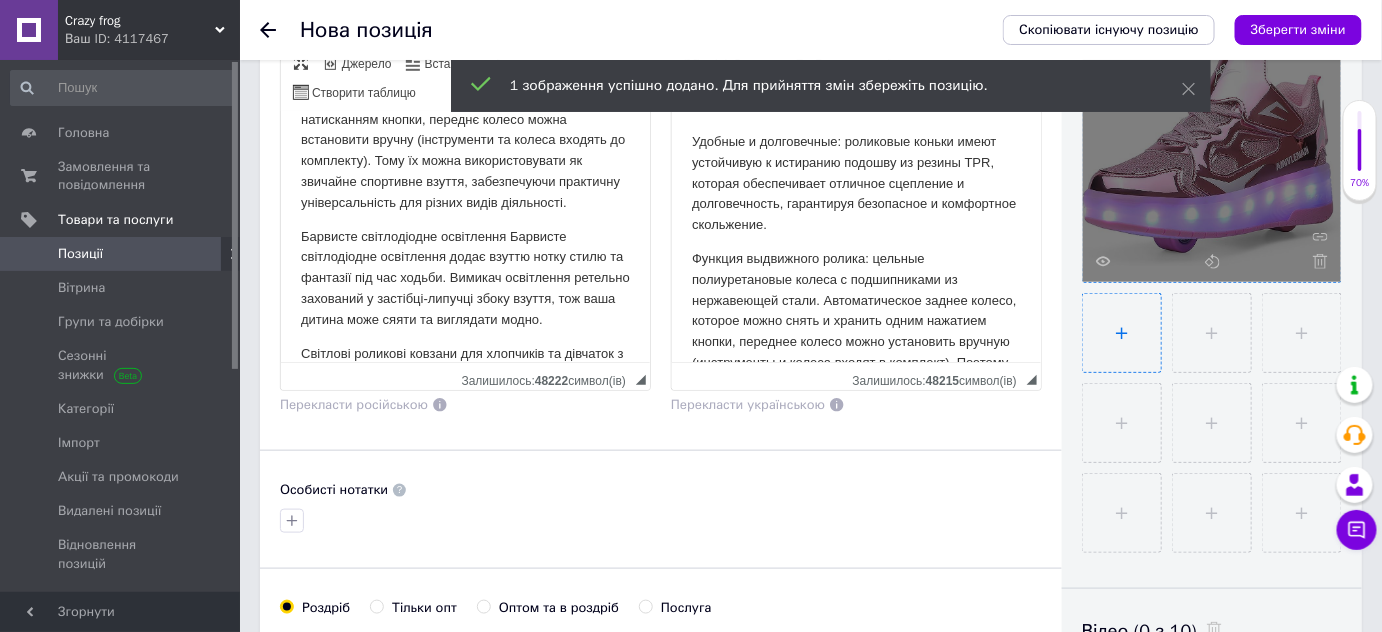 click at bounding box center [1122, 333] 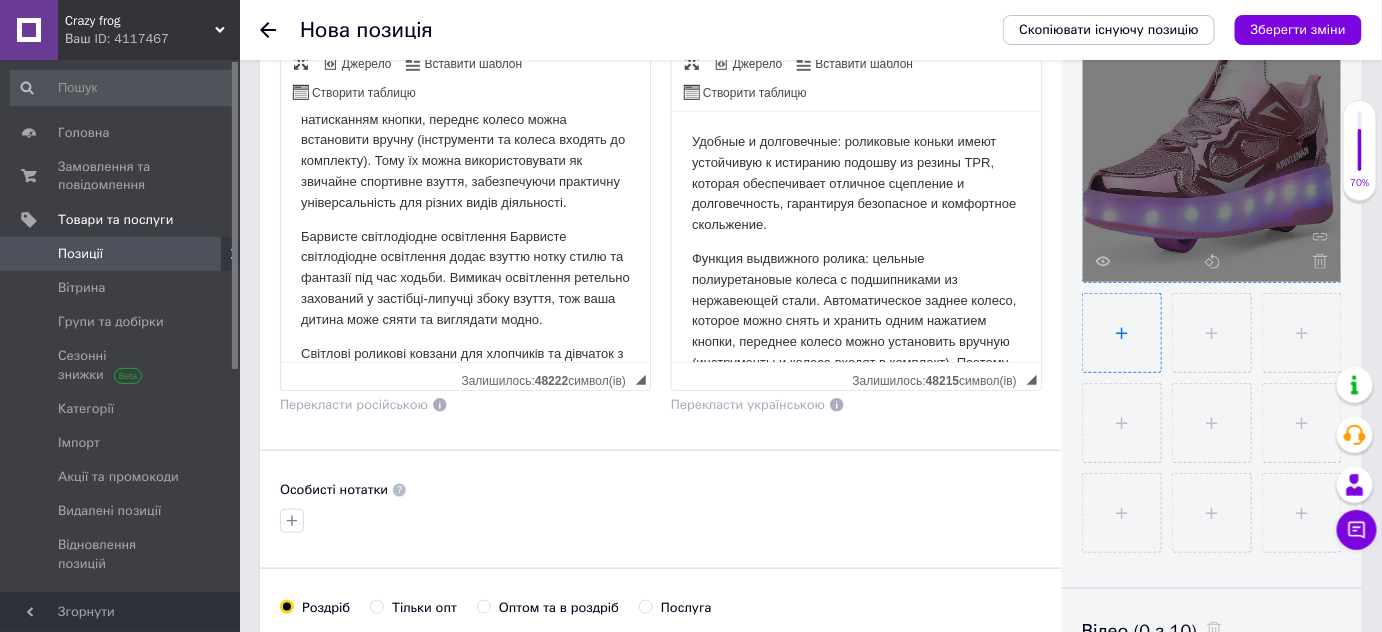 type on "C:\fakepath\81ZSwV8lMPL._AC_SY695_.jpg" 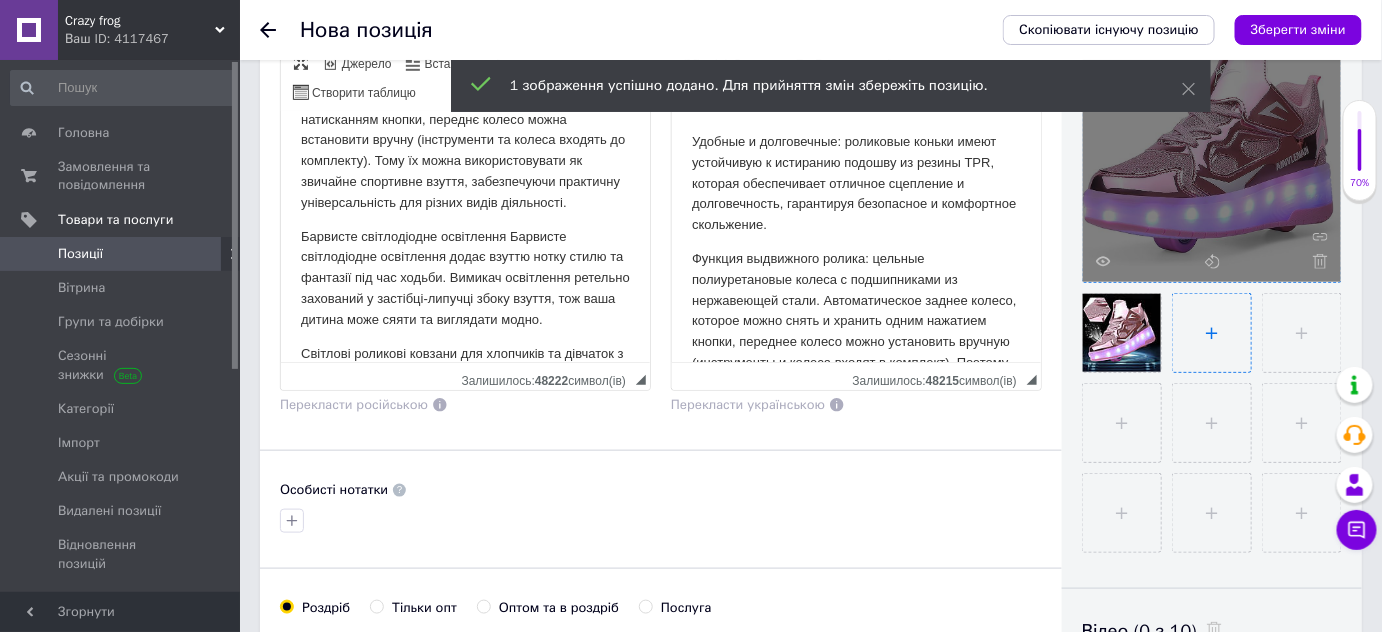click at bounding box center [1212, 333] 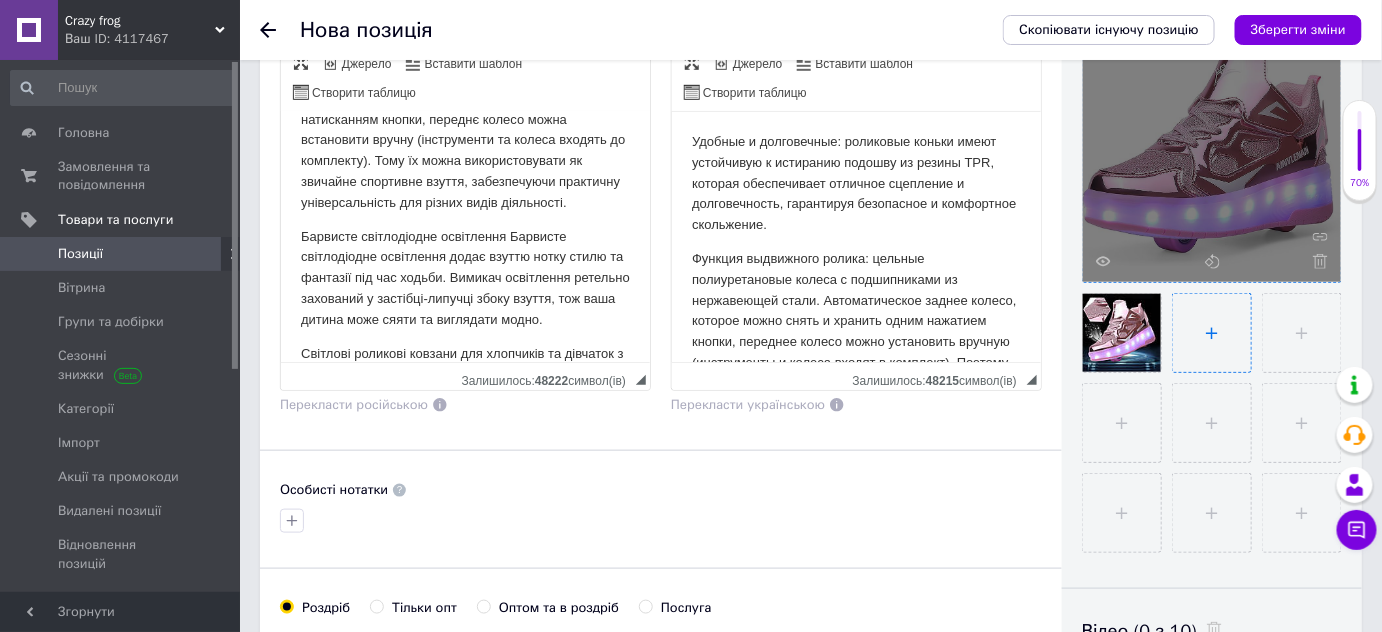 type on "C:\fakepath\71Im35513WL._AC_SY695_.jpg" 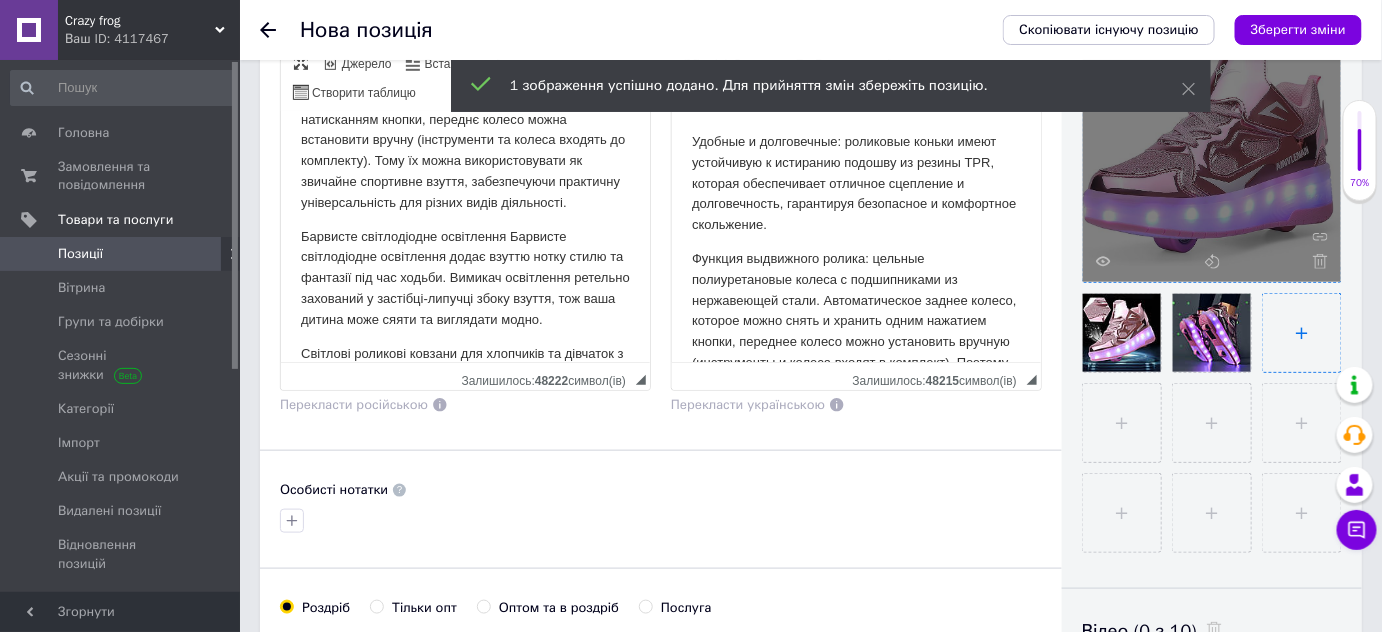 click at bounding box center [1302, 333] 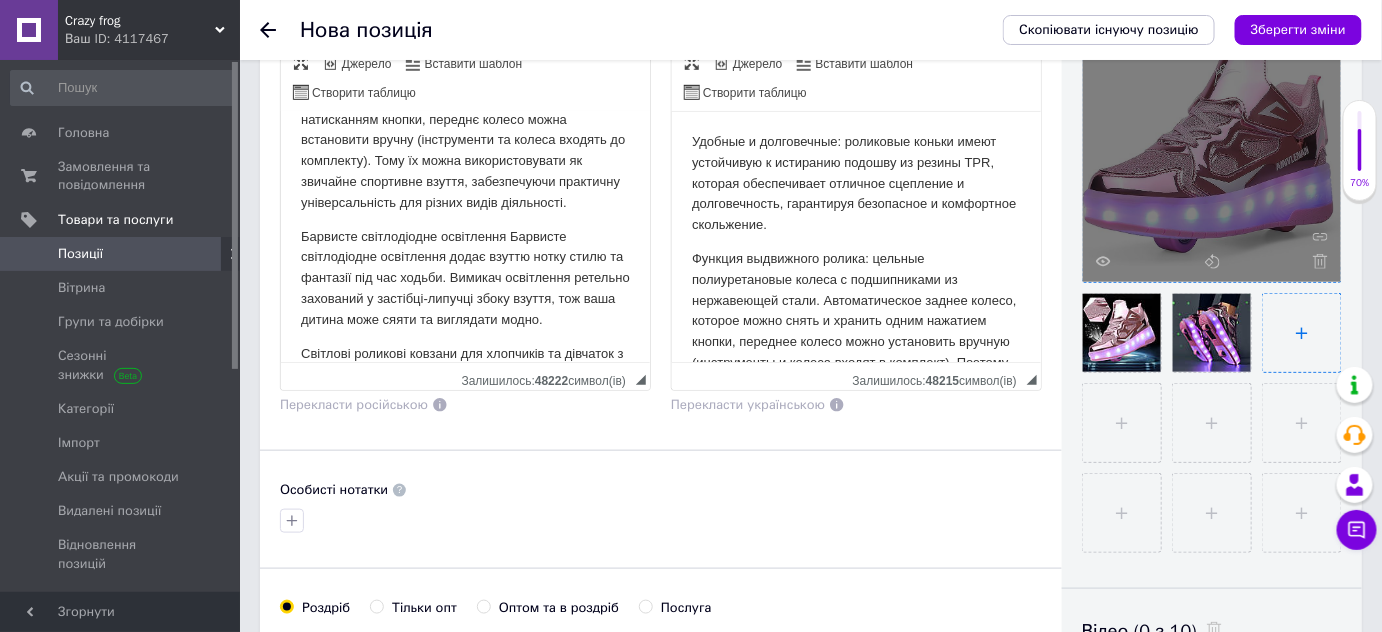 type on "C:\fakepath\71H5S5uxpKL._AC_SY695_.jpg" 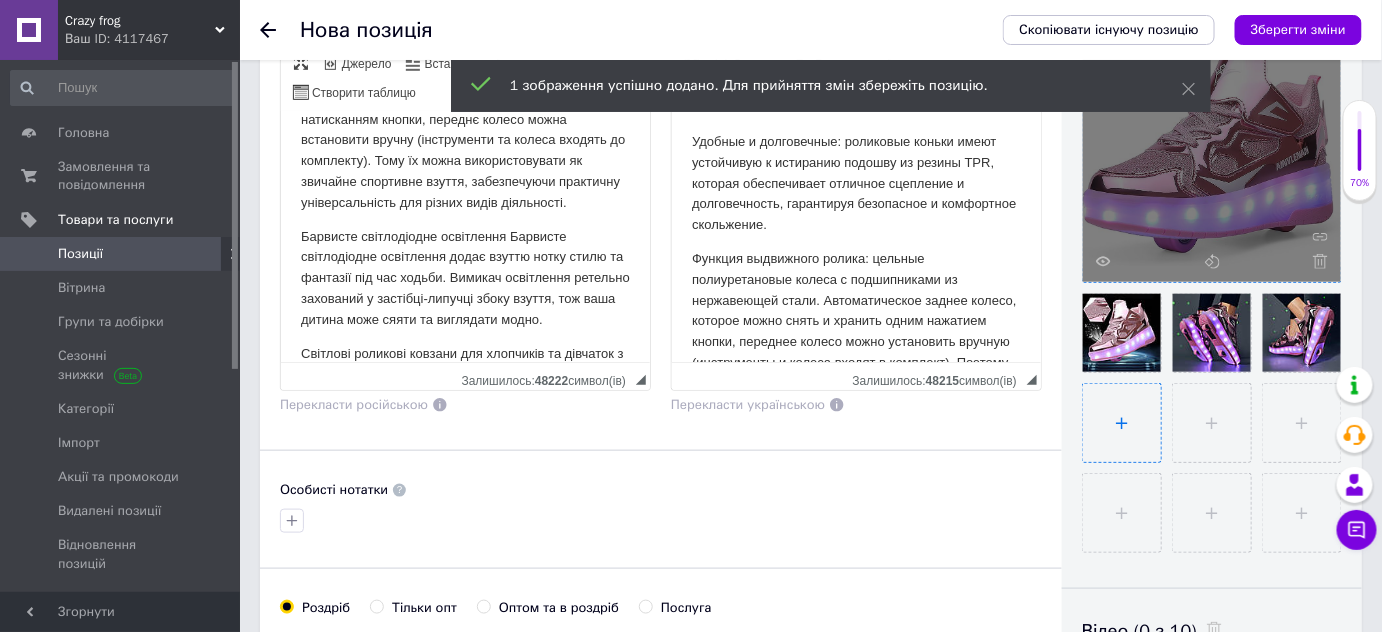 click at bounding box center (1122, 423) 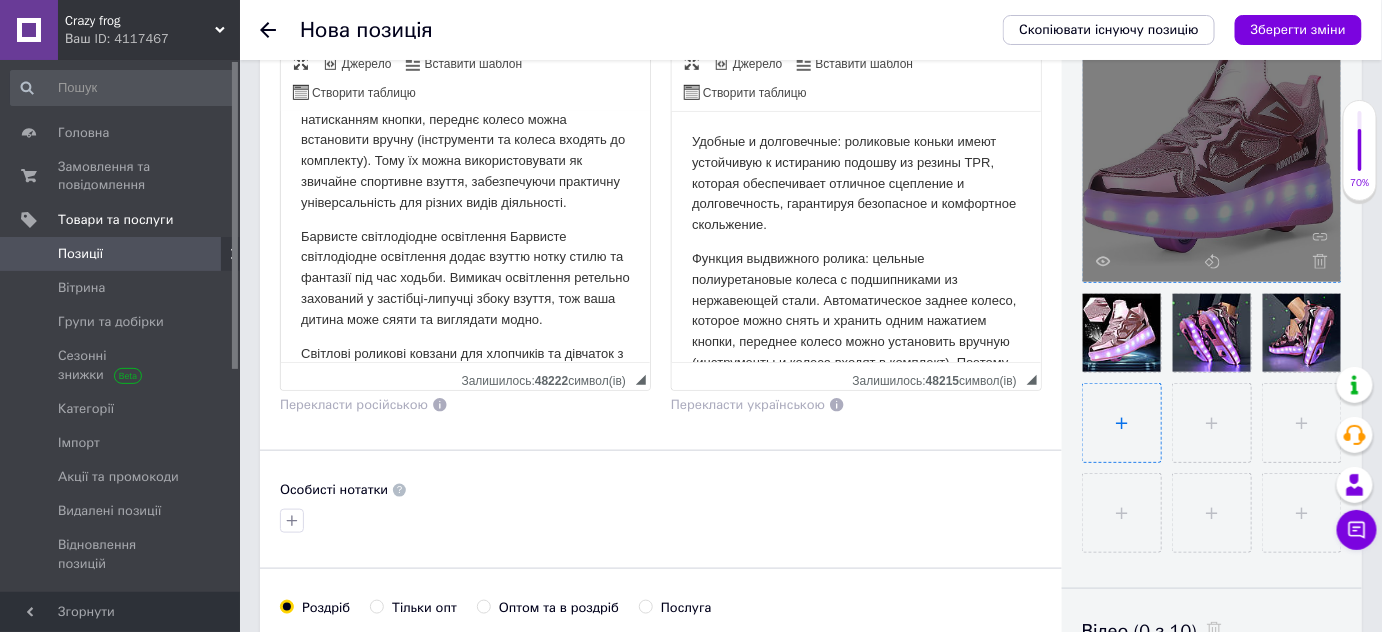 type on "C:\fakepath\71gqjUUY7NL._AC_SY695_.jpg" 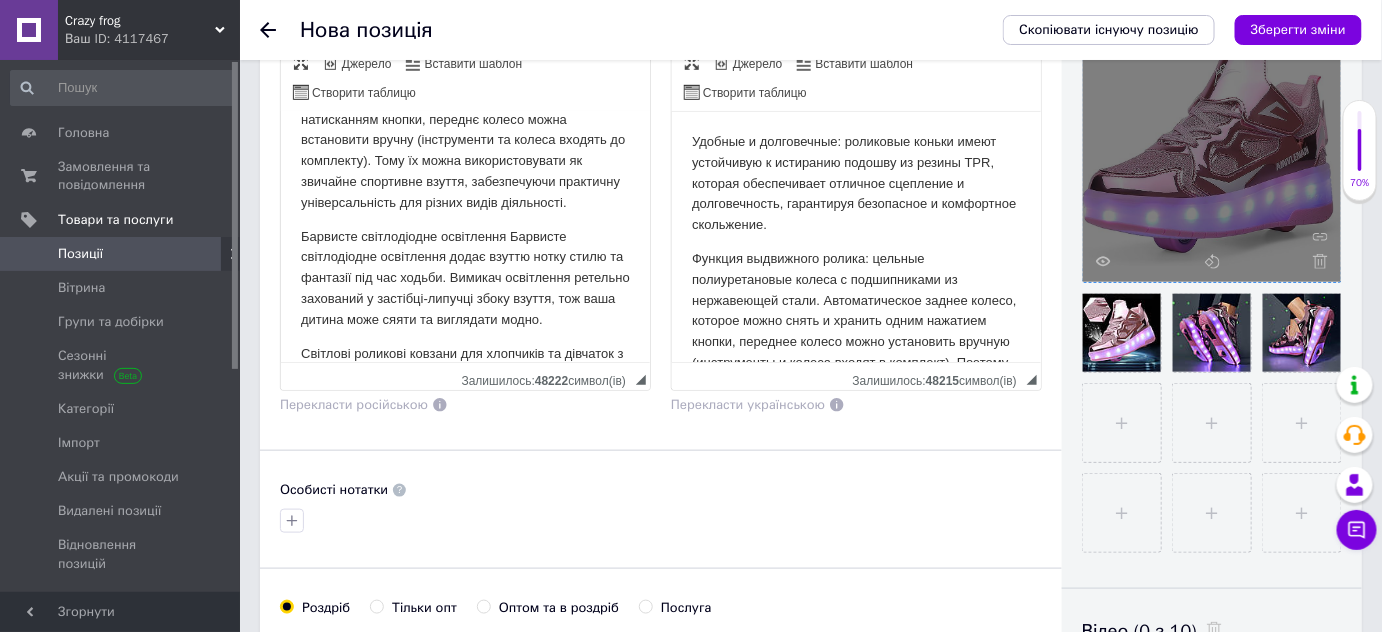 type 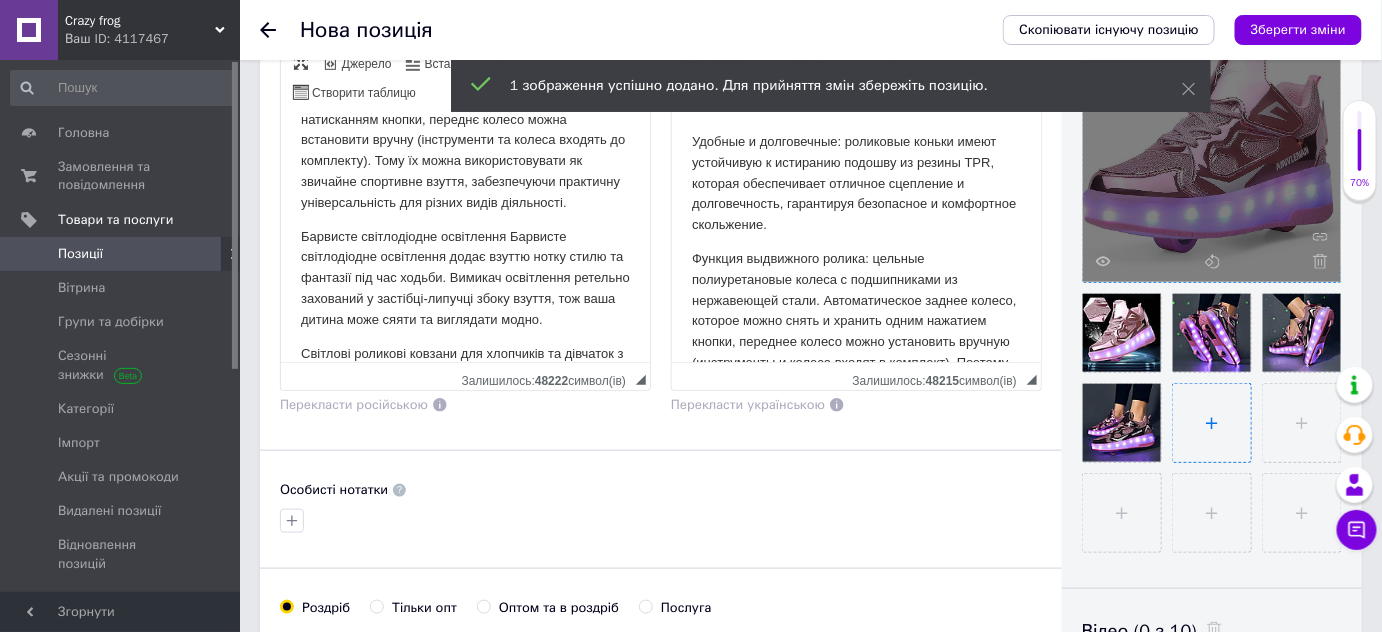 click at bounding box center [1212, 423] 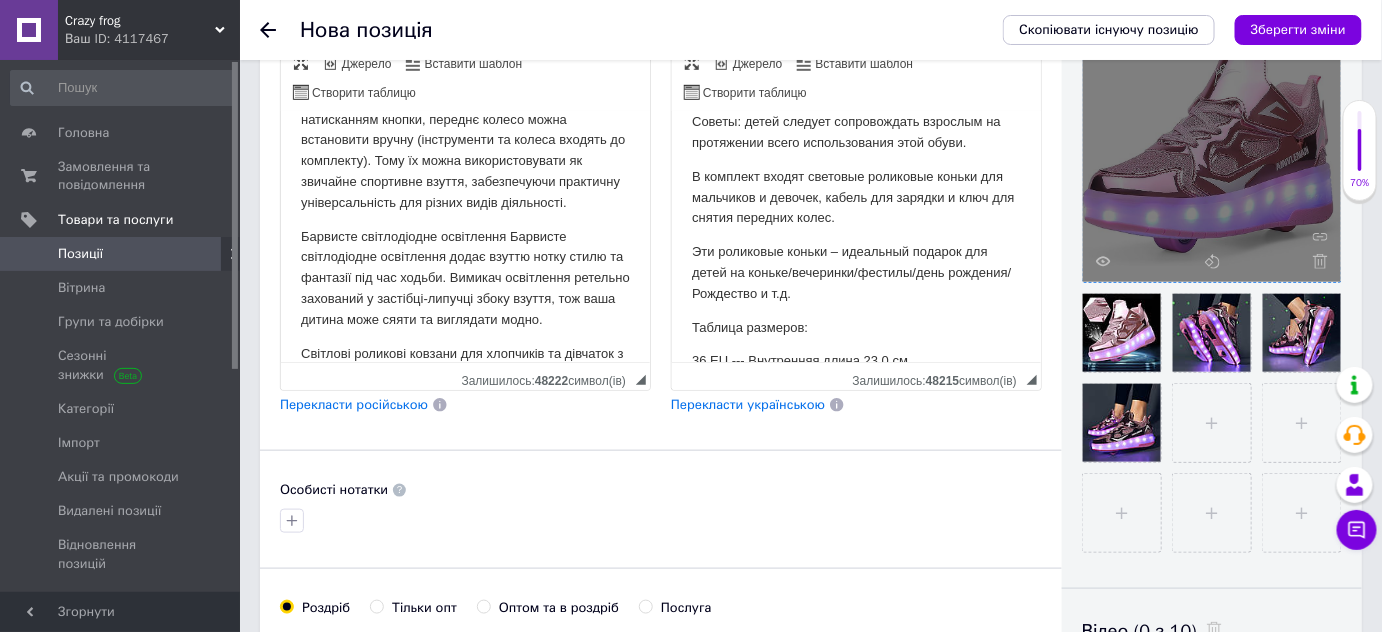scroll, scrollTop: 818, scrollLeft: 0, axis: vertical 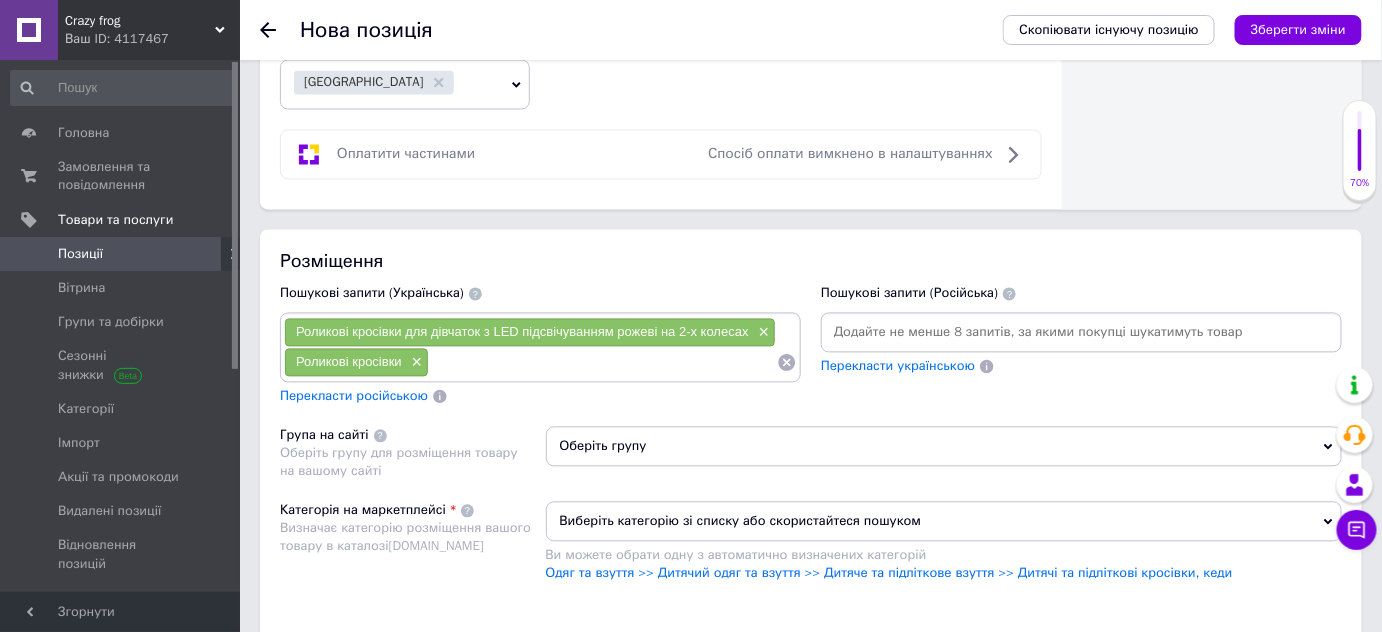 click on "Перекласти російською" at bounding box center (354, 396) 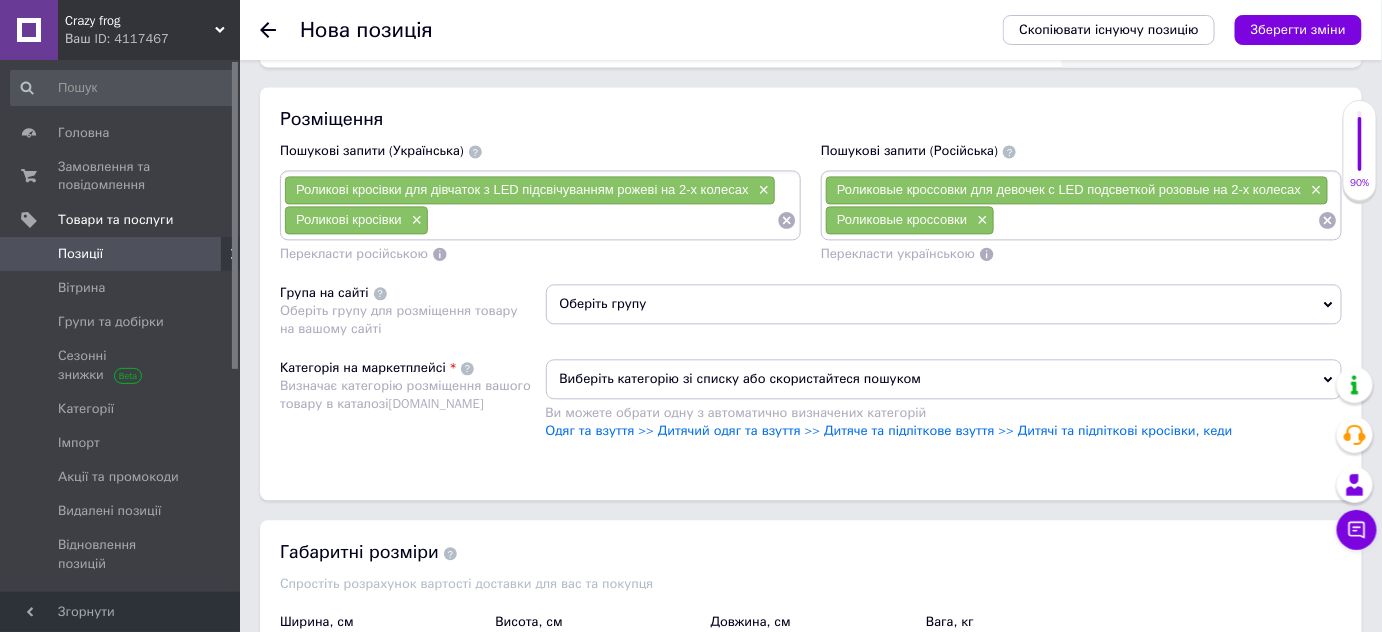 scroll, scrollTop: 1383, scrollLeft: 0, axis: vertical 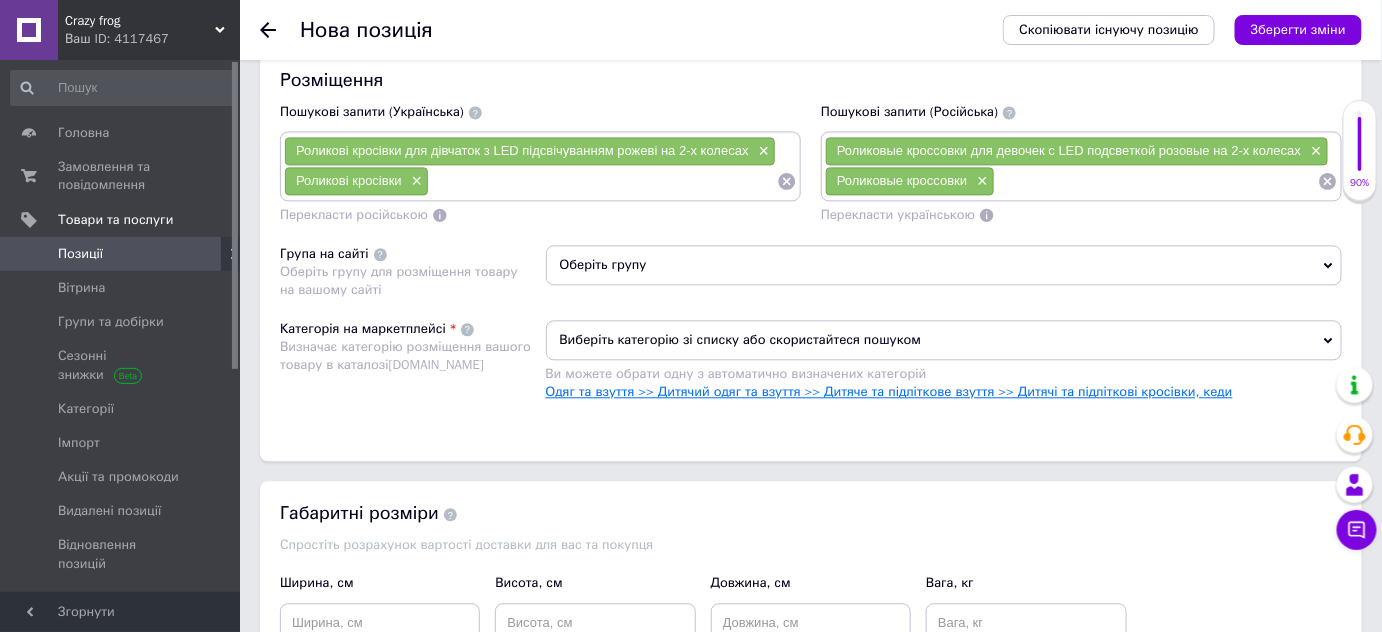 click on "Одяг та взуття >> Дитячий одяг та взуття >> Дитяче та підліткове взуття >> Дитячі та підліткові кросівки, кеди" at bounding box center (889, 391) 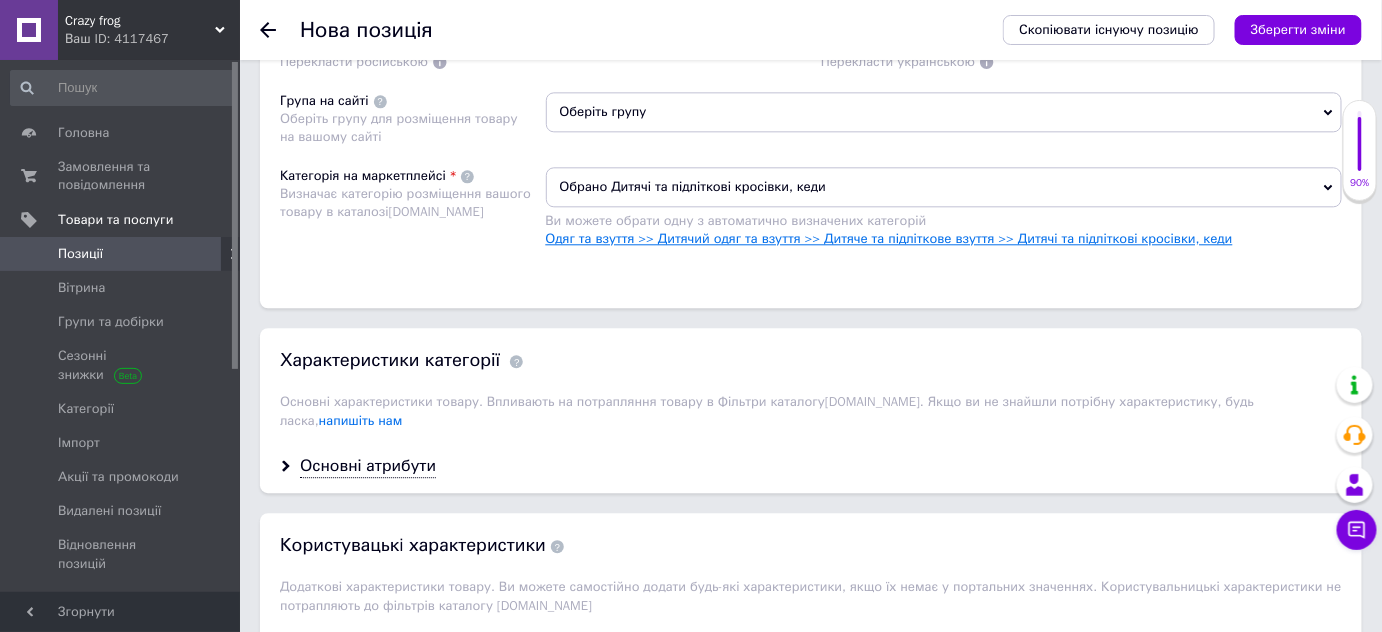 scroll, scrollTop: 1565, scrollLeft: 0, axis: vertical 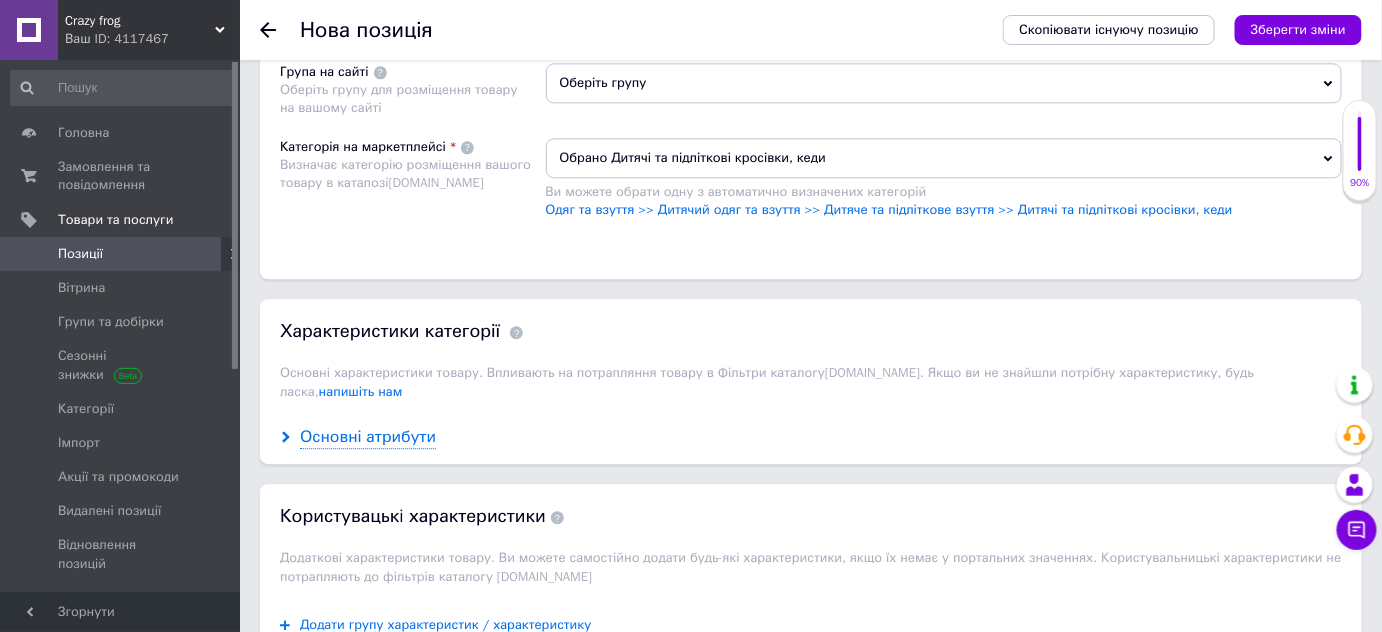 click on "Основні атрибути" at bounding box center [368, 437] 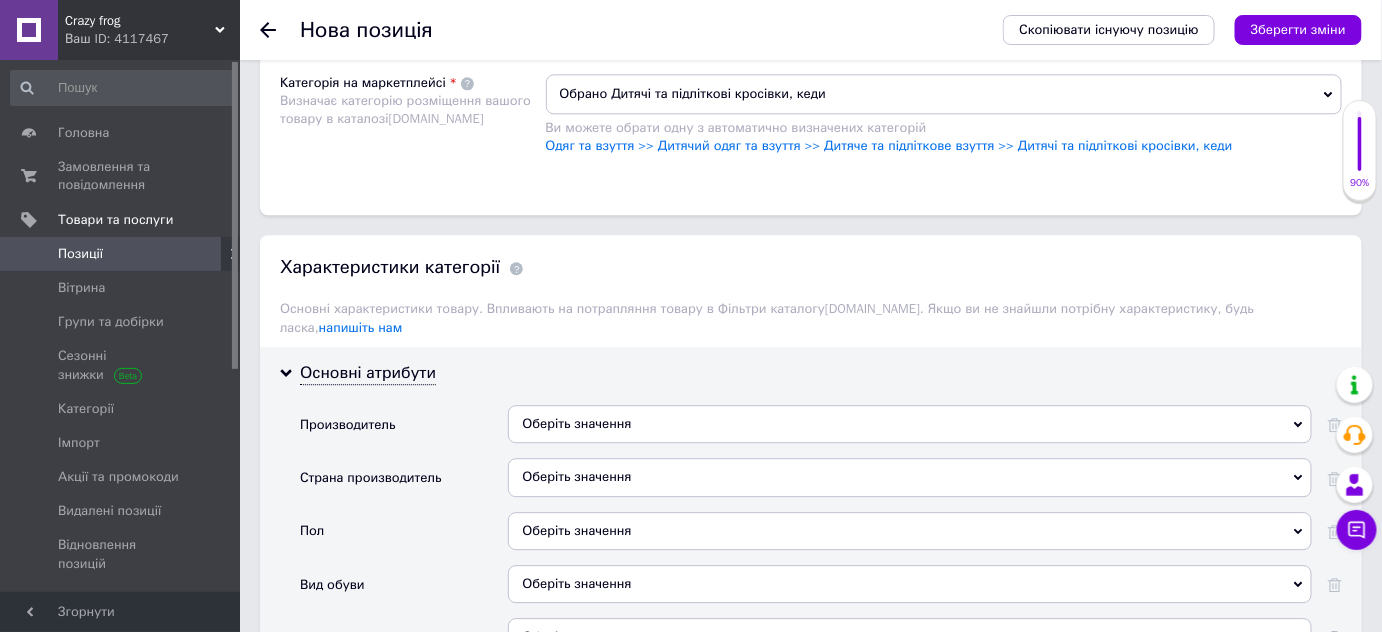 scroll, scrollTop: 1656, scrollLeft: 0, axis: vertical 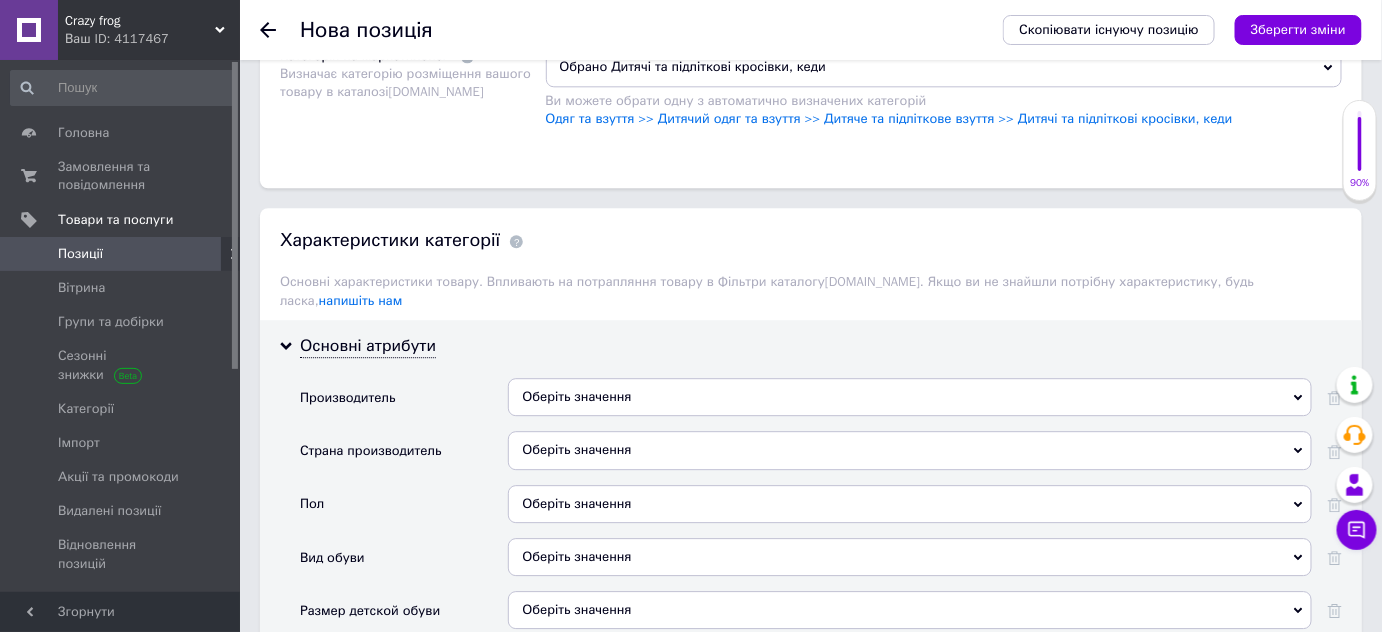 click on "Оберіть значення" at bounding box center [910, 504] 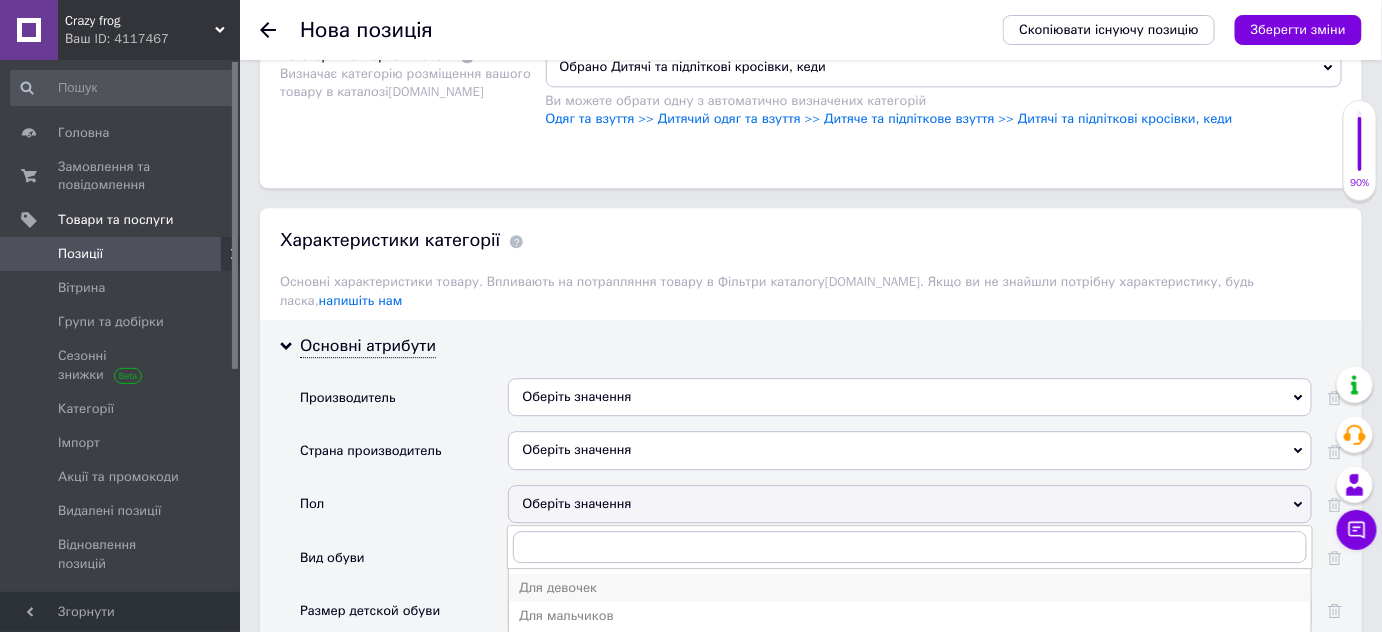 click on "Для девочек" at bounding box center (910, 588) 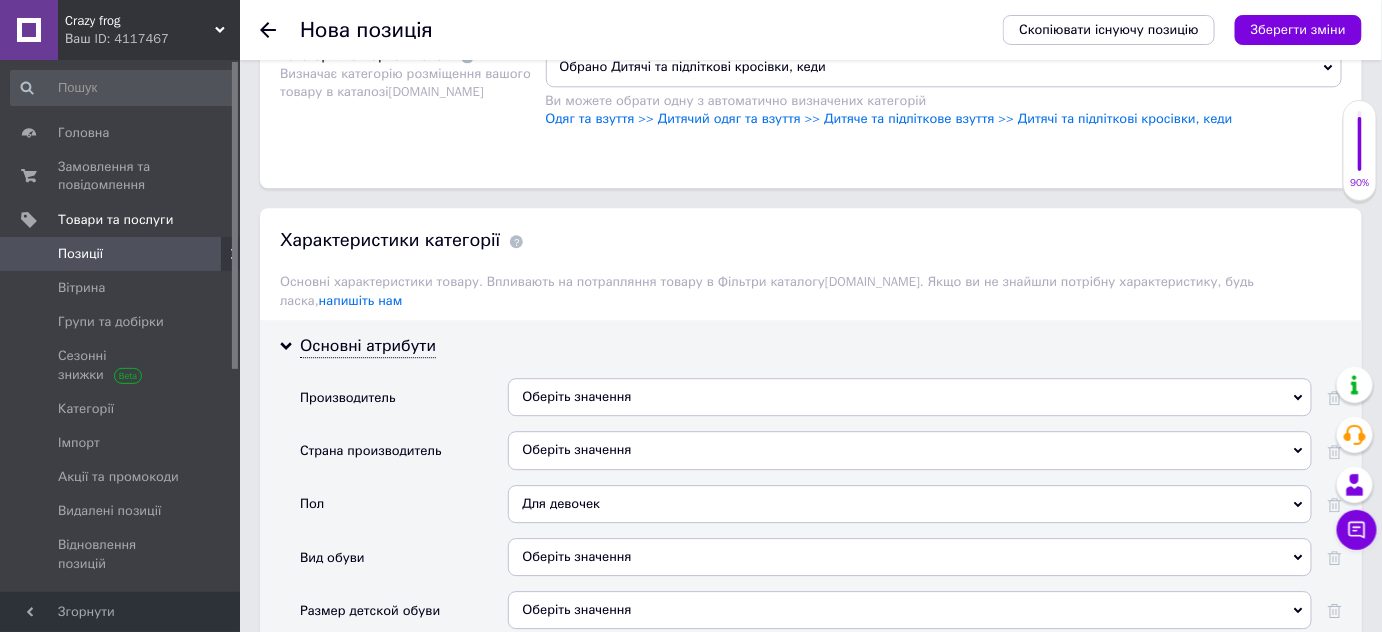 click on "Оберіть значення" at bounding box center [910, 557] 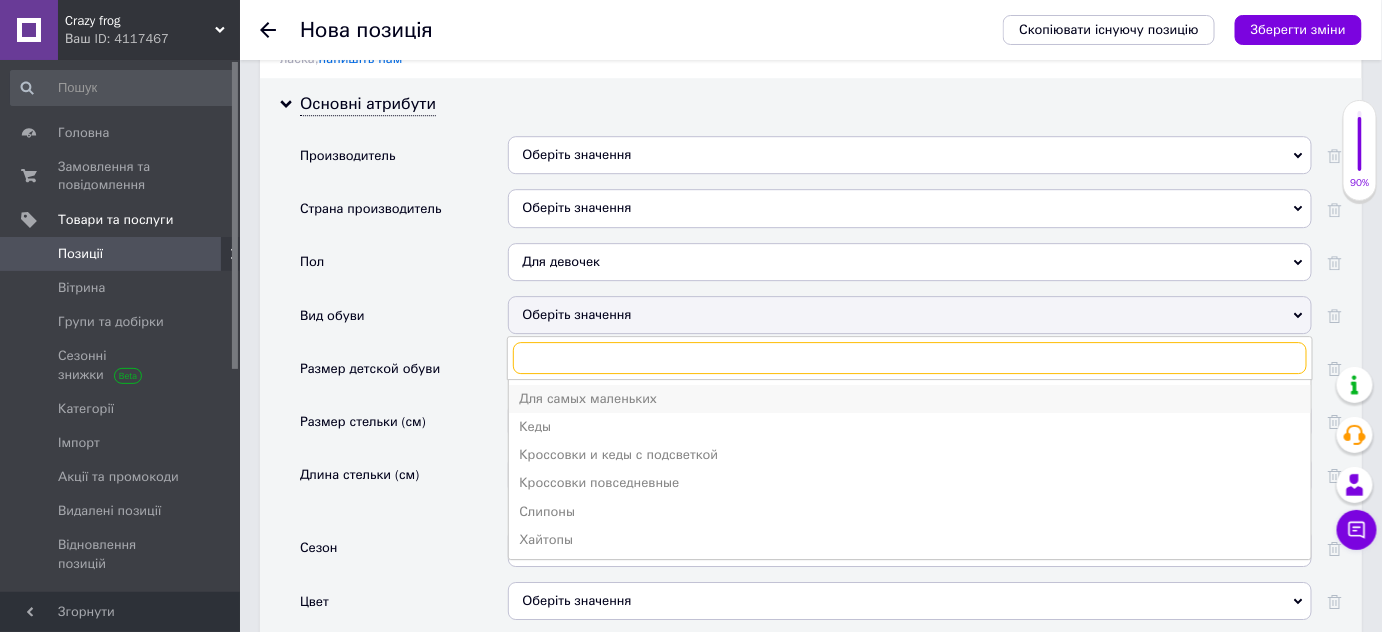 scroll, scrollTop: 1928, scrollLeft: 0, axis: vertical 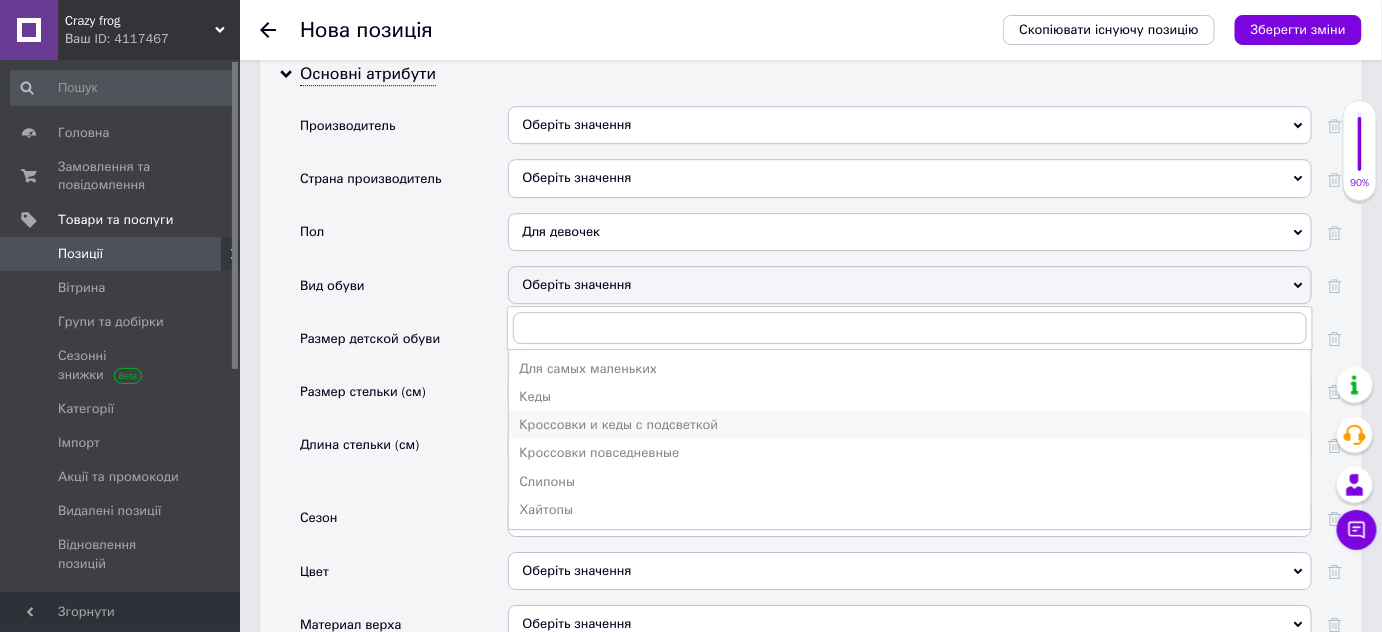 click on "Кроссовки и кеды с подсветкой" at bounding box center (910, 425) 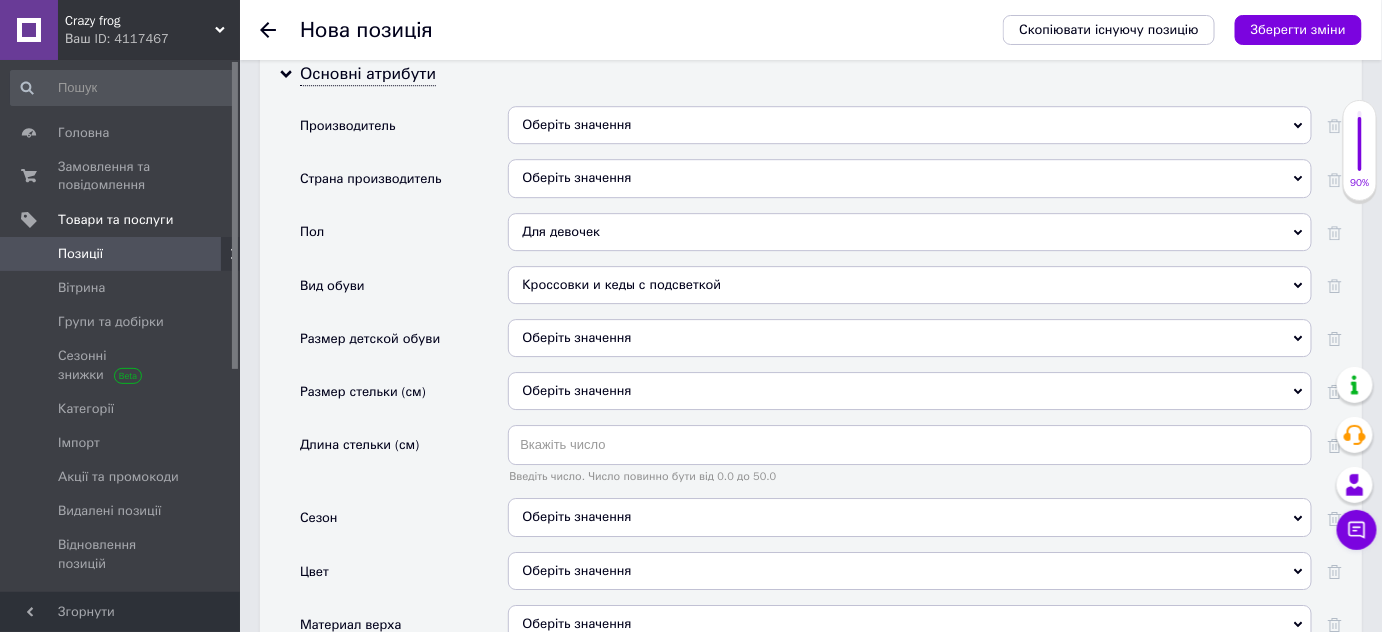 click on "Оберіть значення" at bounding box center [910, 391] 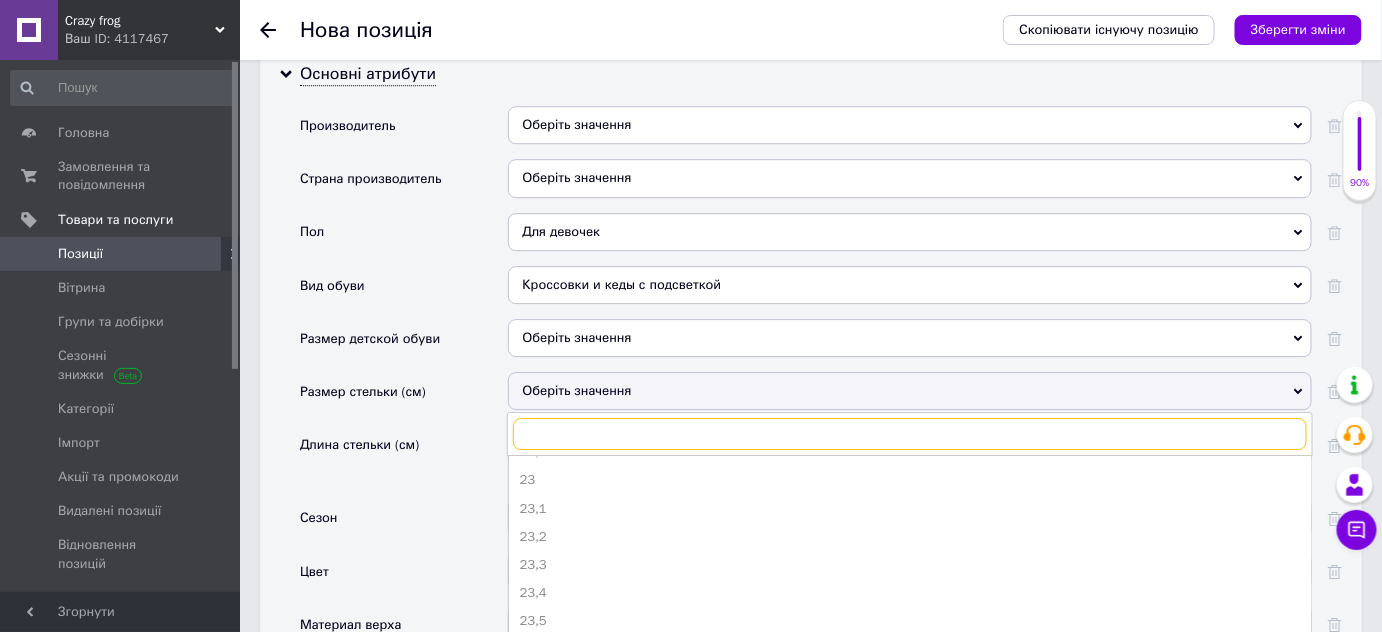 scroll, scrollTop: 2120, scrollLeft: 0, axis: vertical 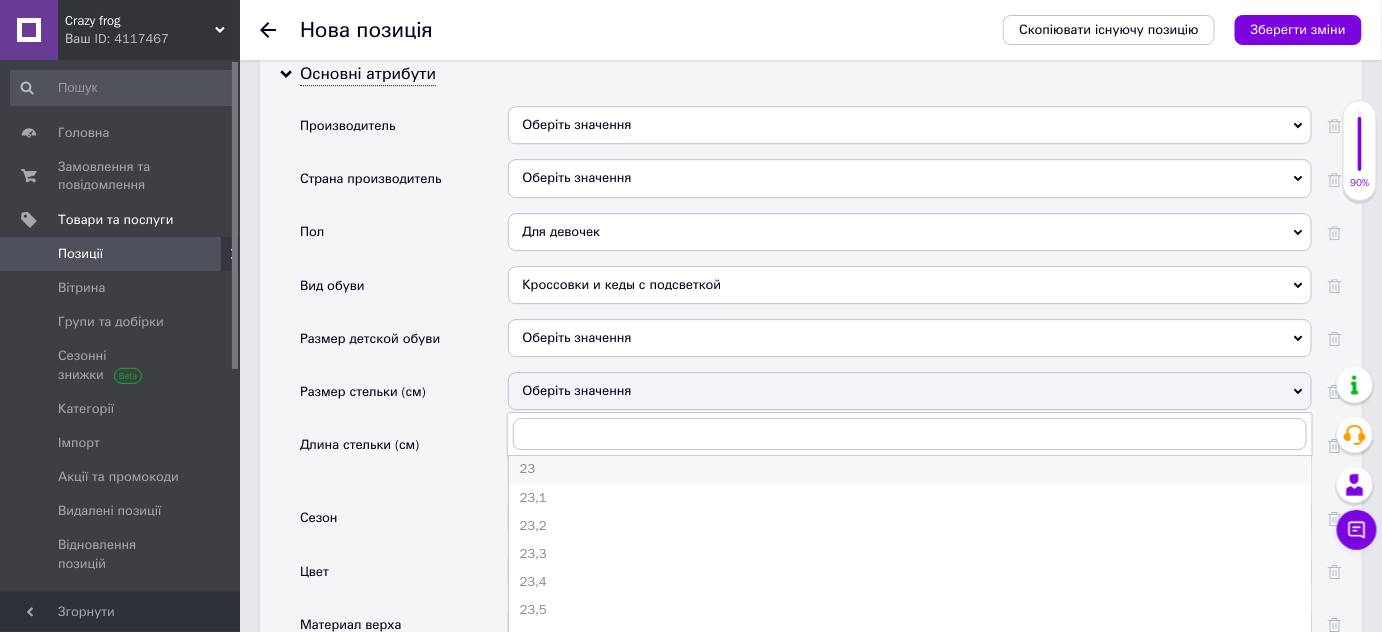 click on "23" at bounding box center (910, 469) 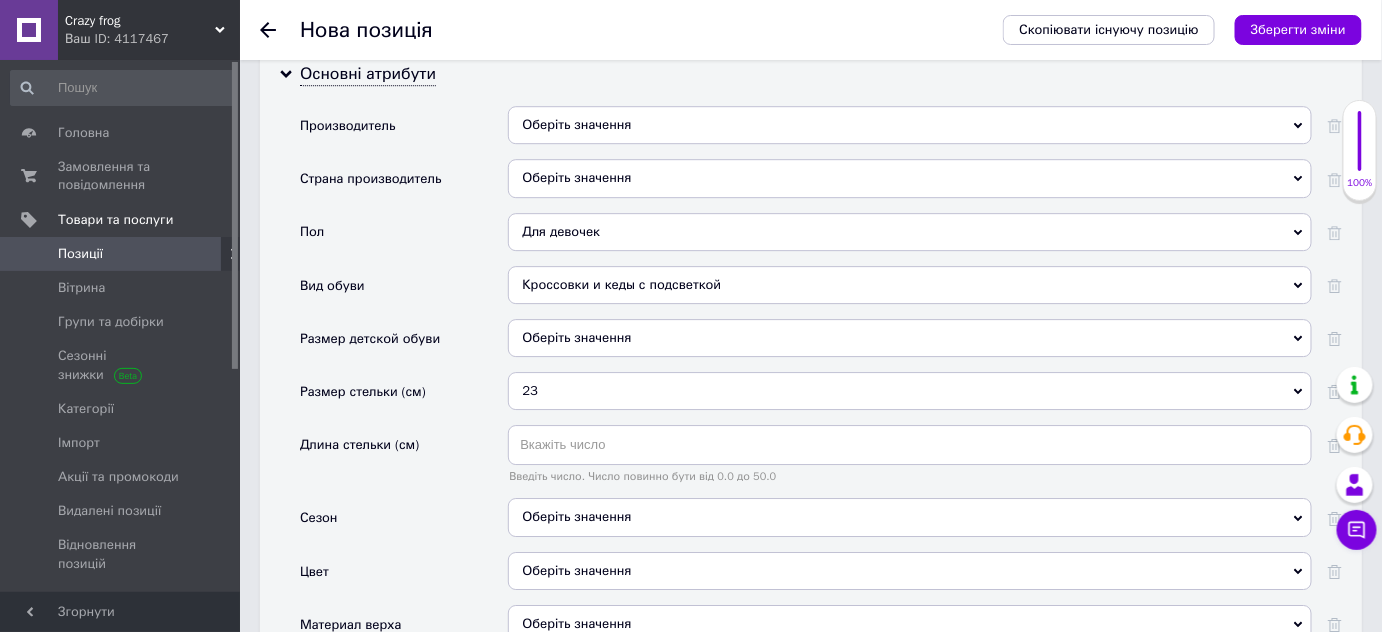 click on "Оберіть значення" at bounding box center (910, 517) 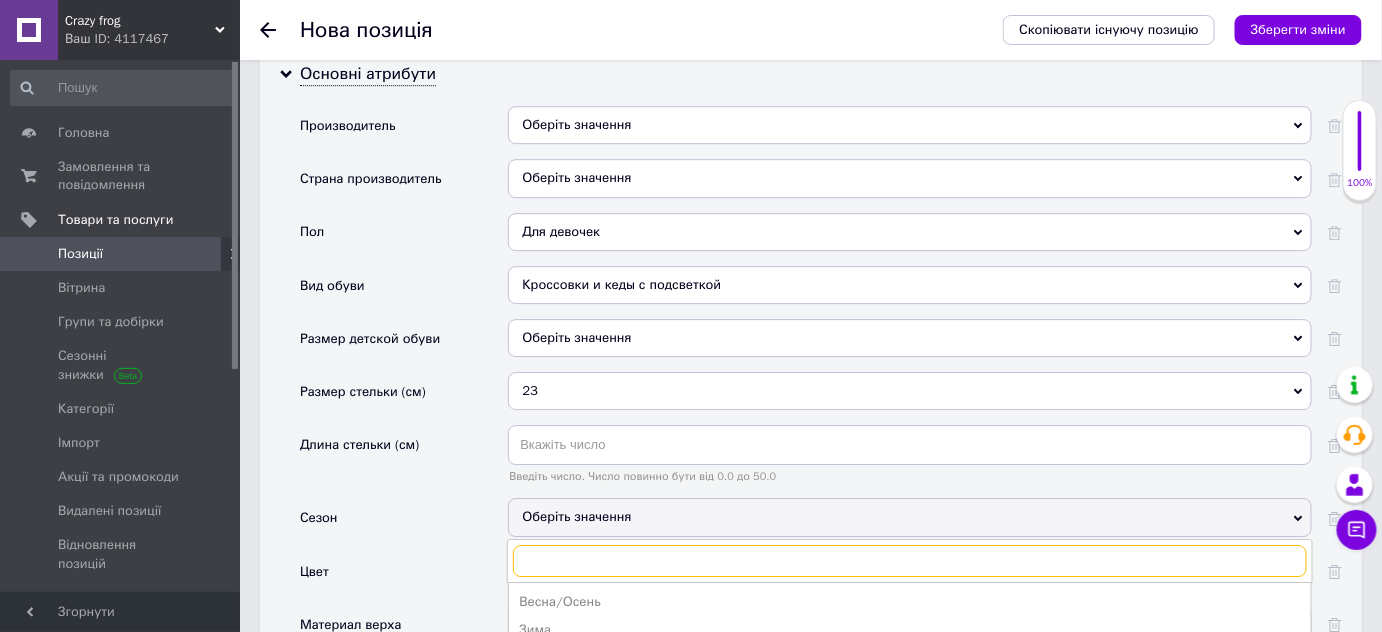 scroll, scrollTop: 2019, scrollLeft: 0, axis: vertical 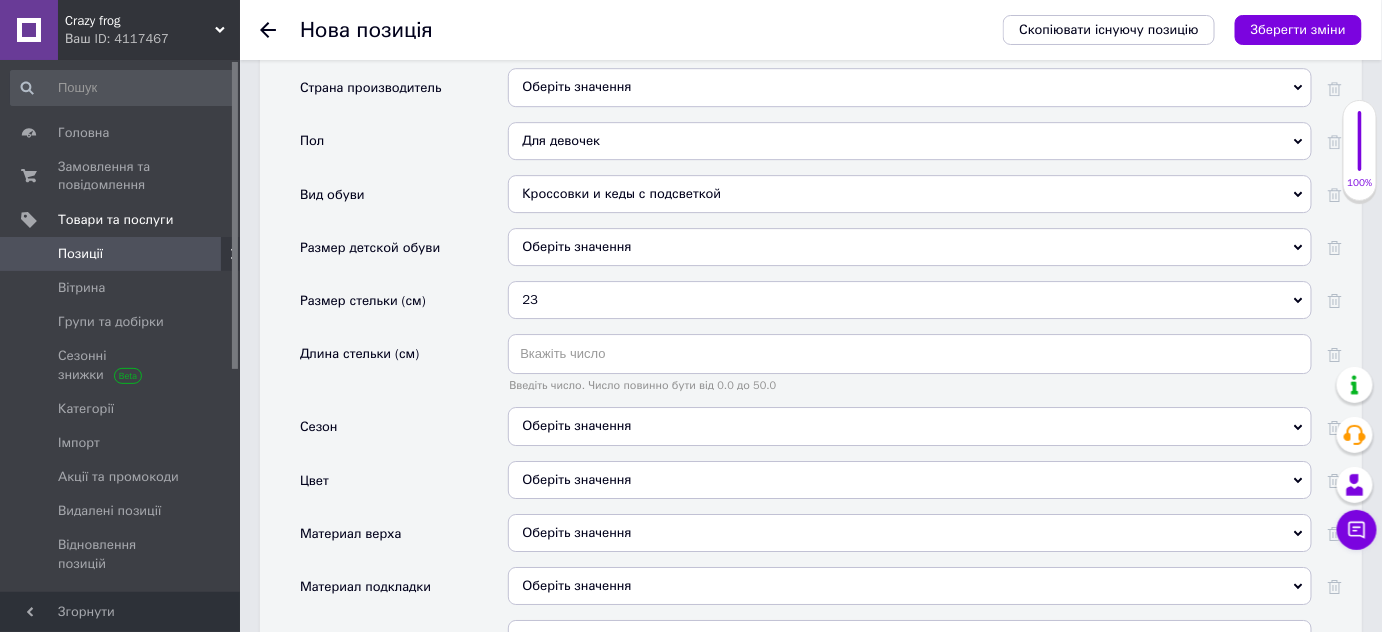 click on "Цвет" at bounding box center [404, 487] 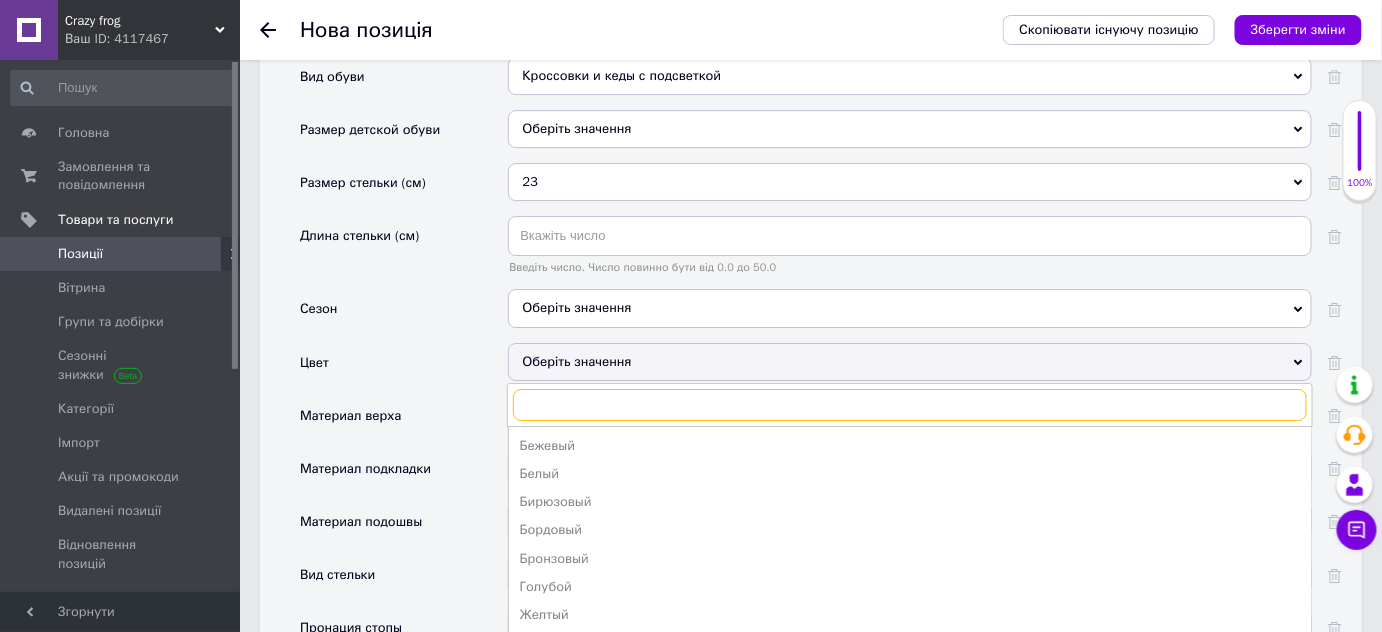 scroll, scrollTop: 2292, scrollLeft: 0, axis: vertical 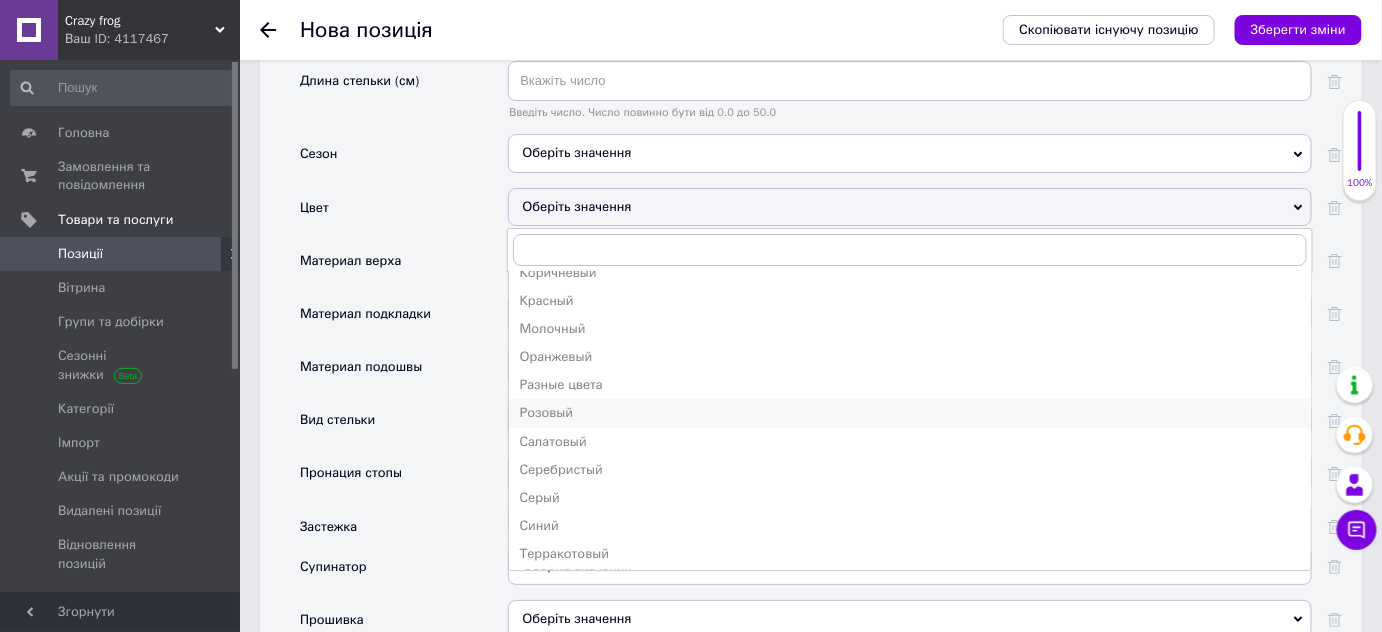 click on "Розовый" at bounding box center [910, 413] 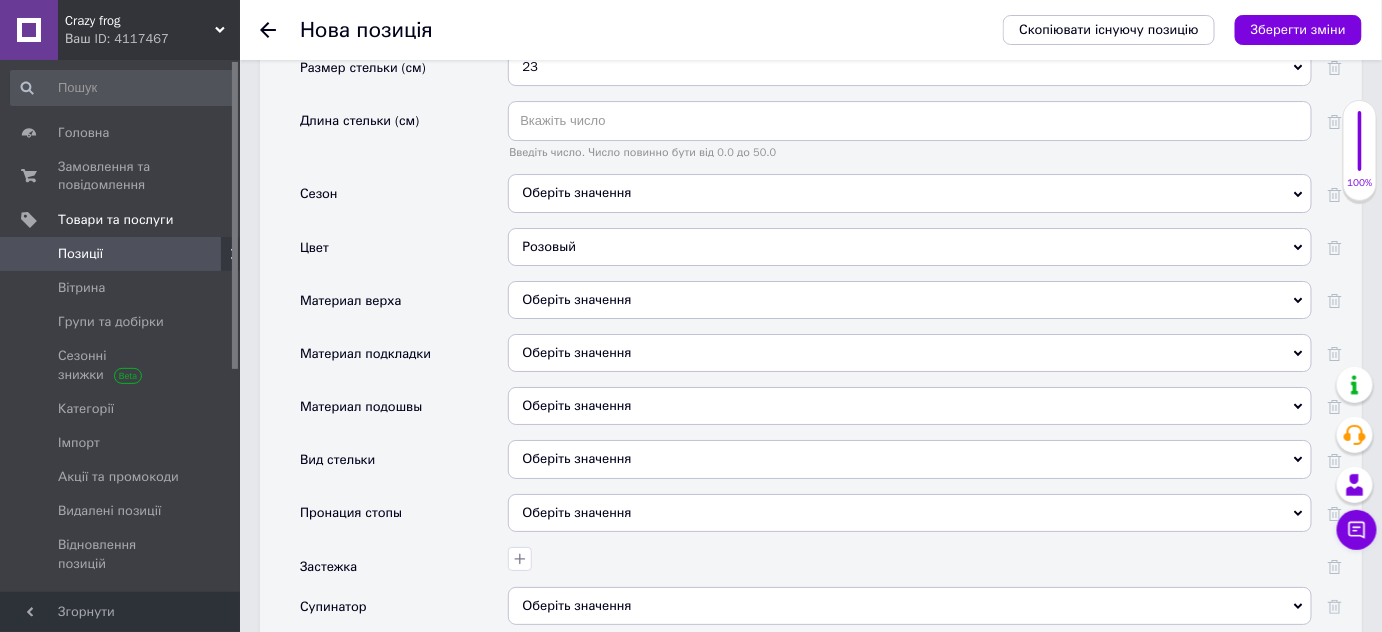 scroll, scrollTop: 2292, scrollLeft: 0, axis: vertical 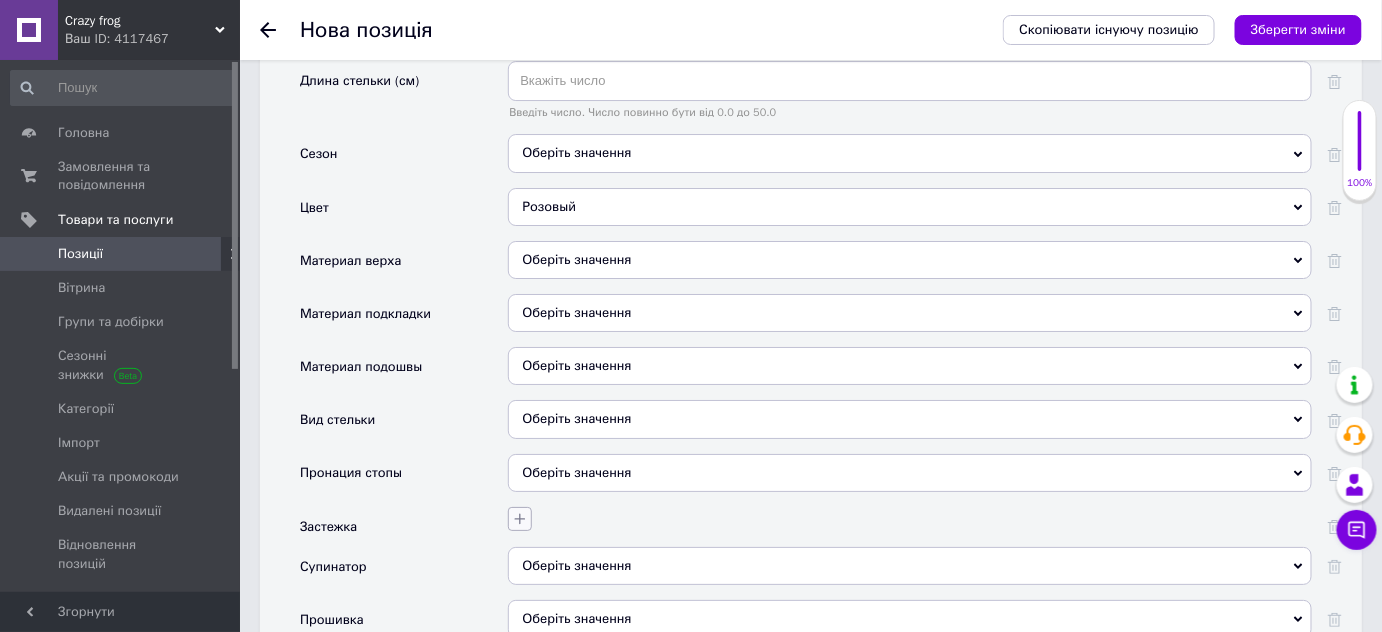 click 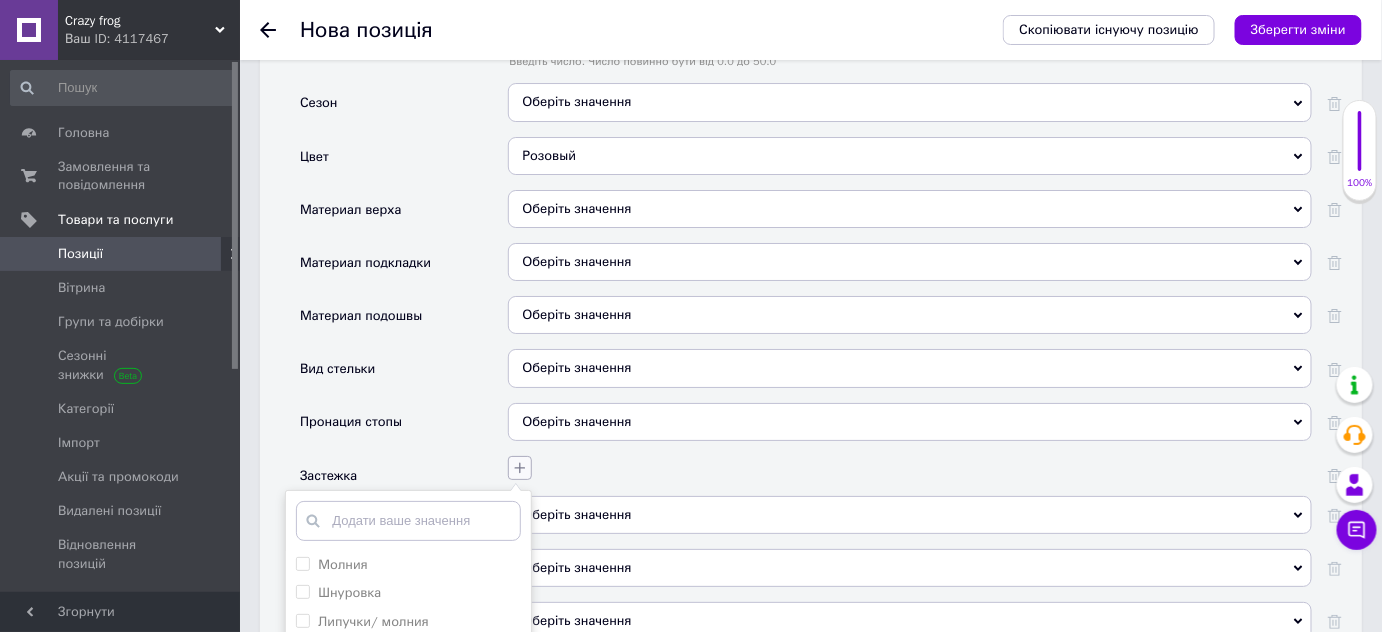 scroll, scrollTop: 2383, scrollLeft: 0, axis: vertical 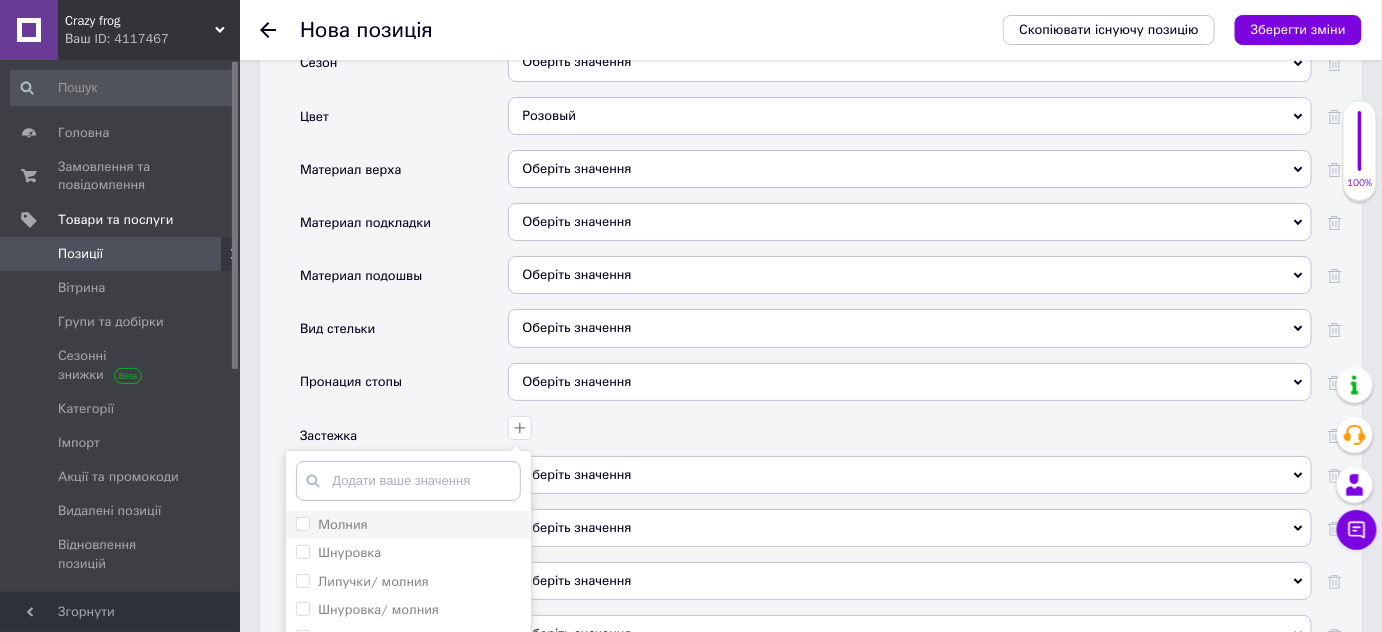click on "Молния" at bounding box center (408, 525) 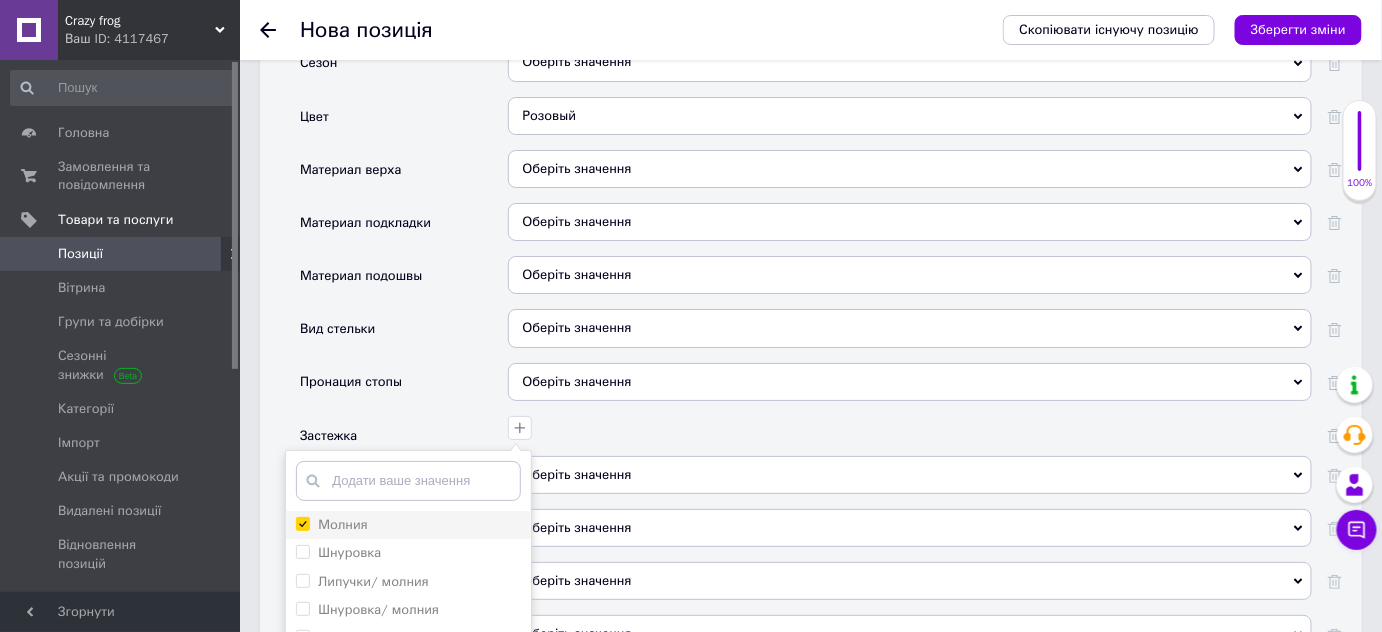 checkbox on "true" 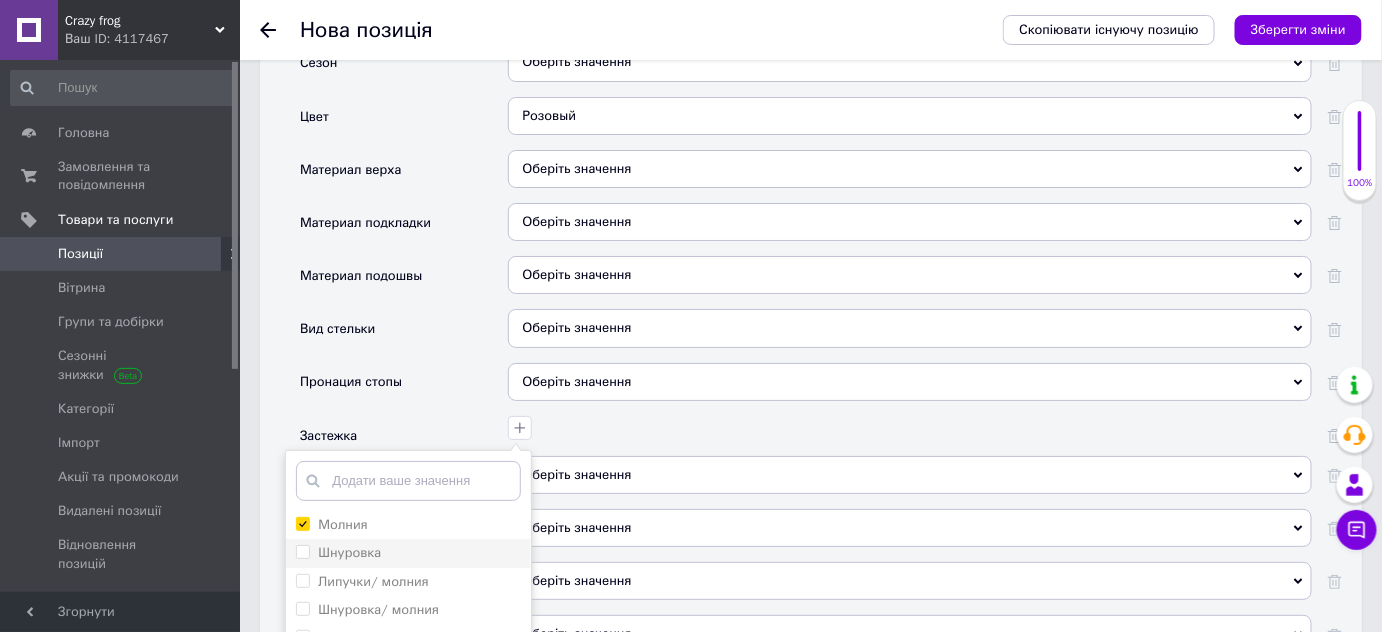 click on "Шнуровка" at bounding box center (408, 553) 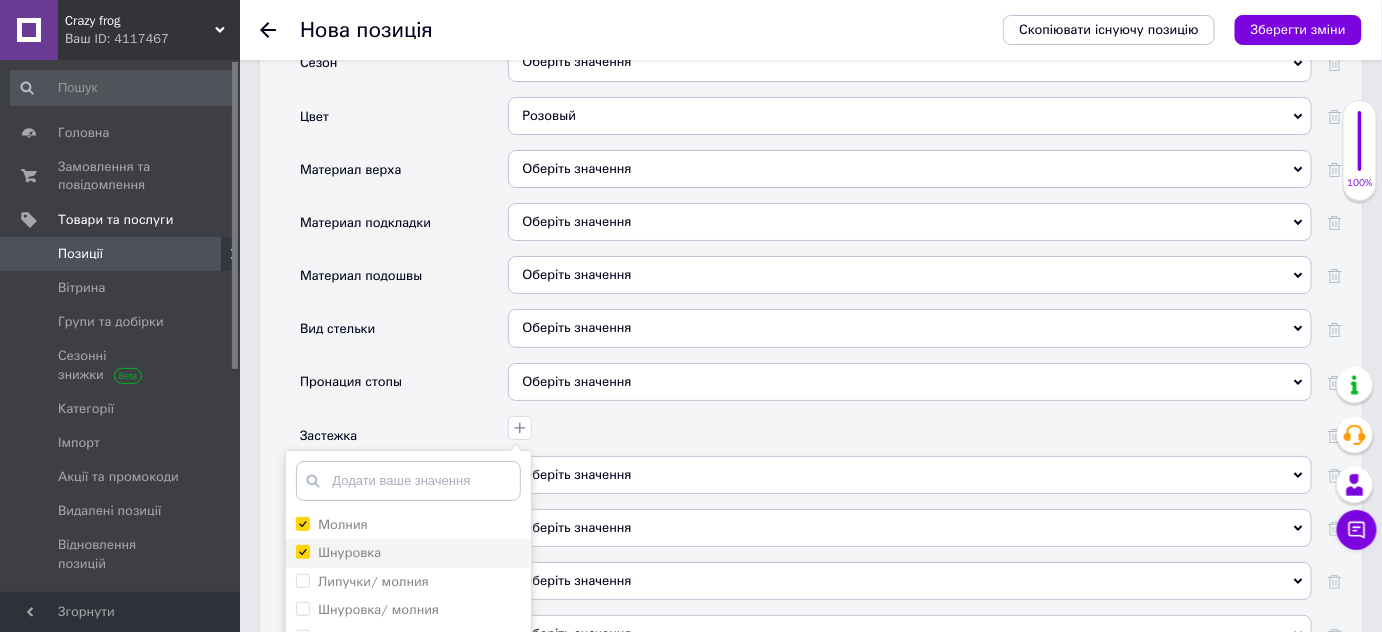 checkbox on "true" 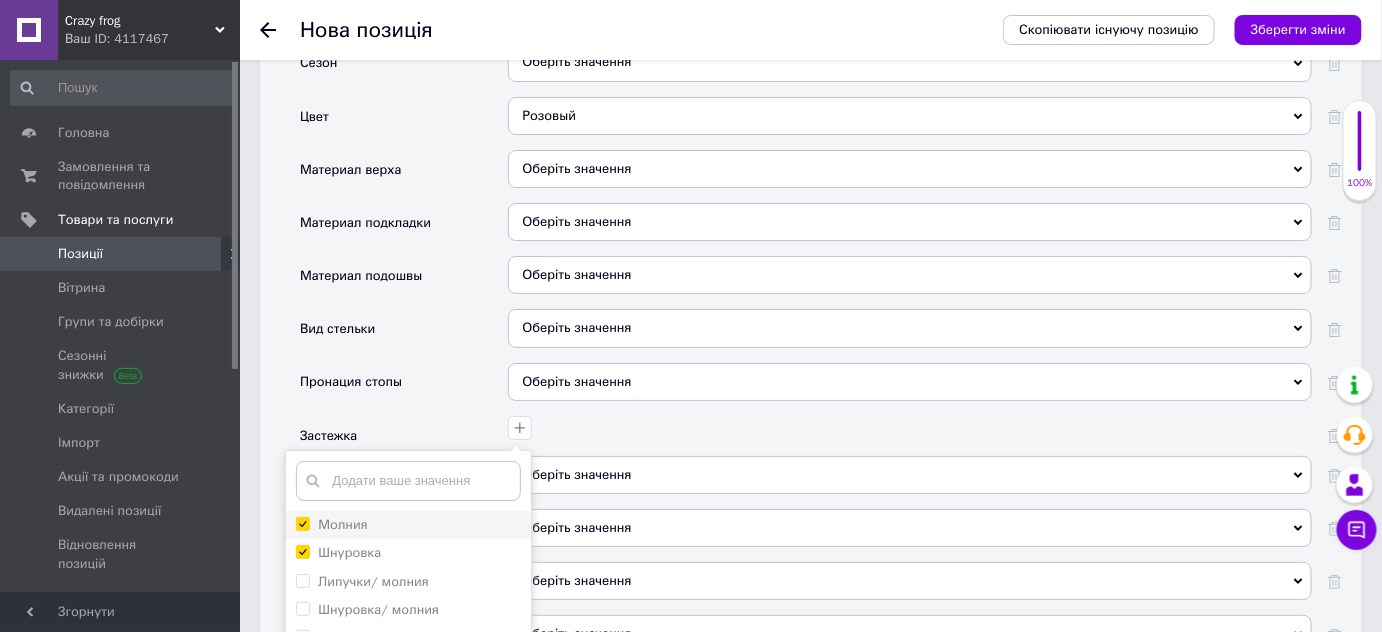 click on "Молния" at bounding box center (302, 523) 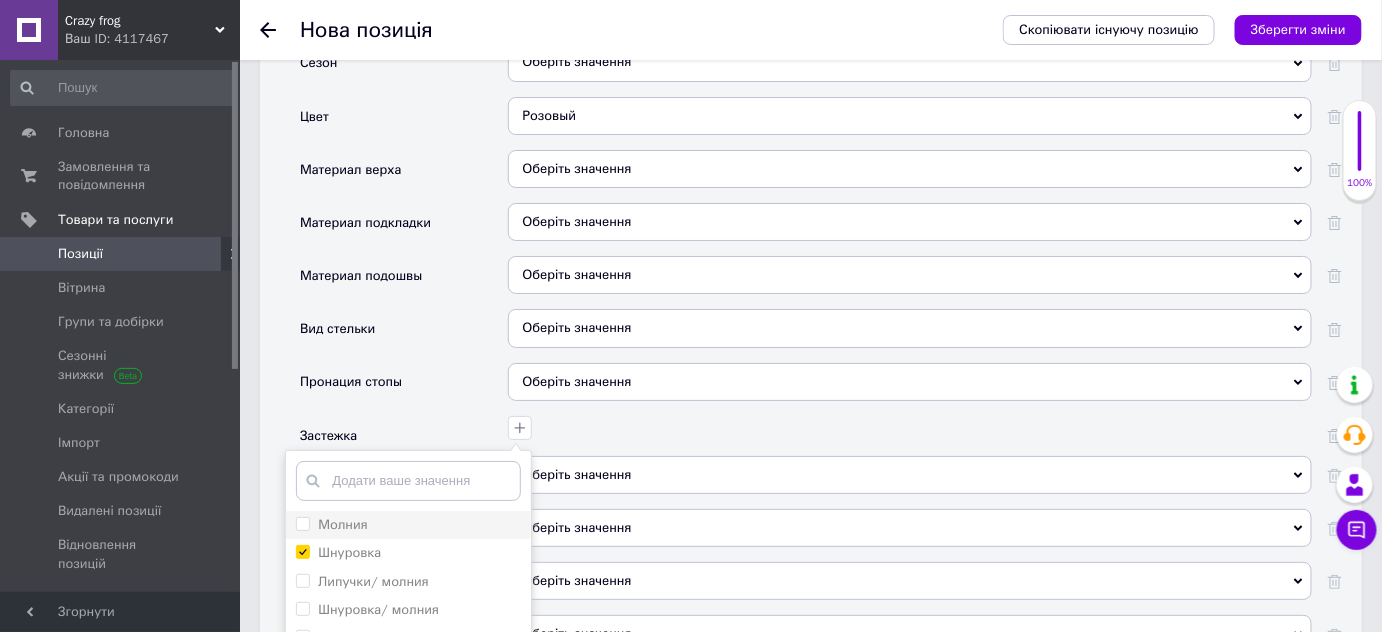 checkbox on "false" 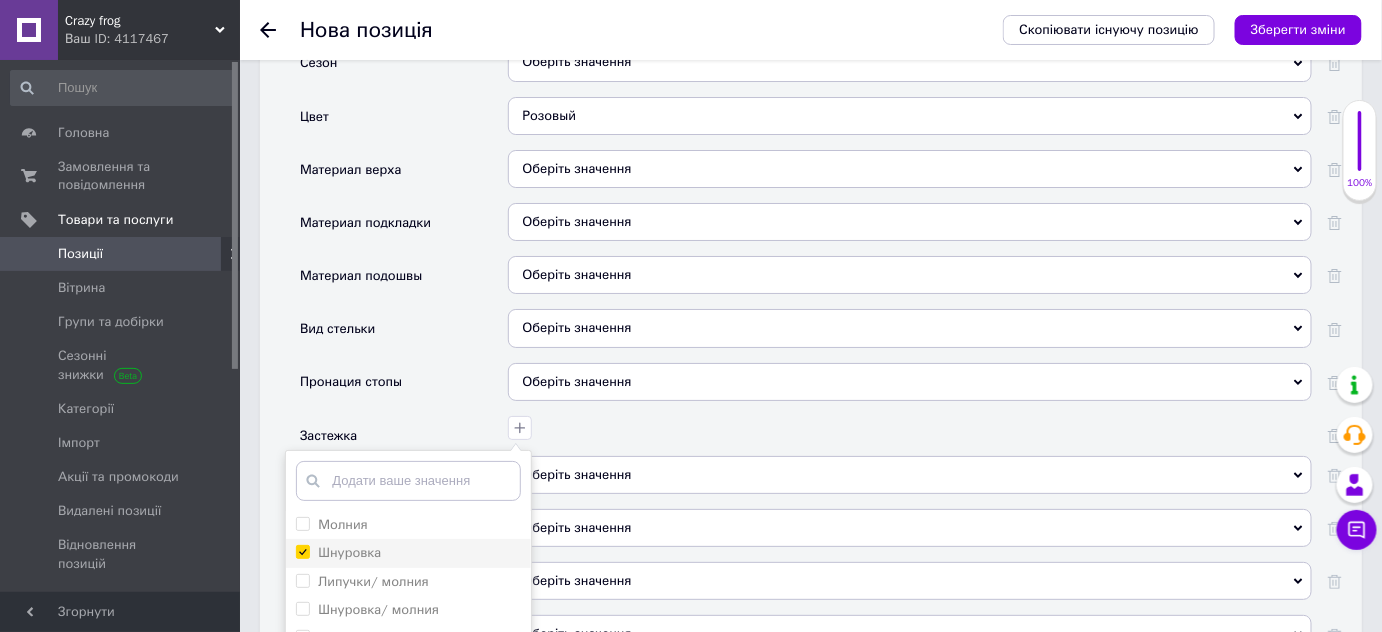 click on "Шнуровка" at bounding box center [302, 551] 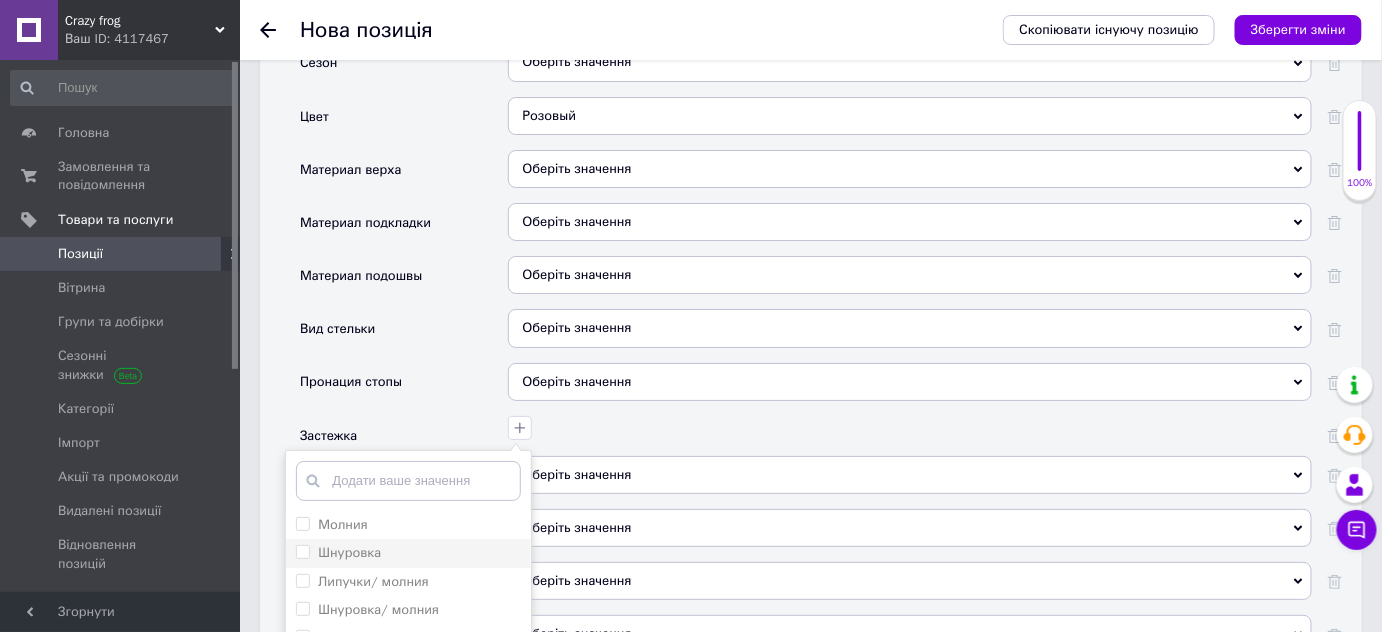 checkbox on "false" 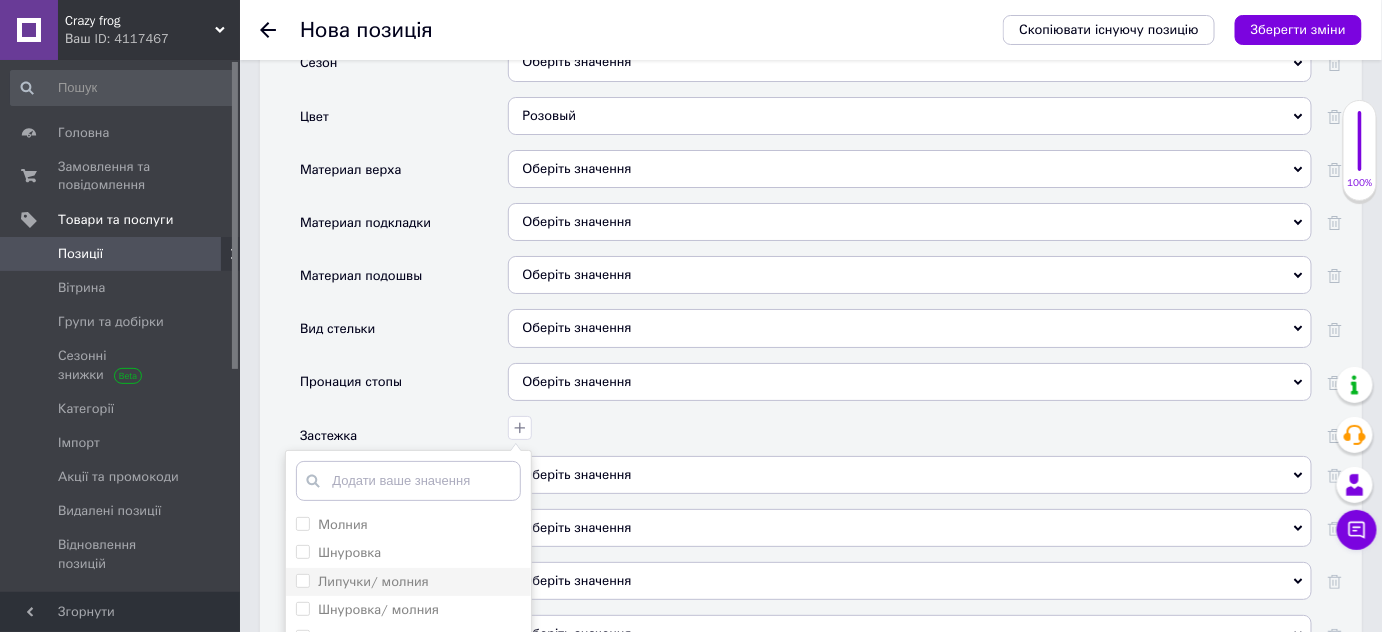 click on "Липучки/ молния" at bounding box center (302, 580) 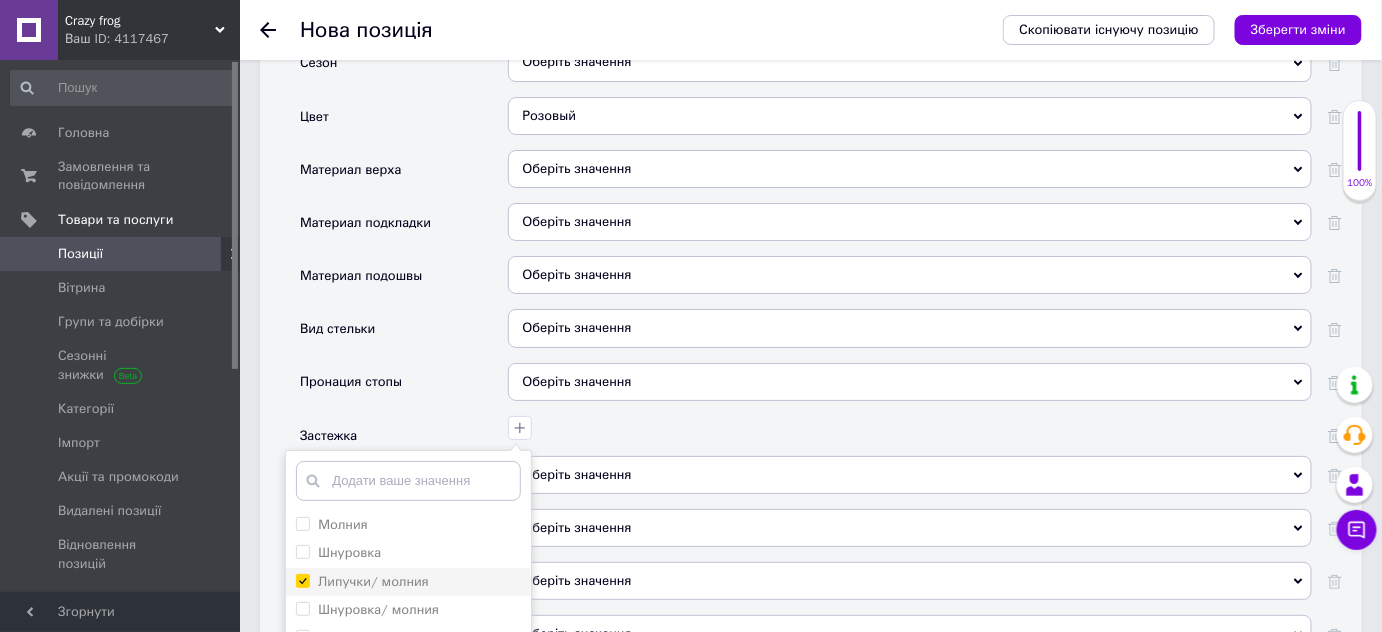 checkbox on "true" 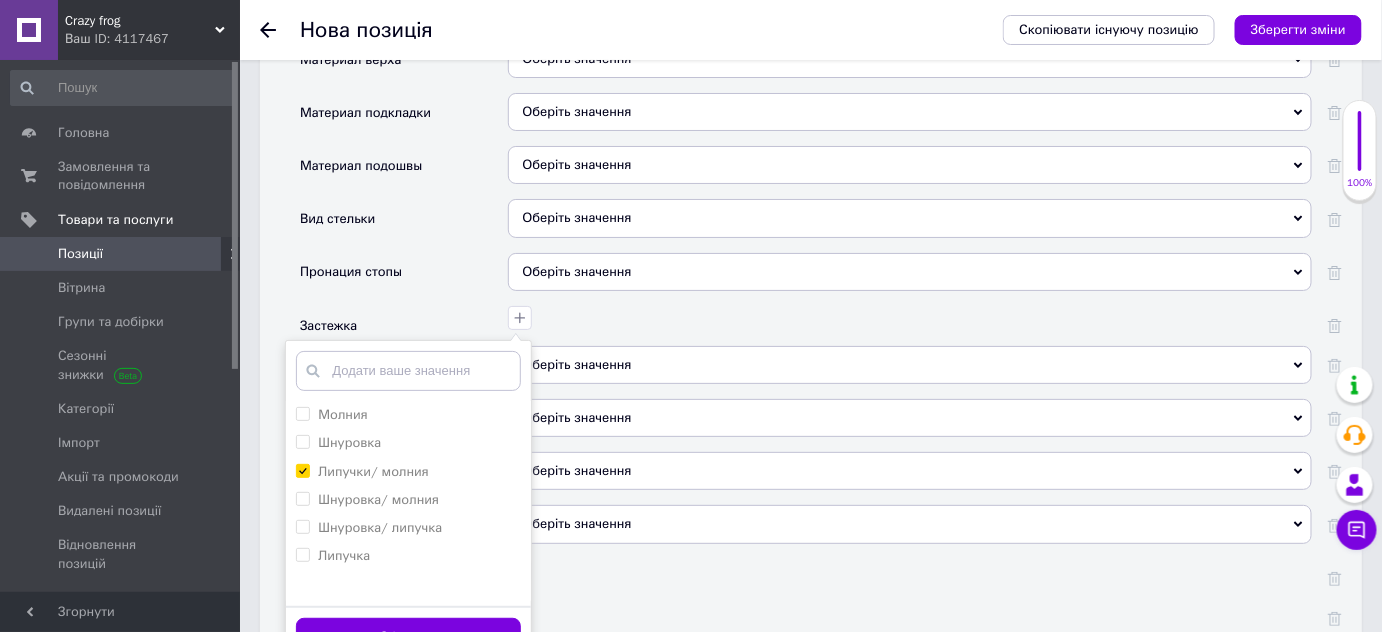 scroll, scrollTop: 2565, scrollLeft: 0, axis: vertical 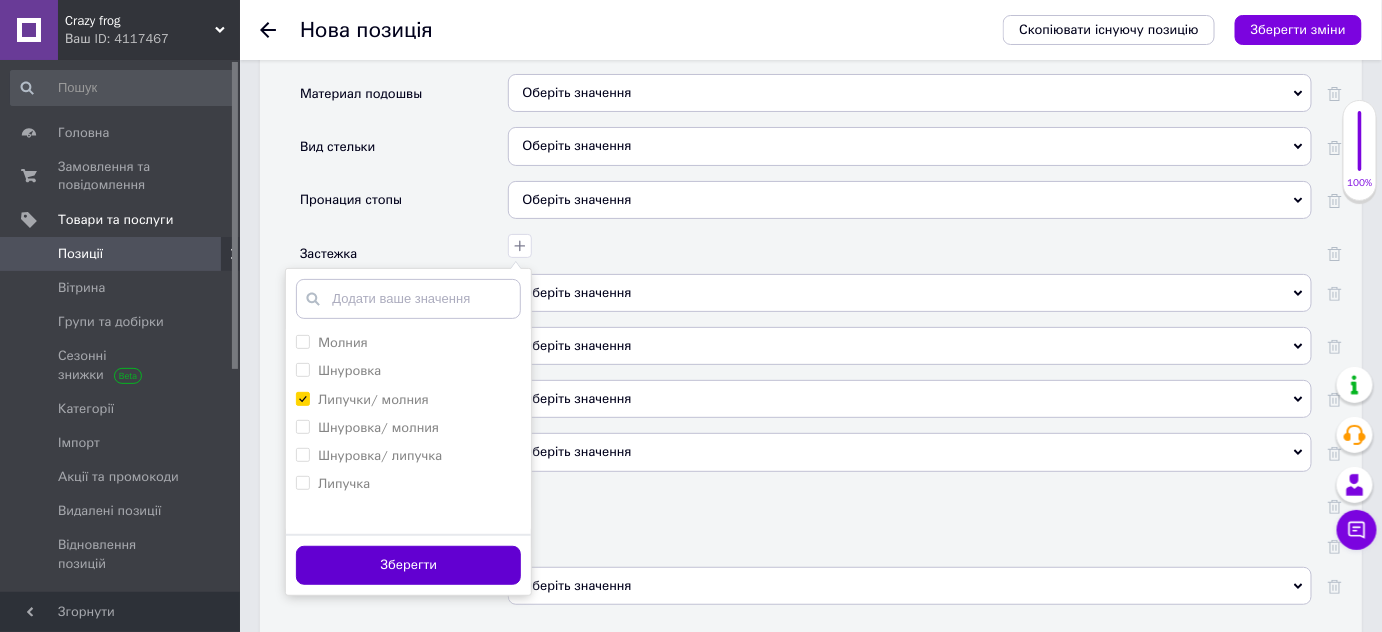 click on "Зберегти" at bounding box center (408, 565) 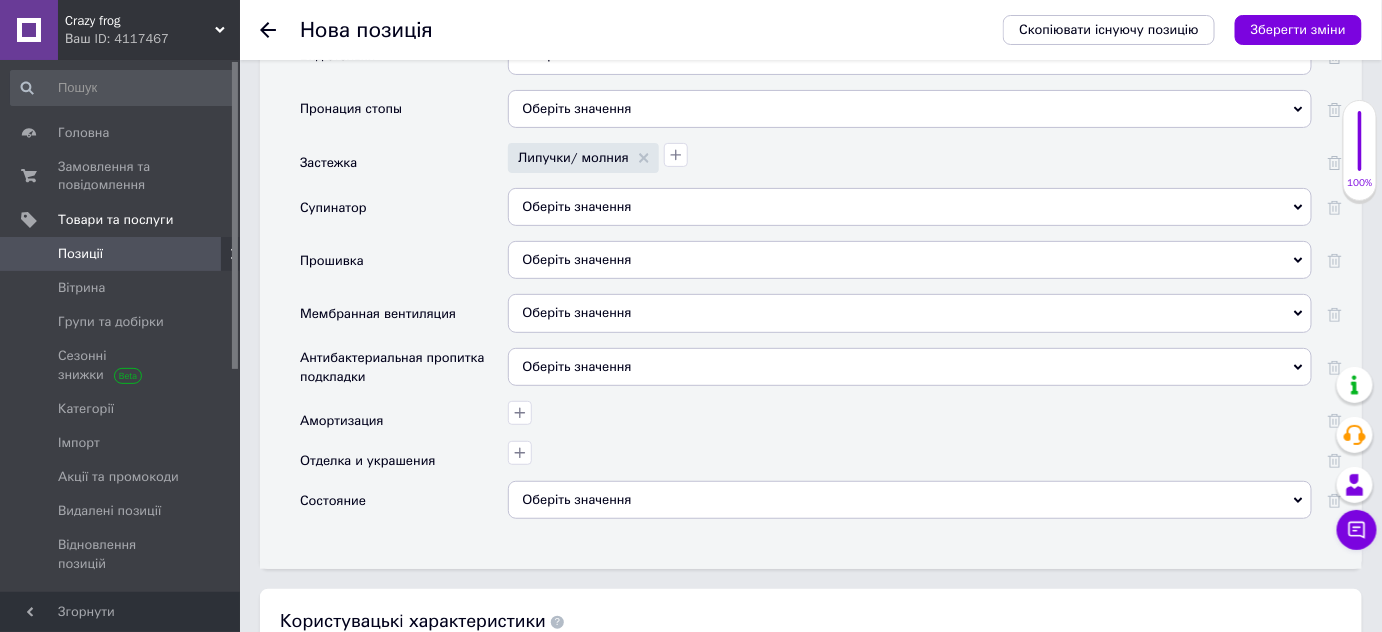 scroll, scrollTop: 2746, scrollLeft: 0, axis: vertical 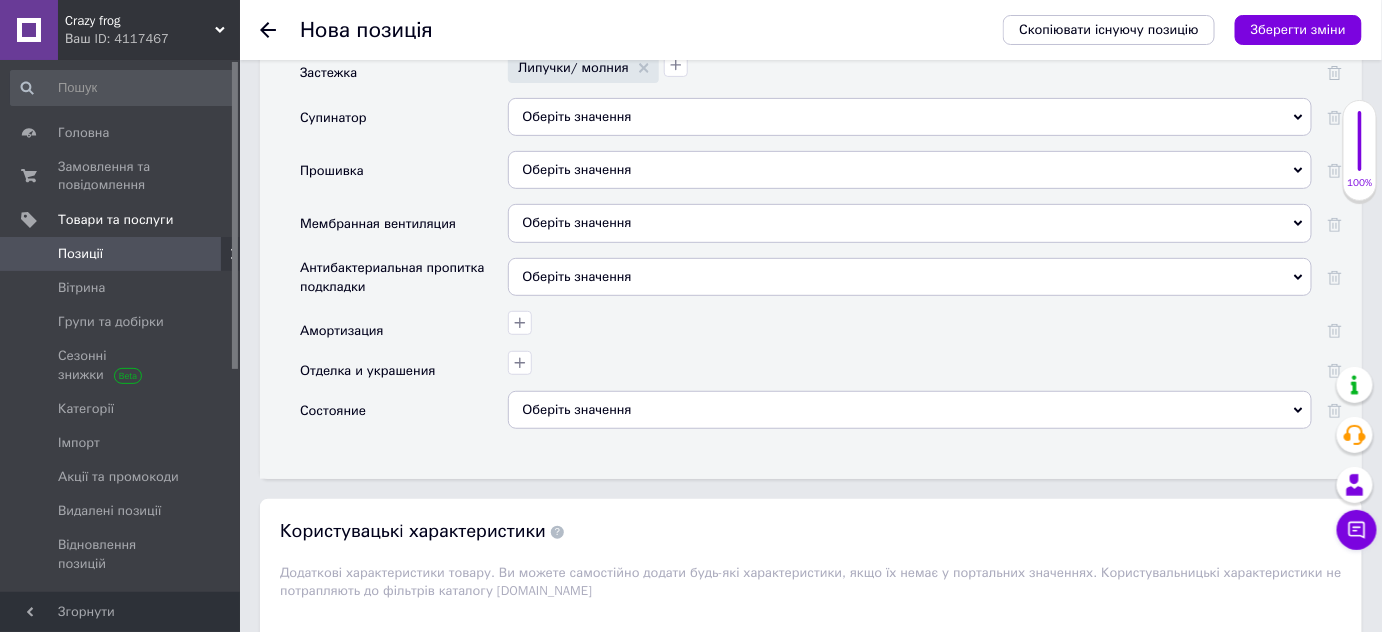 click on "Оберіть значення" at bounding box center [910, 410] 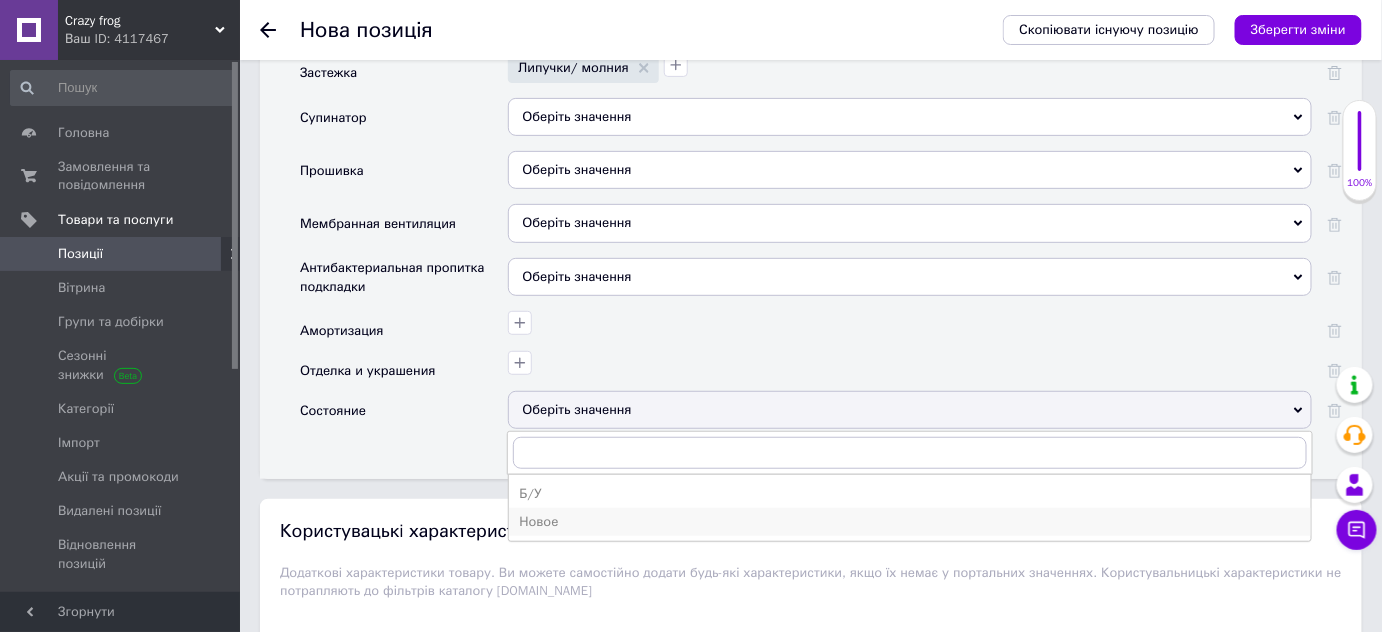 click on "Новое" at bounding box center (910, 522) 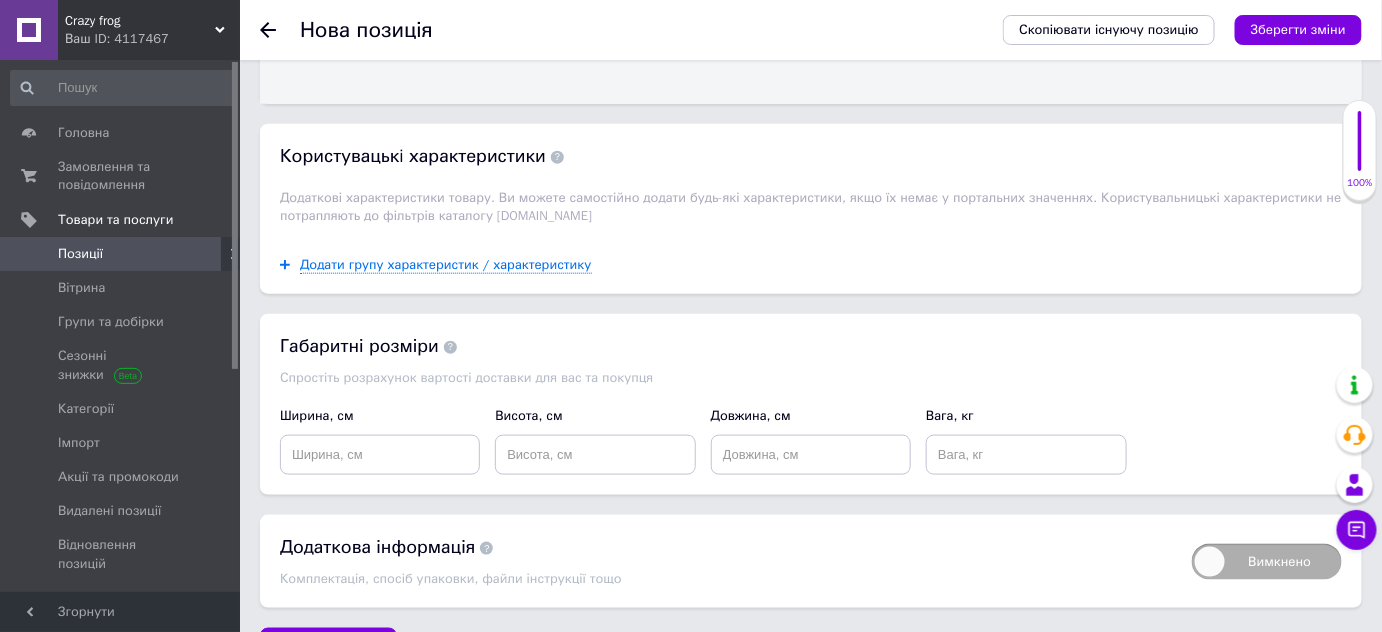 scroll, scrollTop: 3135, scrollLeft: 0, axis: vertical 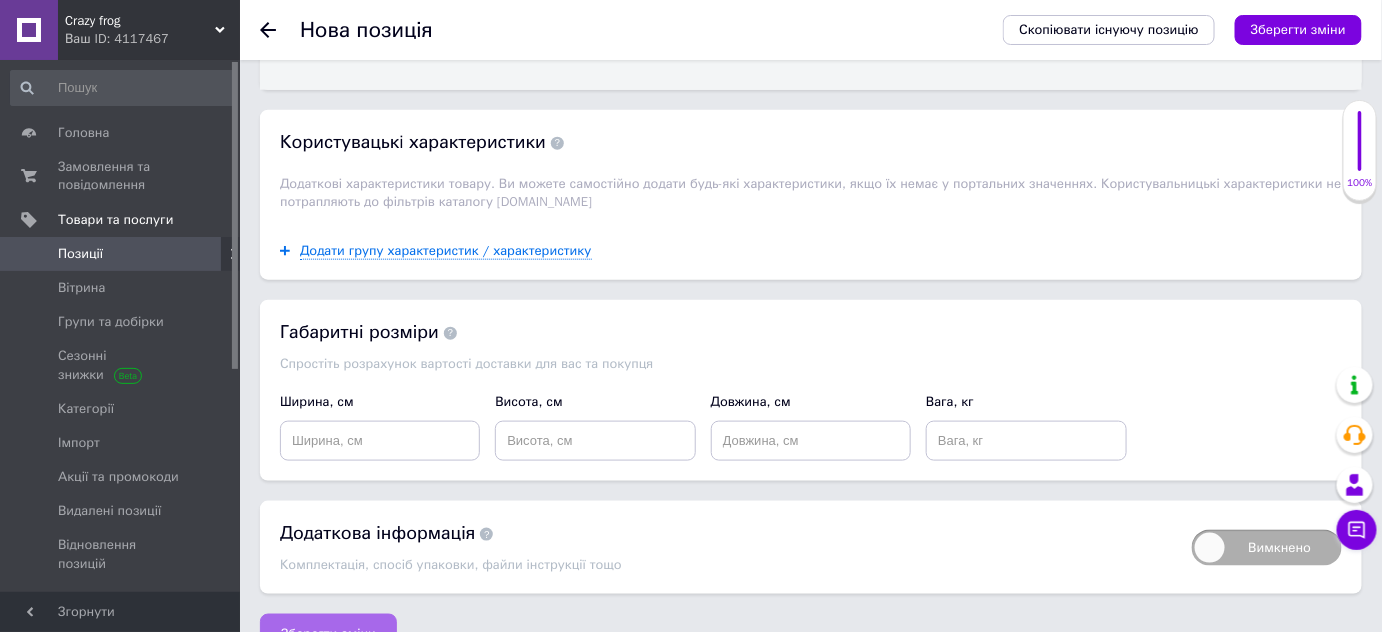 click on "Зберегти зміни" at bounding box center (328, 634) 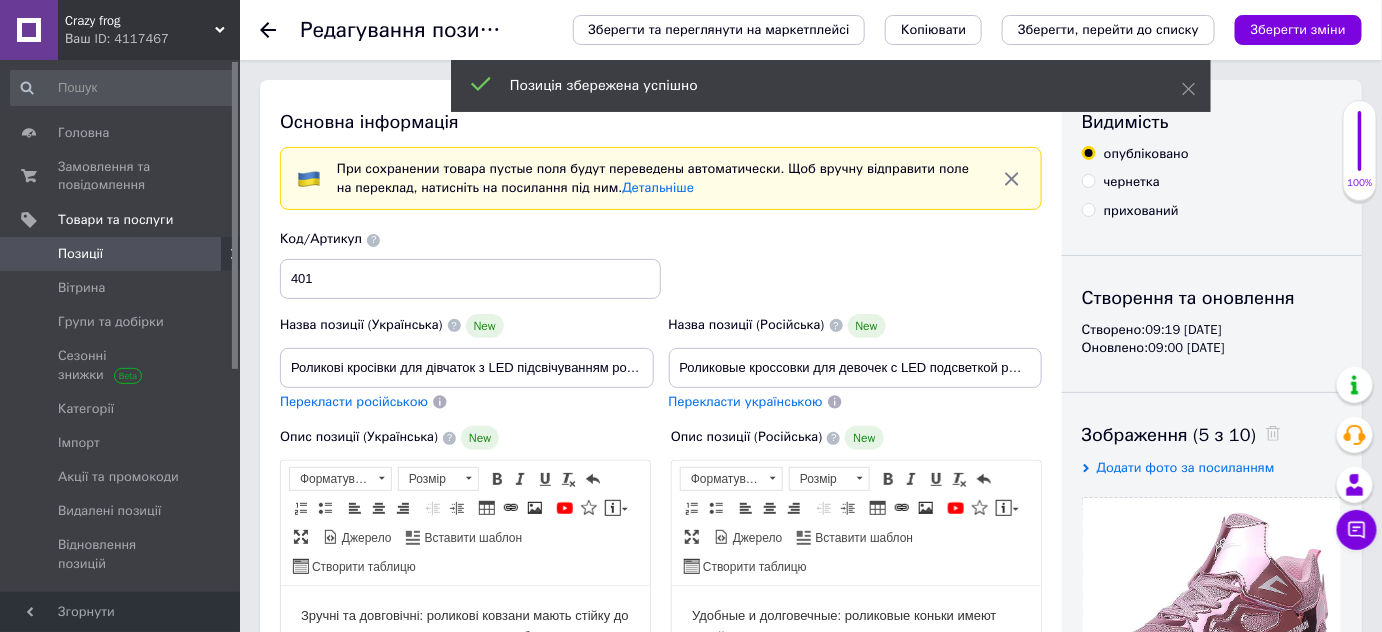 scroll, scrollTop: 0, scrollLeft: 0, axis: both 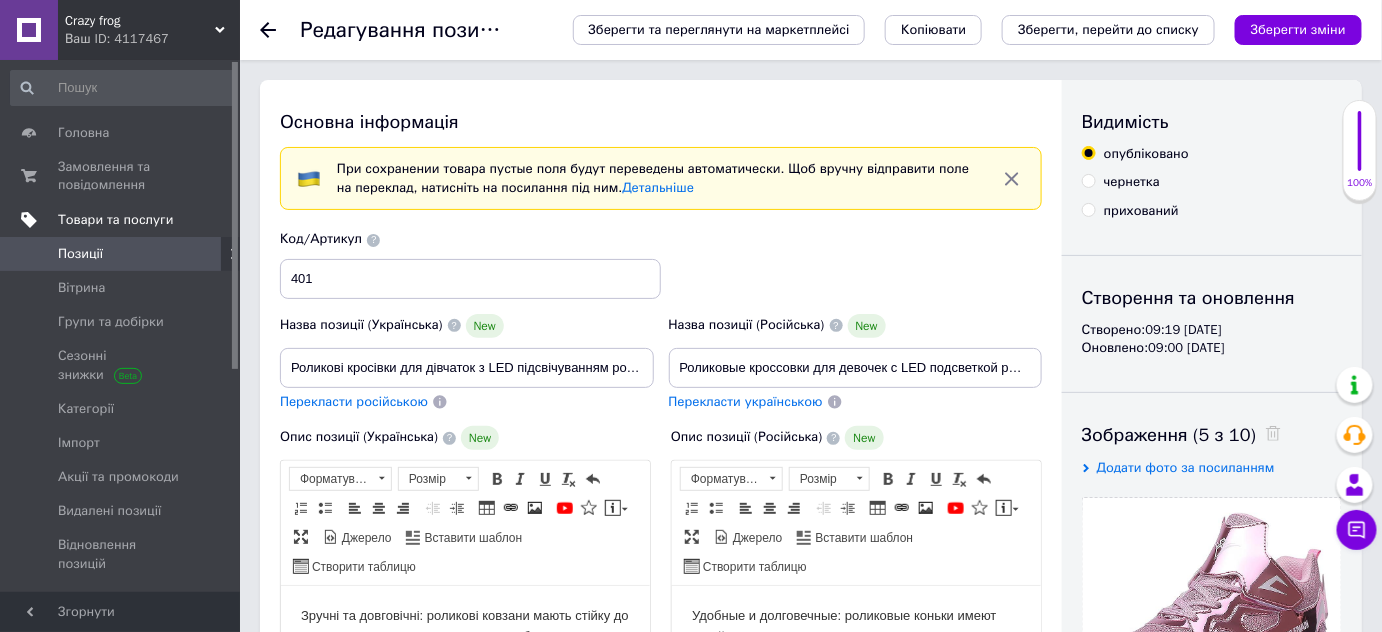 click on "Товари та послуги" at bounding box center (115, 220) 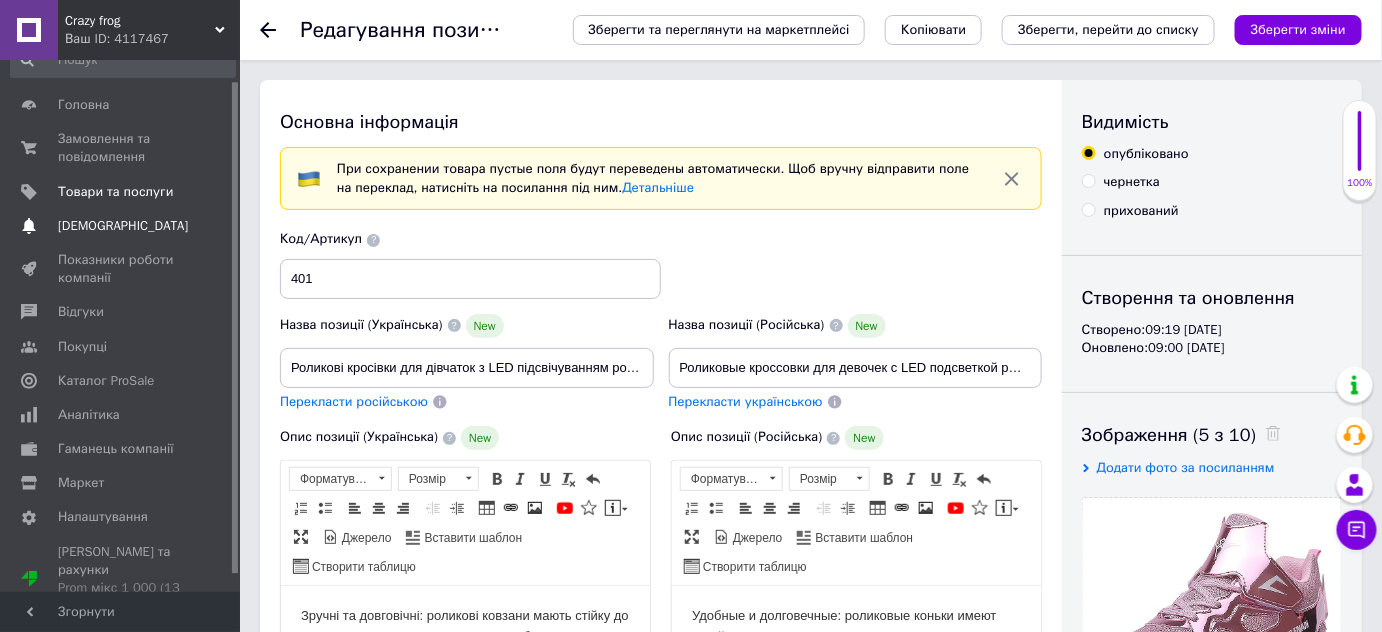 scroll, scrollTop: 40, scrollLeft: 0, axis: vertical 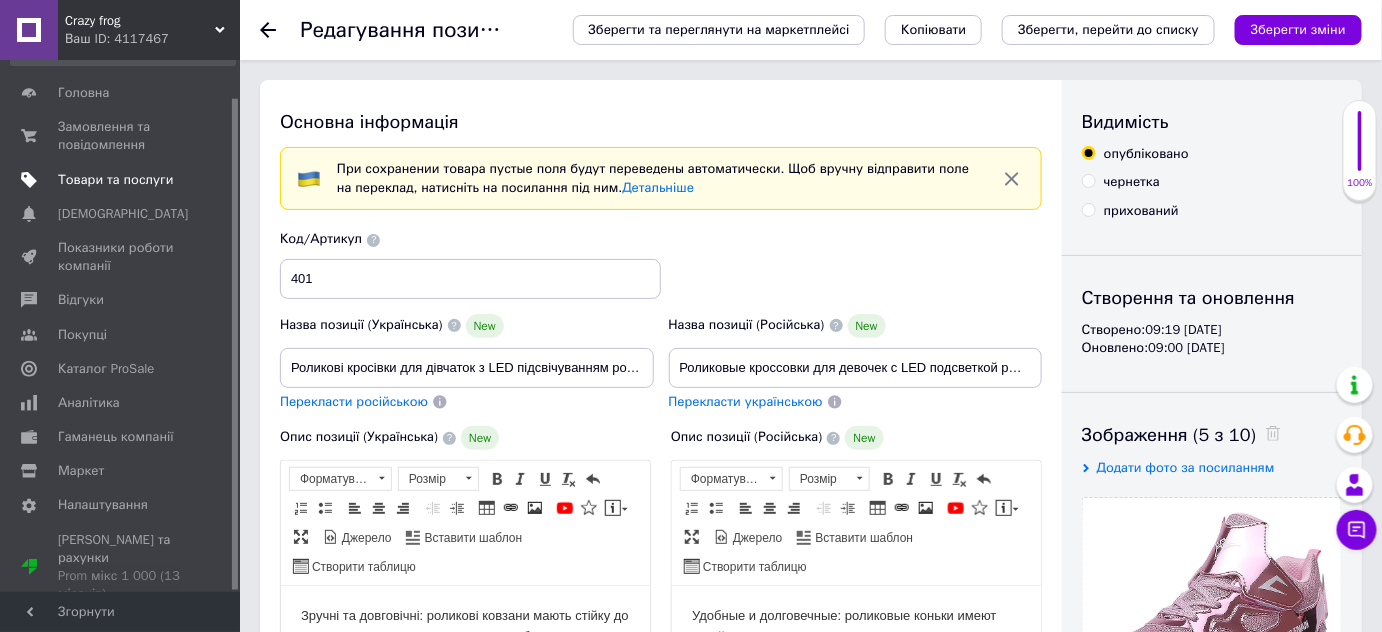 click on "Товари та послуги" at bounding box center (115, 180) 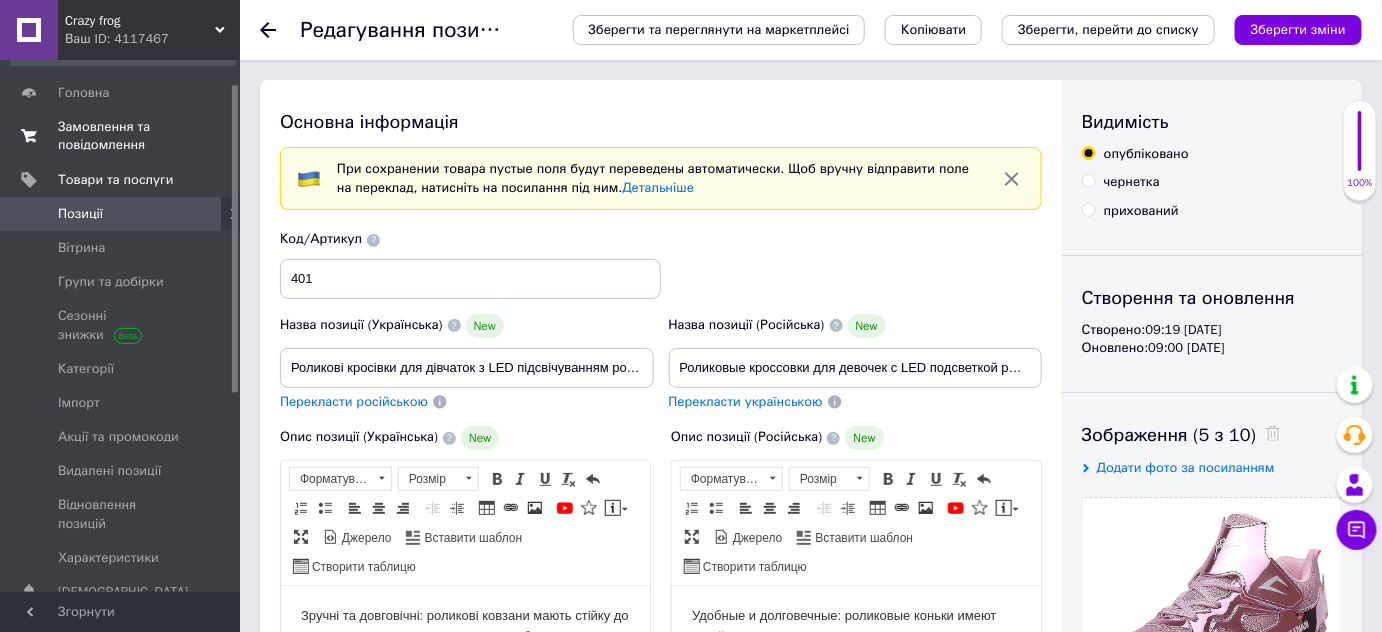 click on "Замовлення та повідомлення" at bounding box center (121, 136) 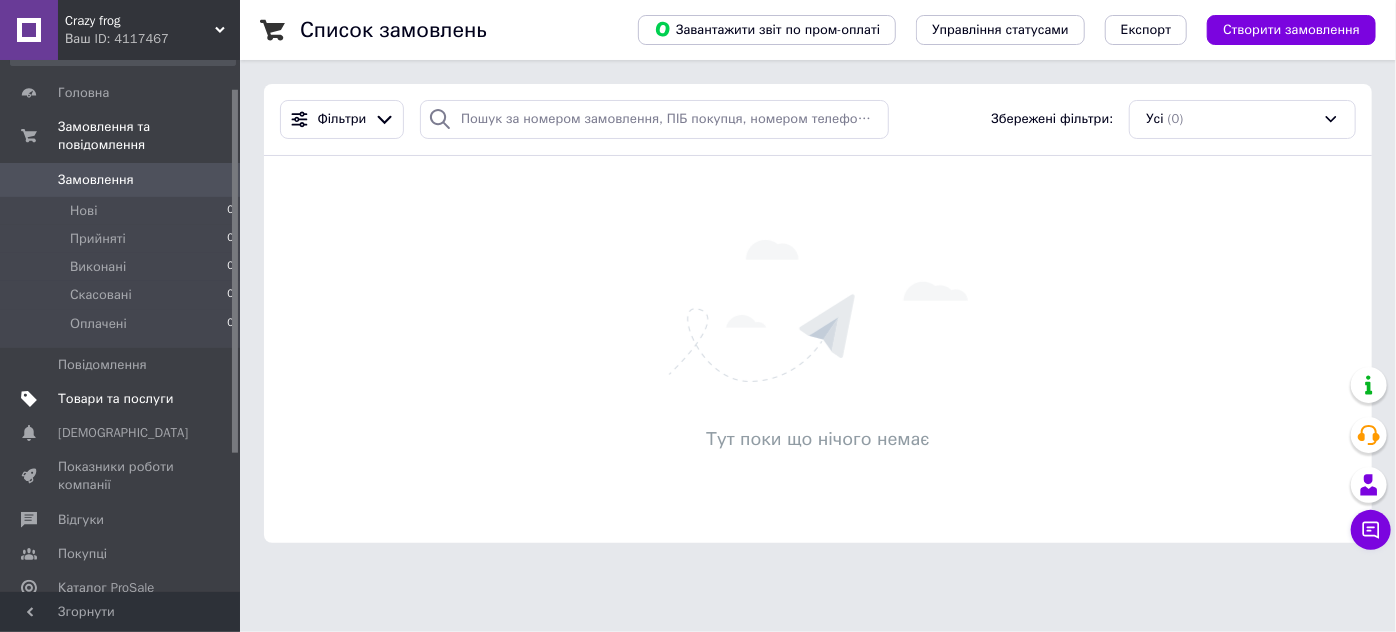 click on "Товари та послуги" at bounding box center [115, 399] 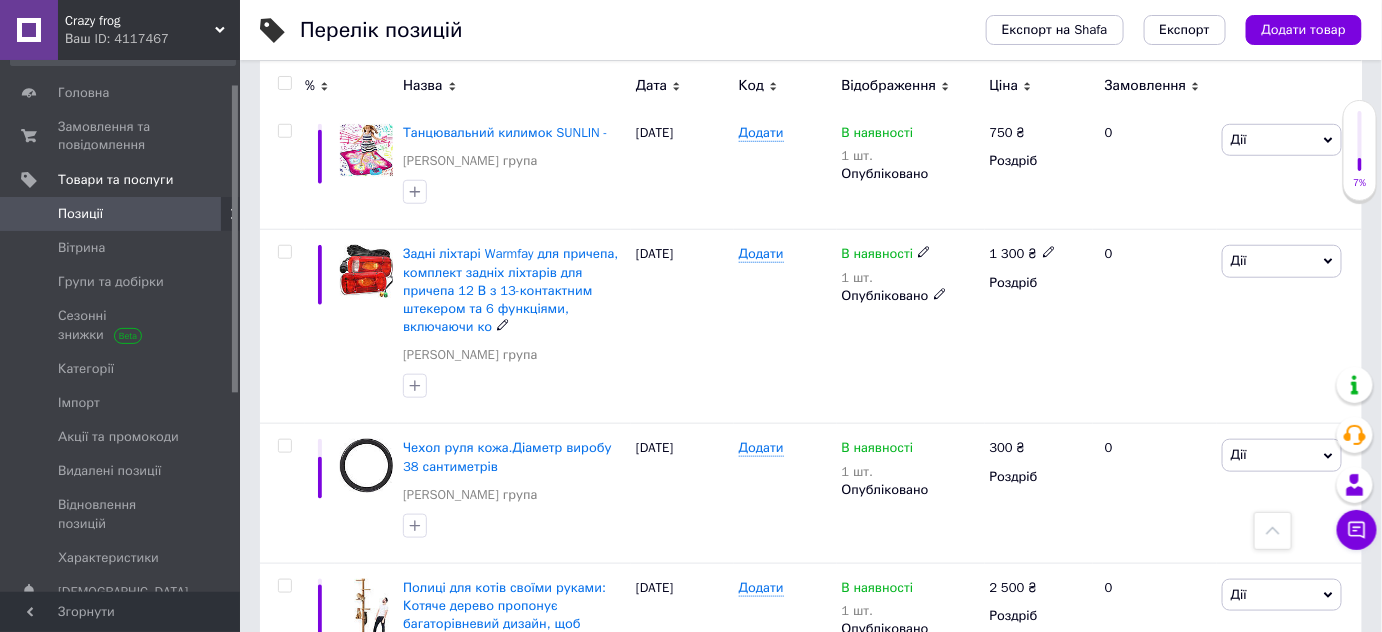 scroll, scrollTop: 3165, scrollLeft: 0, axis: vertical 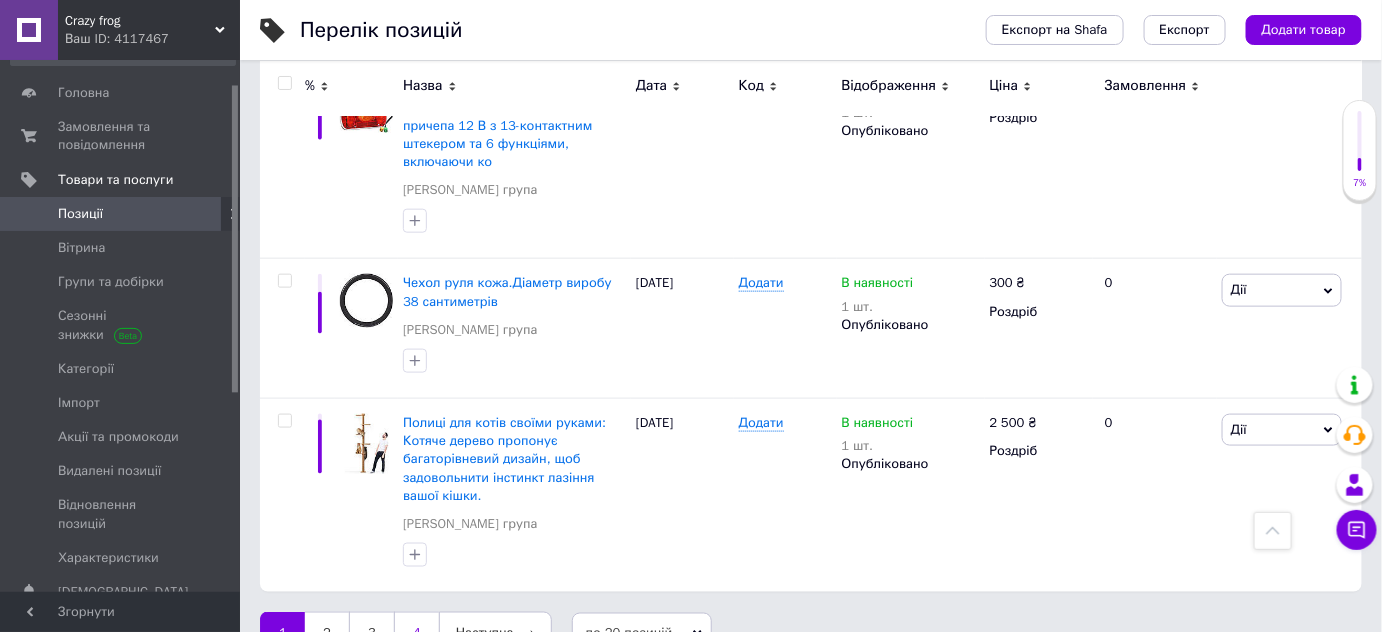 click on "4" at bounding box center (416, 633) 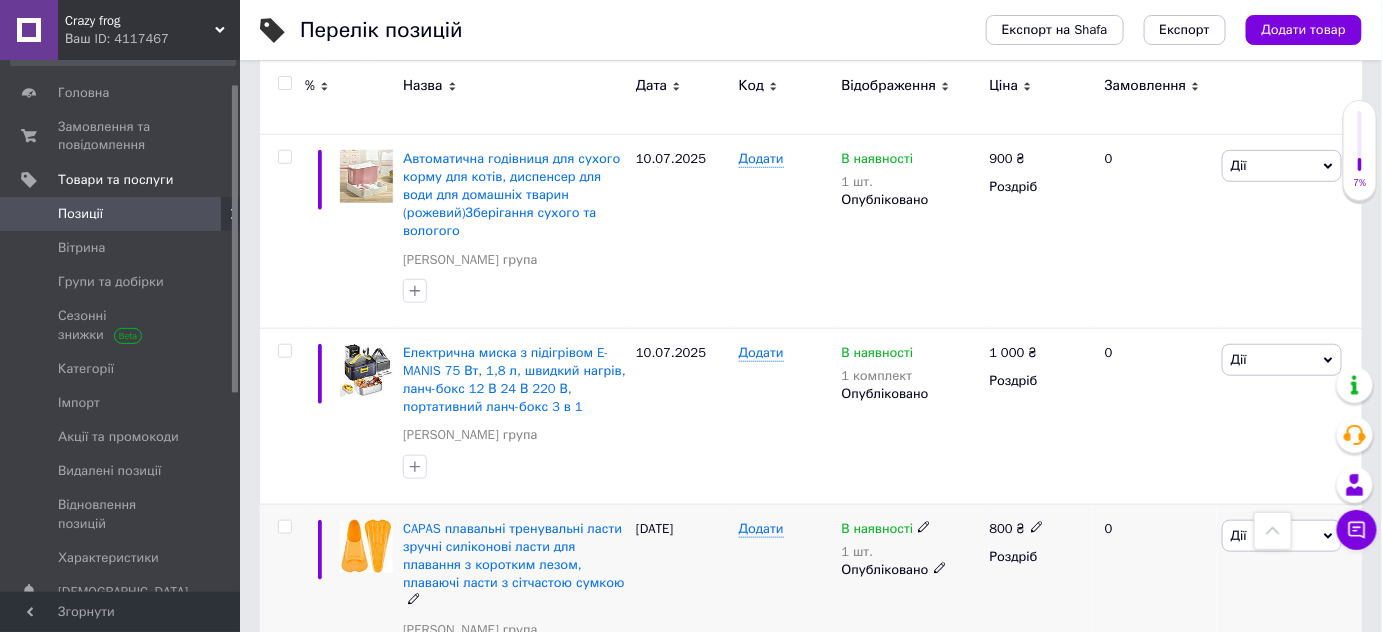 scroll, scrollTop: 2898, scrollLeft: 0, axis: vertical 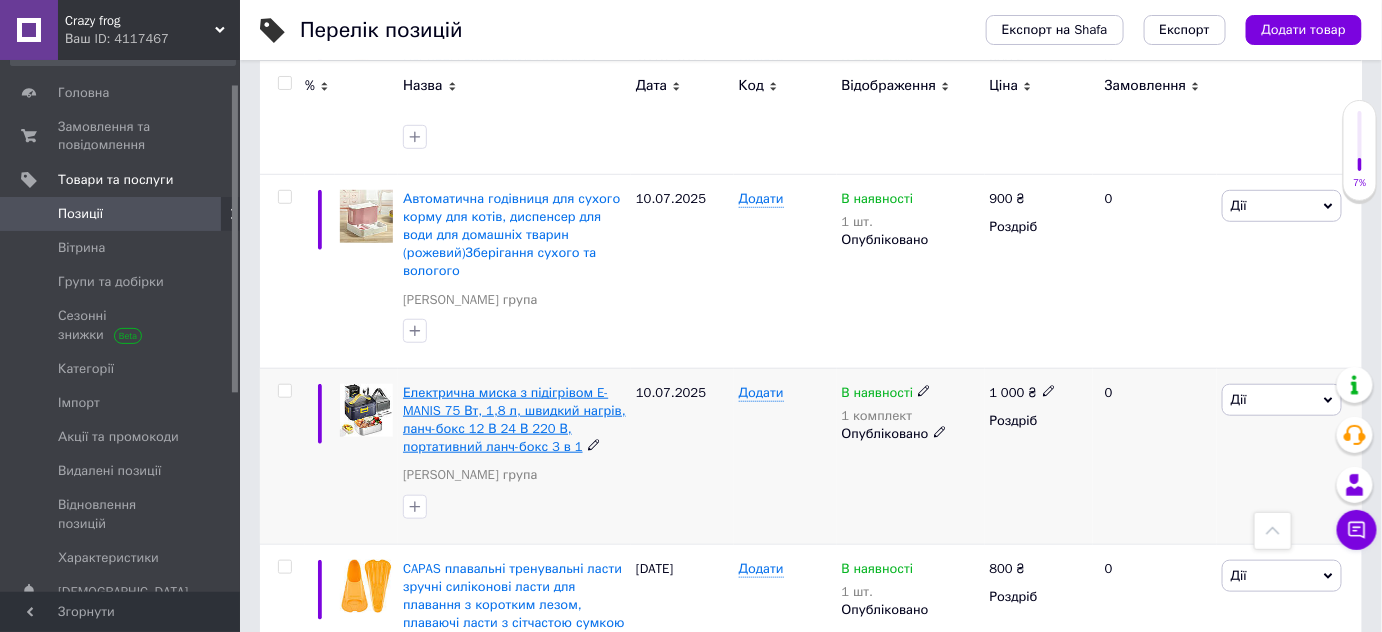 click on "Електрична миска з підігрівом E-MANIS 75 Вт, 1,8 л, швидкий нагрів, ланч-бокс 12 В 24 В 220 В, портативний ланч-бокс 3 в 1" at bounding box center [514, 420] 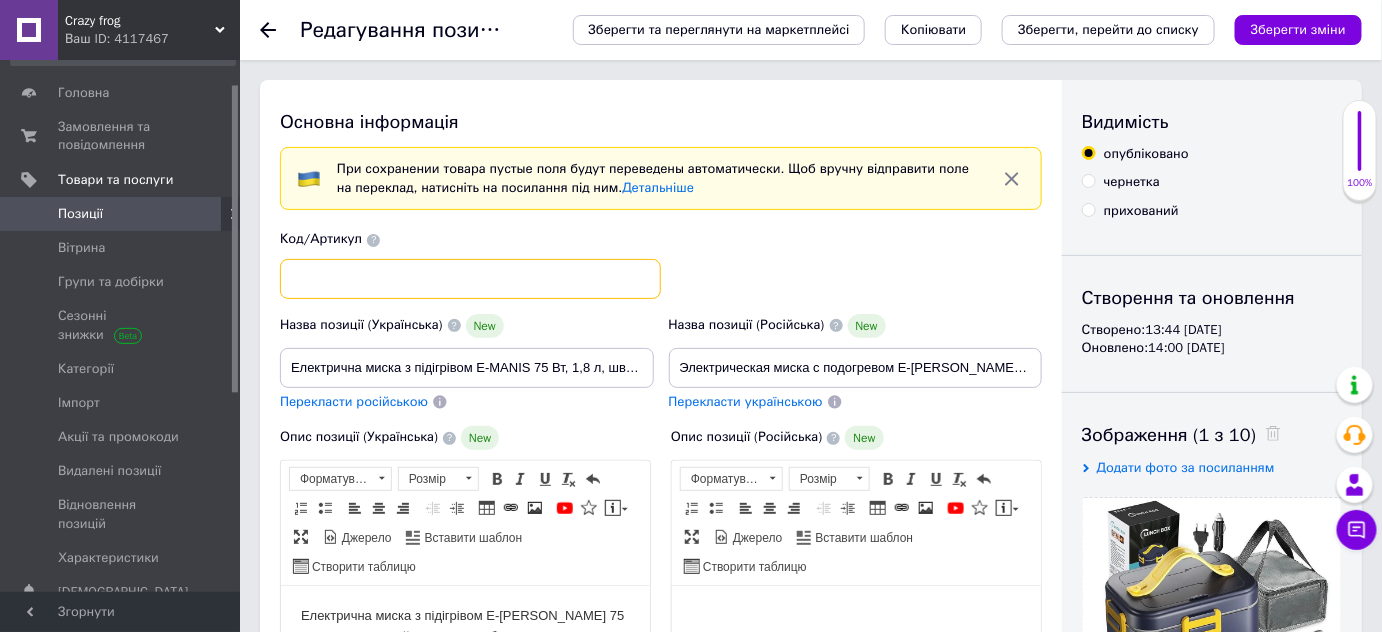 scroll, scrollTop: 0, scrollLeft: 0, axis: both 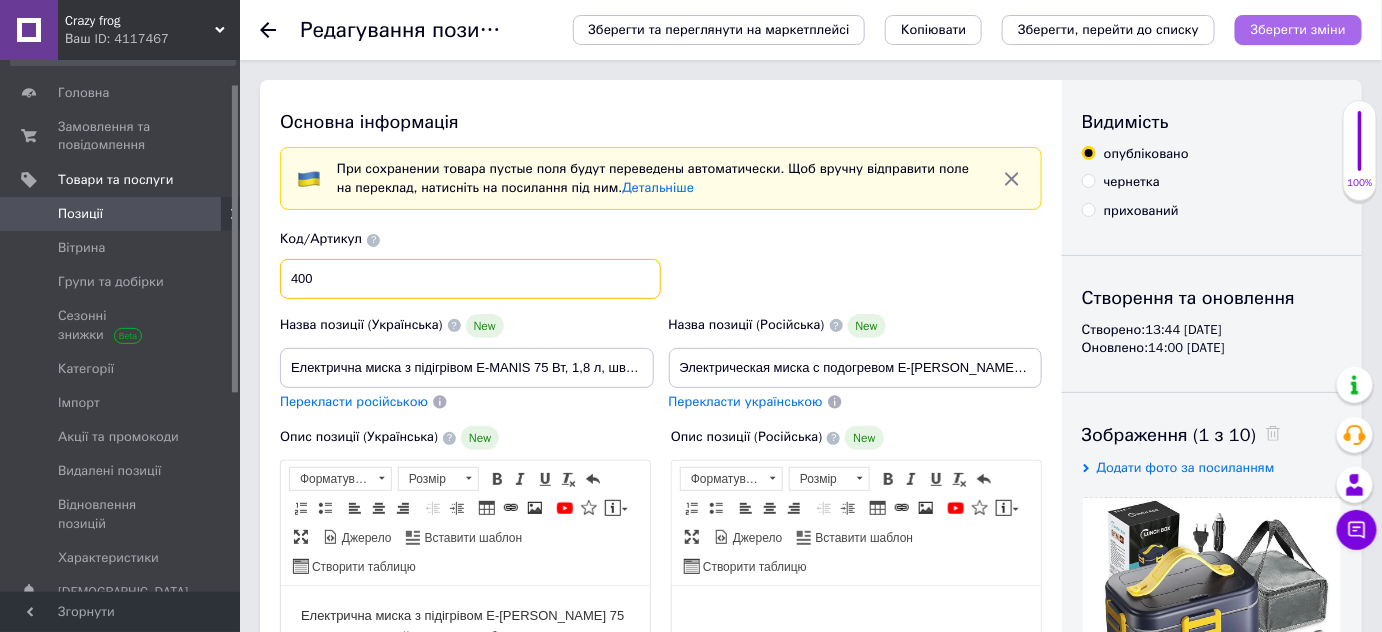 type on "400" 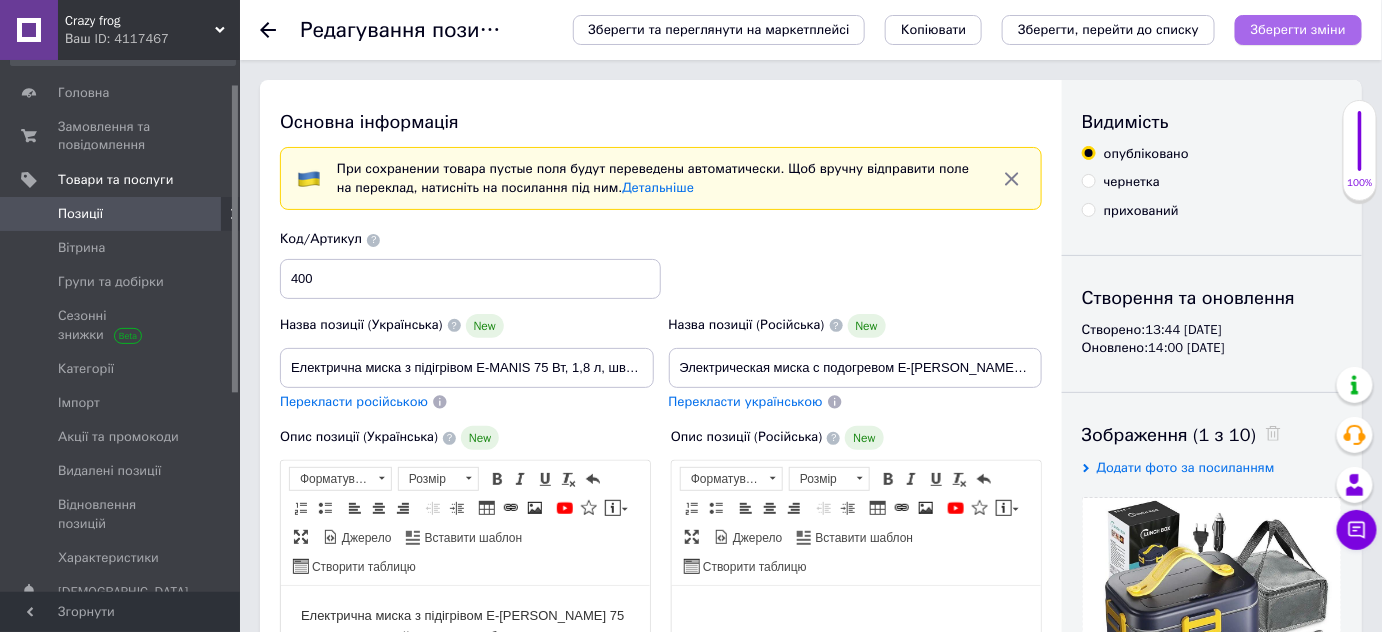 click on "Зберегти зміни" at bounding box center [1298, 29] 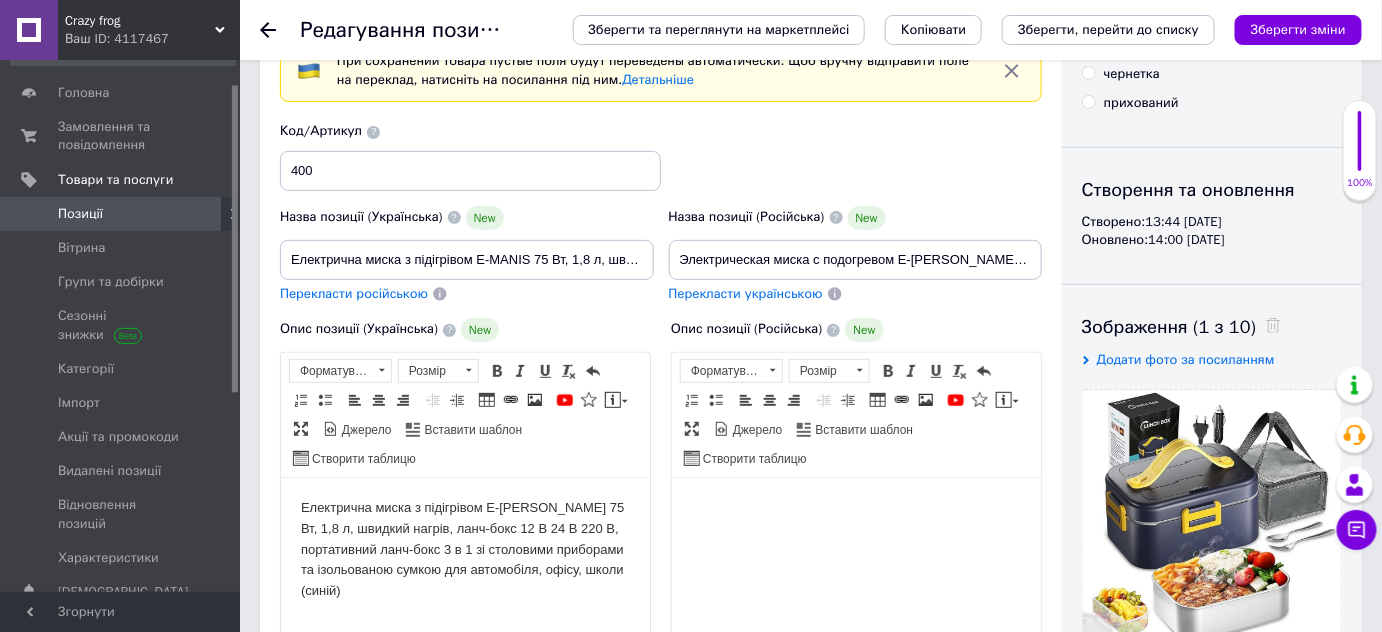 scroll, scrollTop: 181, scrollLeft: 0, axis: vertical 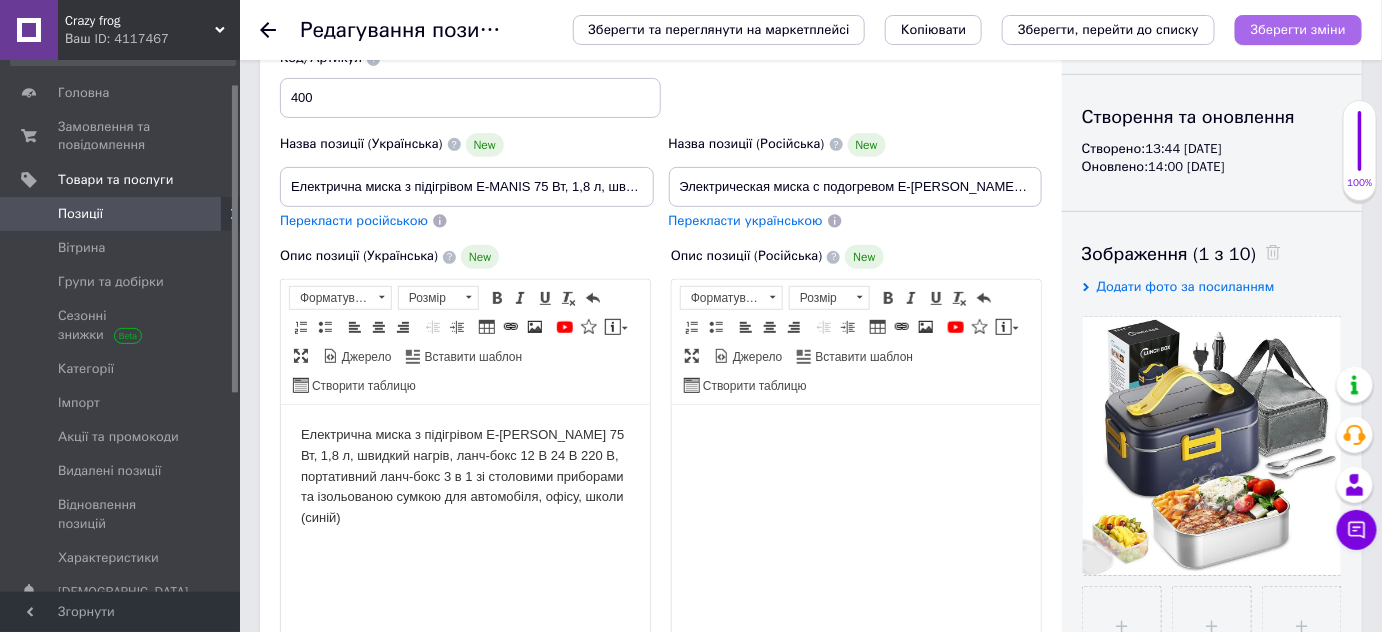 click on "Зберегти зміни" at bounding box center (1298, 29) 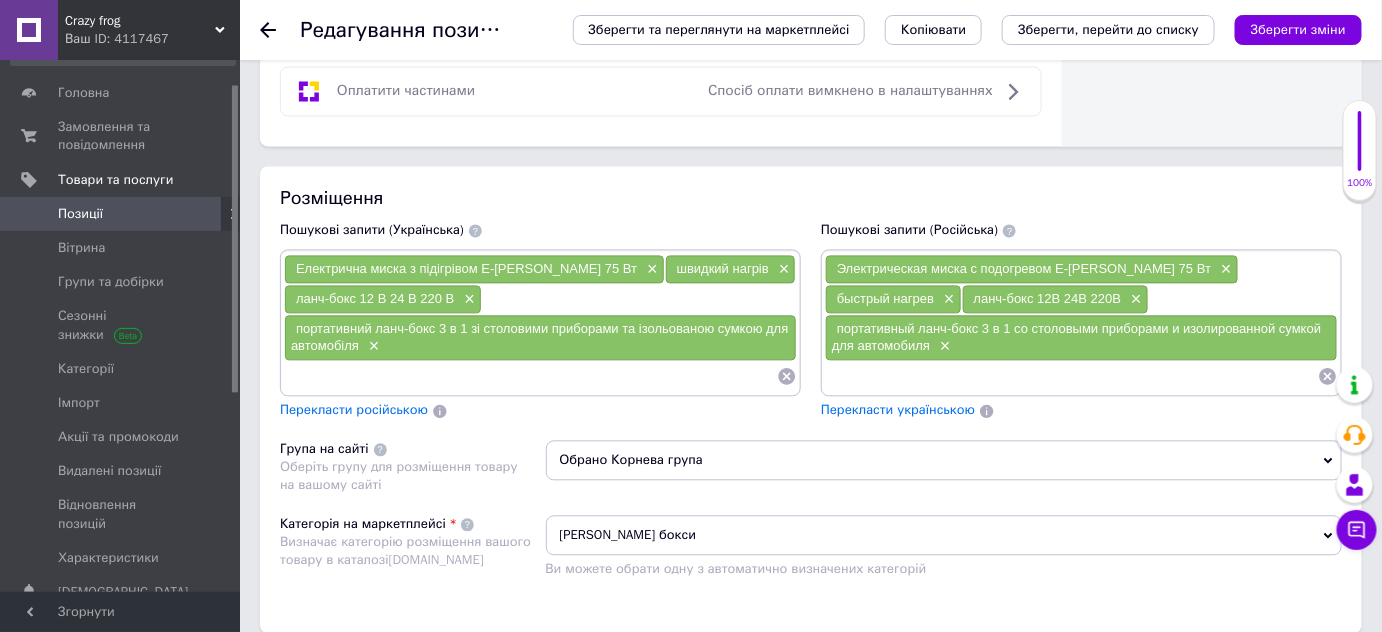 scroll, scrollTop: 1454, scrollLeft: 0, axis: vertical 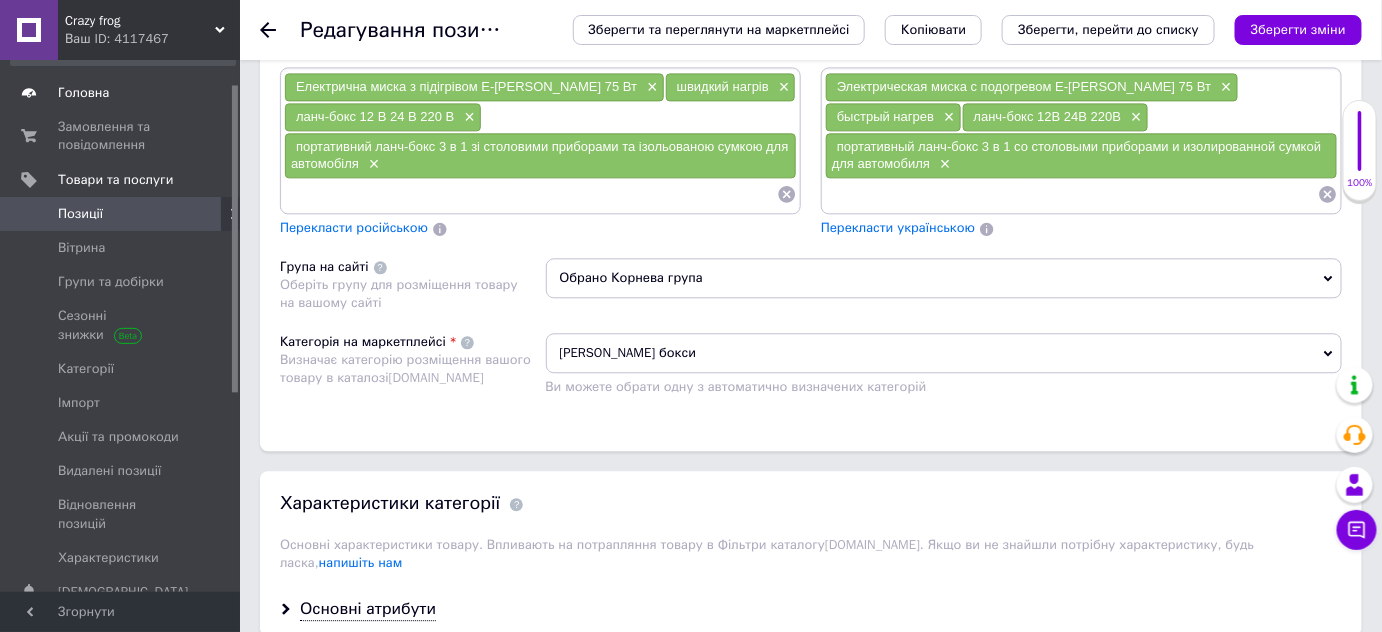 click on "Головна" at bounding box center (121, 93) 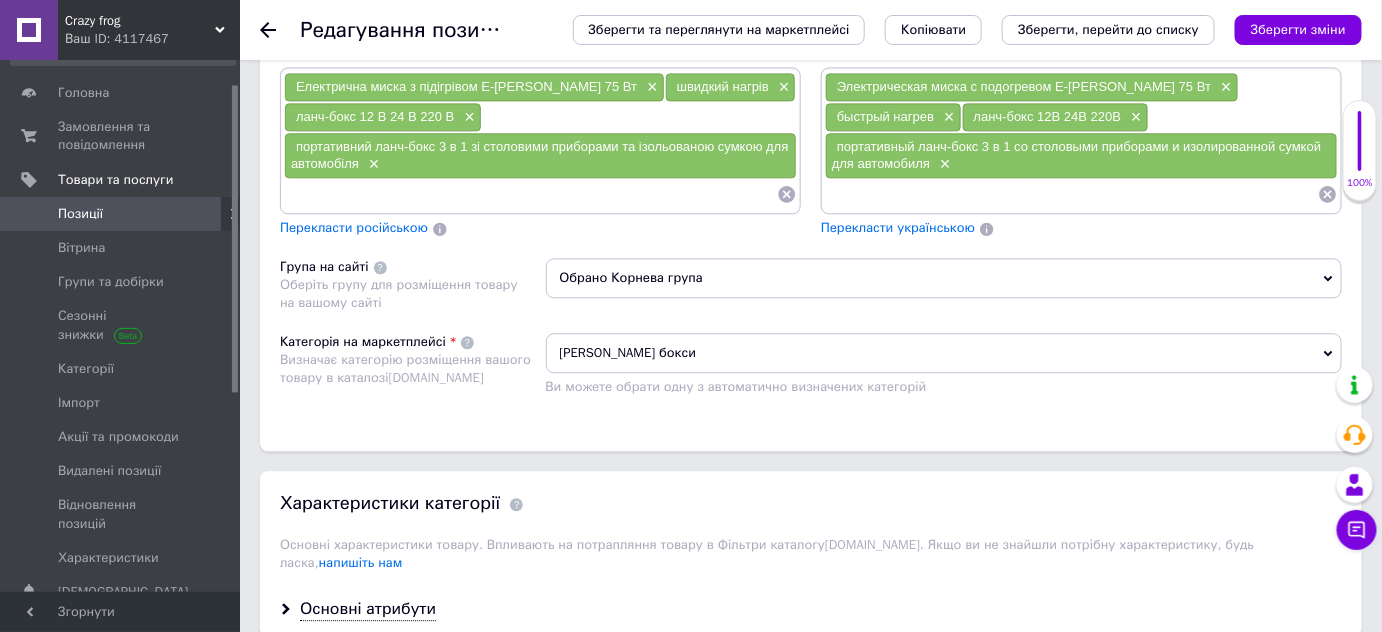 scroll, scrollTop: 0, scrollLeft: 0, axis: both 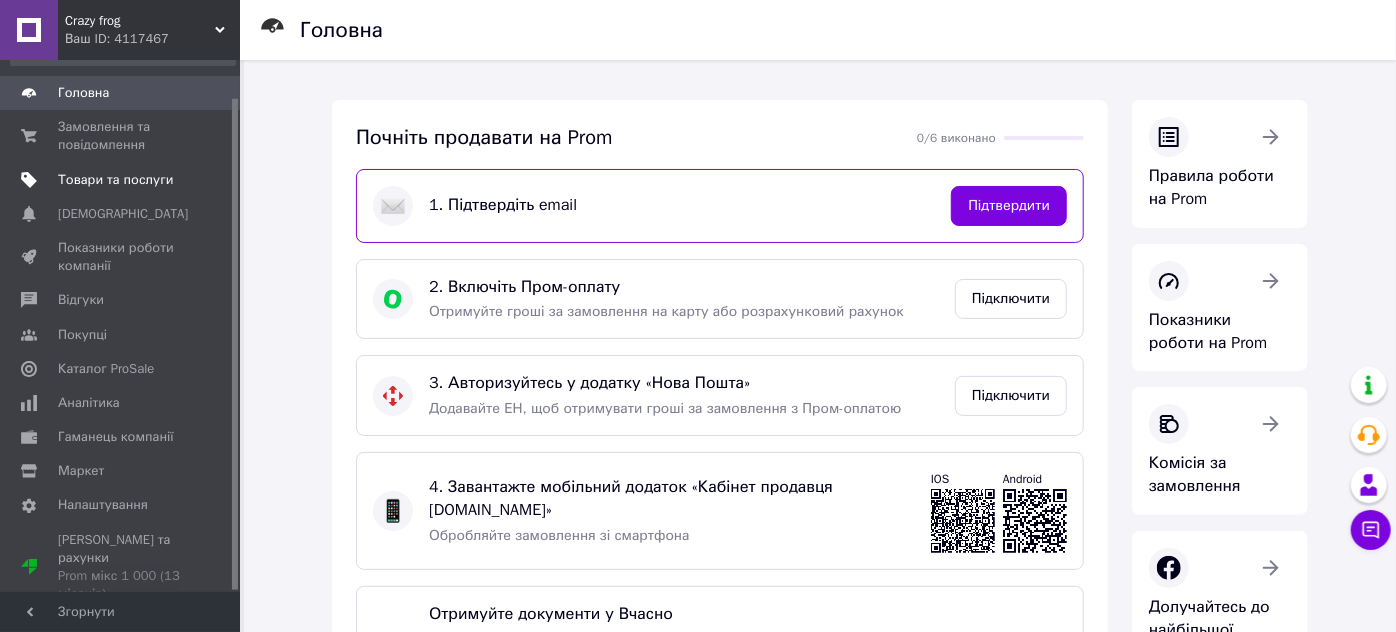 click on "Товари та послуги" at bounding box center (115, 180) 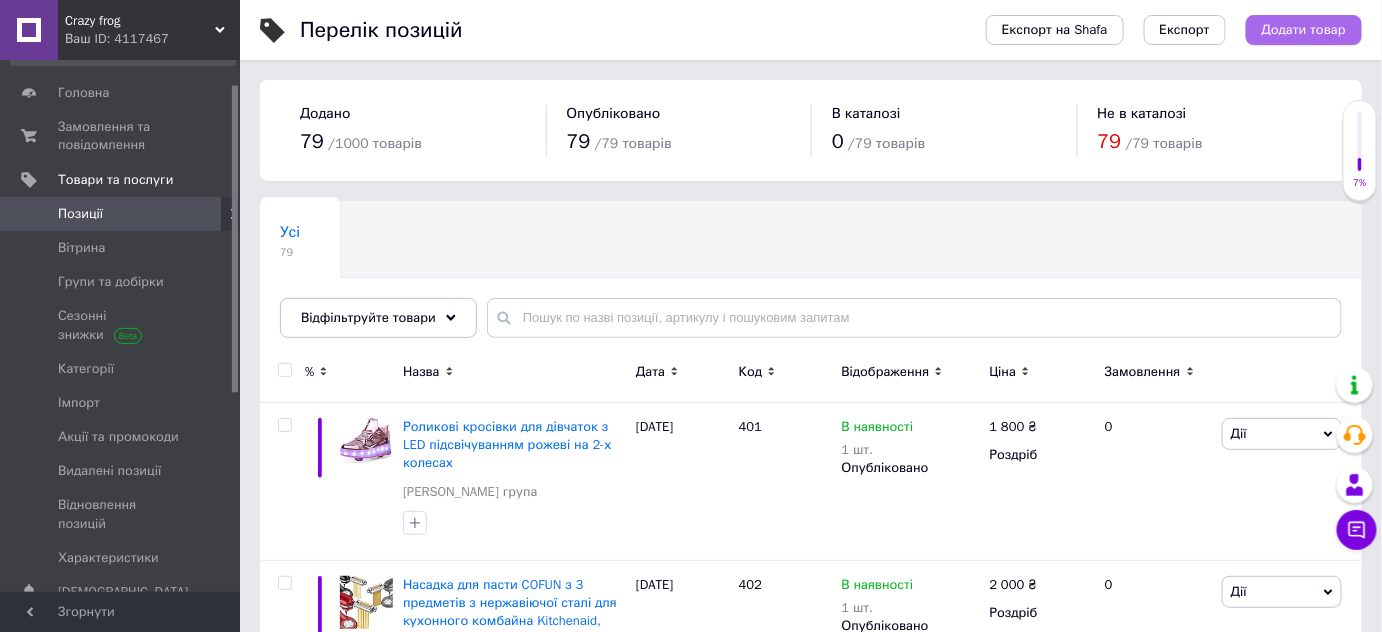 click on "Додати товар" at bounding box center [1304, 30] 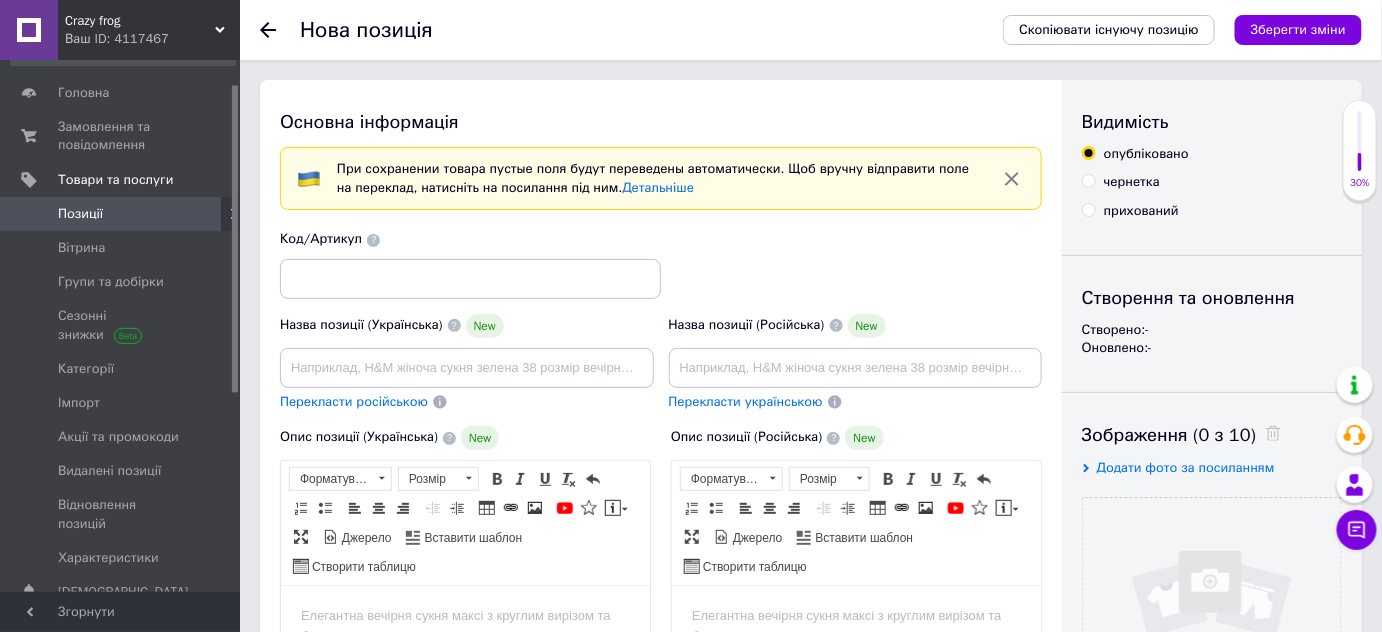 scroll, scrollTop: 0, scrollLeft: 0, axis: both 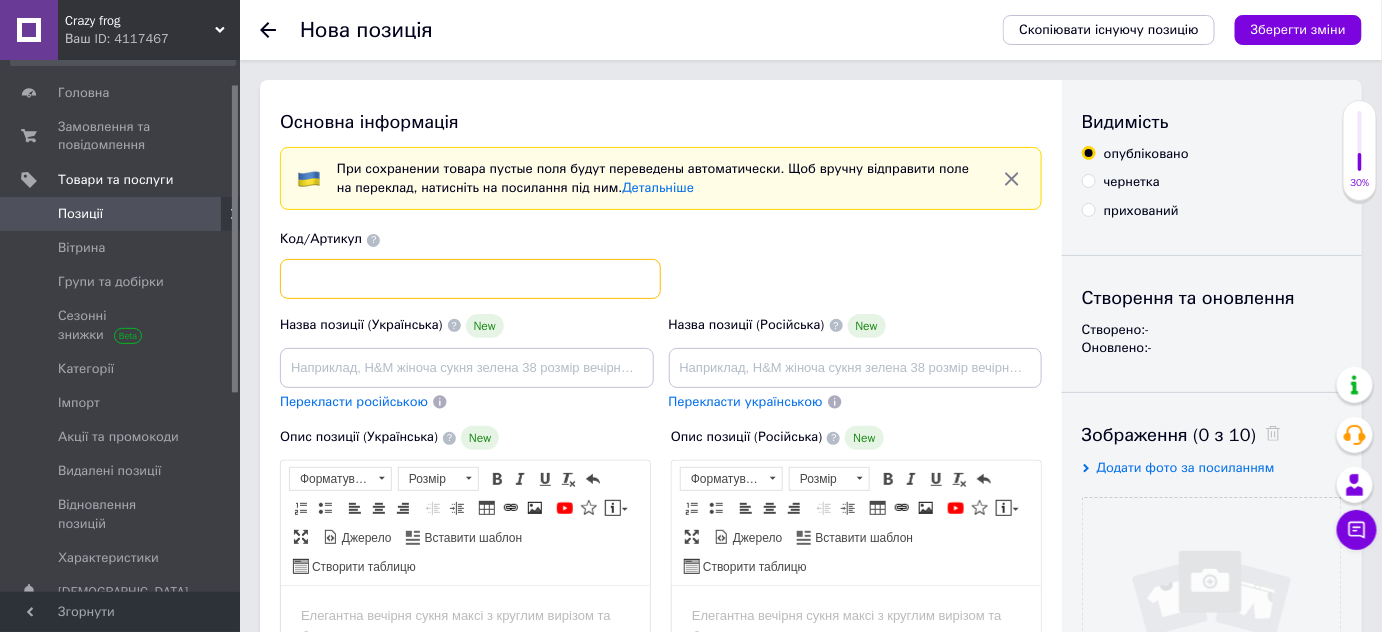 click at bounding box center [470, 279] 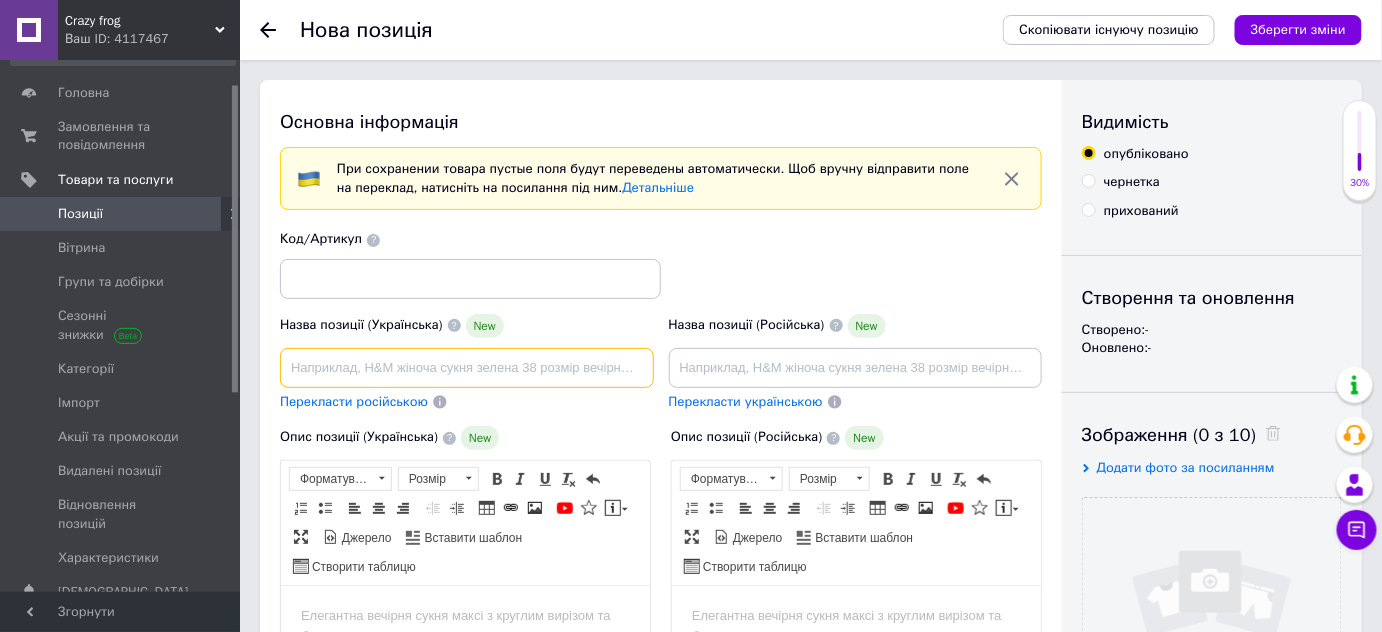 click at bounding box center (467, 368) 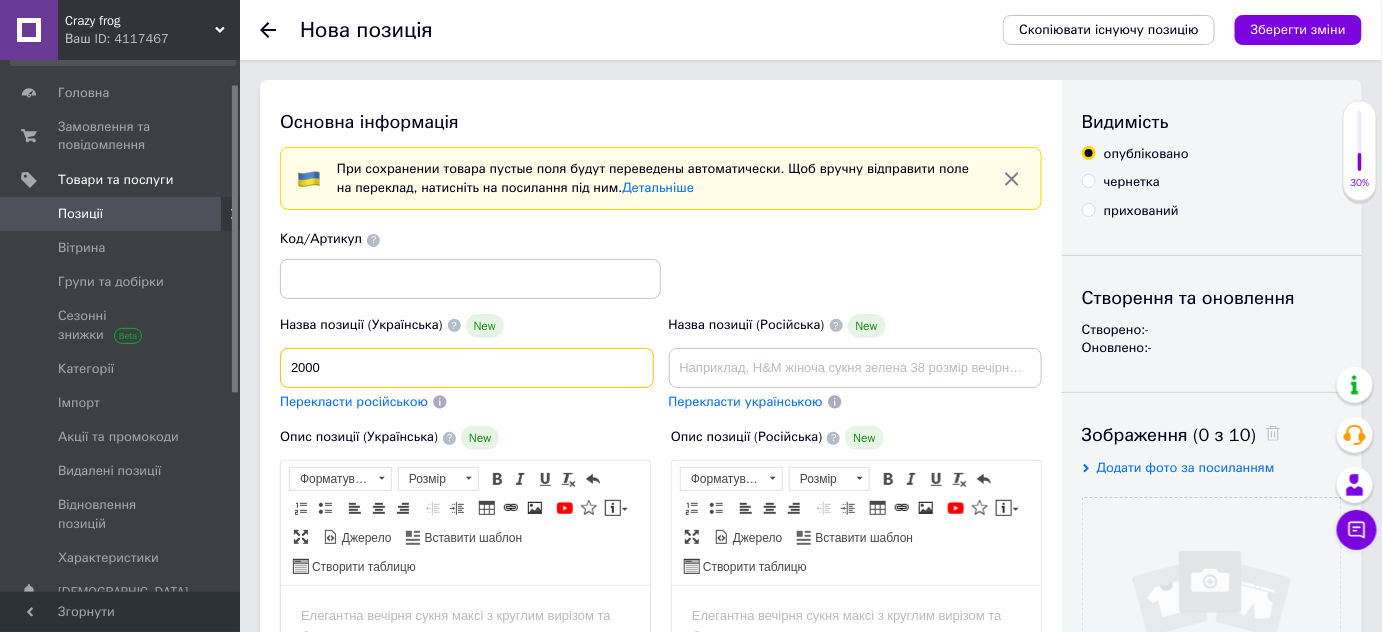 click on "2000" at bounding box center [467, 368] 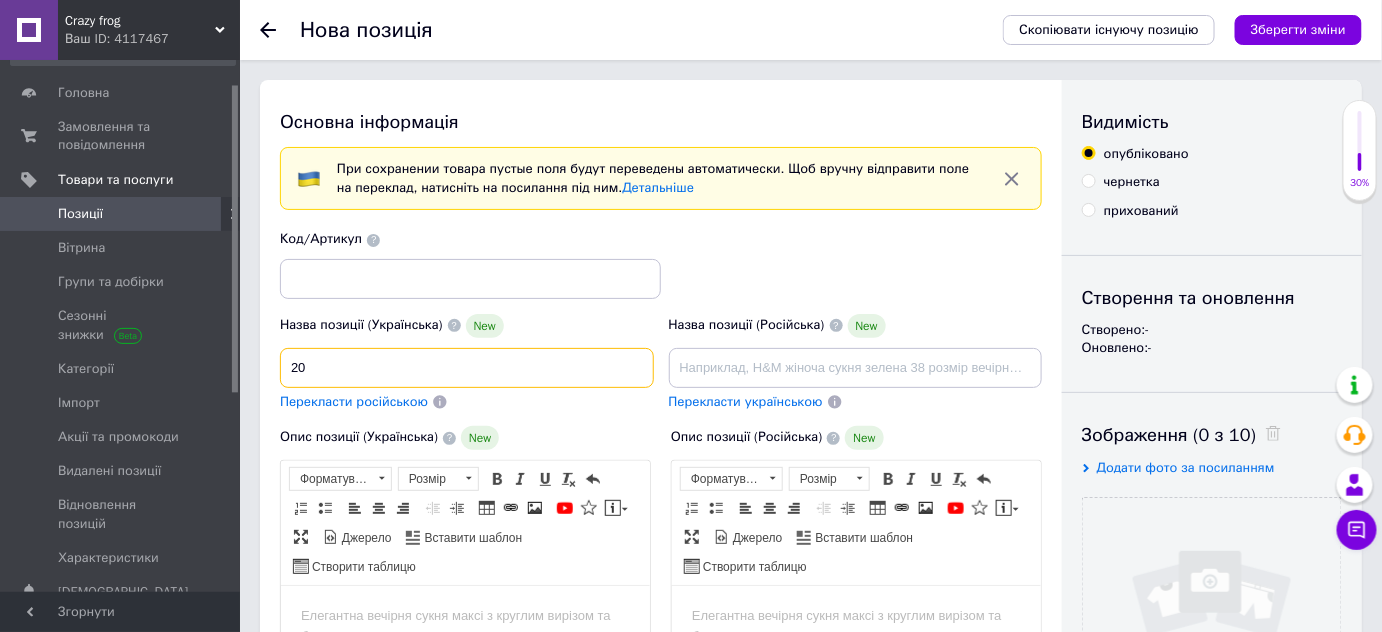 type on "2" 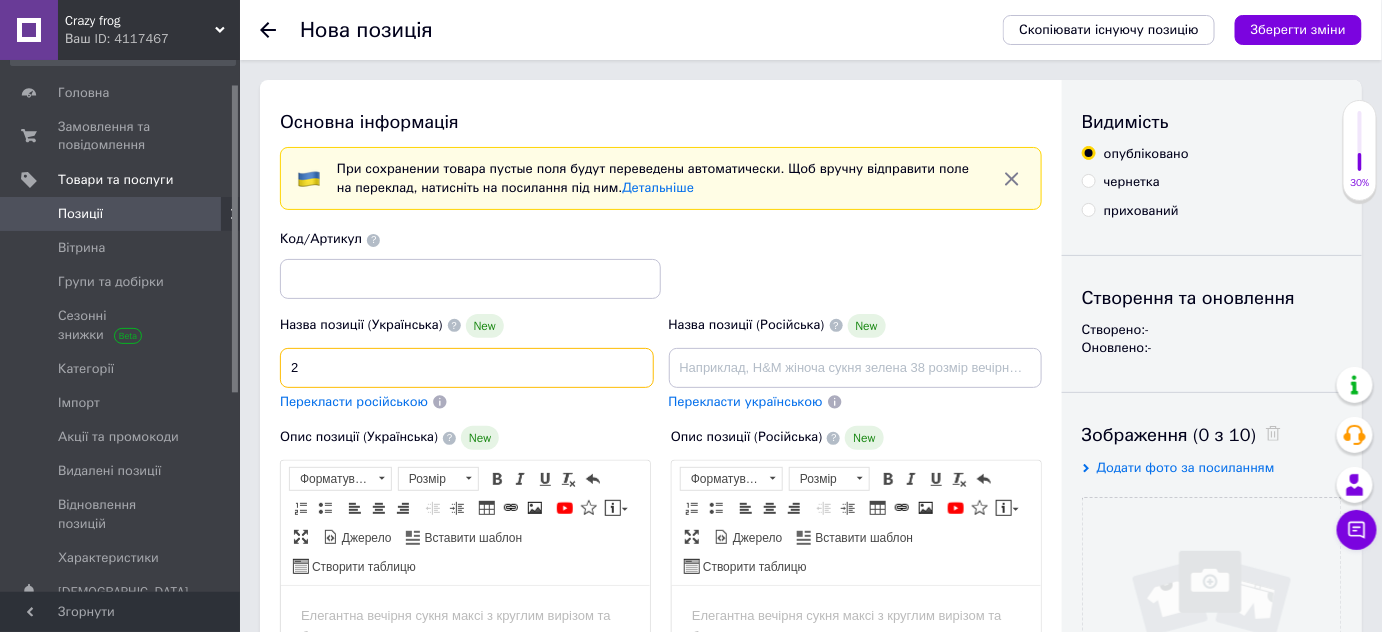 type 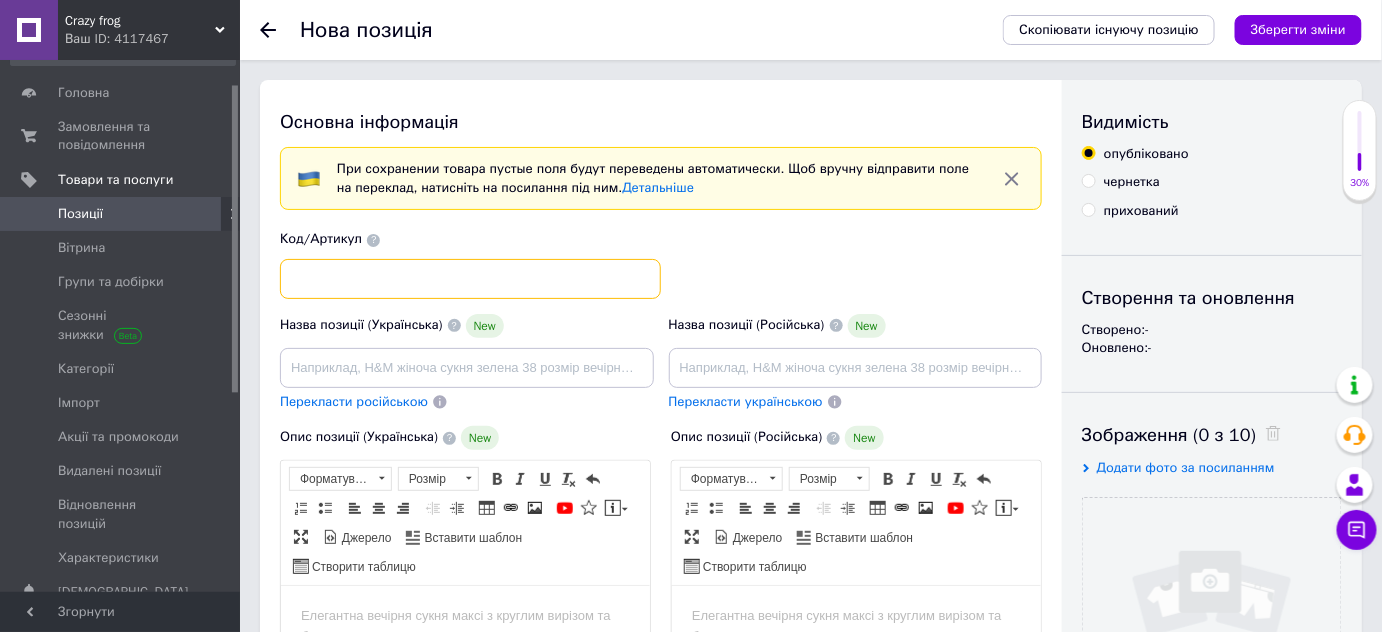 click at bounding box center (470, 279) 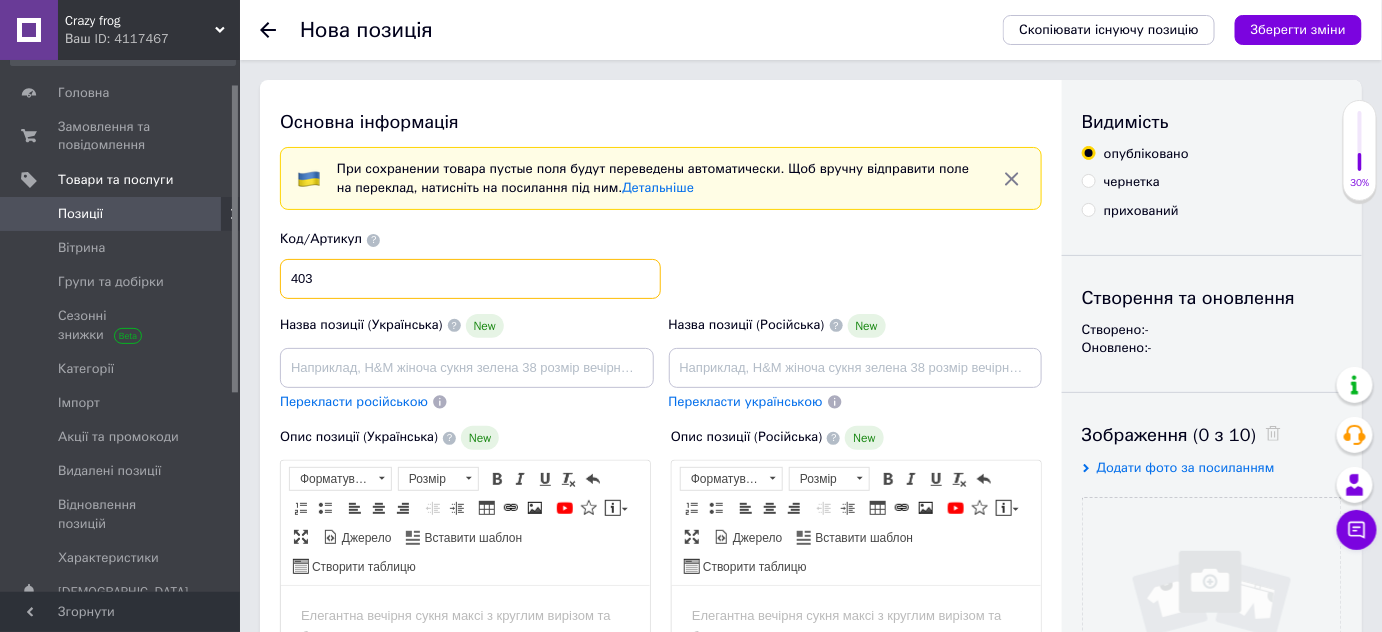 type on "403" 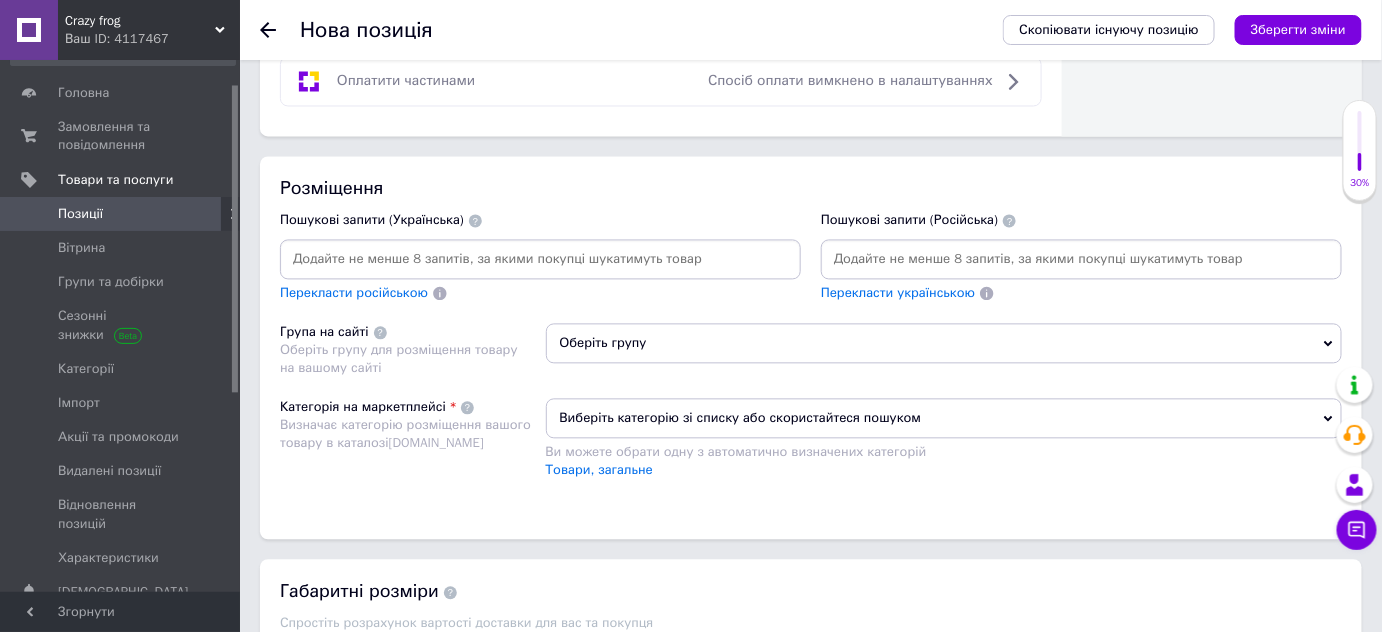 scroll, scrollTop: 1363, scrollLeft: 0, axis: vertical 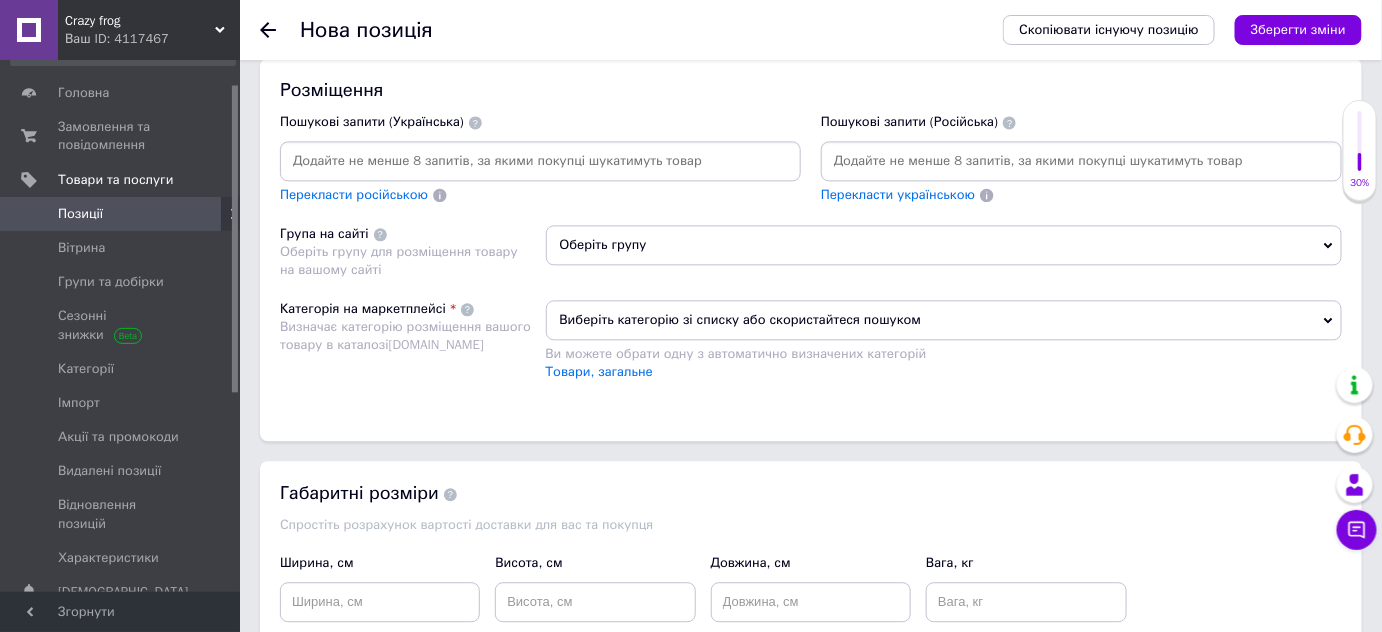 click at bounding box center [540, 161] 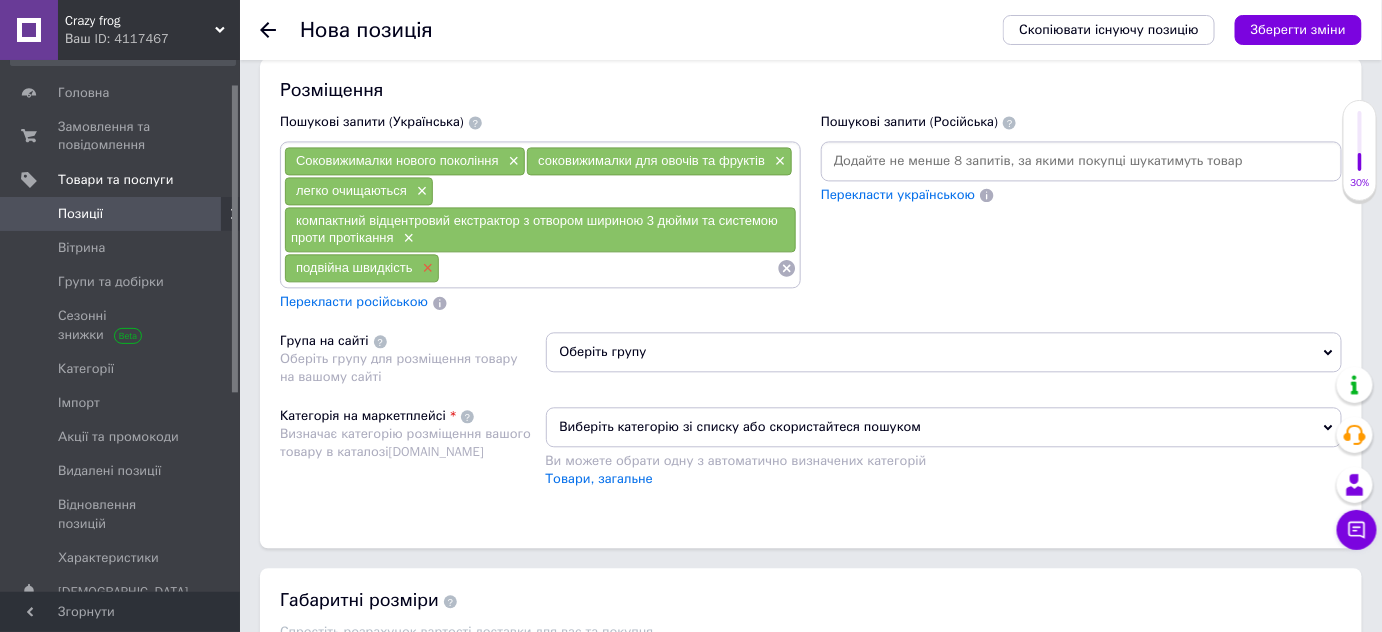 click on "×" at bounding box center (426, 268) 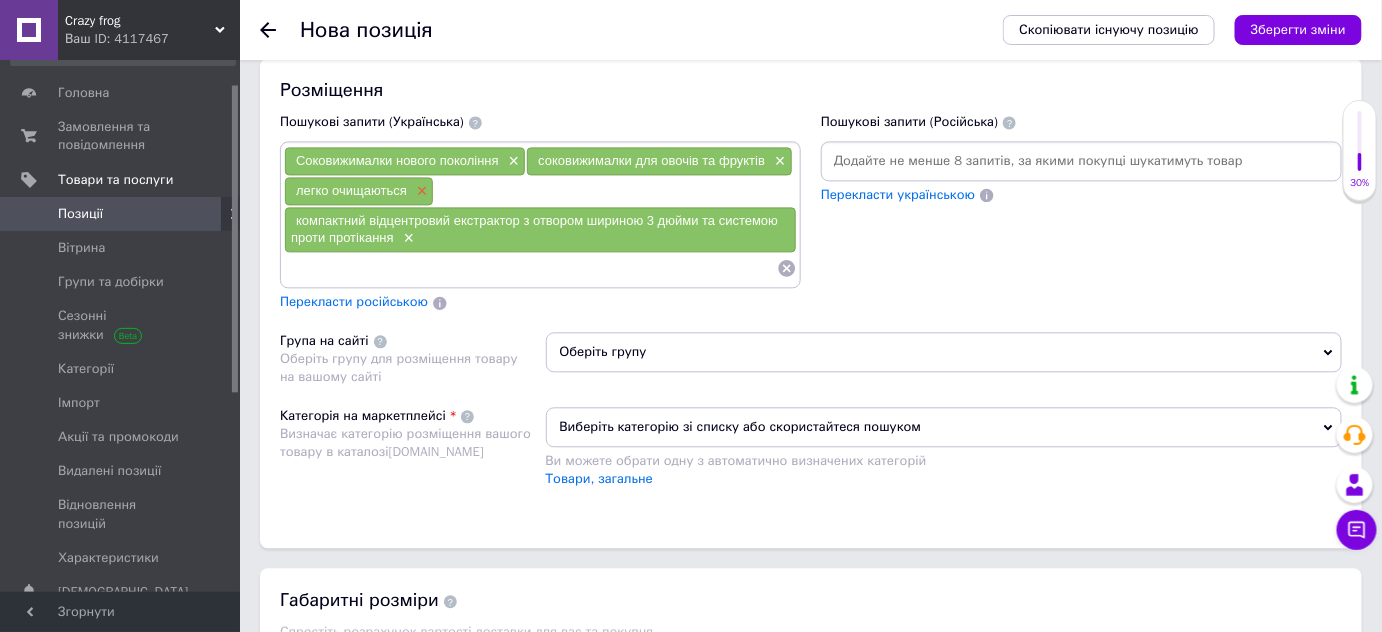 click on "×" at bounding box center (420, 191) 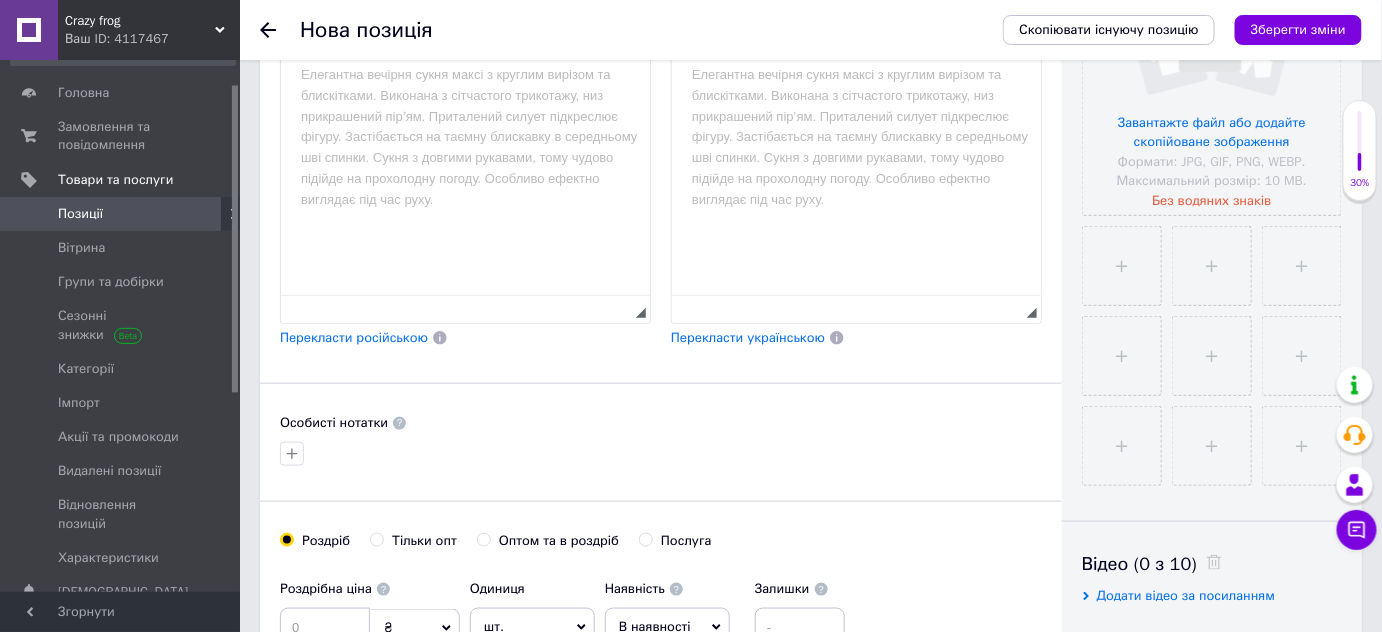 scroll, scrollTop: 538, scrollLeft: 0, axis: vertical 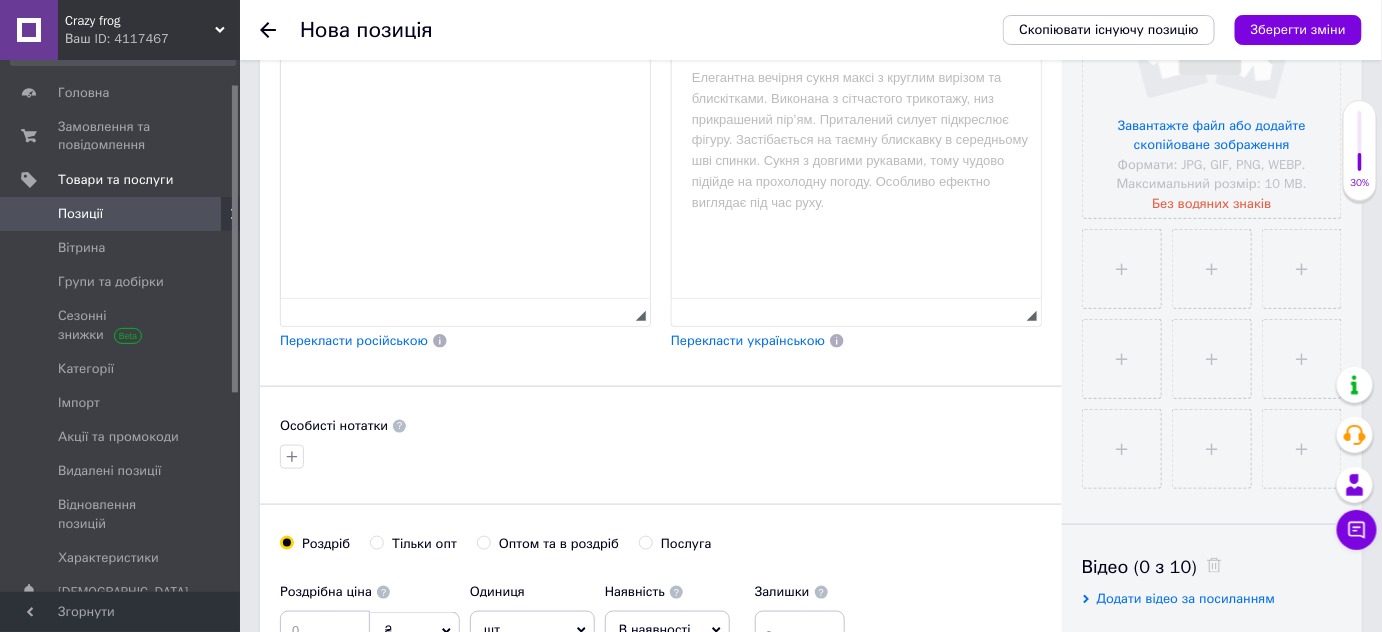 click at bounding box center [464, 78] 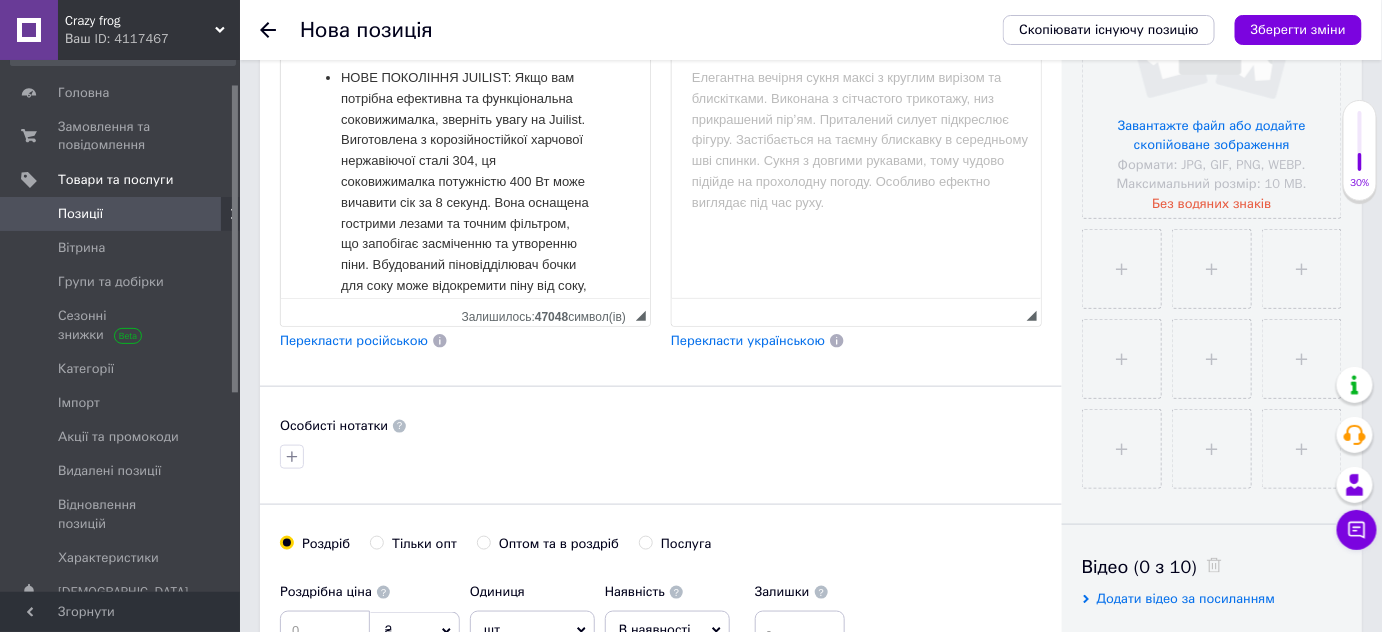 scroll, scrollTop: 1638, scrollLeft: 0, axis: vertical 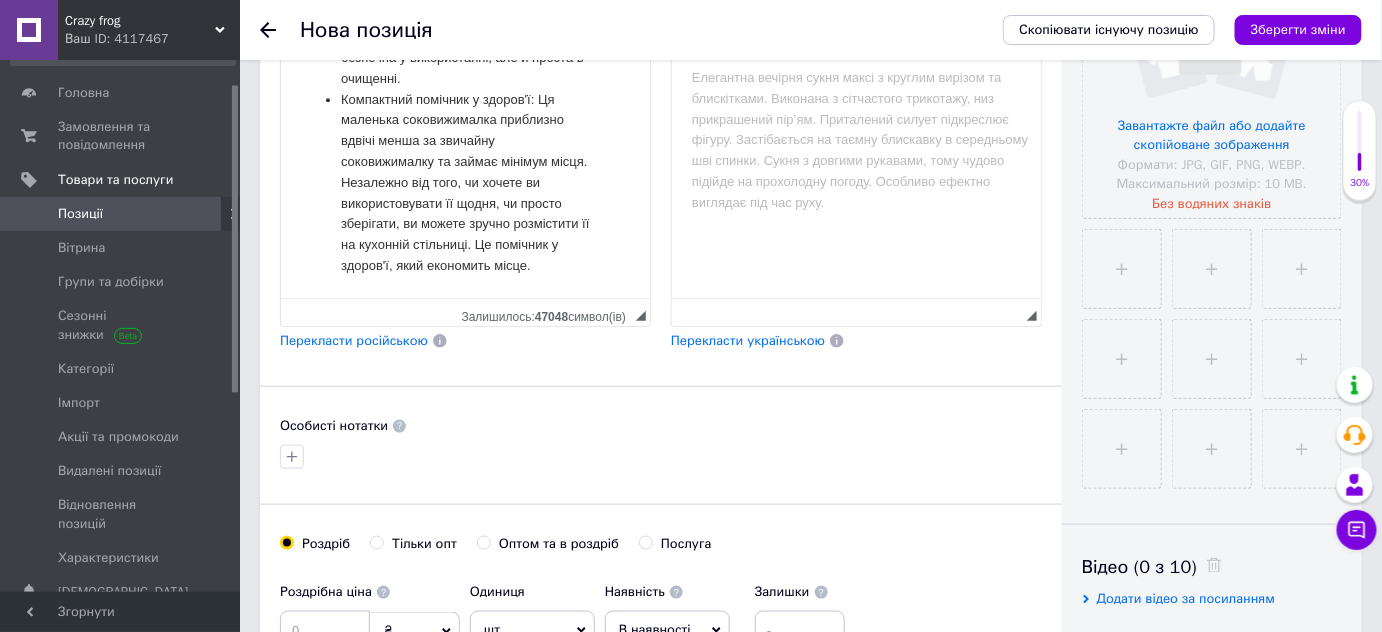 click on "Перекласти російською" at bounding box center [354, 340] 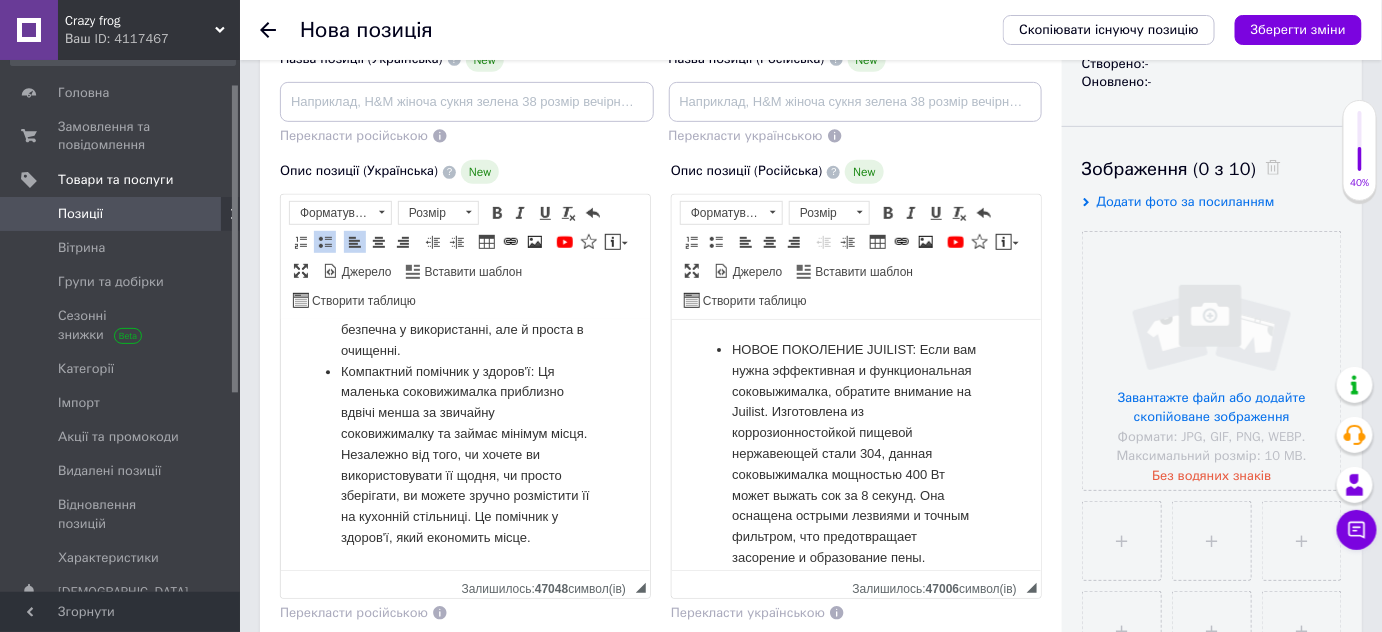 scroll, scrollTop: 84, scrollLeft: 0, axis: vertical 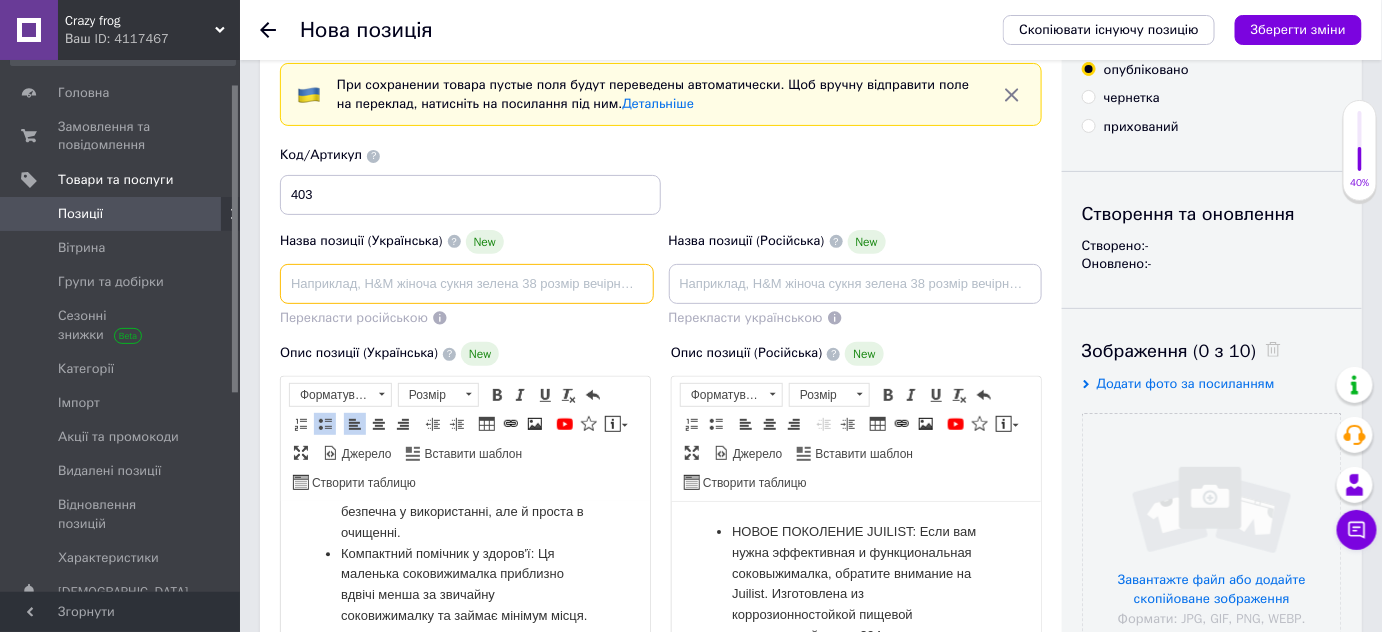 paste on "Соковижималки нового покоління, соковижималки для овочів та фруктів," 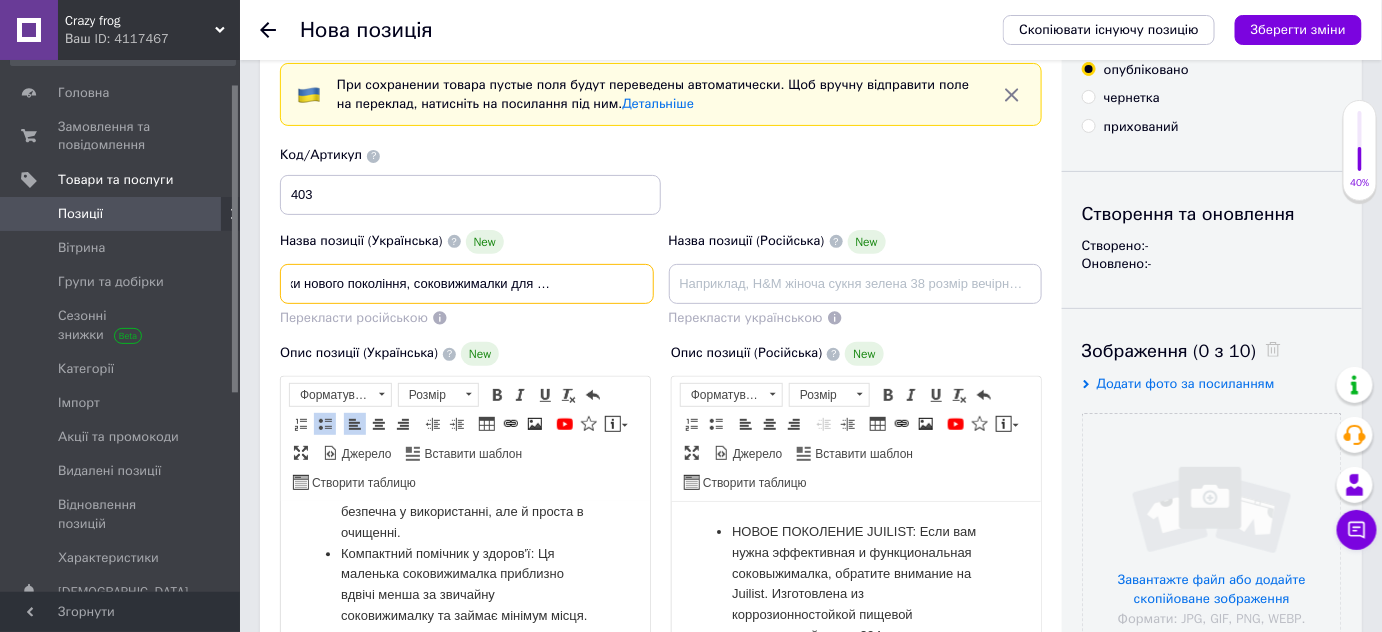 scroll, scrollTop: 0, scrollLeft: 85, axis: horizontal 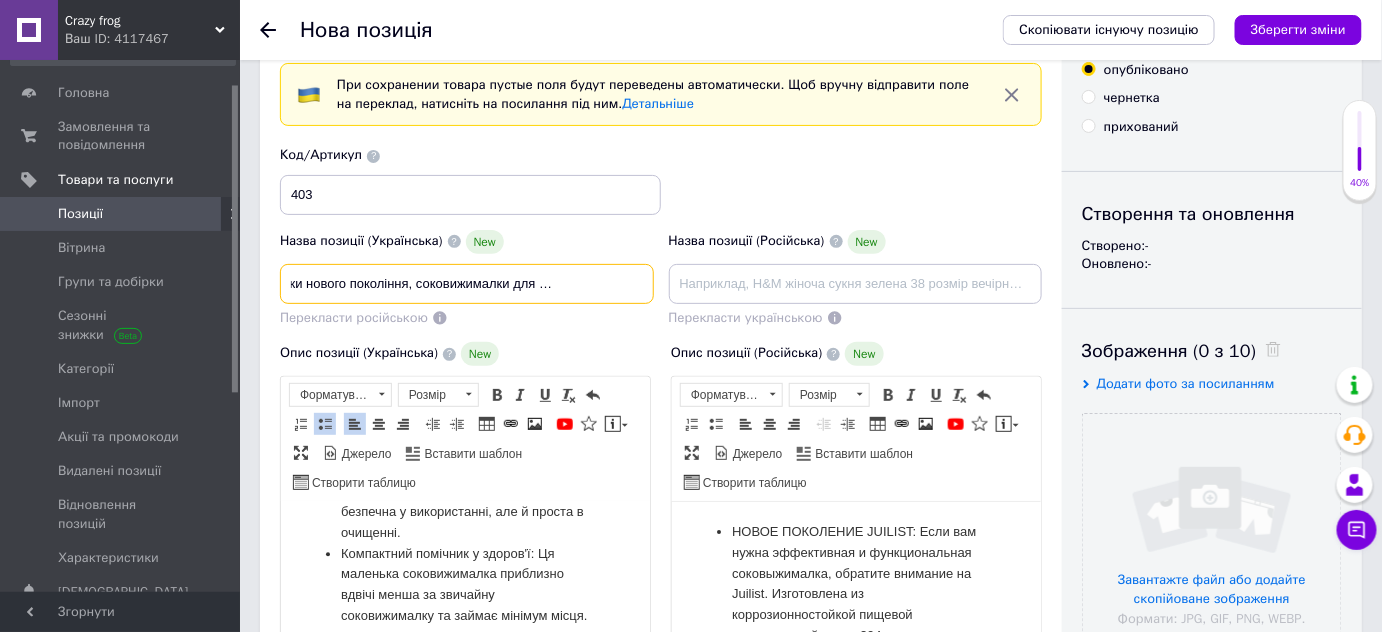 type on "Соковижималки нового покоління, соковижималки для овочів та фруктів" 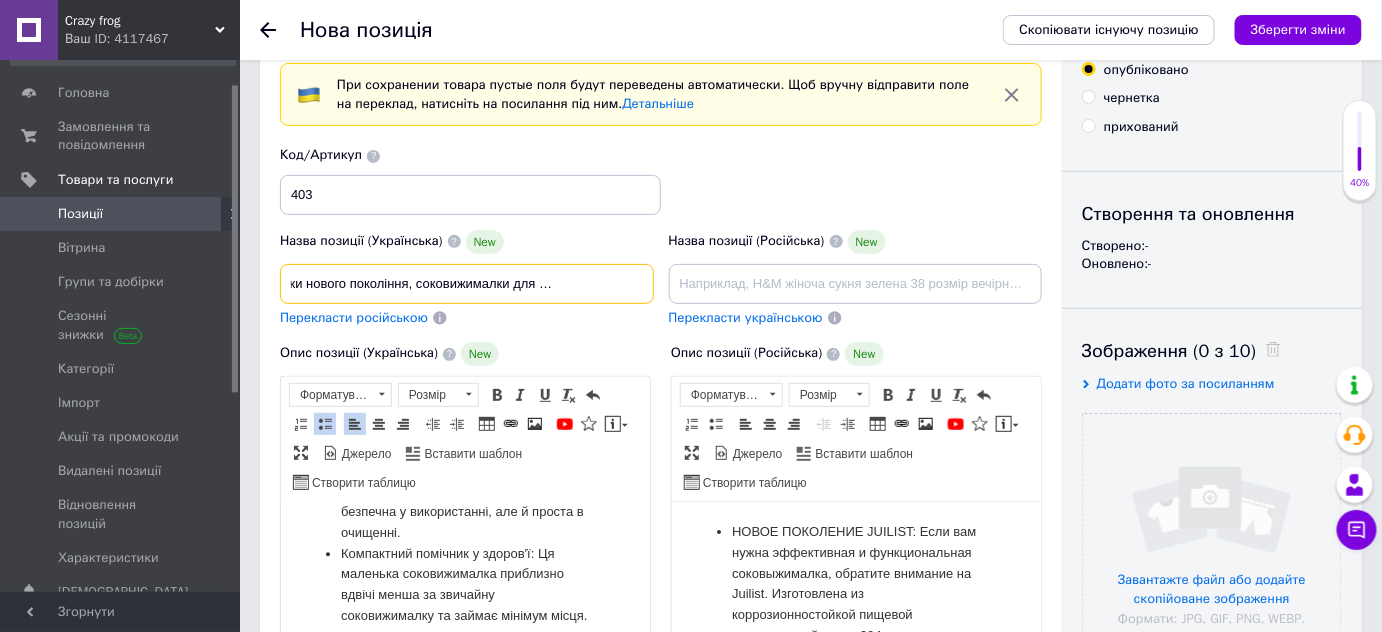 scroll, scrollTop: 0, scrollLeft: 0, axis: both 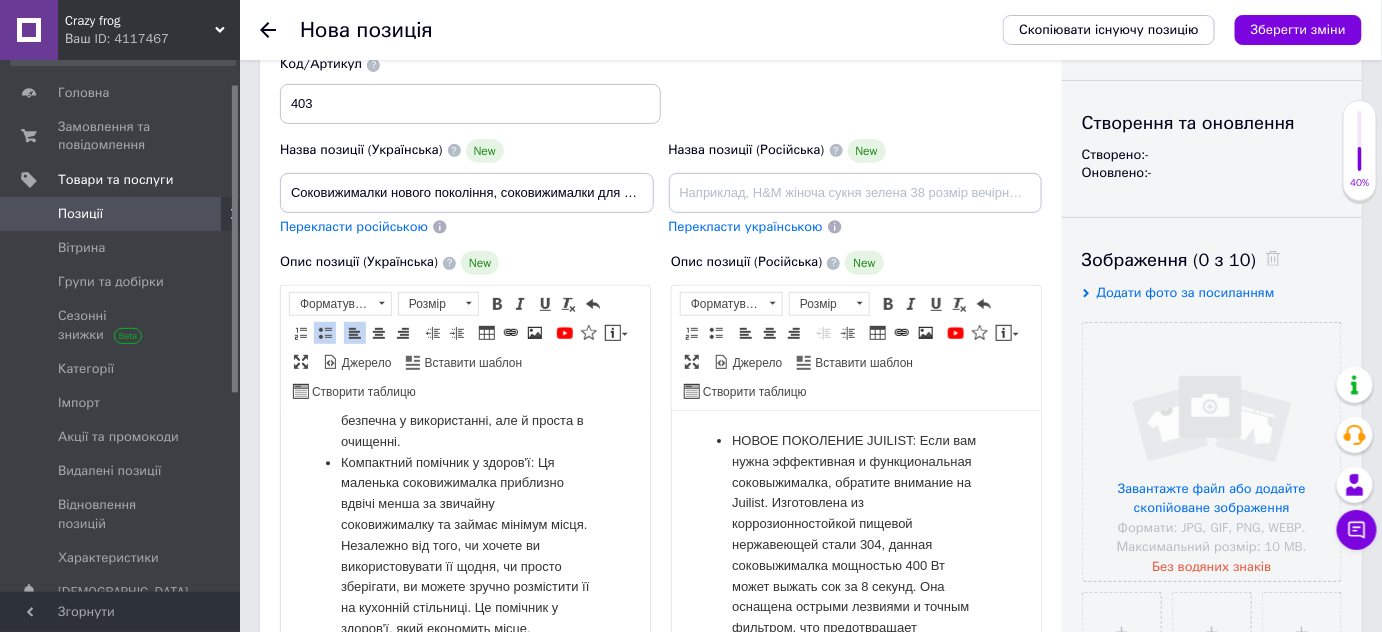 click on "Перекласти російською" at bounding box center [354, 226] 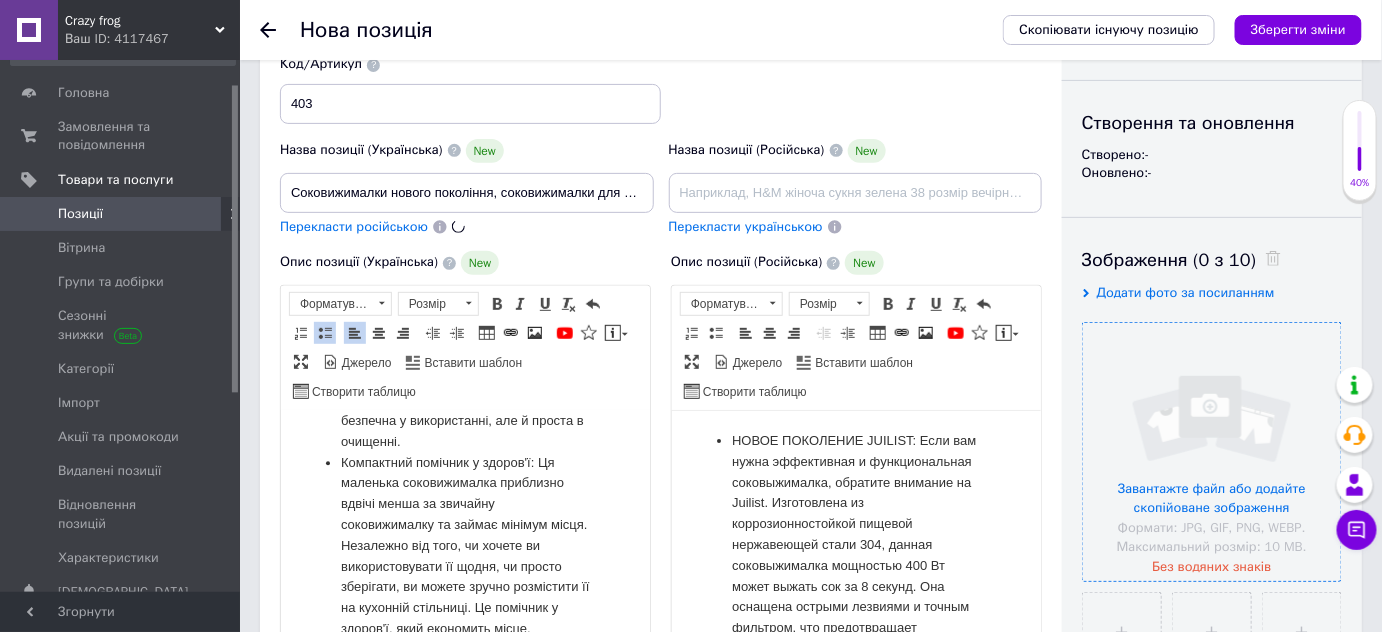 type on "Соковыжималки нового поколения, соковыжималки для овощей и фруктов" 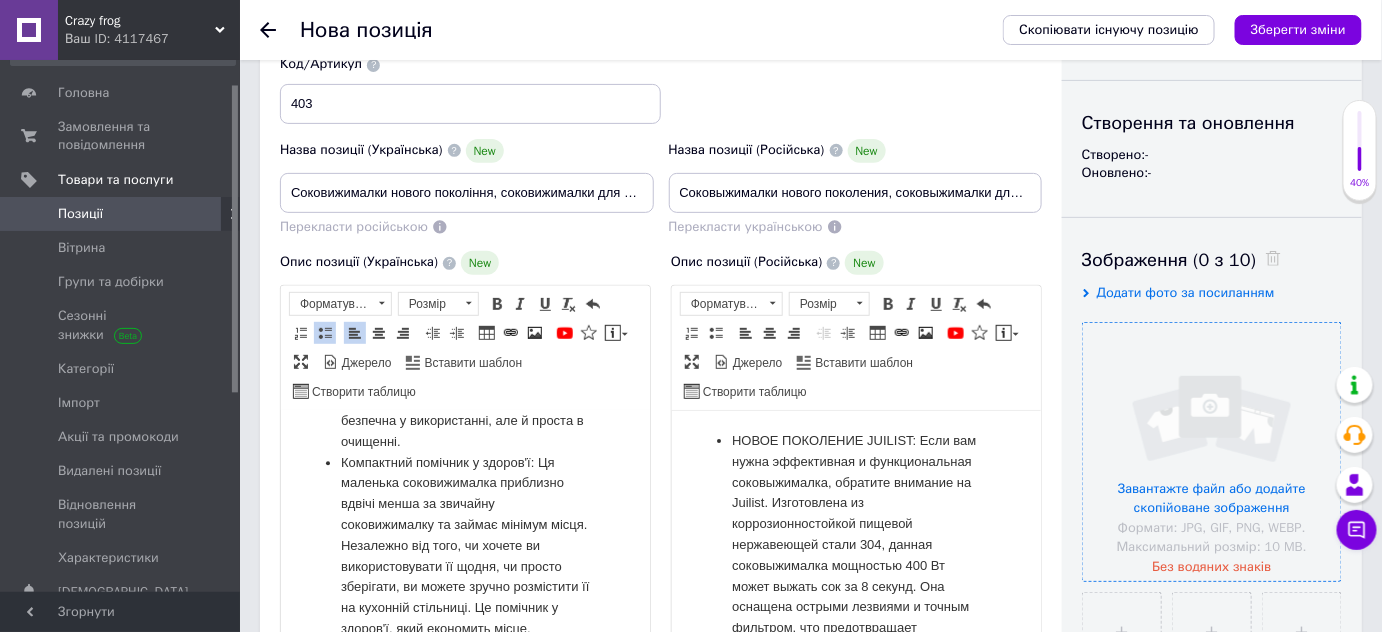 click at bounding box center [1212, 452] 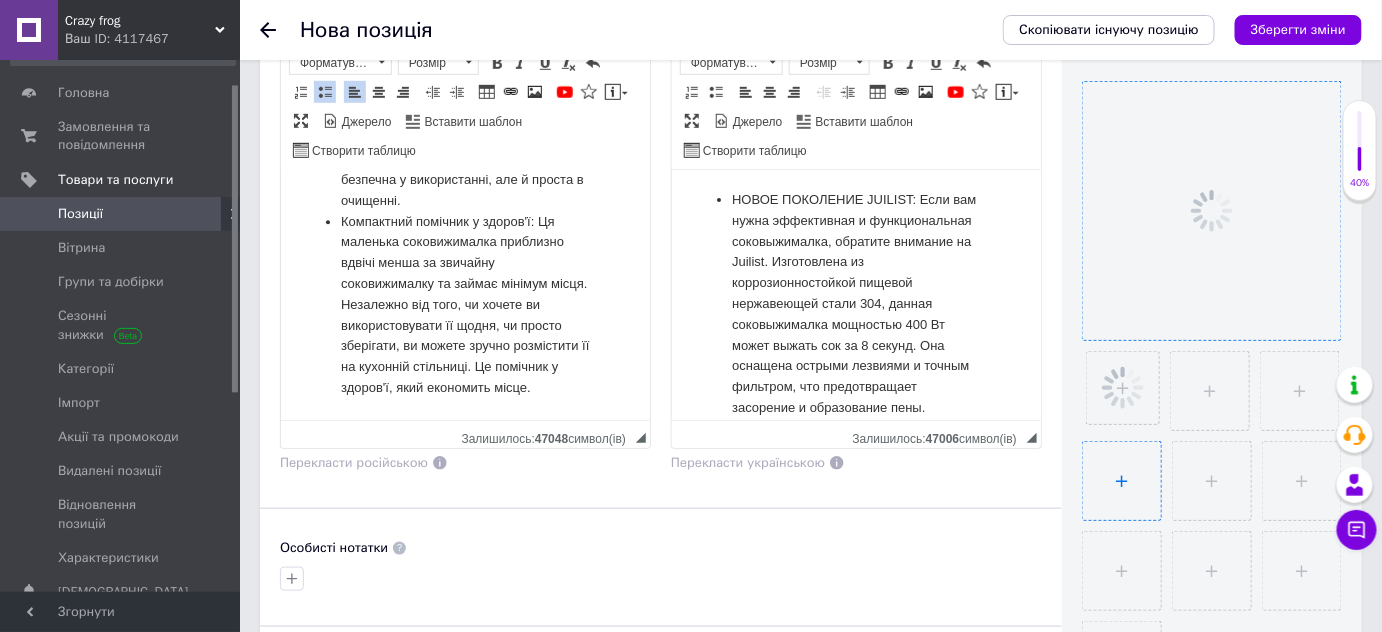 scroll, scrollTop: 448, scrollLeft: 0, axis: vertical 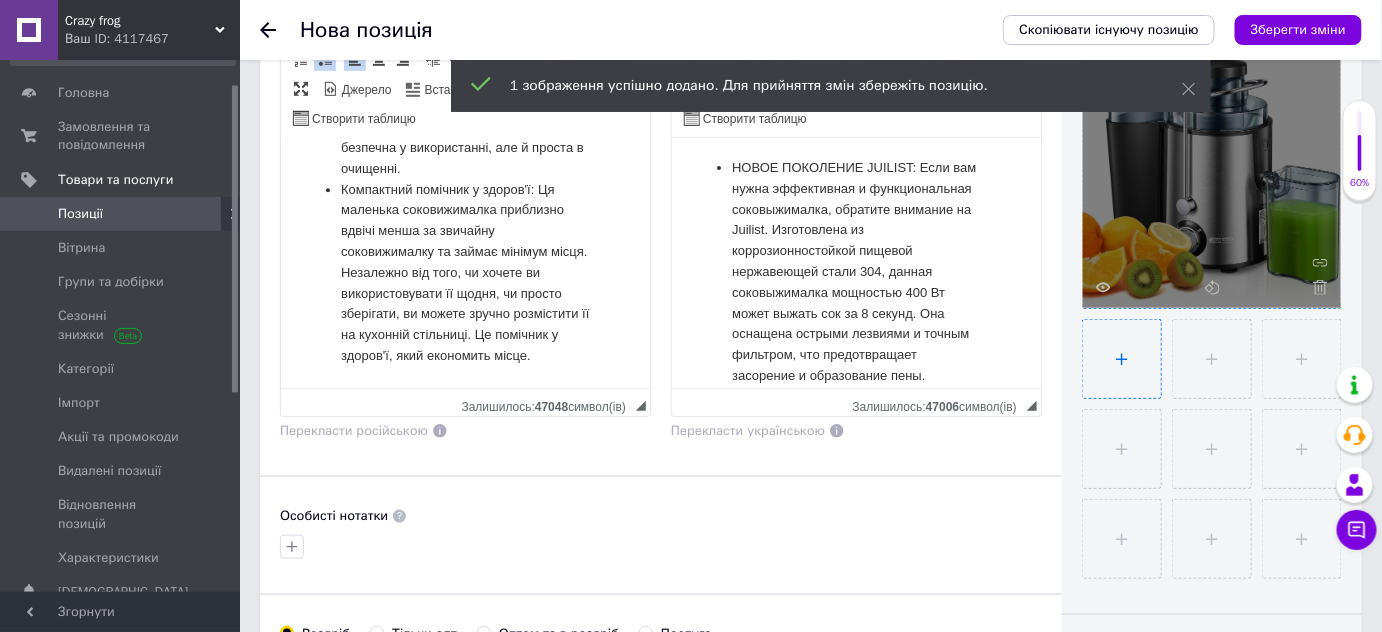 click at bounding box center [1122, 359] 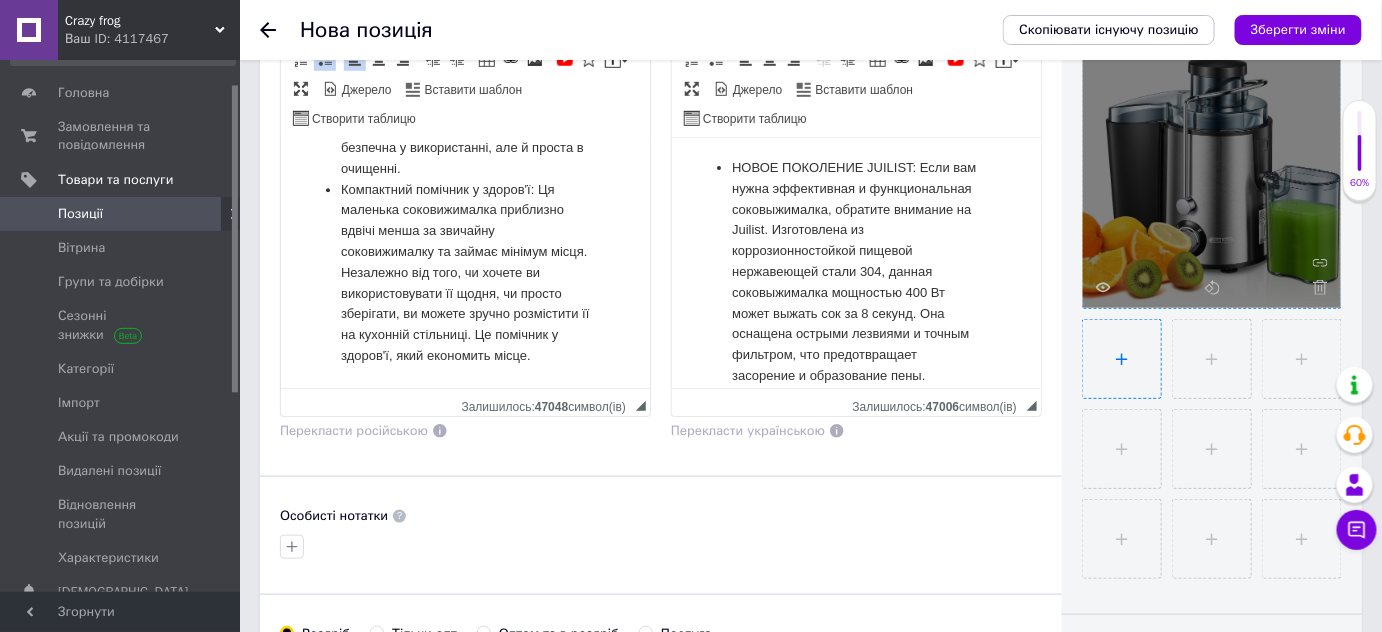 type on "C:\fakepath\61dJnhcZo1L._AC_SL1500_.jpg" 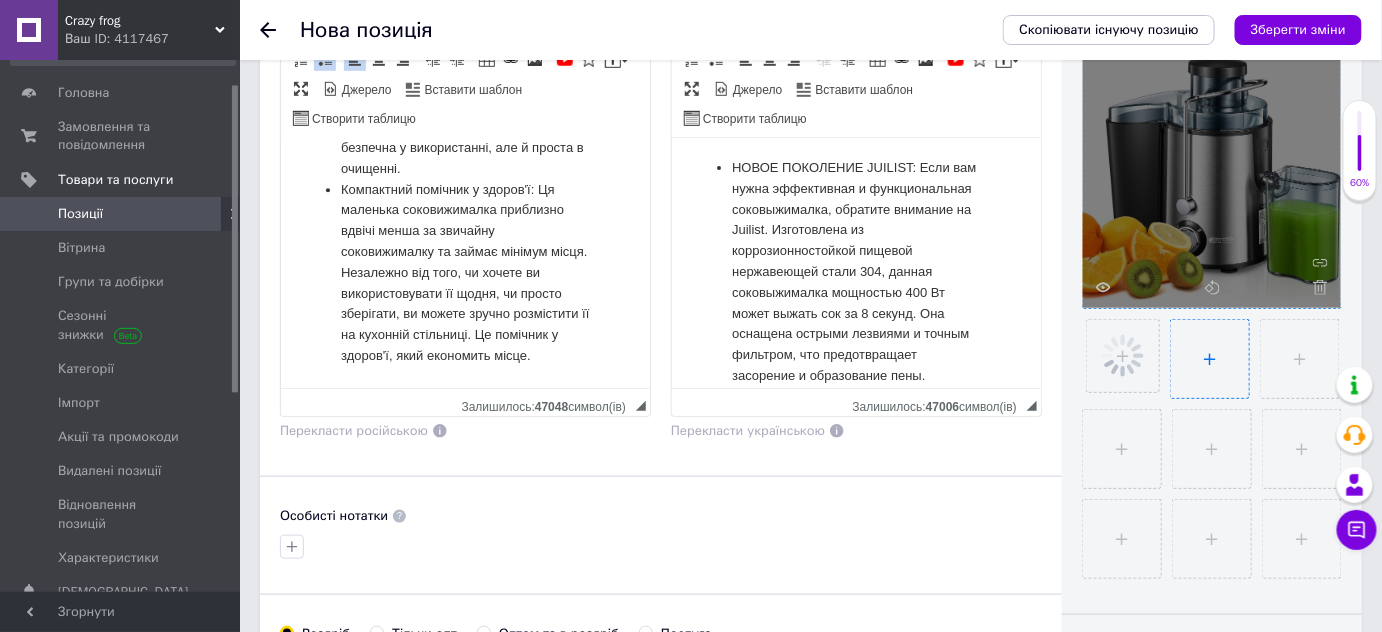 click at bounding box center (1210, 359) 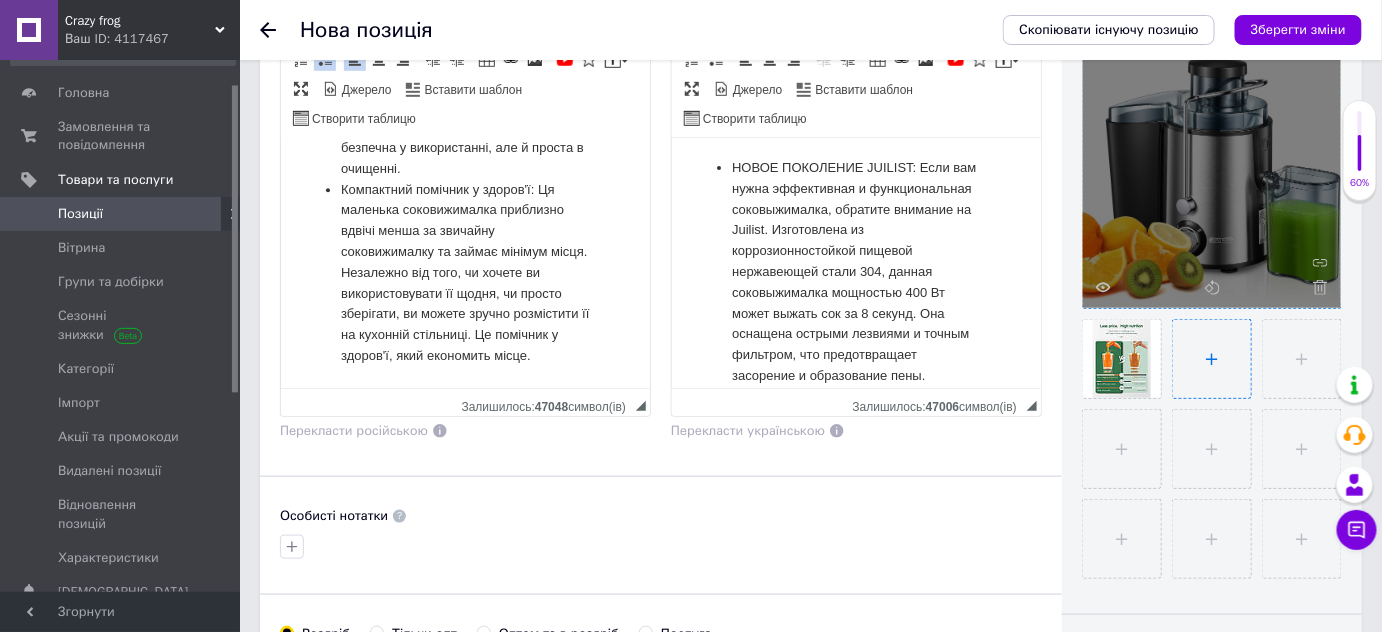type on "C:\fakepath\61p5iw65oVL._AC_SL1500_.jpg" 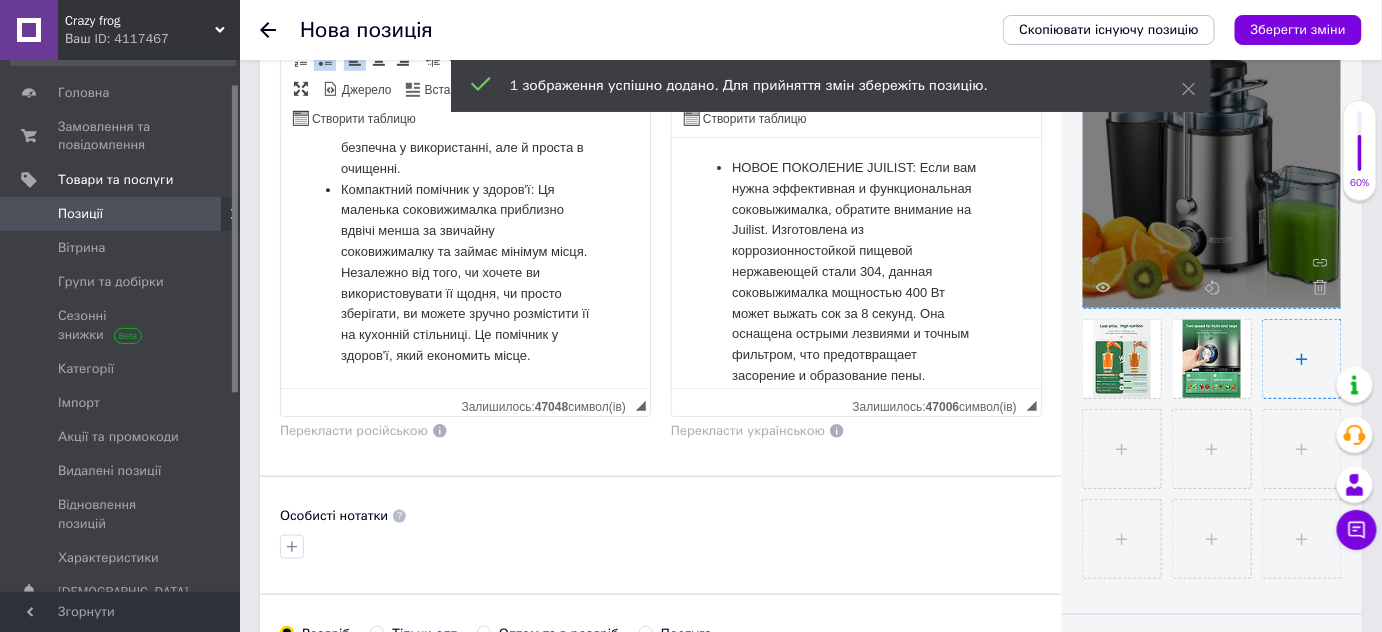 click at bounding box center [1302, 359] 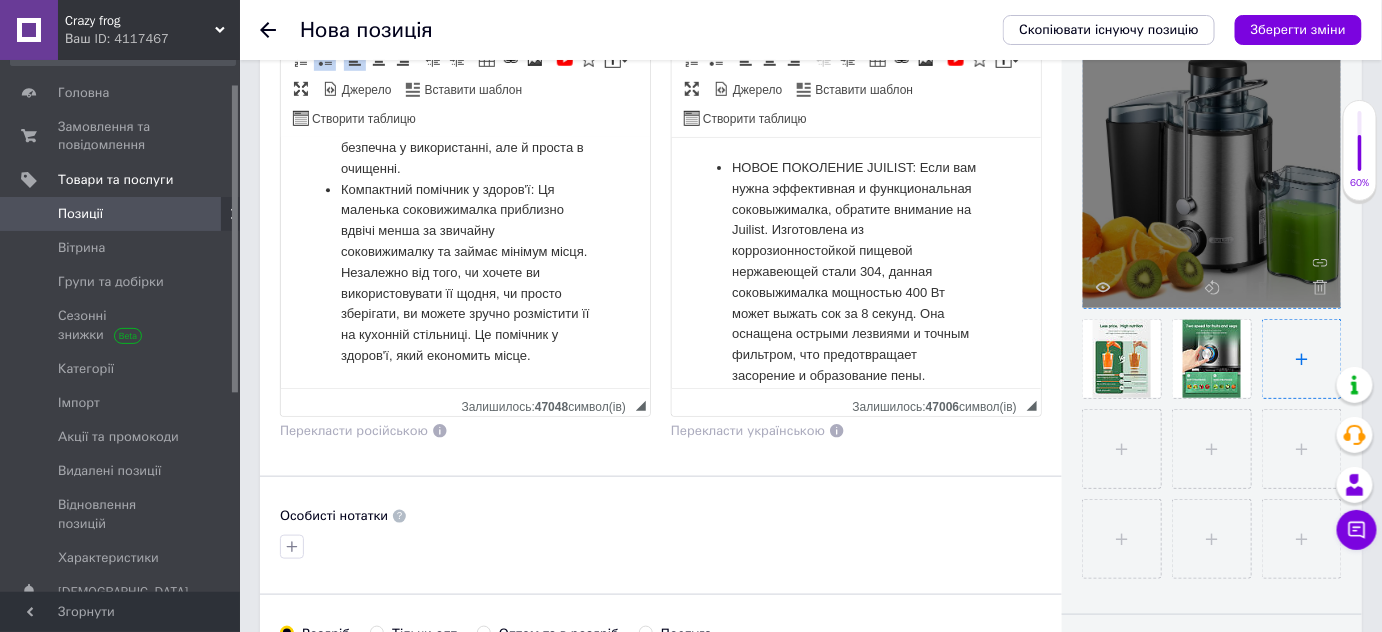 type on "C:\fakepath\61q2oyFervL._AC_SL1500_.jpg" 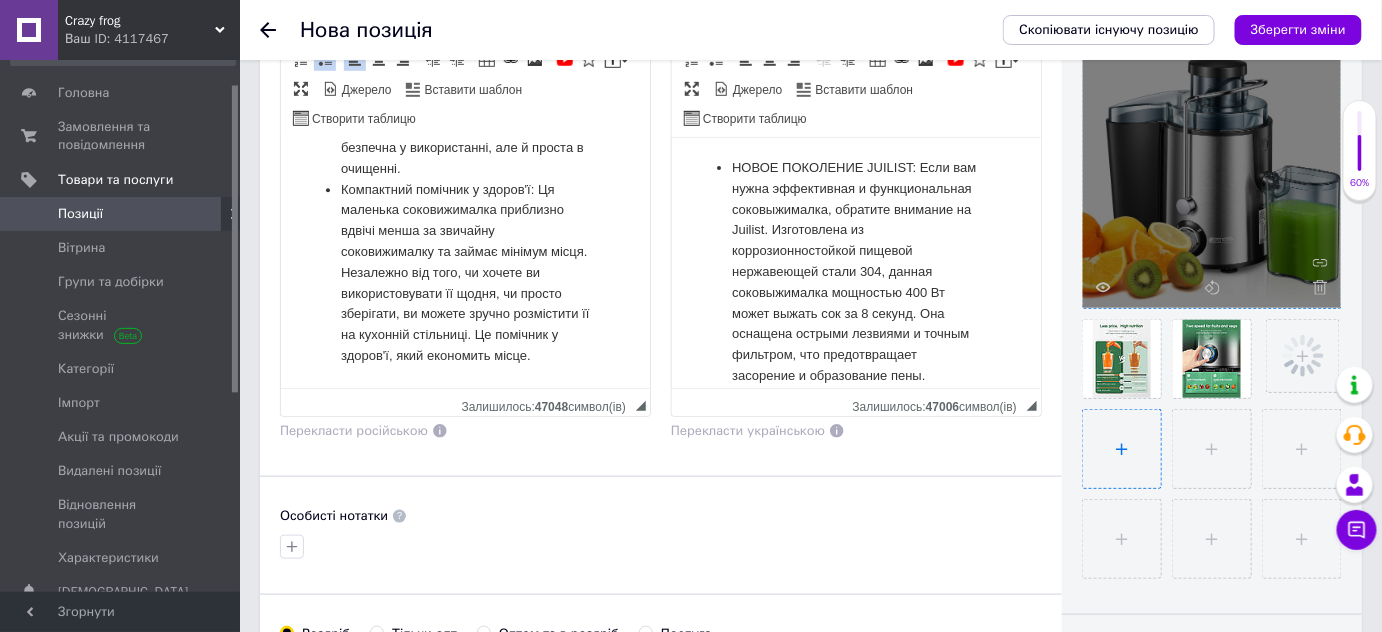 click at bounding box center [1122, 449] 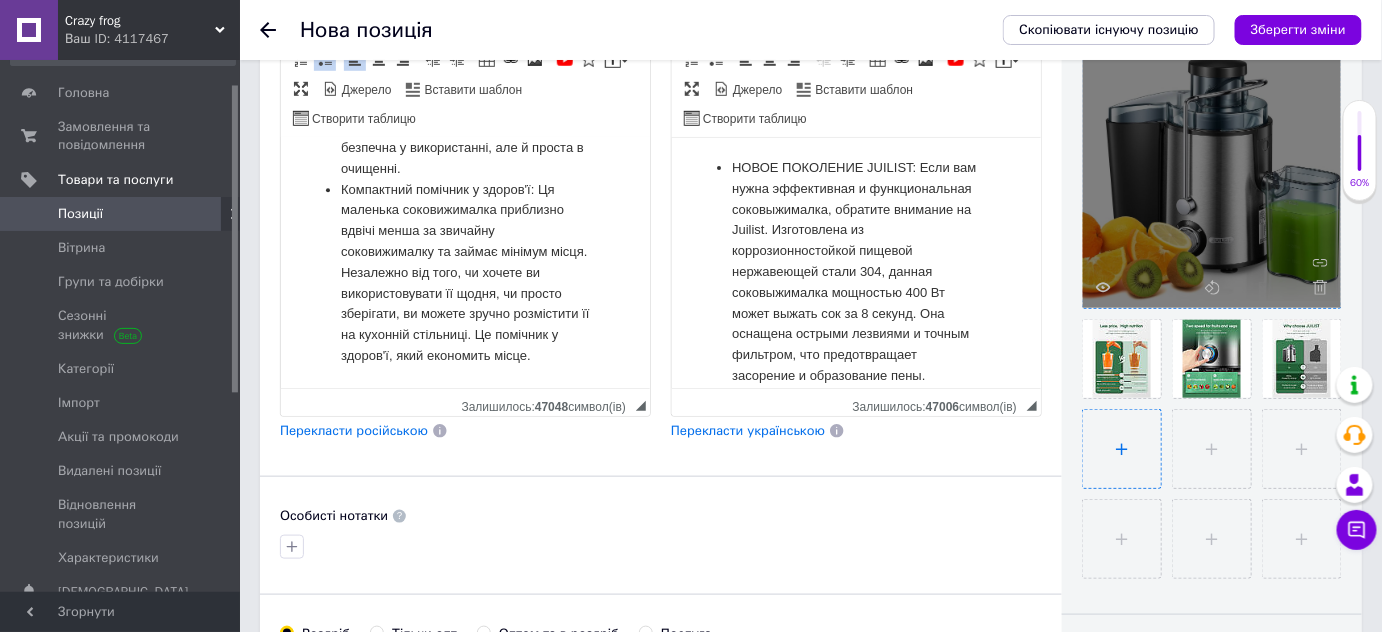 type on "C:\fakepath\71HeUgg6AcL._AC_SL1500_.jpg" 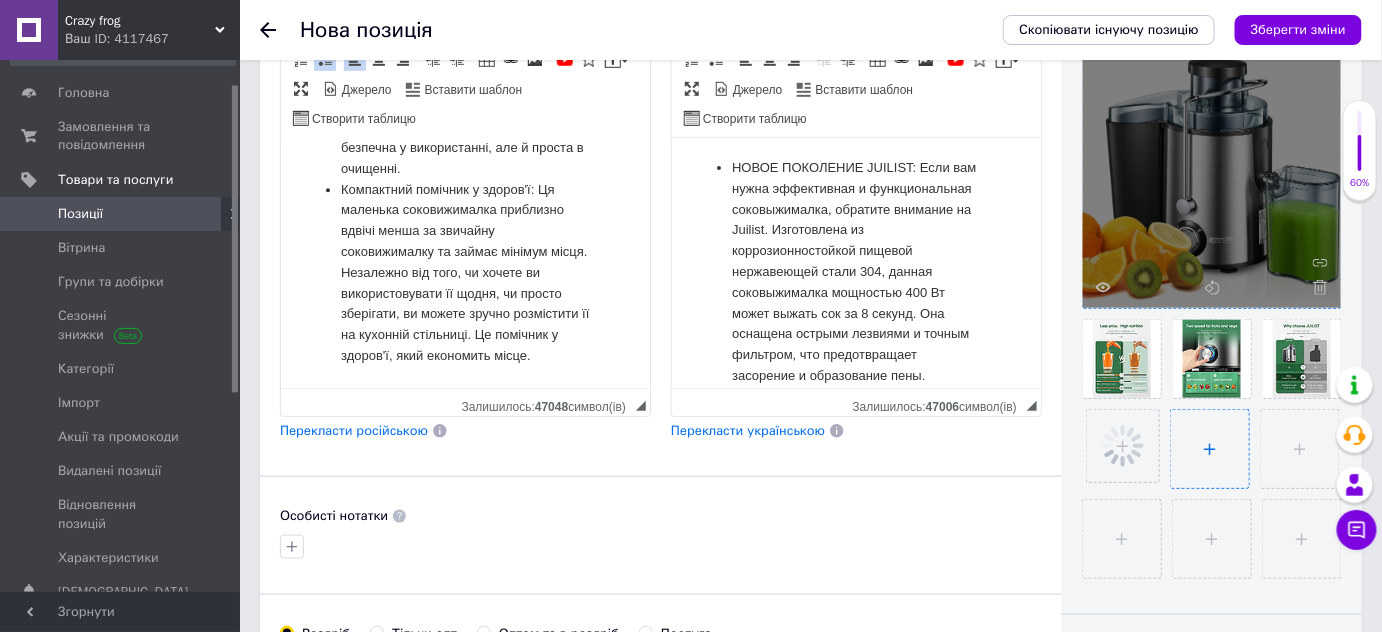 click at bounding box center [1210, 449] 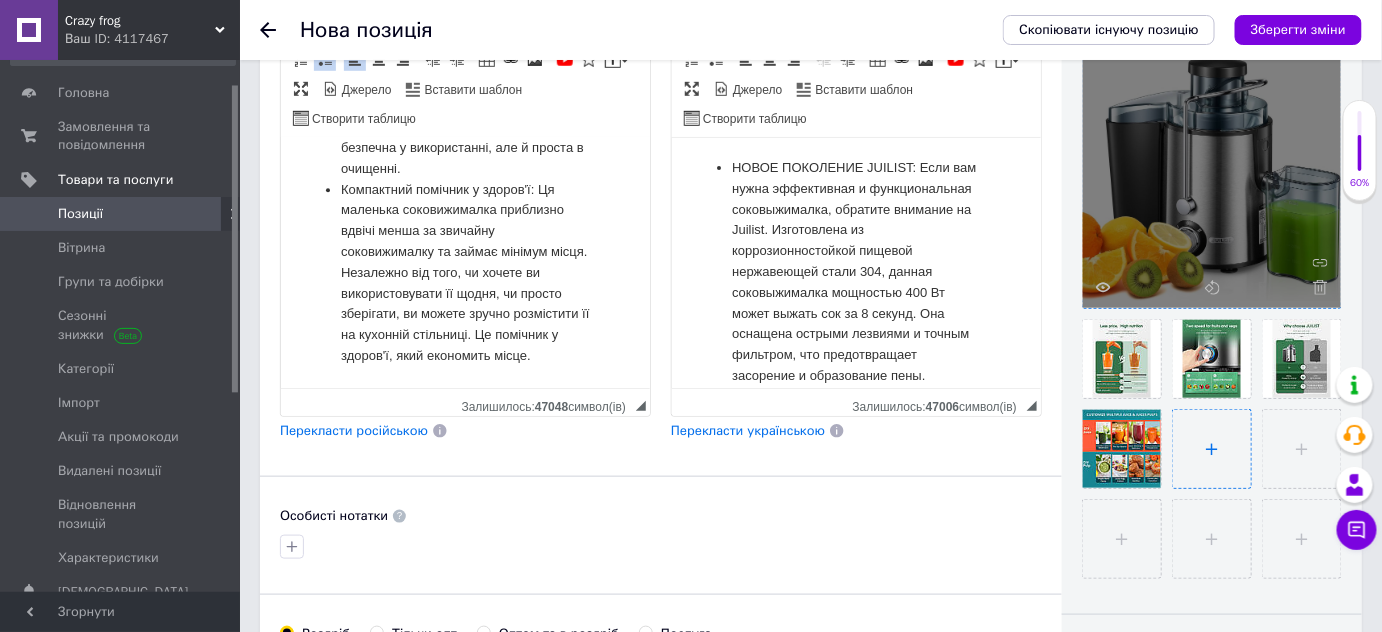 type on "C:\fakepath\71p75k9wMPL._AC_SL1500_.jpg" 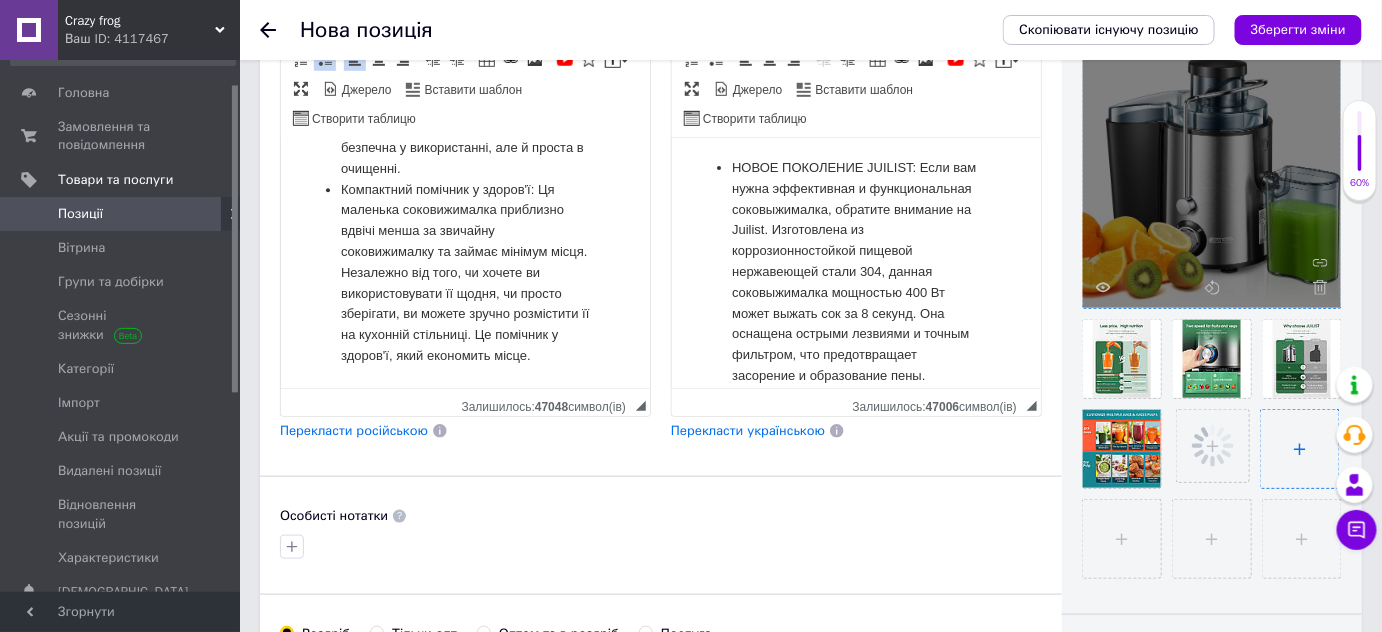 click at bounding box center [1300, 449] 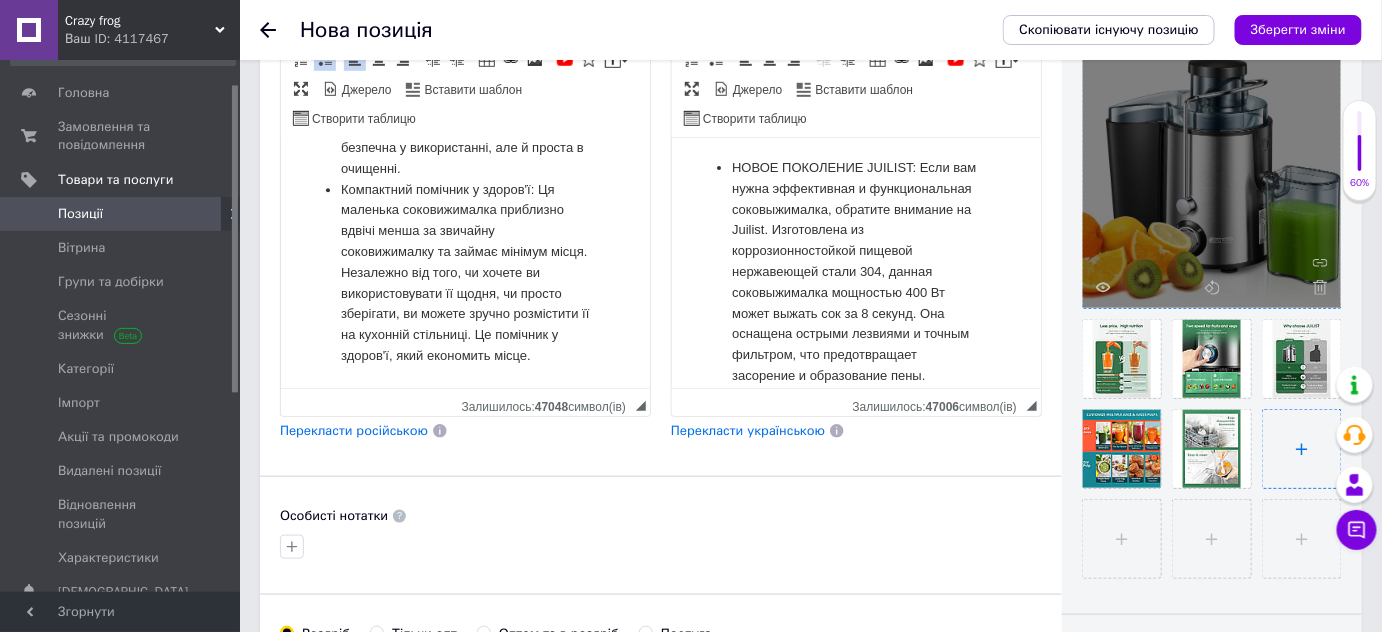 type on "C:\fakepath\71YMhqqEYTL._AC_SL1500_.jpg" 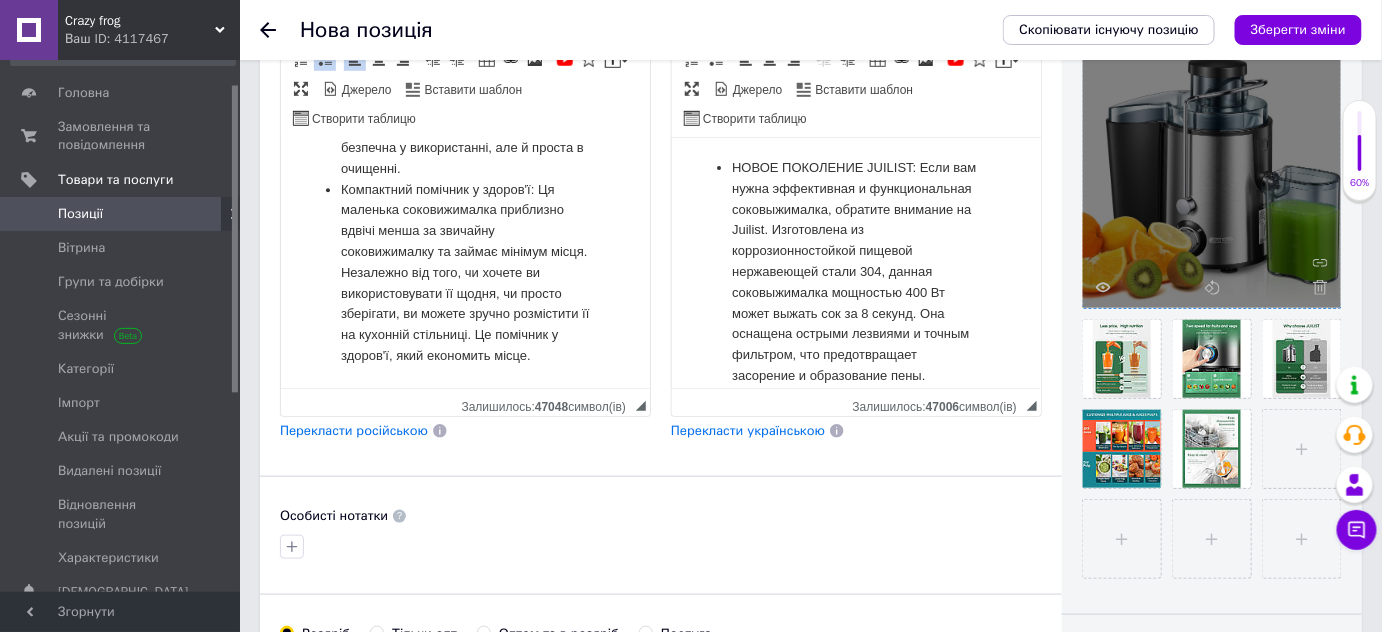 type 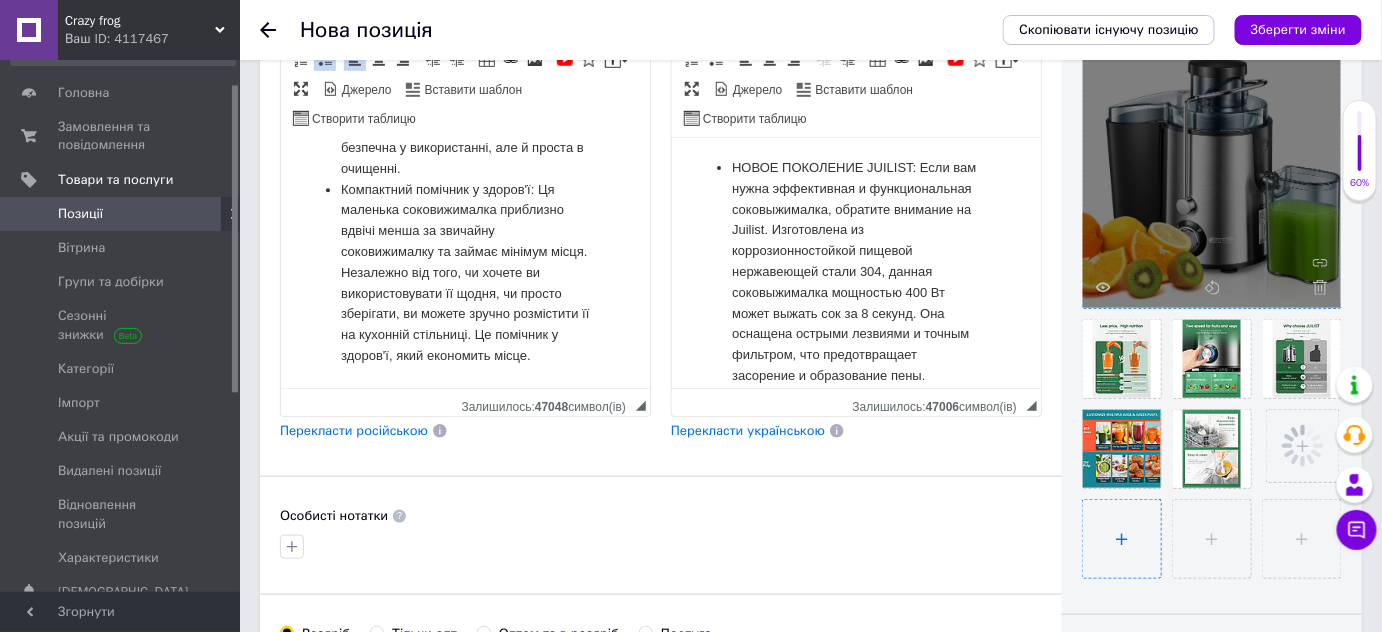 click at bounding box center (1122, 539) 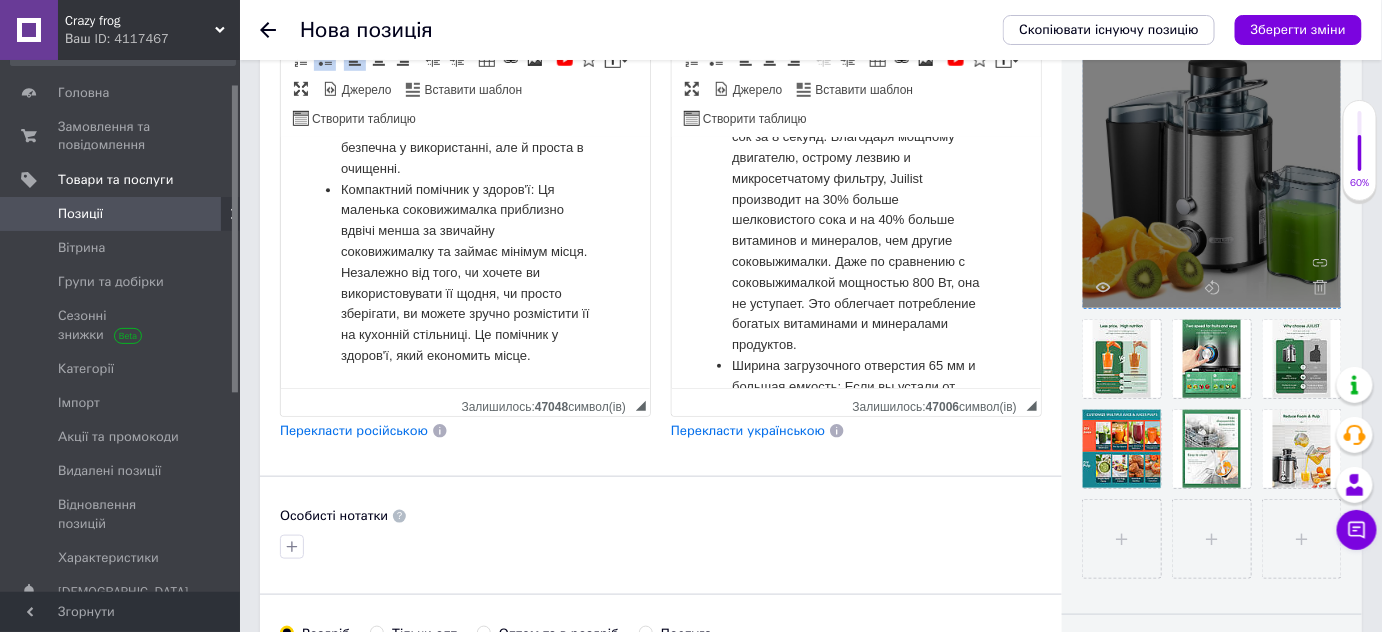 scroll, scrollTop: 454, scrollLeft: 0, axis: vertical 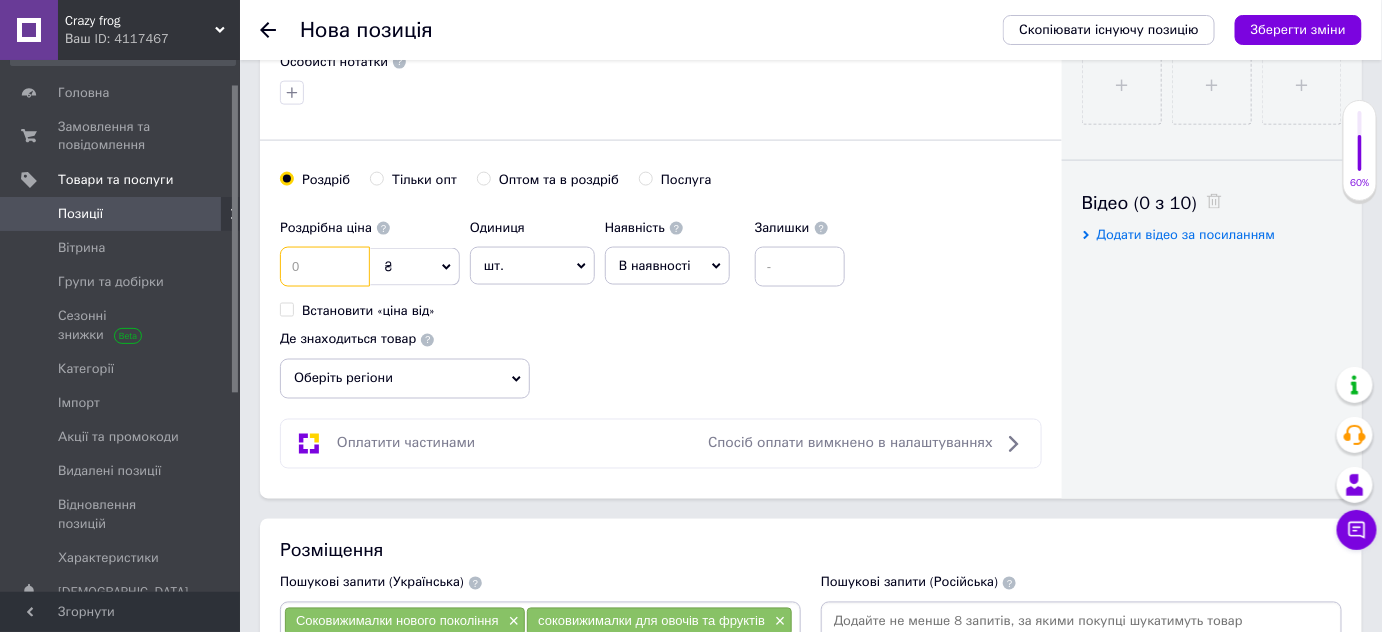 click at bounding box center [325, 267] 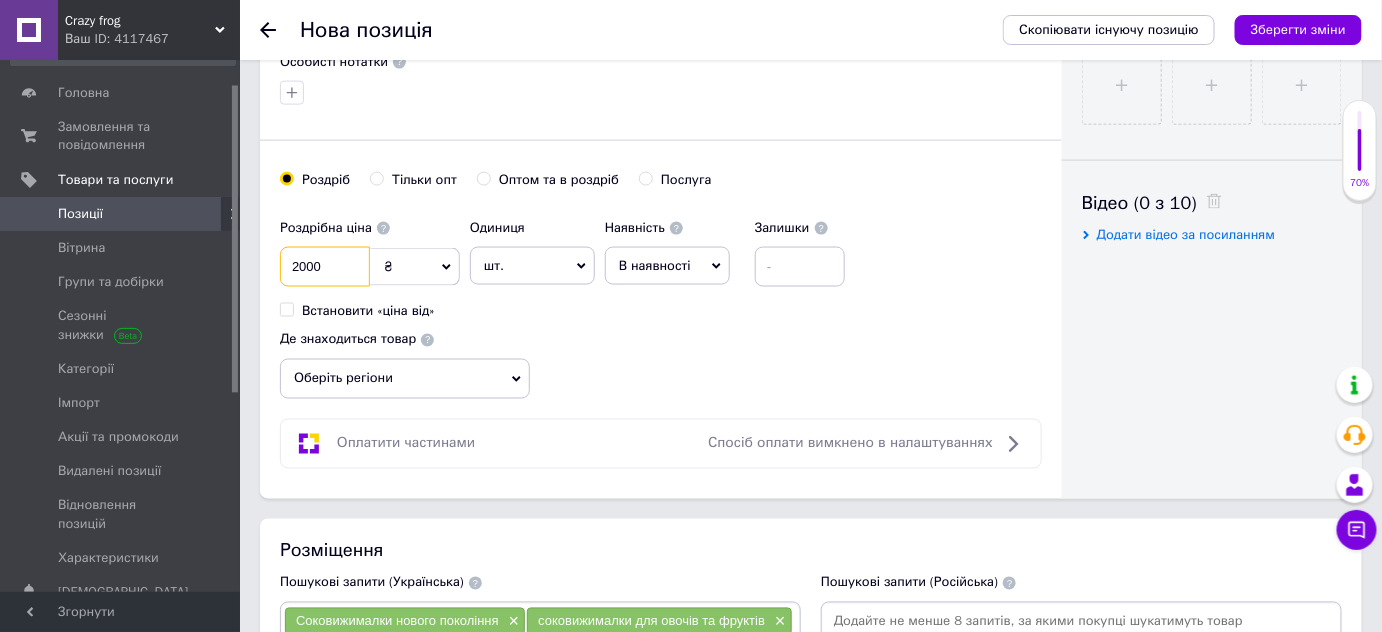 type on "2000" 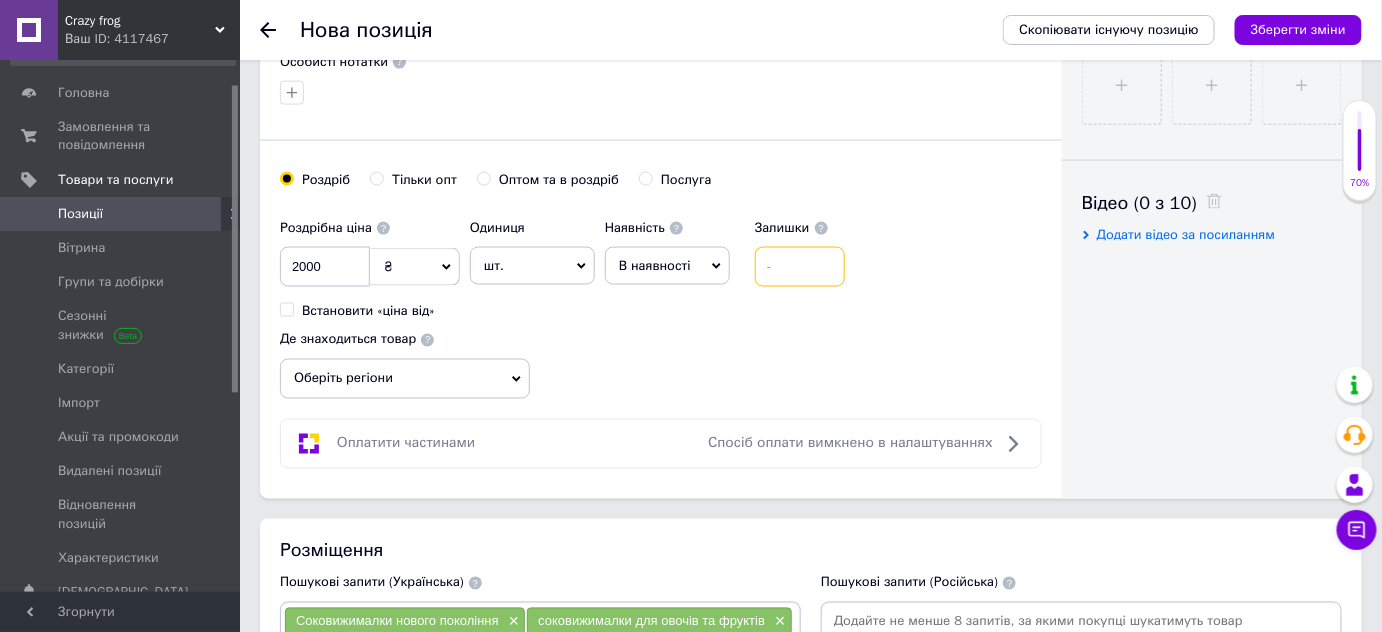 click at bounding box center (800, 267) 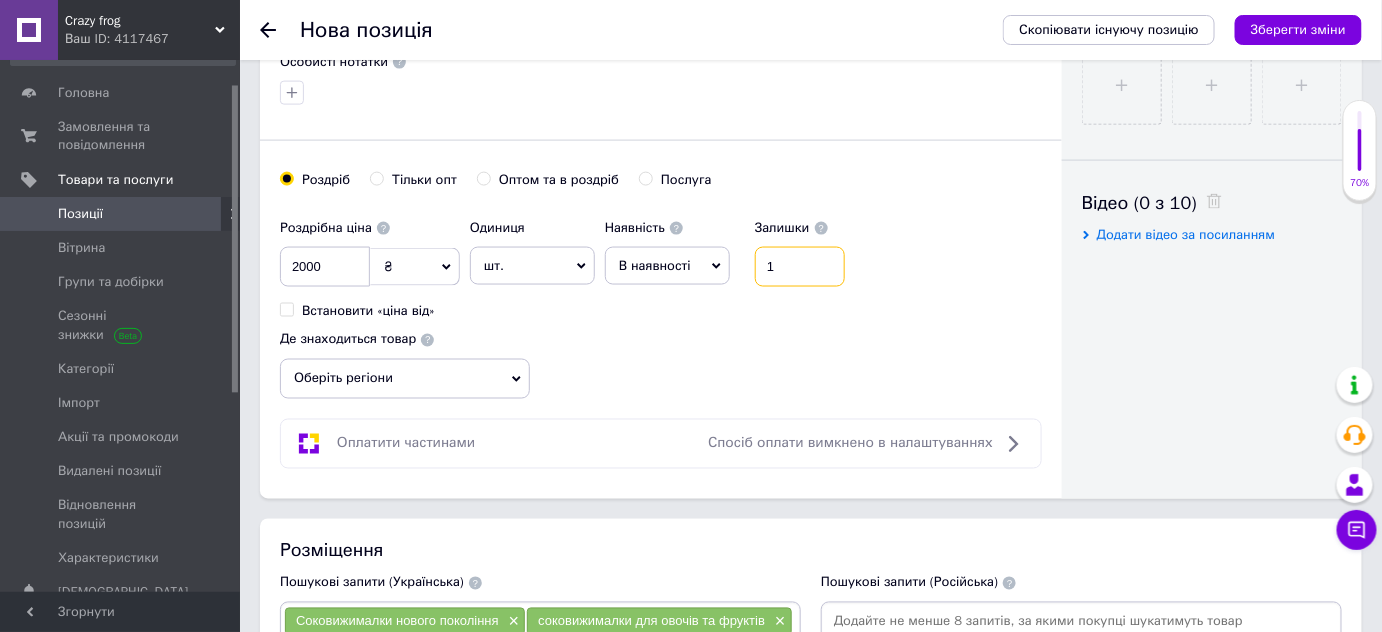 type on "1" 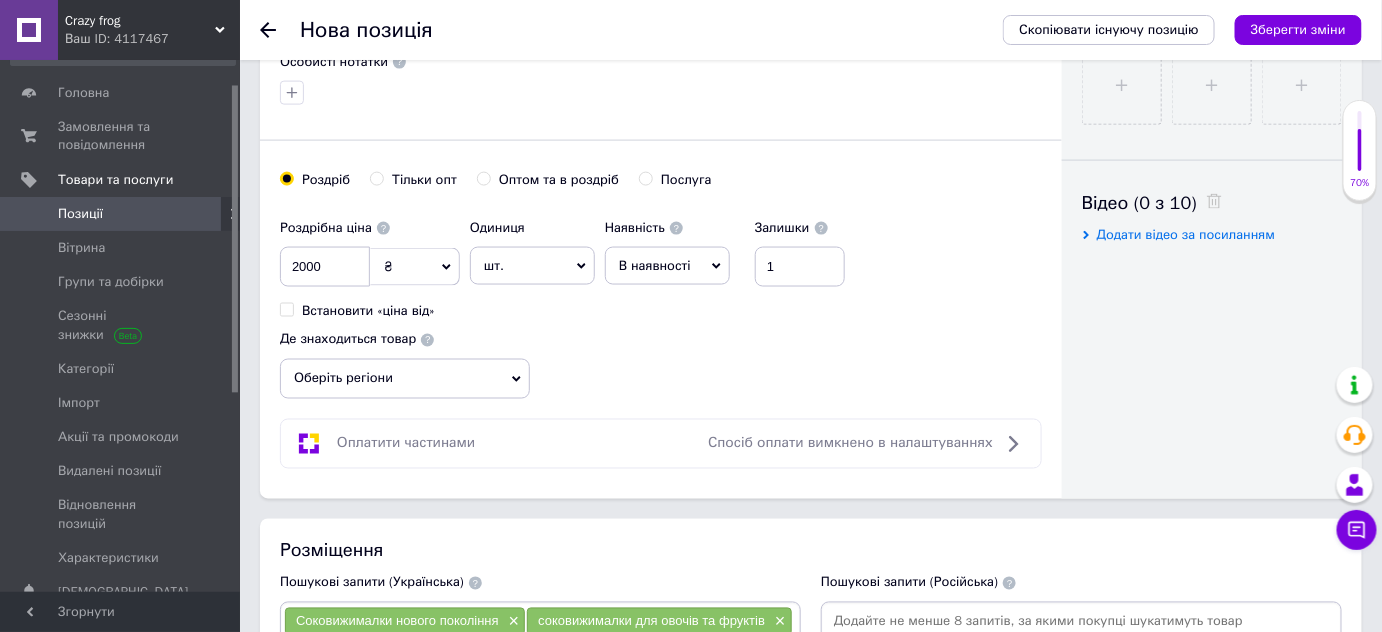 click 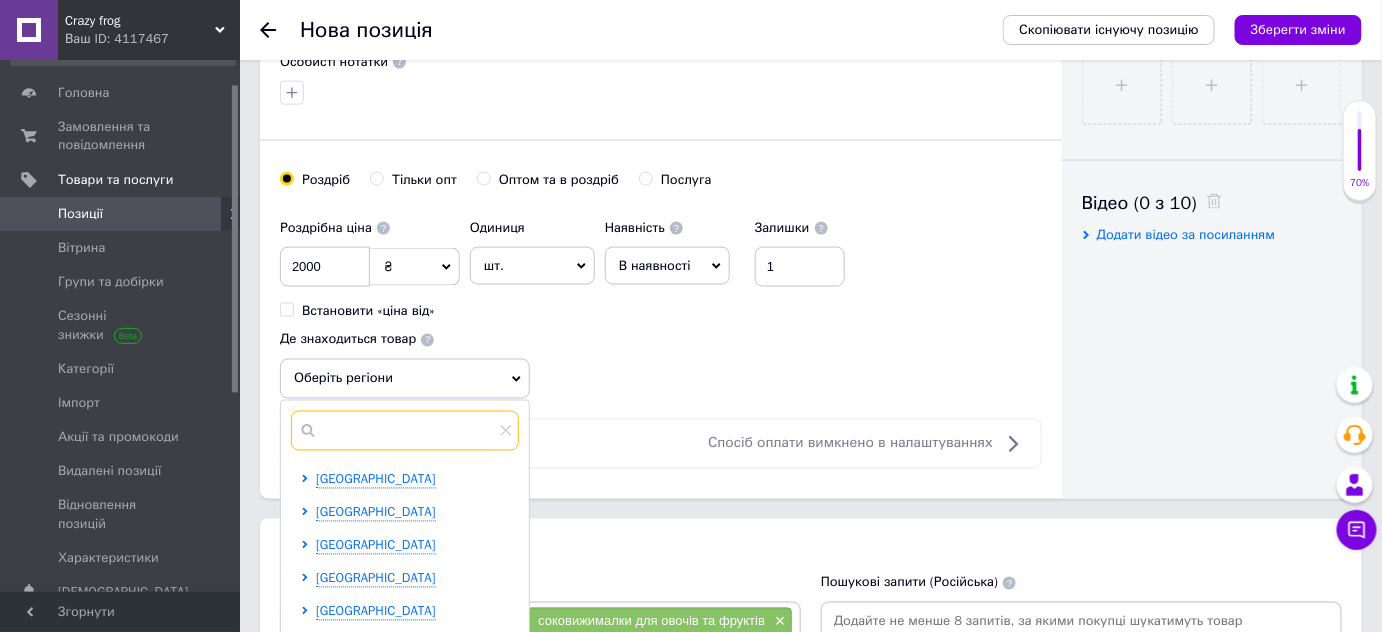 click at bounding box center [405, 431] 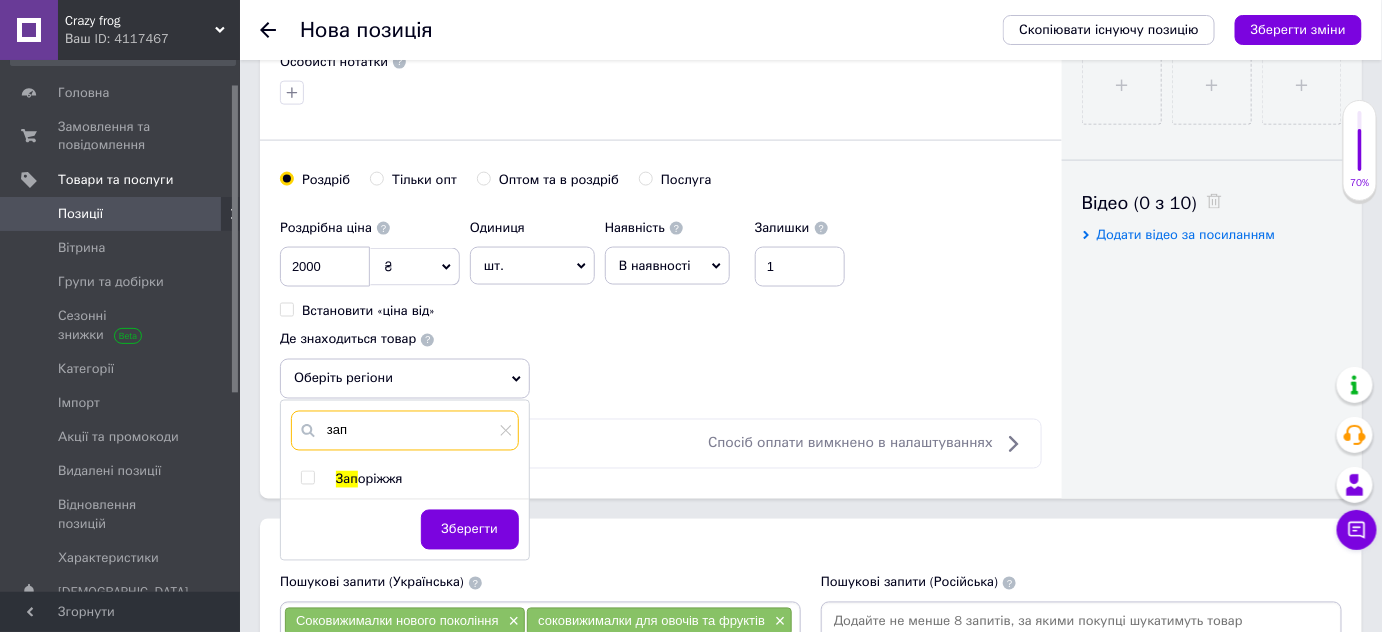 type on "зап" 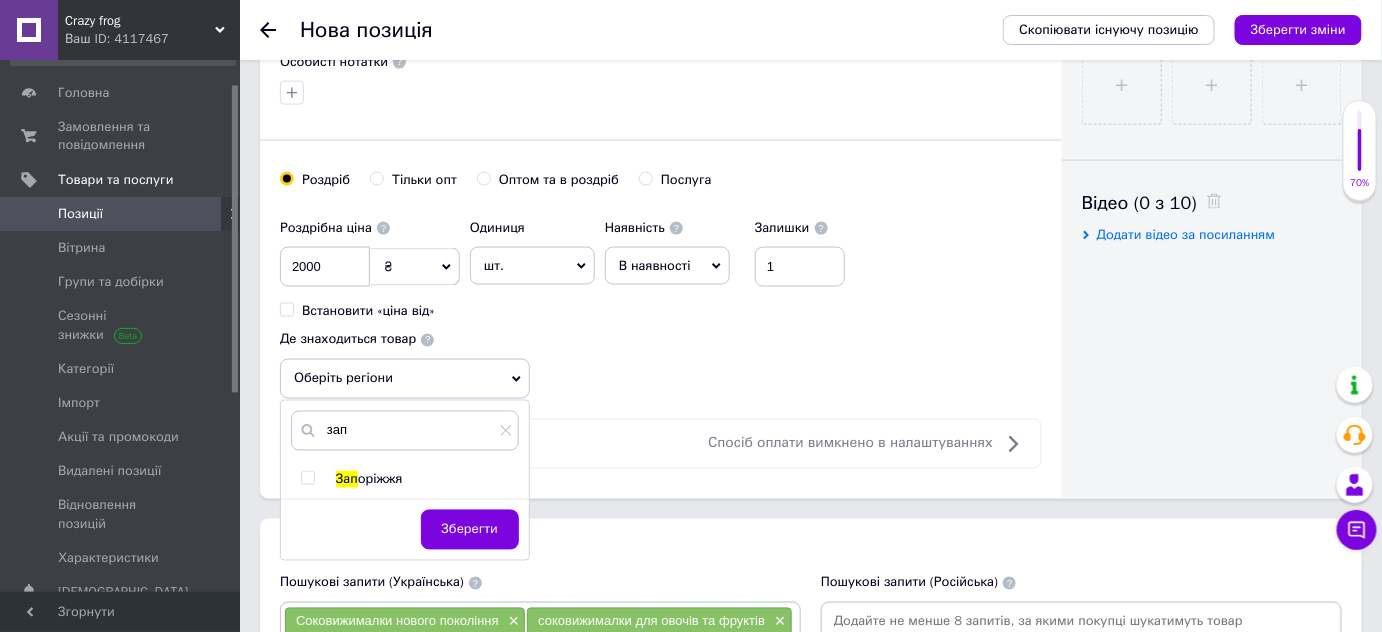 click at bounding box center [307, 478] 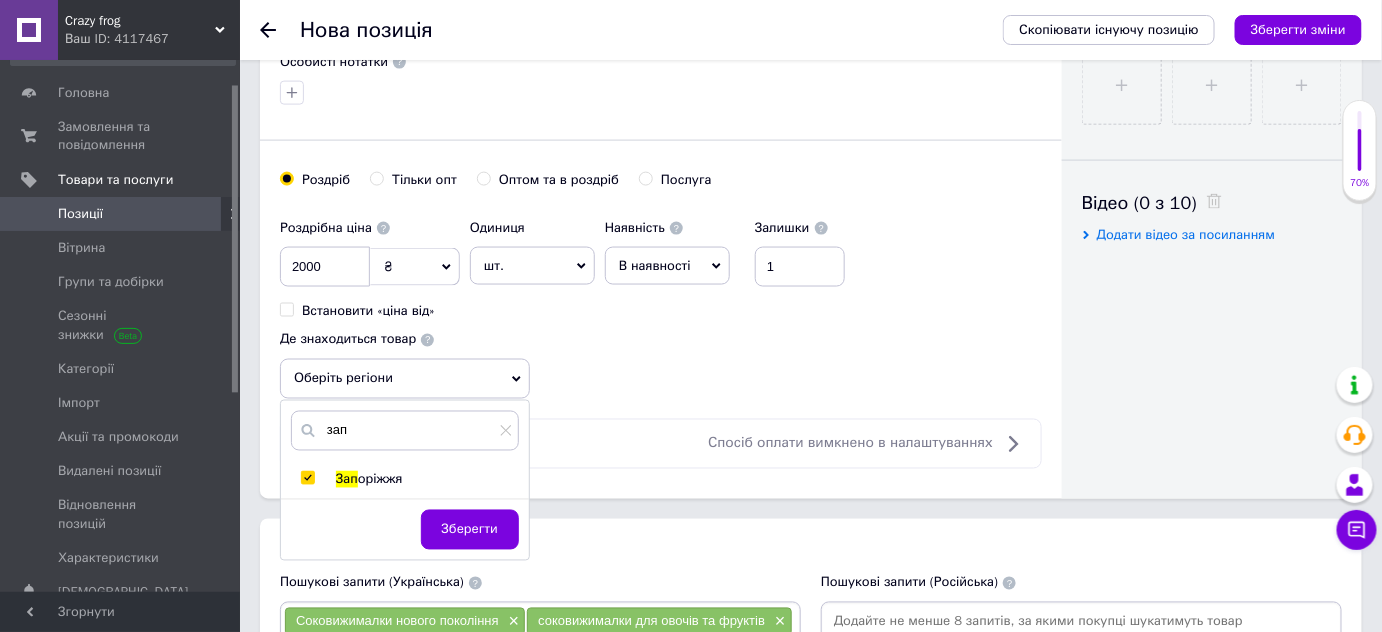 checkbox on "true" 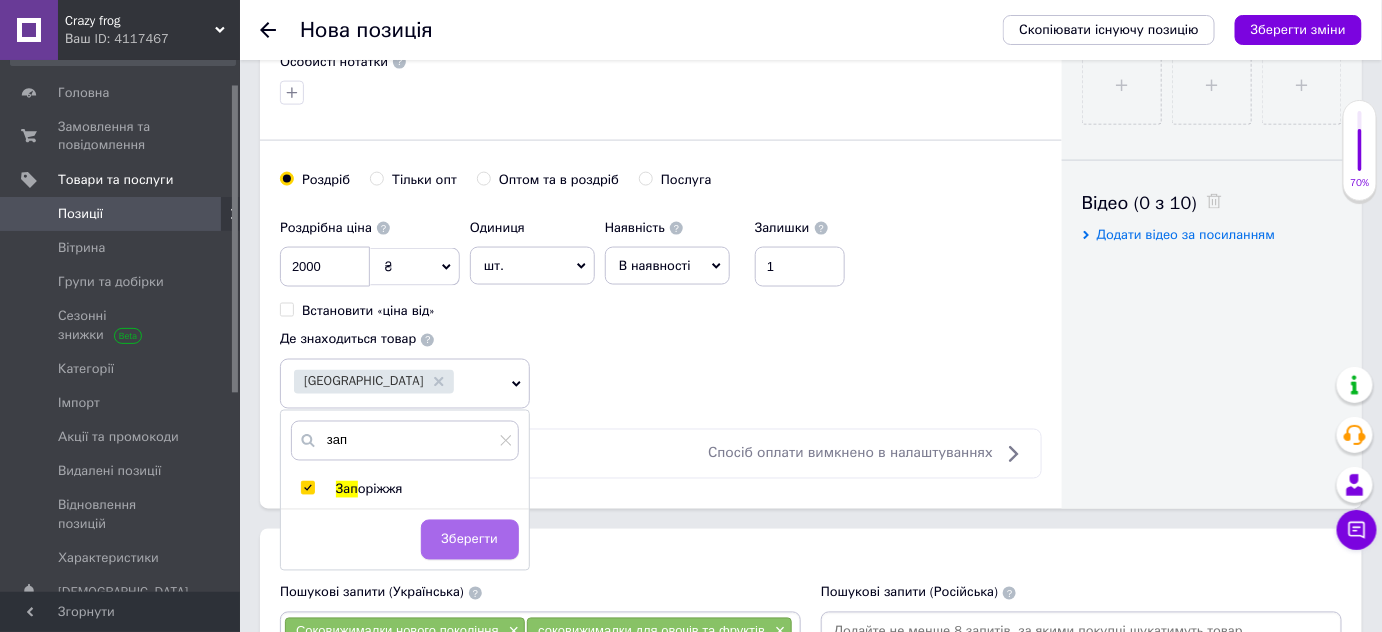 click on "Зберегти" at bounding box center (470, 540) 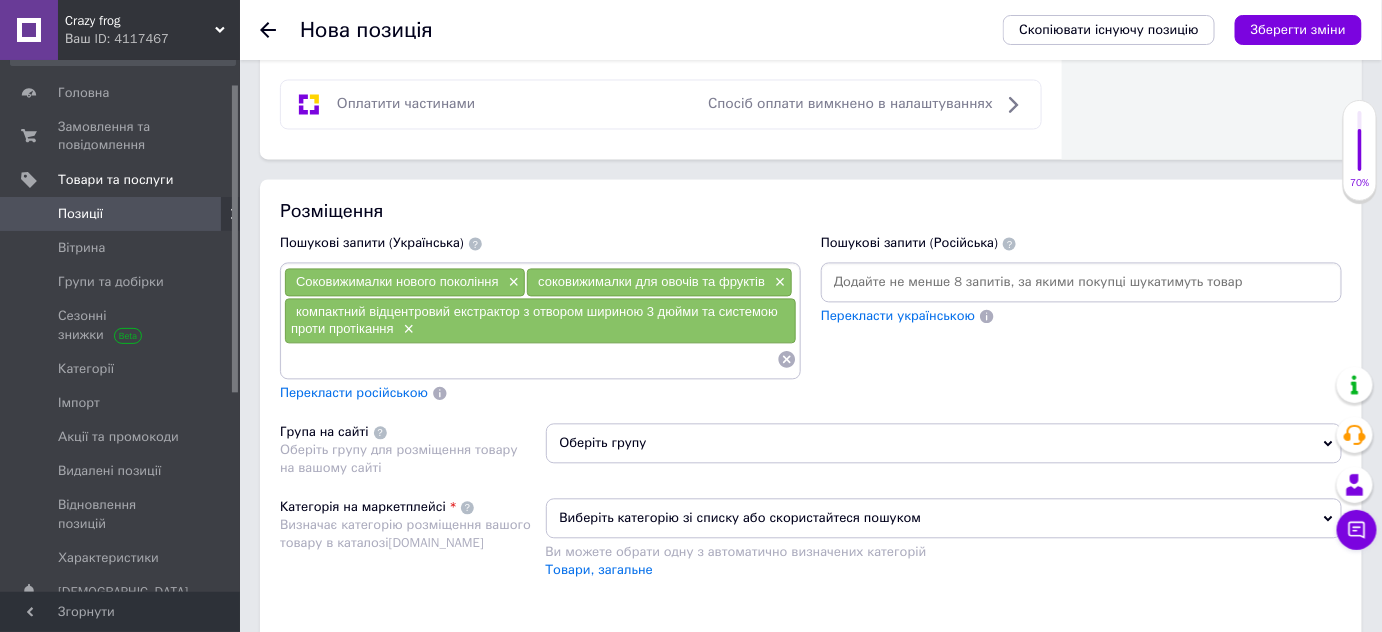 scroll, scrollTop: 1357, scrollLeft: 0, axis: vertical 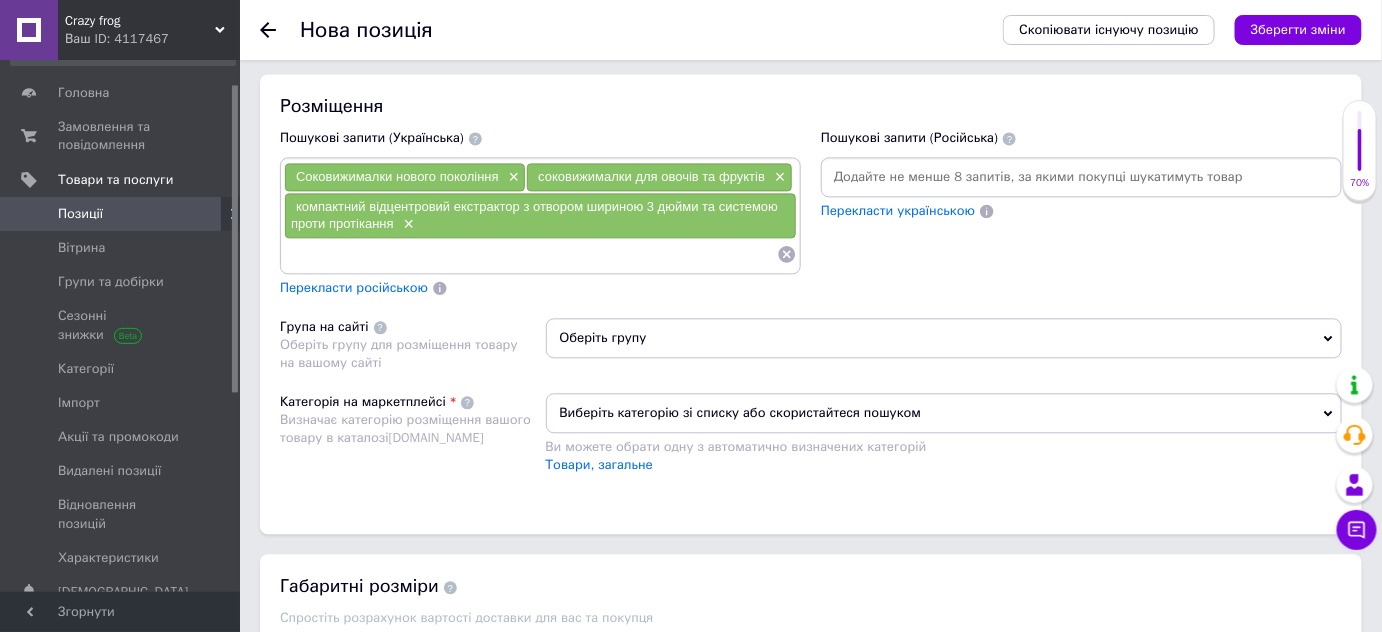 click on "Виберіть категорію зі списку або скористайтеся пошуком" at bounding box center (944, 413) 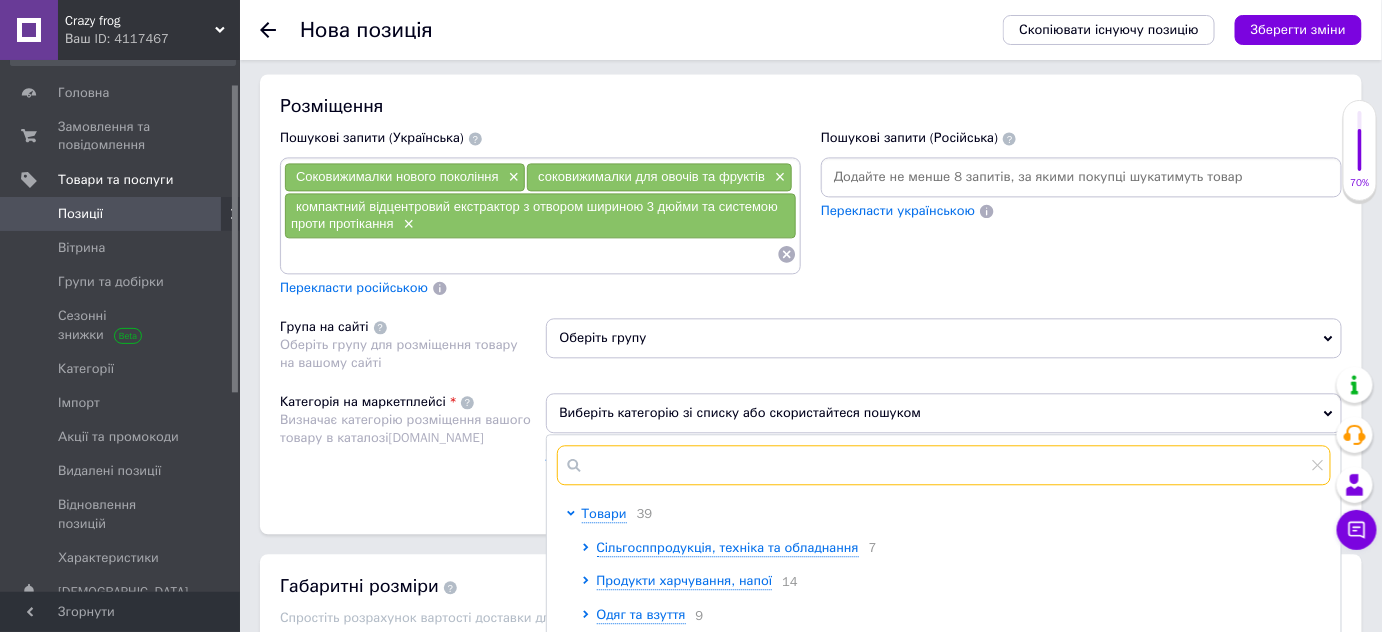 click at bounding box center (944, 465) 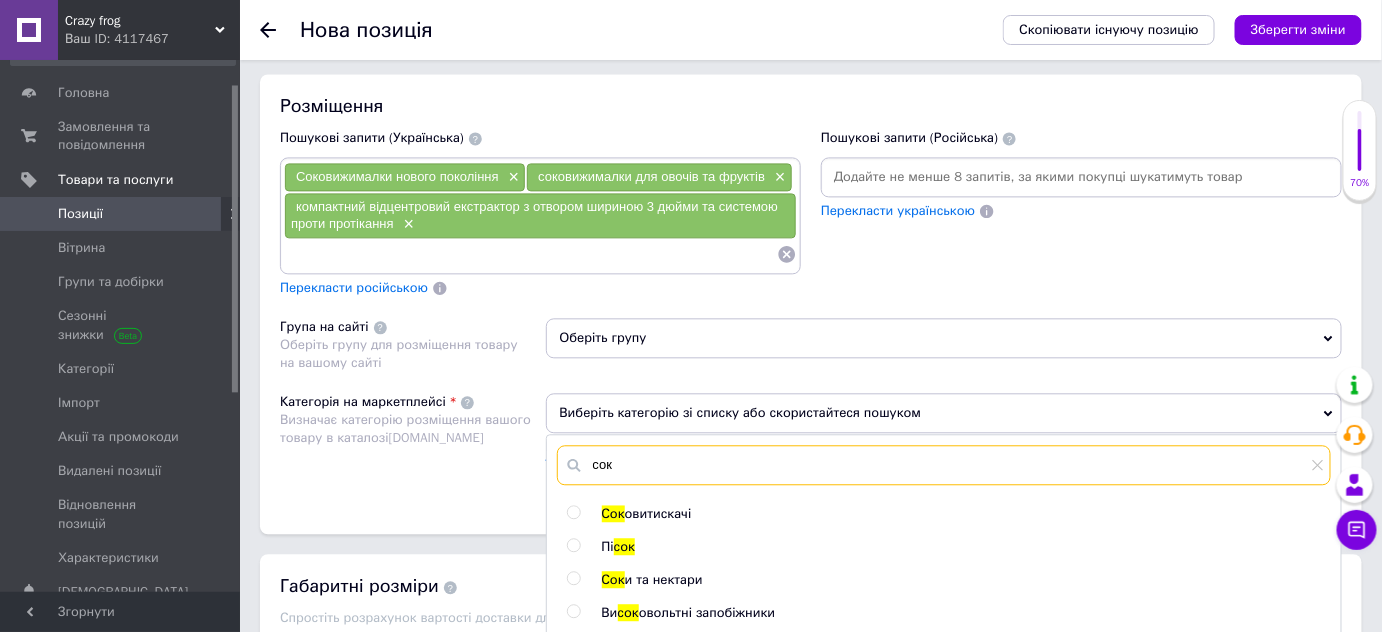 type on "сок" 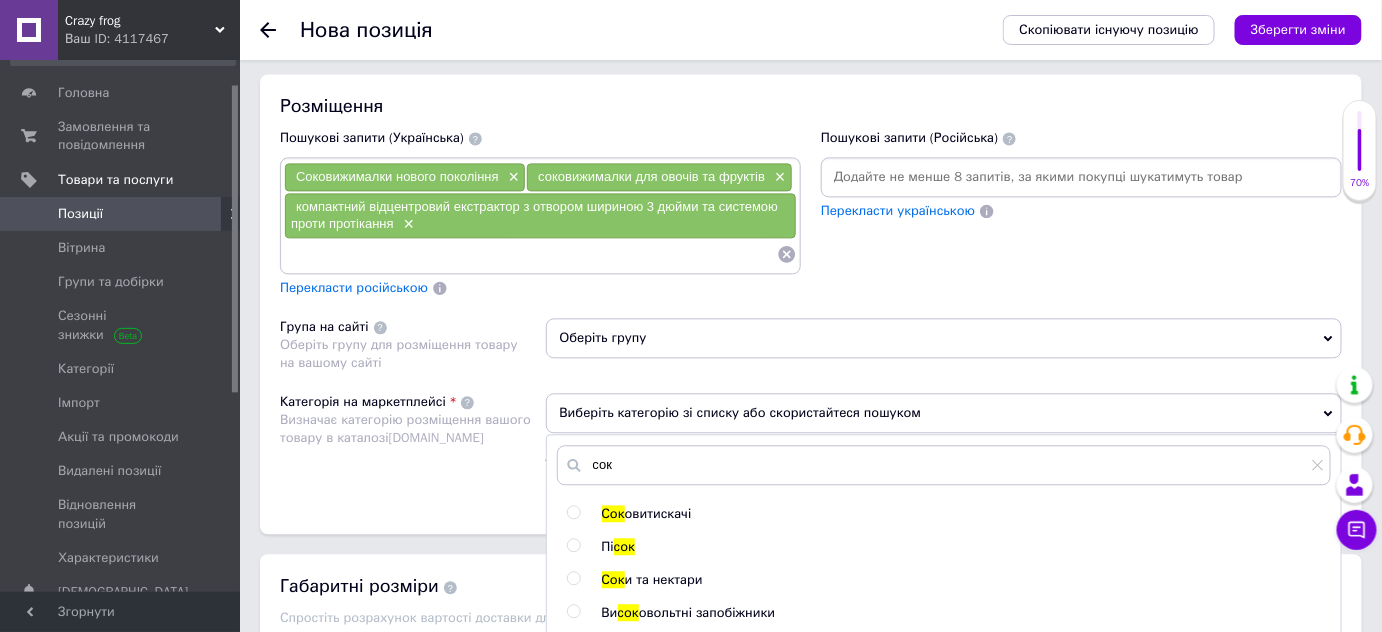 click at bounding box center [573, 512] 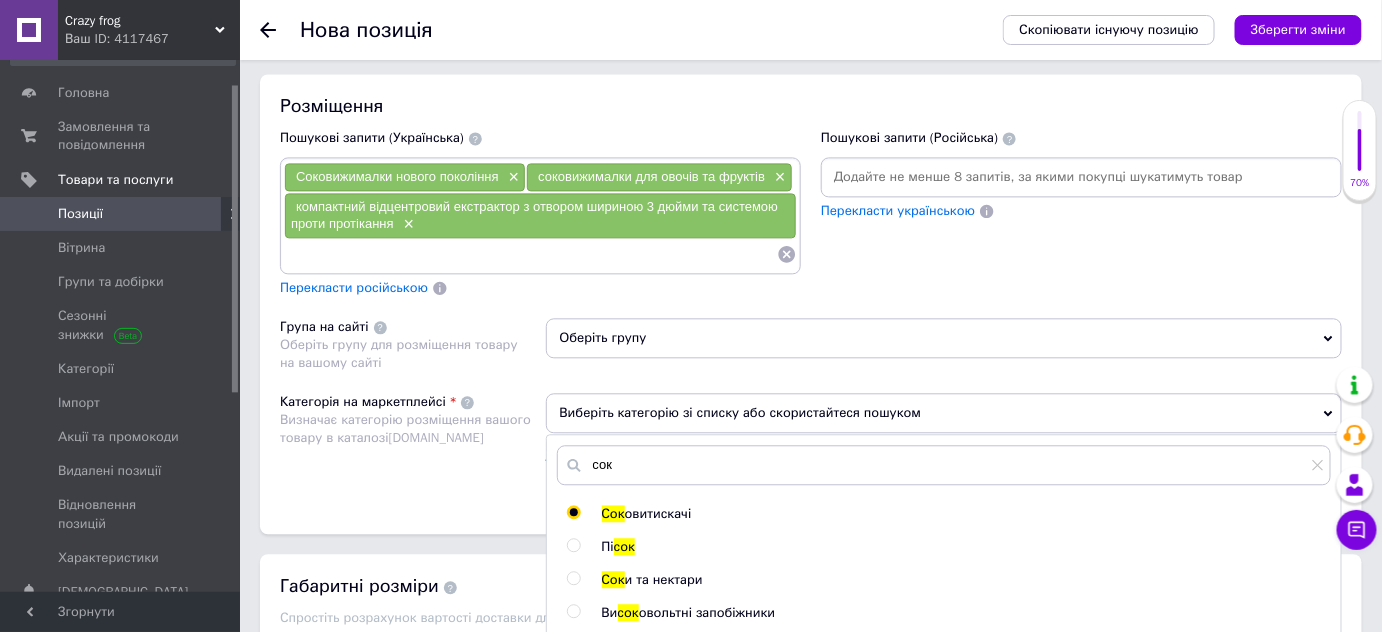radio on "true" 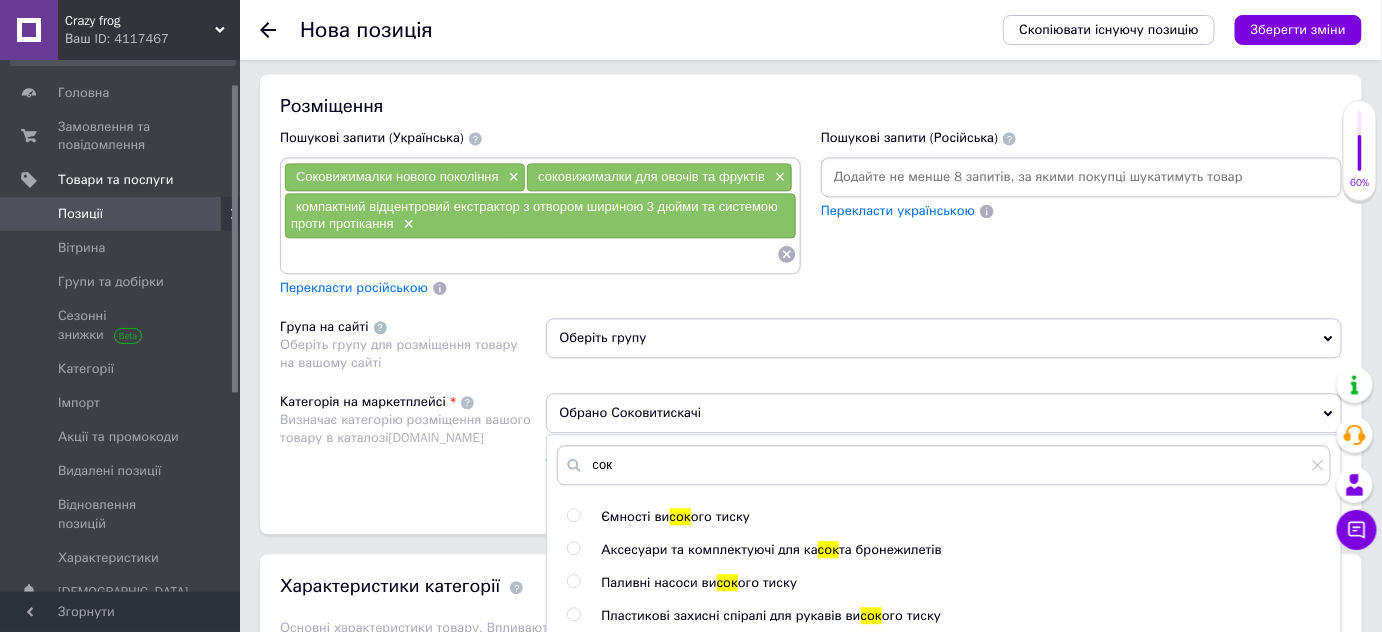 scroll, scrollTop: 477, scrollLeft: 0, axis: vertical 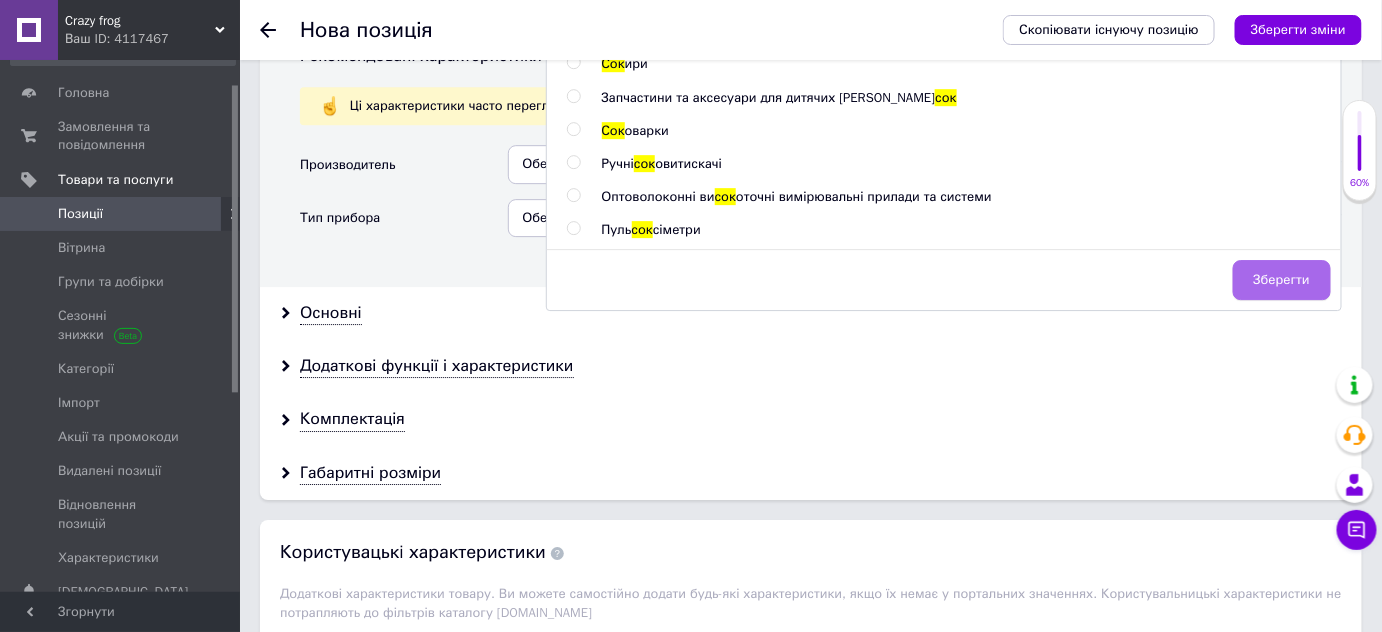 click on "Зберегти" at bounding box center [1282, 280] 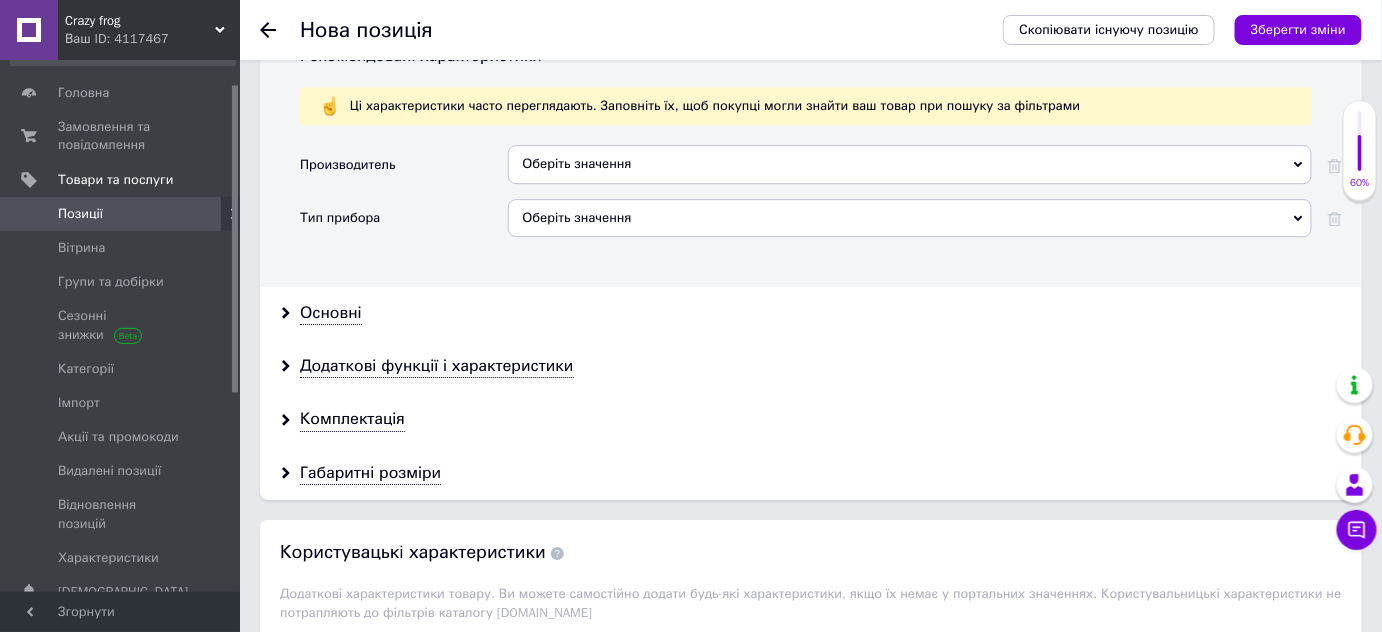 click 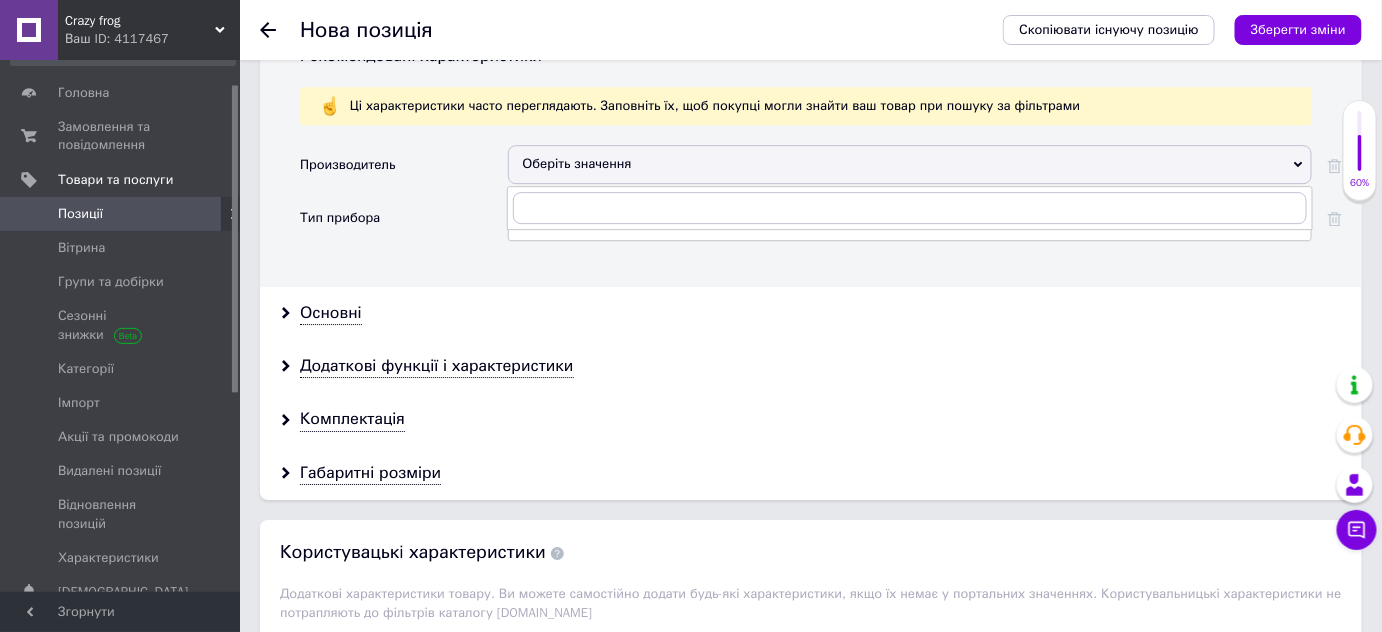 click 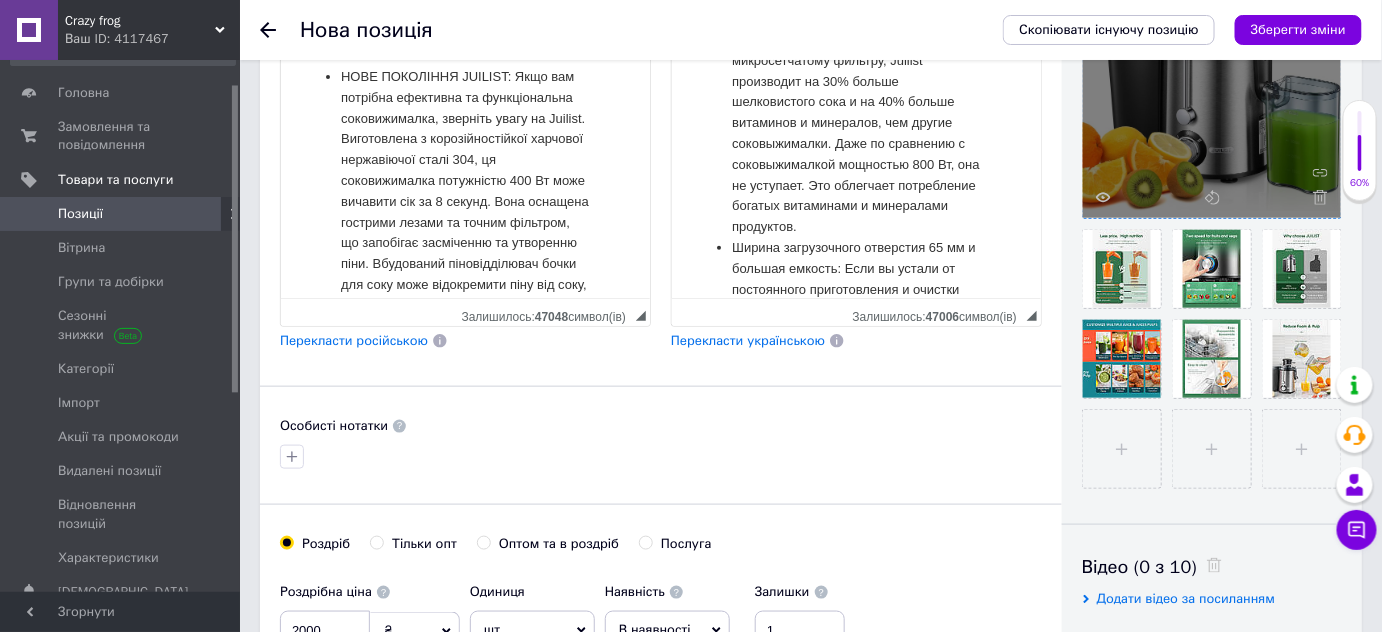 scroll, scrollTop: 0, scrollLeft: 0, axis: both 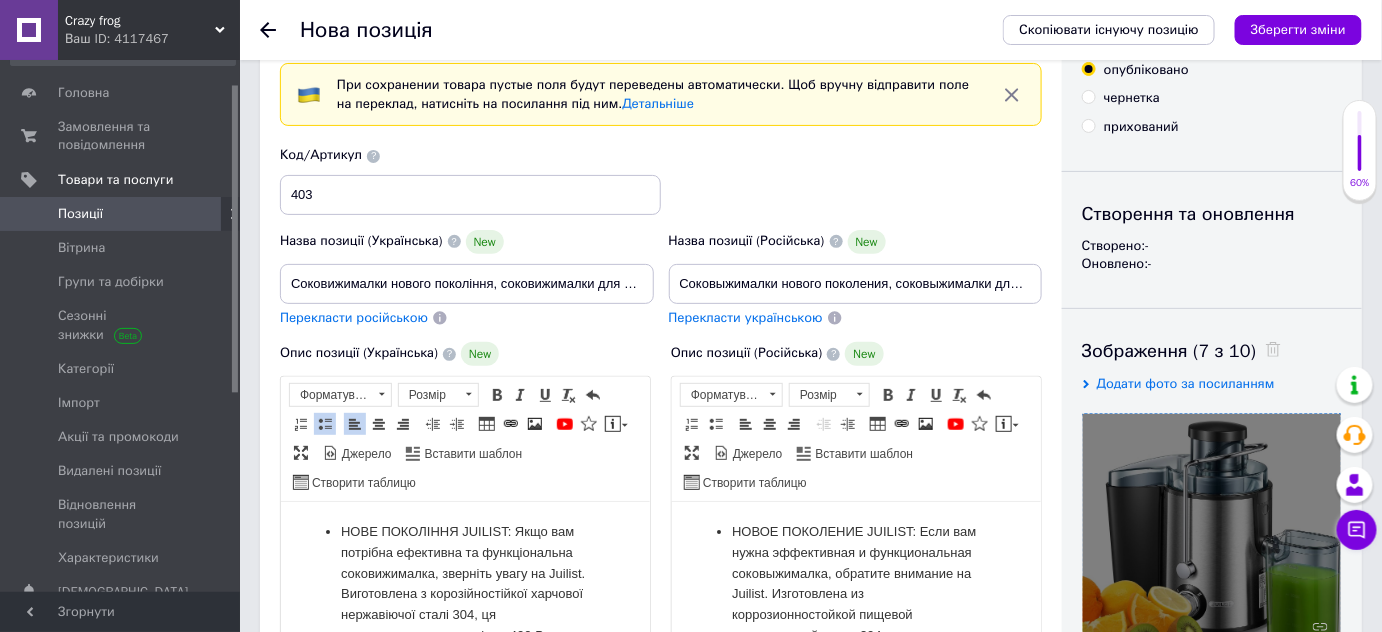click on "НОВЕ ПОКОЛІННЯ JUILIST: Якщо вам потрібна ефективна та функціональна соковижималка, зверніть увагу на Juilist. Виготовлена з корозійностійкої харчової нержавіючої сталі 304, ця соковижималка потужністю 400 Вт може вичавити сік за 8 секунд. Вона оснащена гострими лезами та точним фільтром, що запобігає засміченню та утворенню піни. Вбудований піновідділювач бочки для соку може відокремити піну від соку, забезпечуючи однорідний сік, що дарує приємний та освіжаючий досвід пиття." at bounding box center (464, 1405) 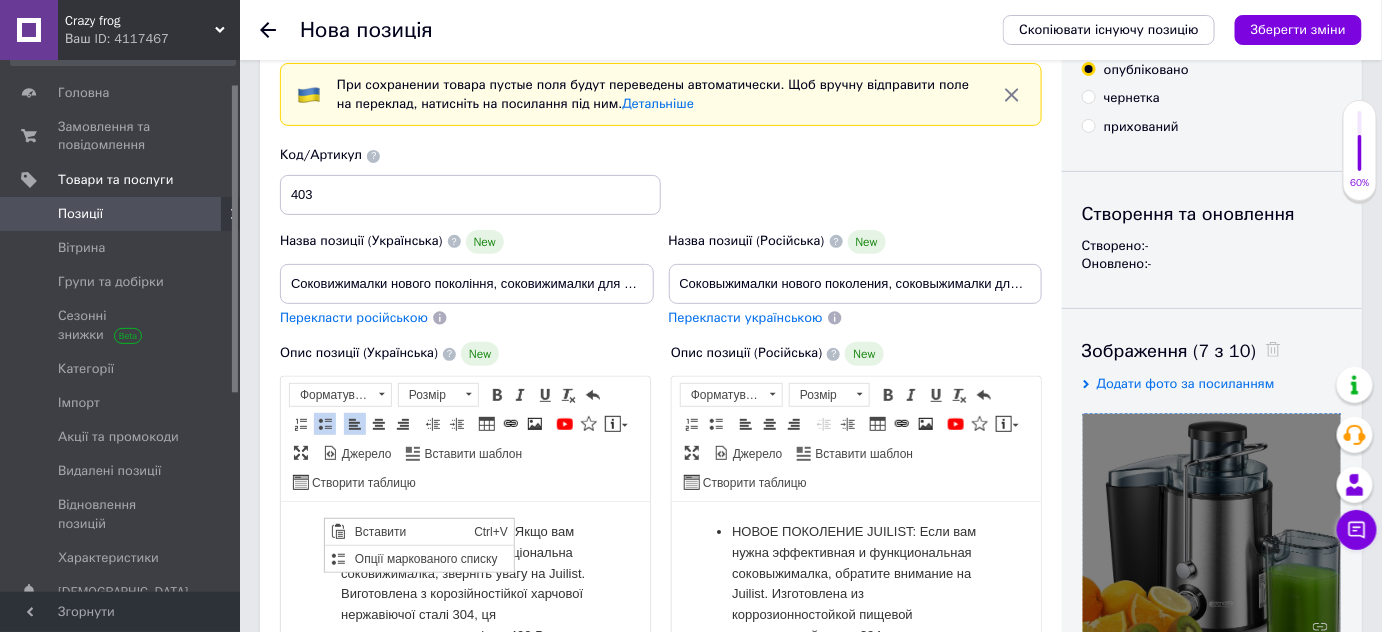scroll, scrollTop: 0, scrollLeft: 0, axis: both 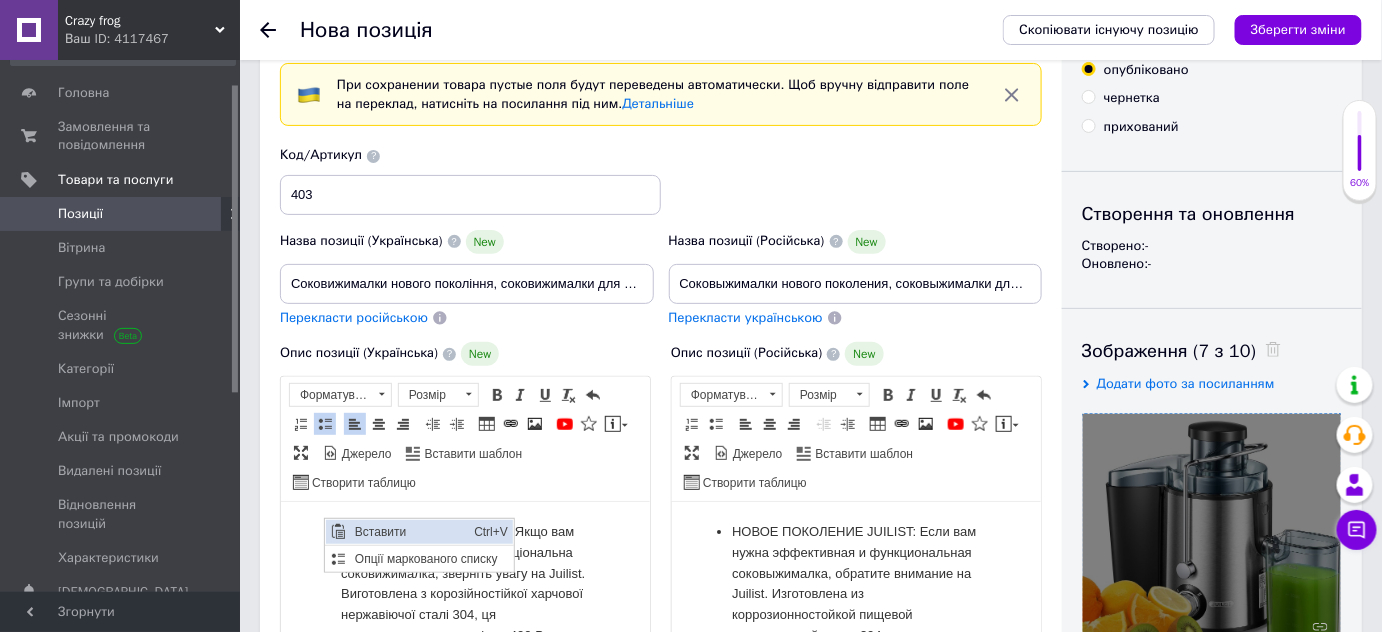 click on "Вставити" at bounding box center [408, 531] 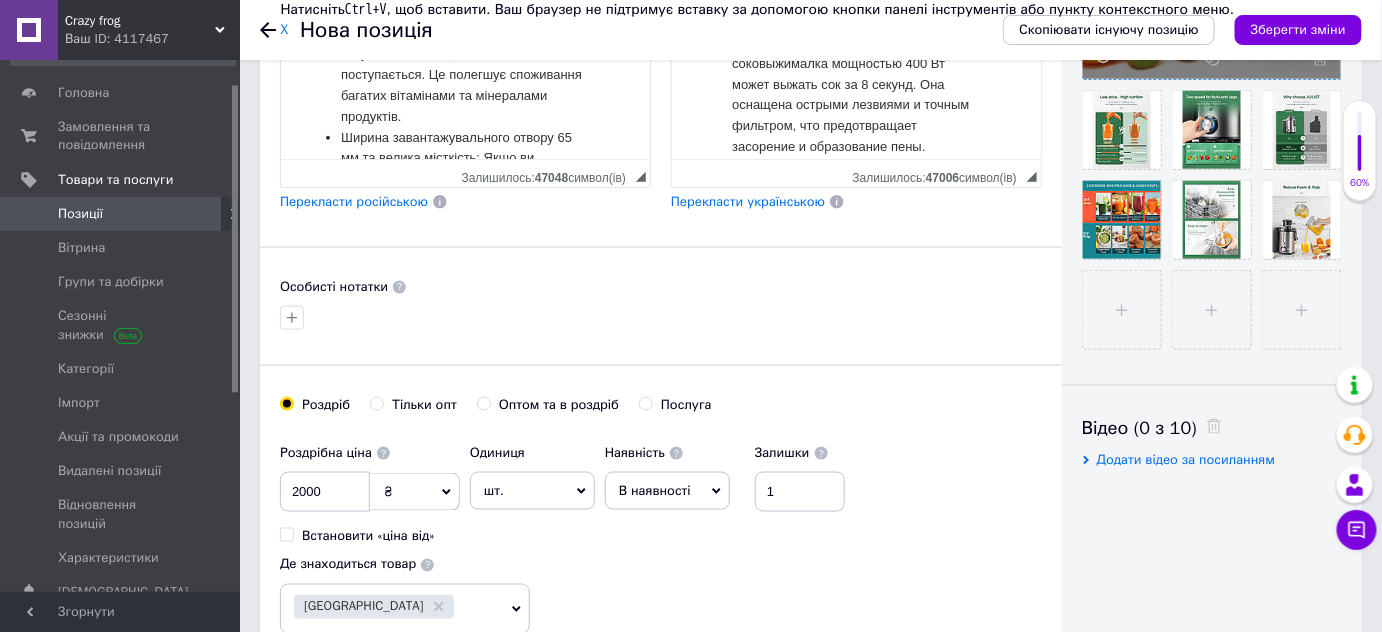 scroll, scrollTop: 636, scrollLeft: 0, axis: vertical 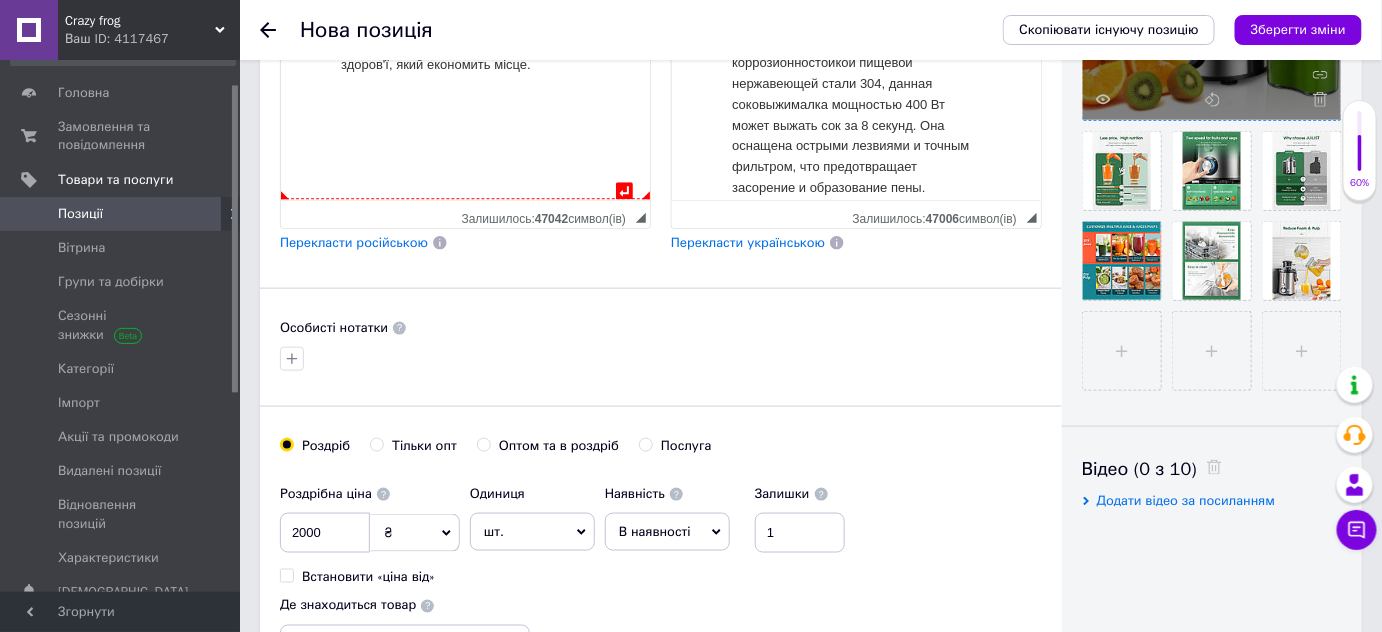 click on "↵ НОВЕ ПОКОЛІННЯ JUILIST: Якщо вам потрібна ефективна та функціональна соковижималка, зверніть увагу на Juilist. Виготовлена з корозійностійкої харчової нержавіючої сталі 304, ця соковижималка потужністю 400 Вт може вичавити сік за 8 секунд. Вона оснащена гострими лезами та точним фільтром, що запобігає засміченню та утворенню піни. Вбудований піновідділювач бочки для соку може відокремити піну від соку, забезпечуючи однорідний сік, що дарує приємний та освіжаючий досвід пиття." at bounding box center [464, -806] 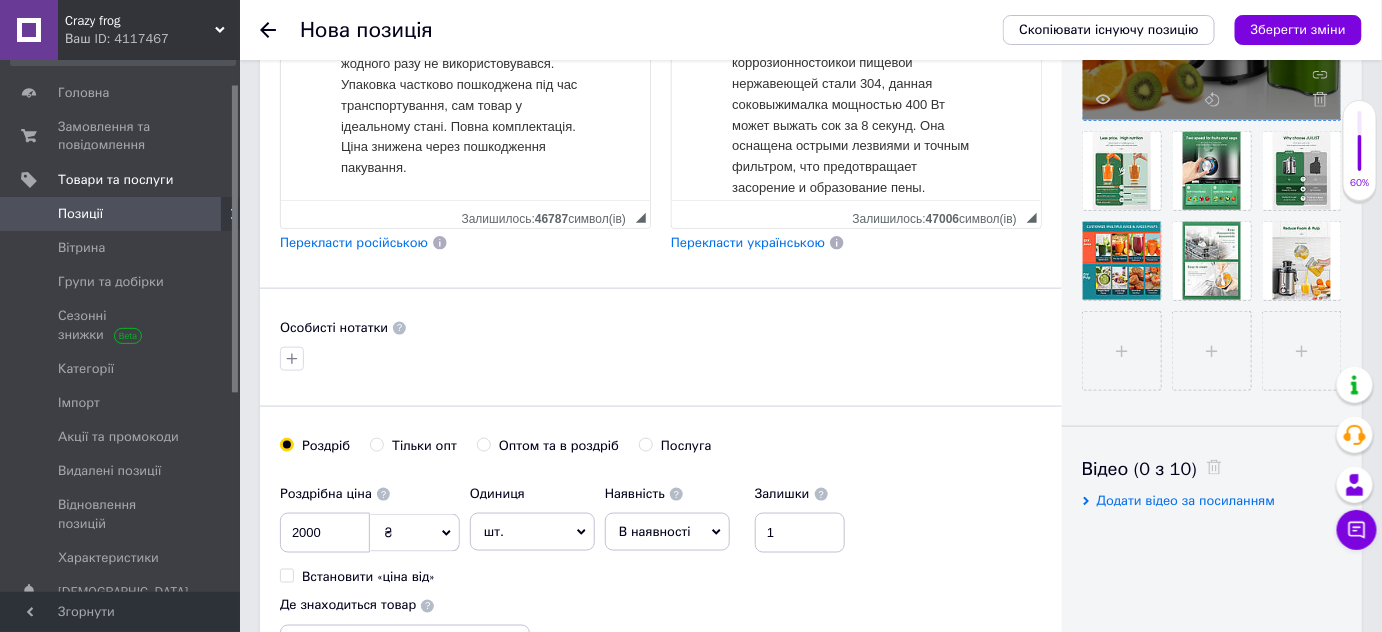 scroll, scrollTop: 1735, scrollLeft: 0, axis: vertical 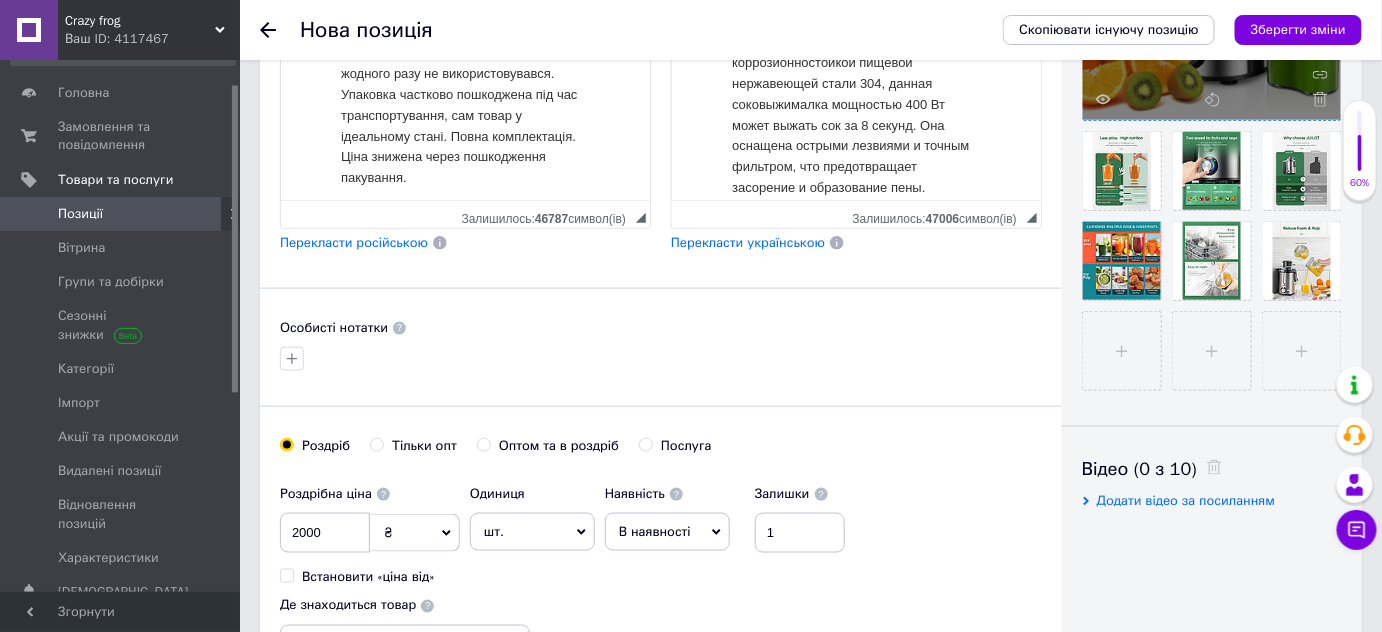 click on "Компактний помічник у здоров'ї: Ця маленька соковижималка приблизно вдвічі менша за звичайну соковижималку та займає мінімум місця. Незалежно від того, чи хочете ви використовувати її щодня, чи просто зберігати, ви можете зручно розмістити її на кухонній стільниці. Це помічник у здоров'ї, який економить місце." at bounding box center (464, -90) 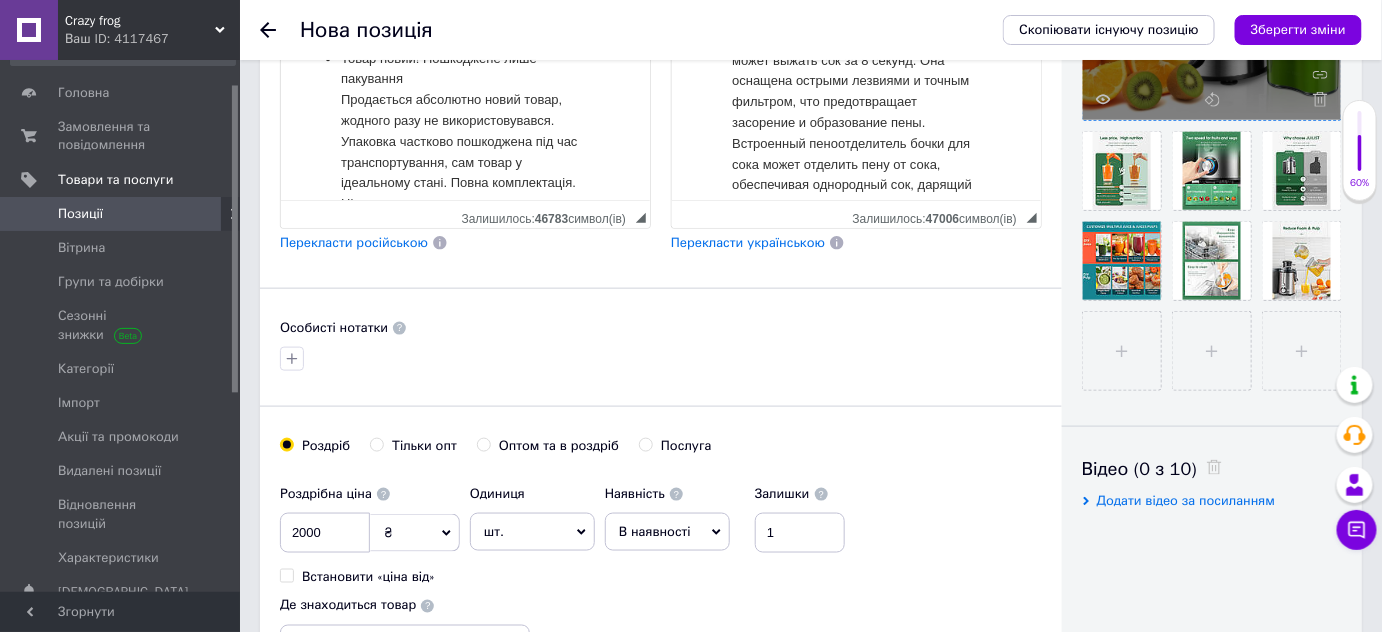 scroll, scrollTop: 181, scrollLeft: 0, axis: vertical 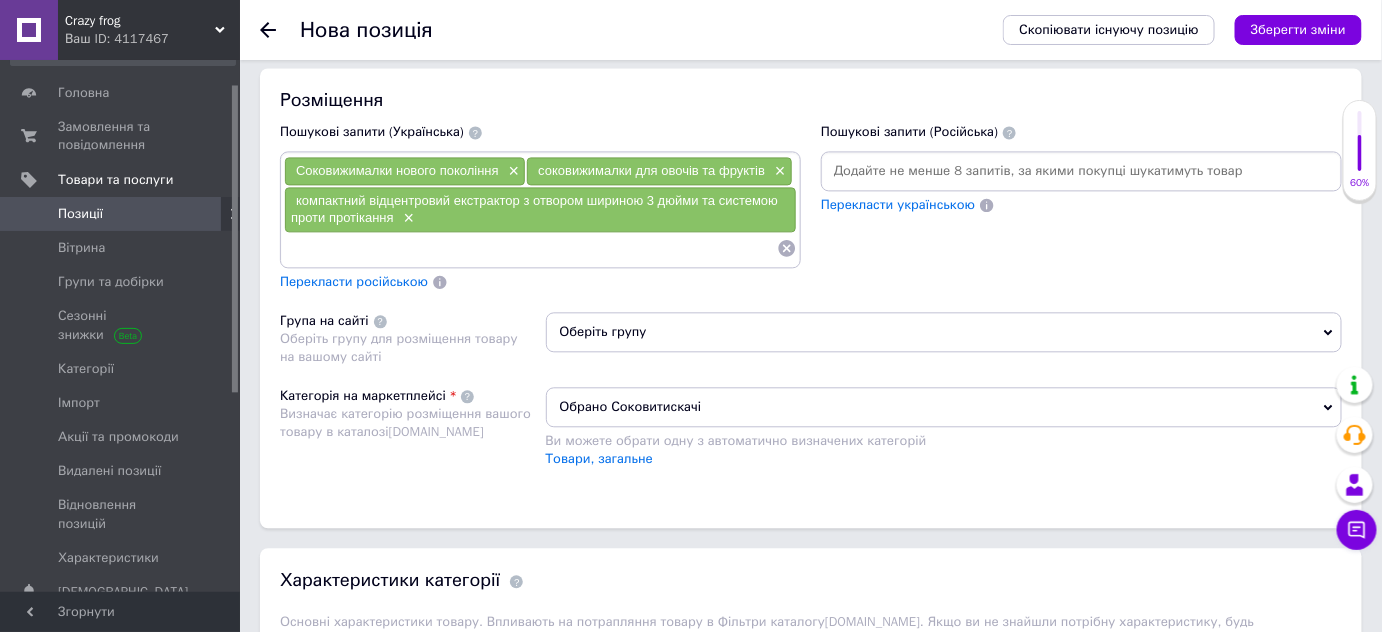 click on "Перекласти російською" at bounding box center [354, 282] 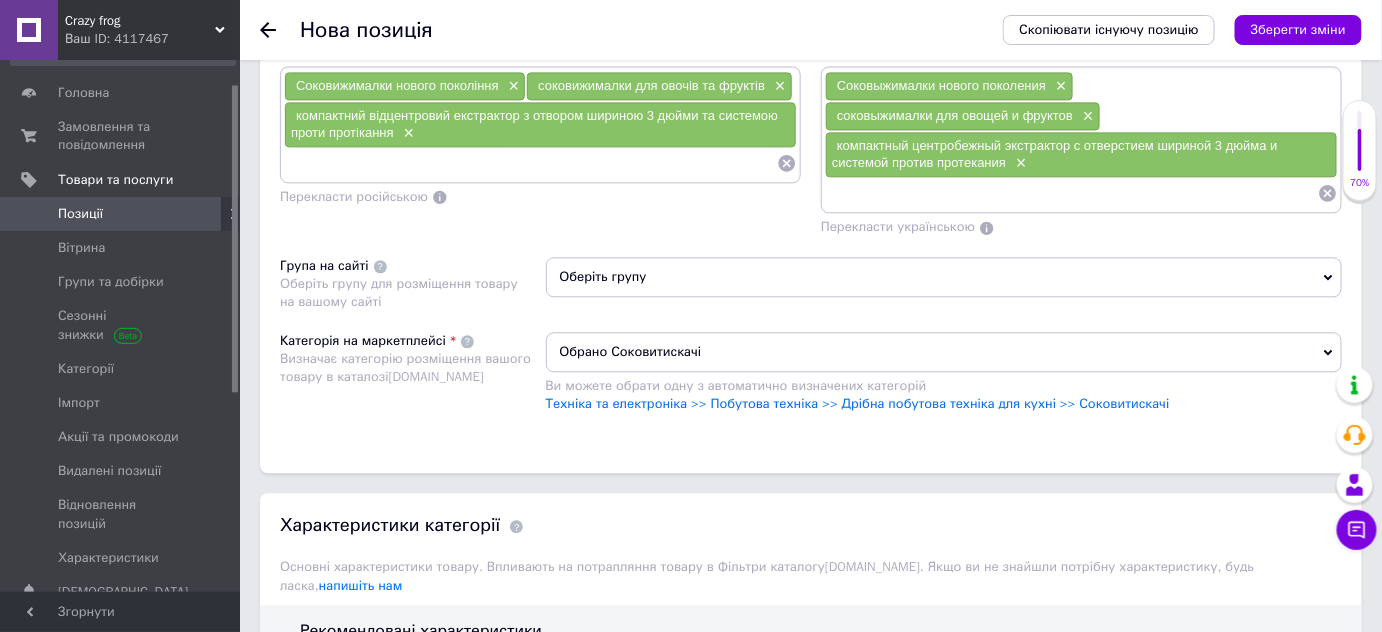 scroll, scrollTop: 1454, scrollLeft: 0, axis: vertical 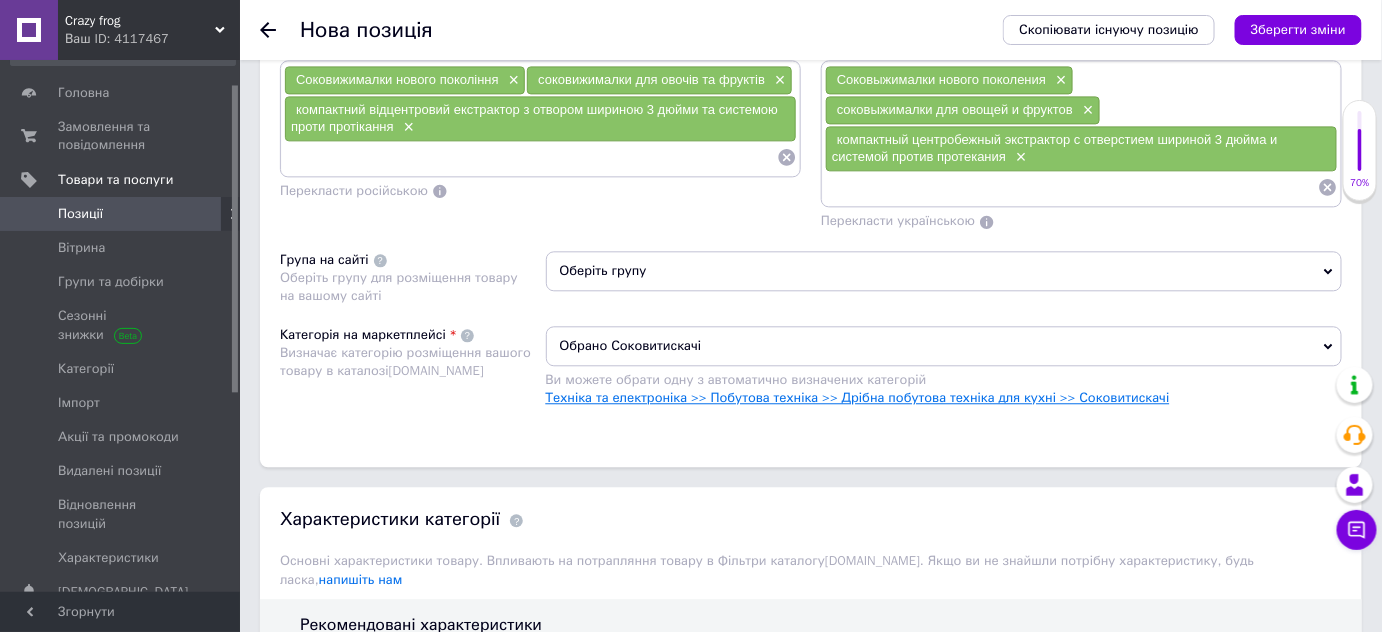 click on "Техніка та електроніка >> Побутова техніка >> Дрібна побутова техніка для кухні >> Соковитискачі" at bounding box center (858, 397) 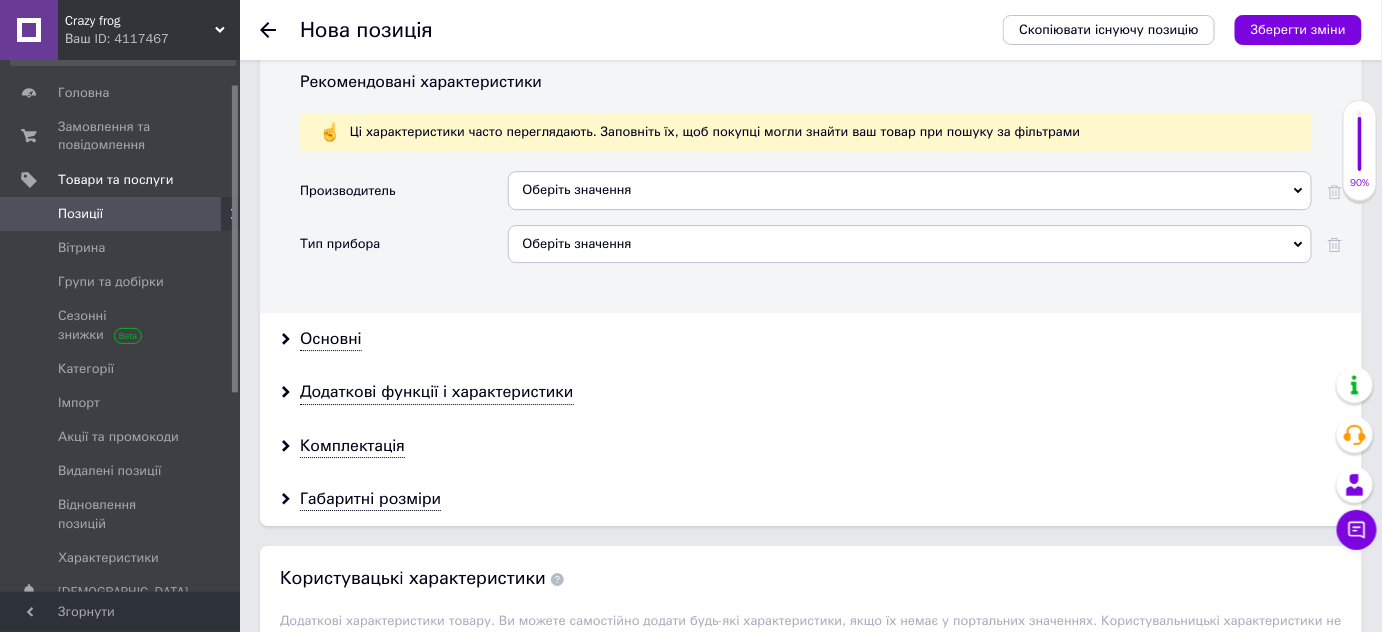 scroll, scrollTop: 2000, scrollLeft: 0, axis: vertical 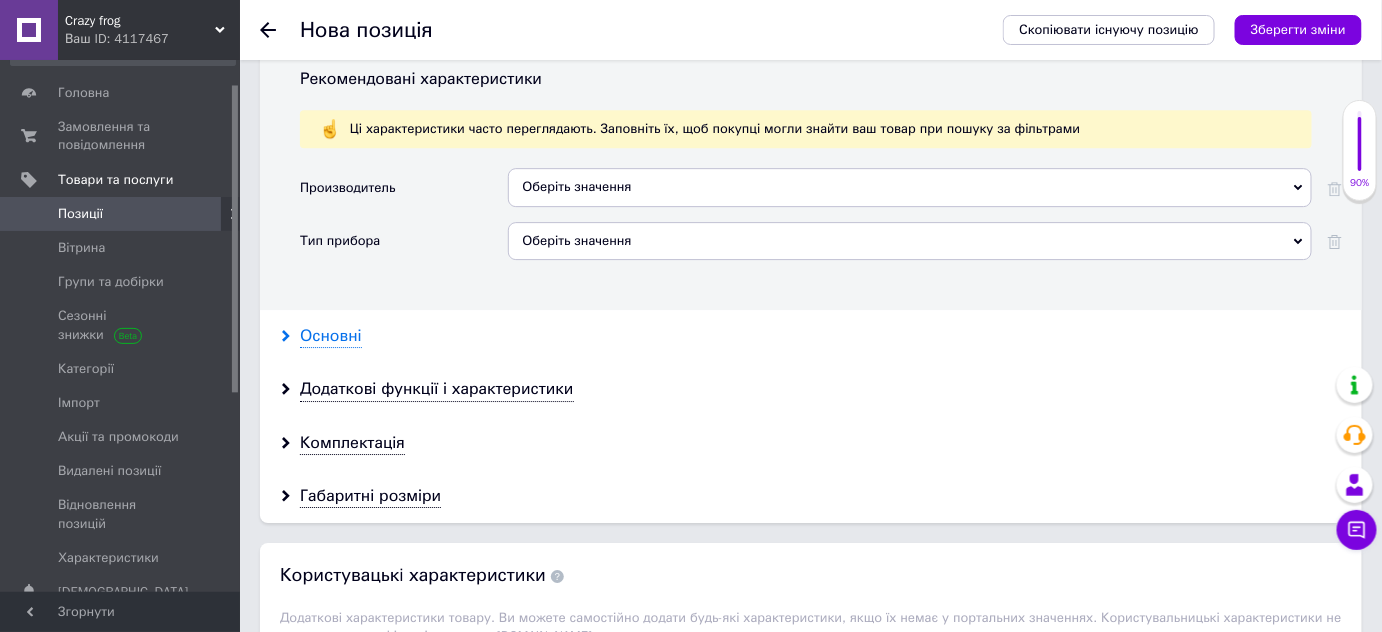 click on "Основні" at bounding box center (331, 336) 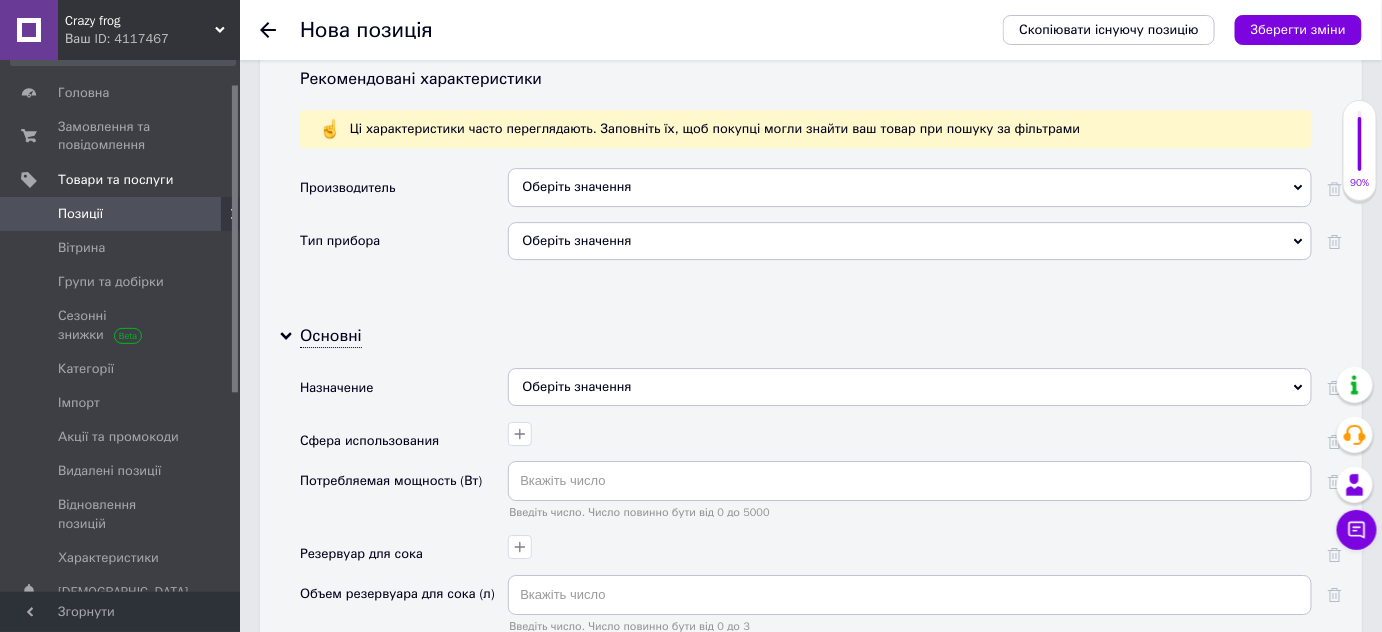click on "Оберіть значення" at bounding box center [910, 387] 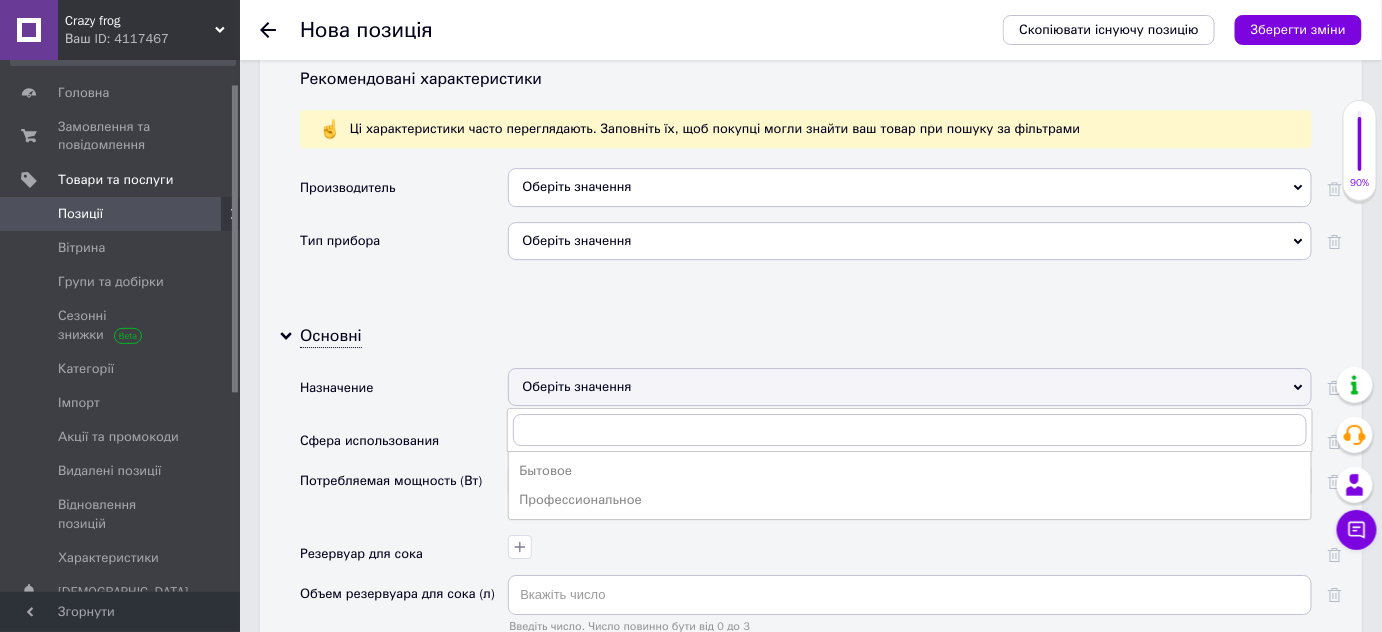 click on "Бытовое" at bounding box center (910, 471) 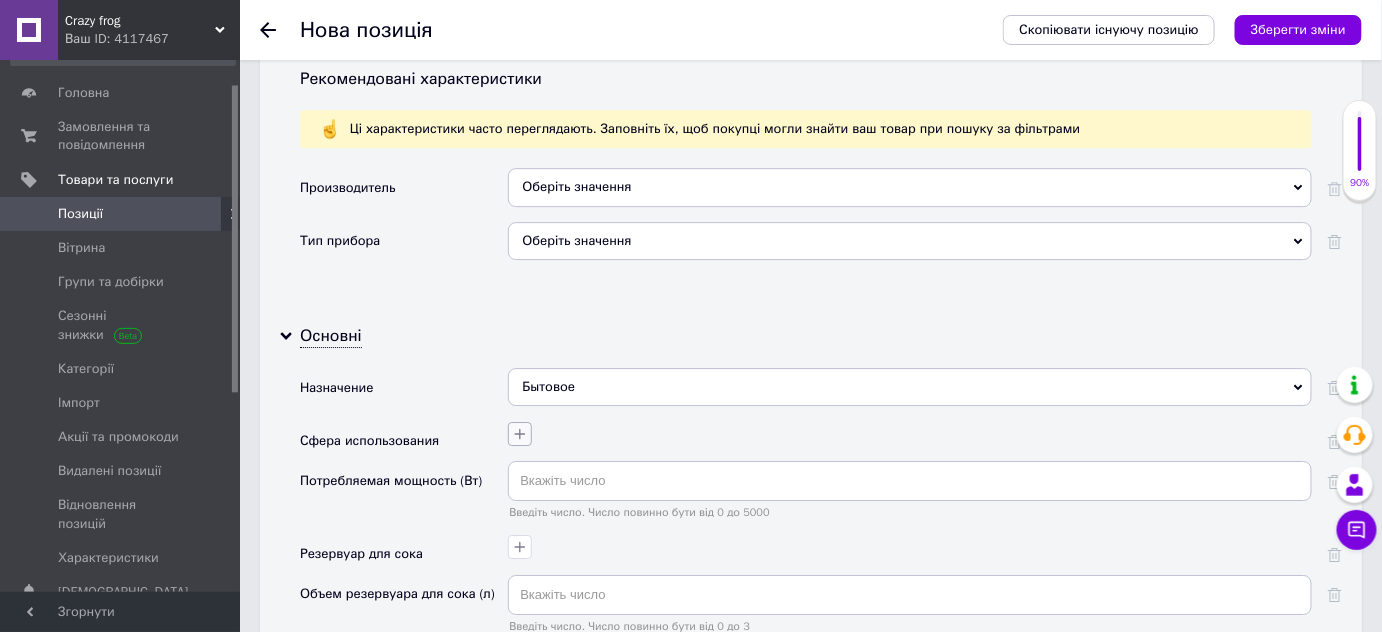 click at bounding box center [520, 434] 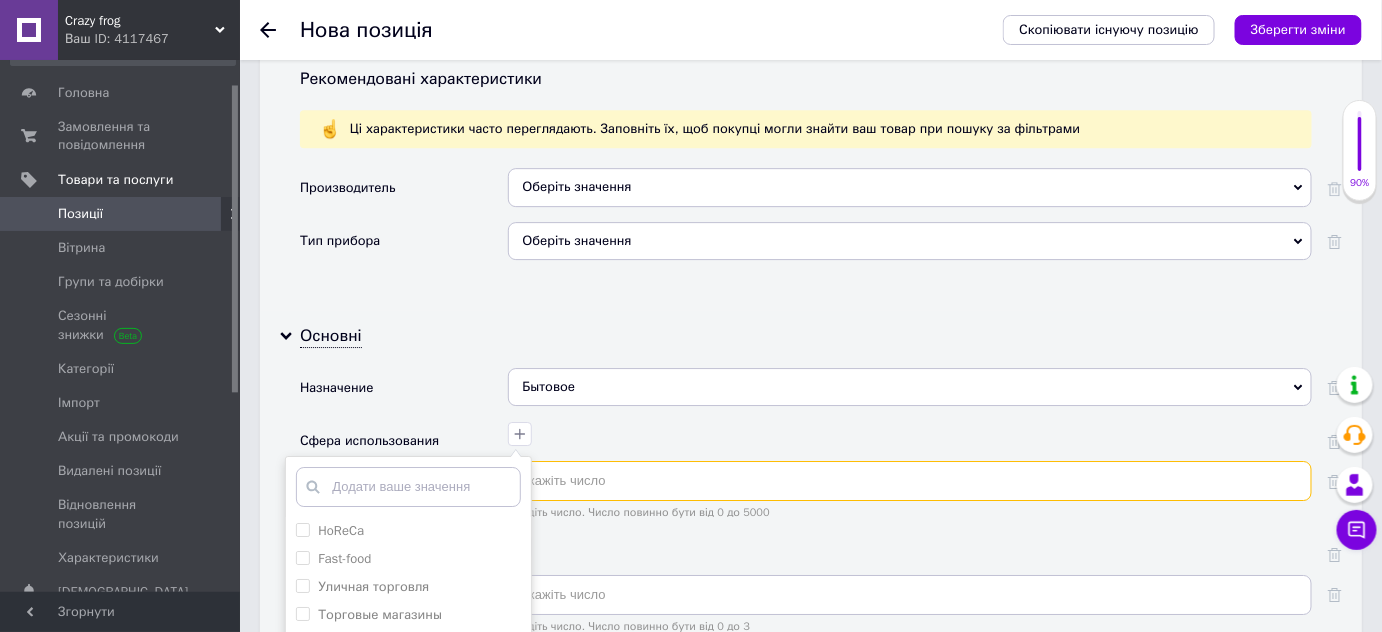 click at bounding box center (910, 481) 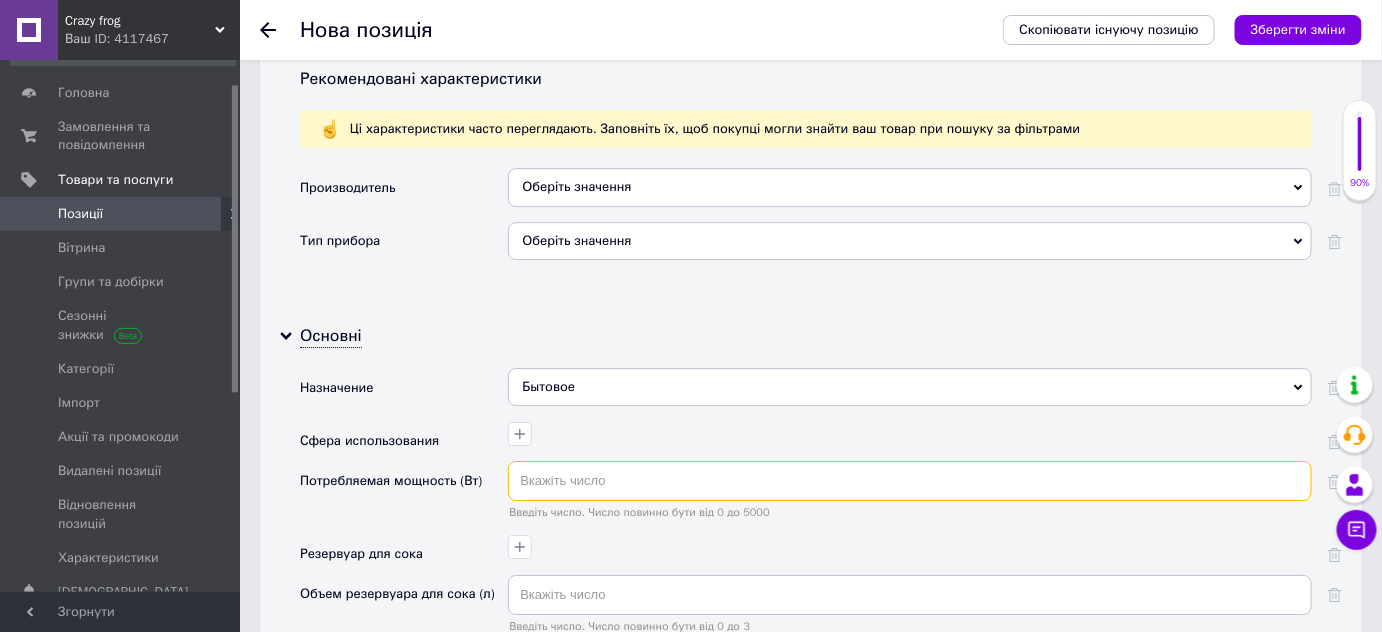 click at bounding box center (910, 481) 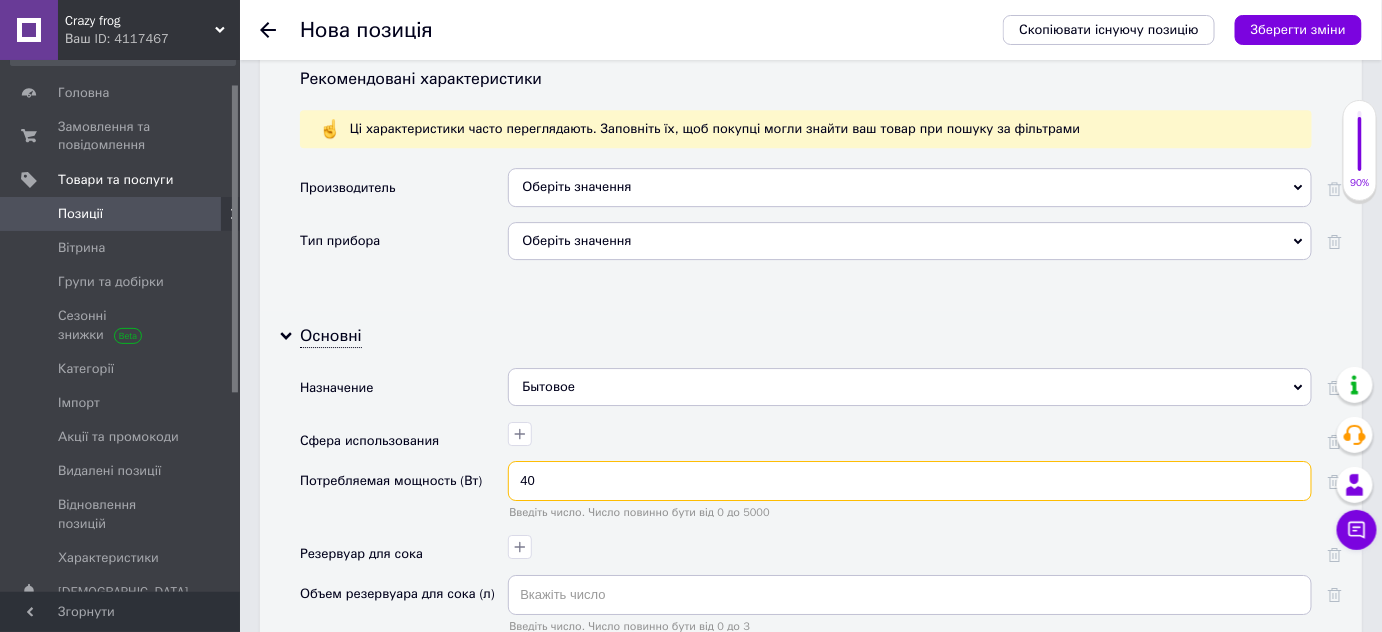 type on "4" 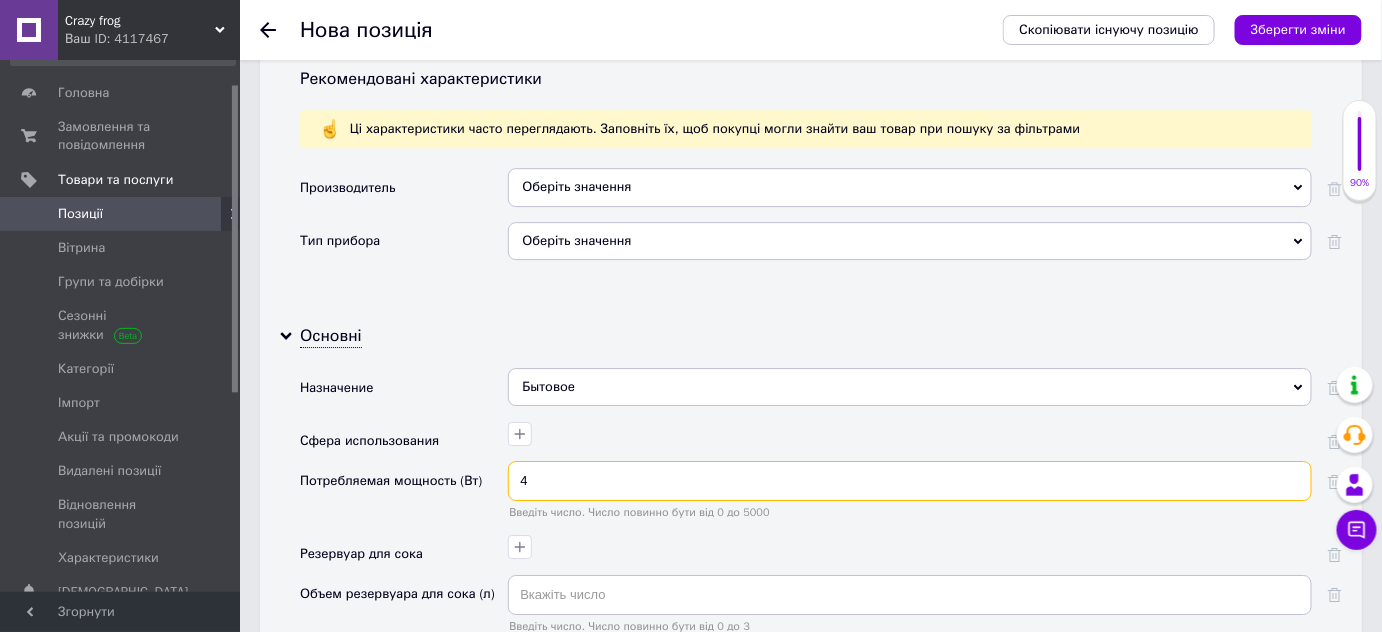 type 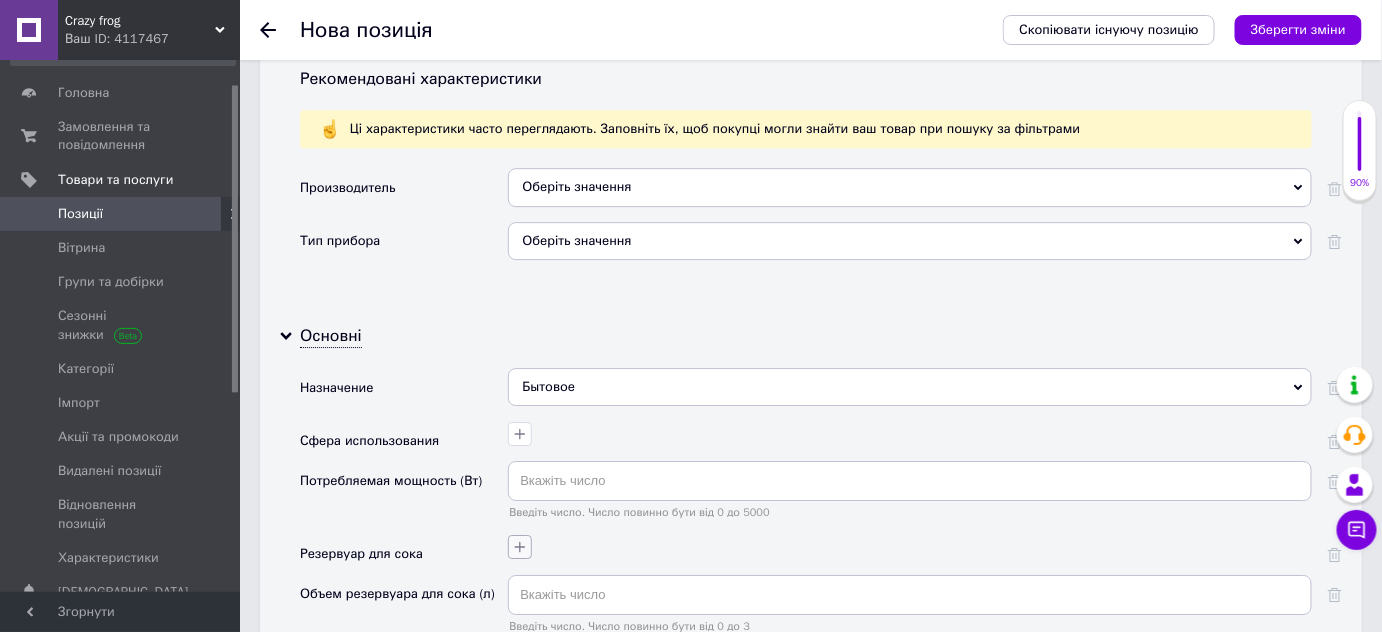 click 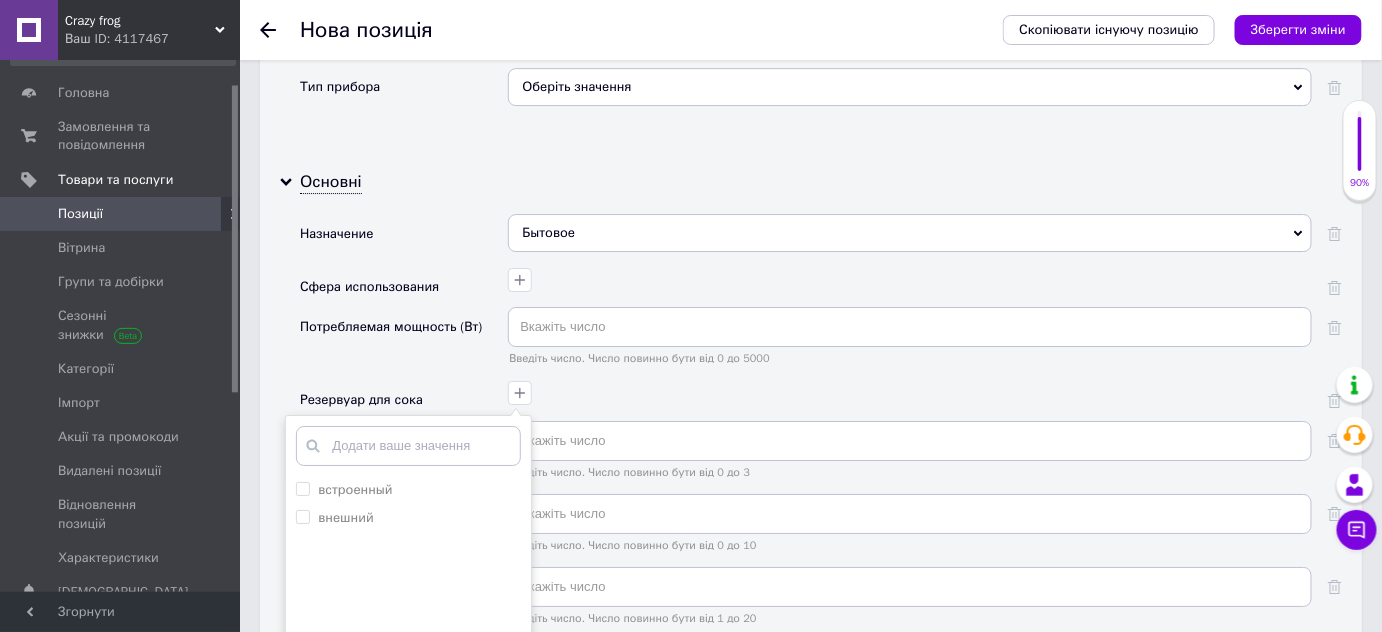 scroll, scrollTop: 2181, scrollLeft: 0, axis: vertical 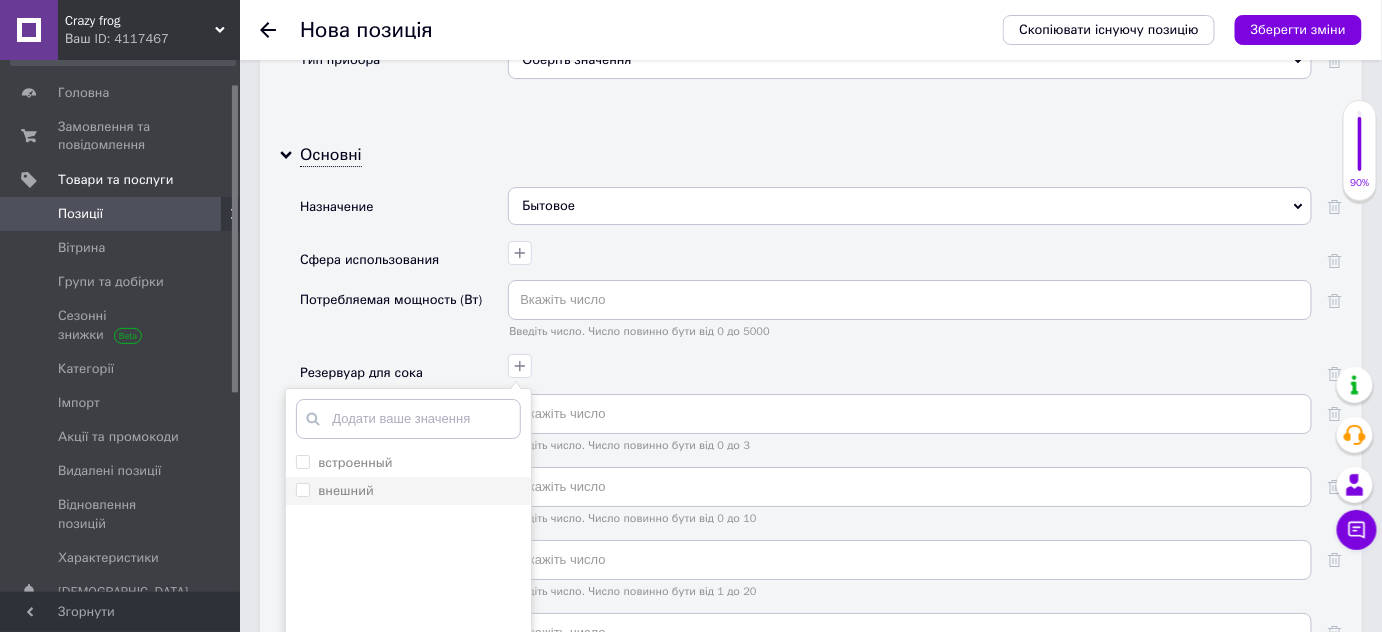 click on "внешний" at bounding box center [345, 490] 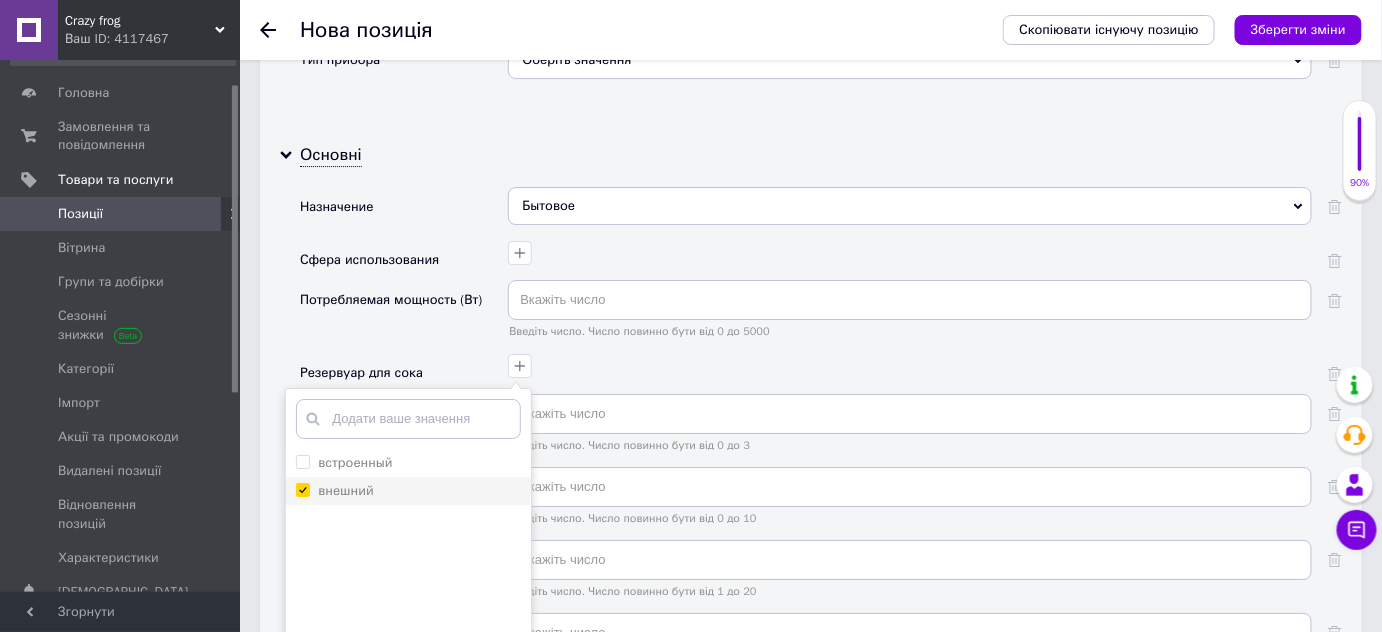 checkbox on "true" 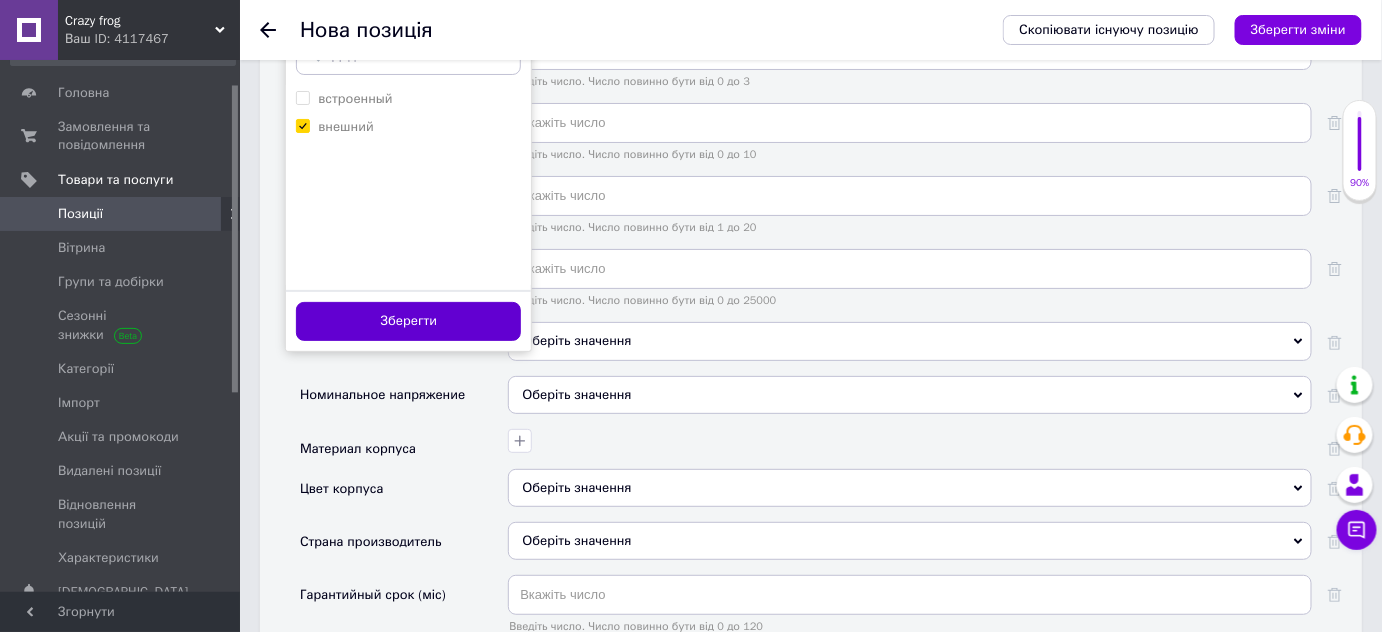 click on "Зберегти" at bounding box center [408, 321] 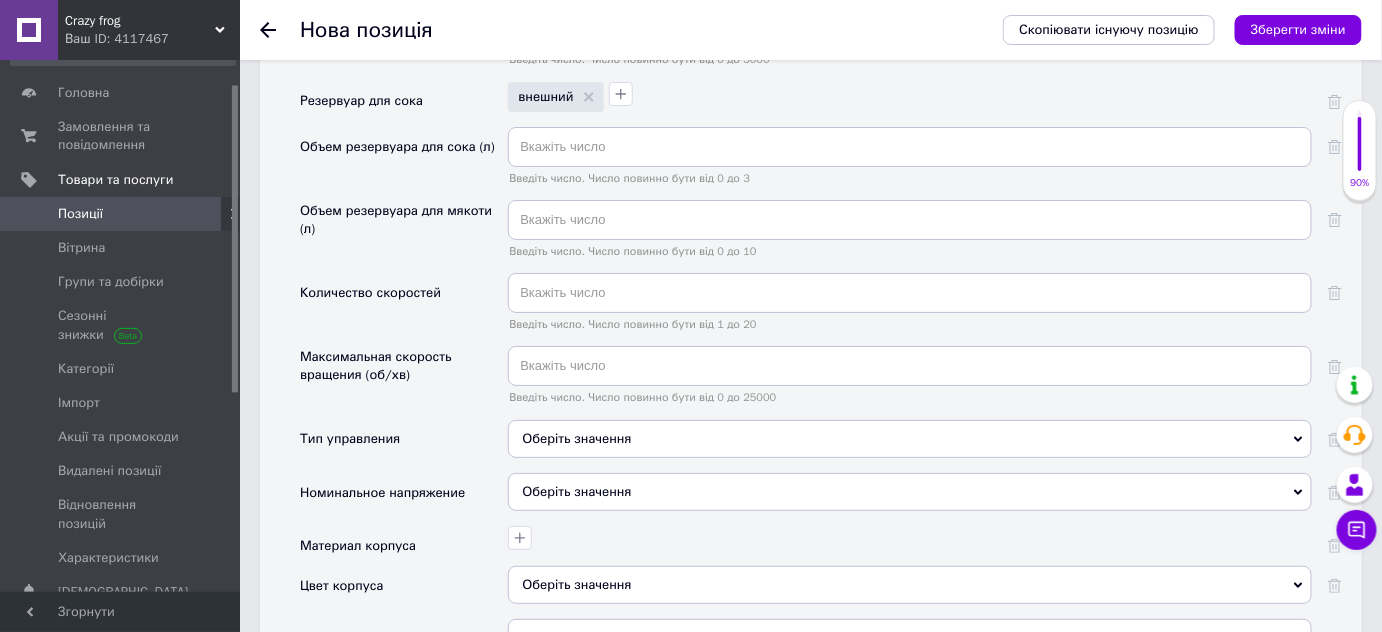 scroll, scrollTop: 2362, scrollLeft: 0, axis: vertical 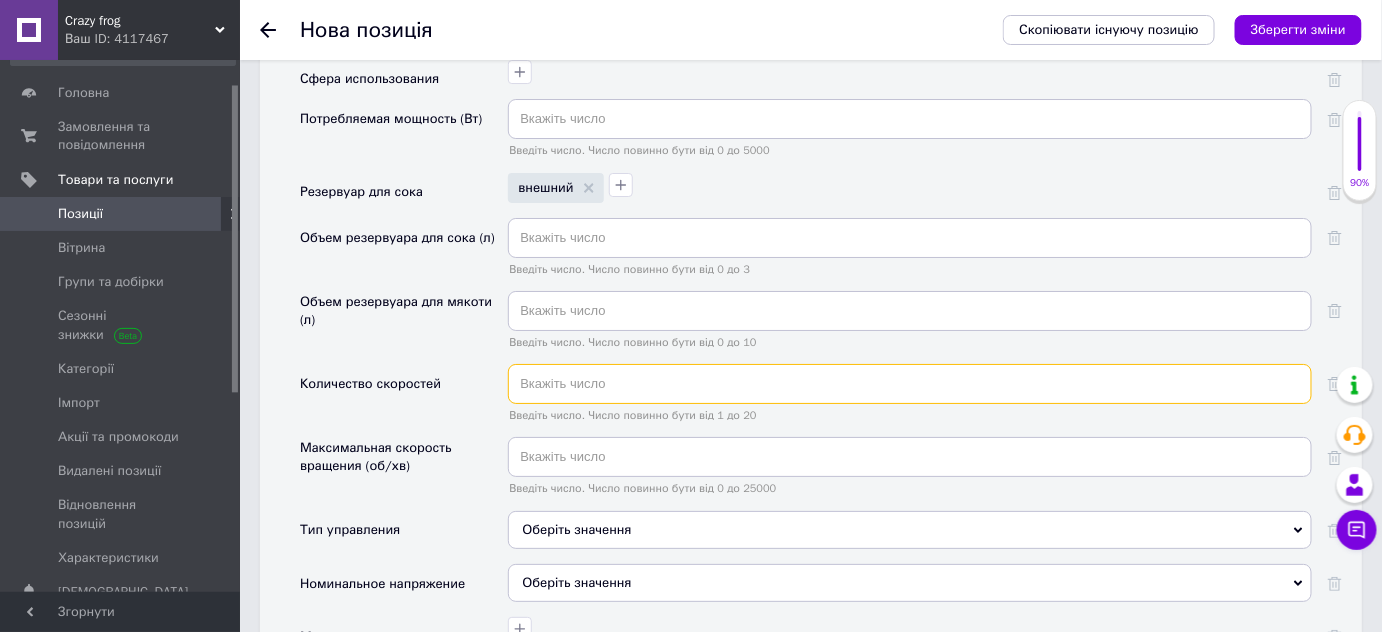 click at bounding box center (910, 384) 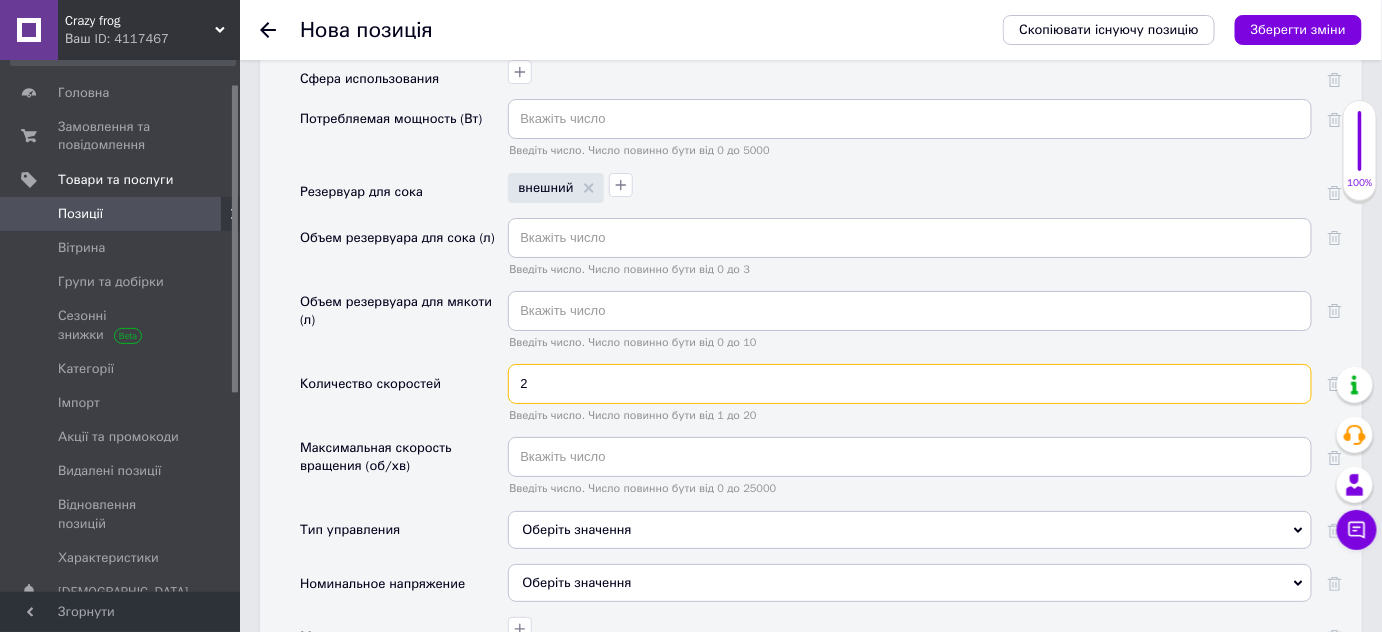 type on "2" 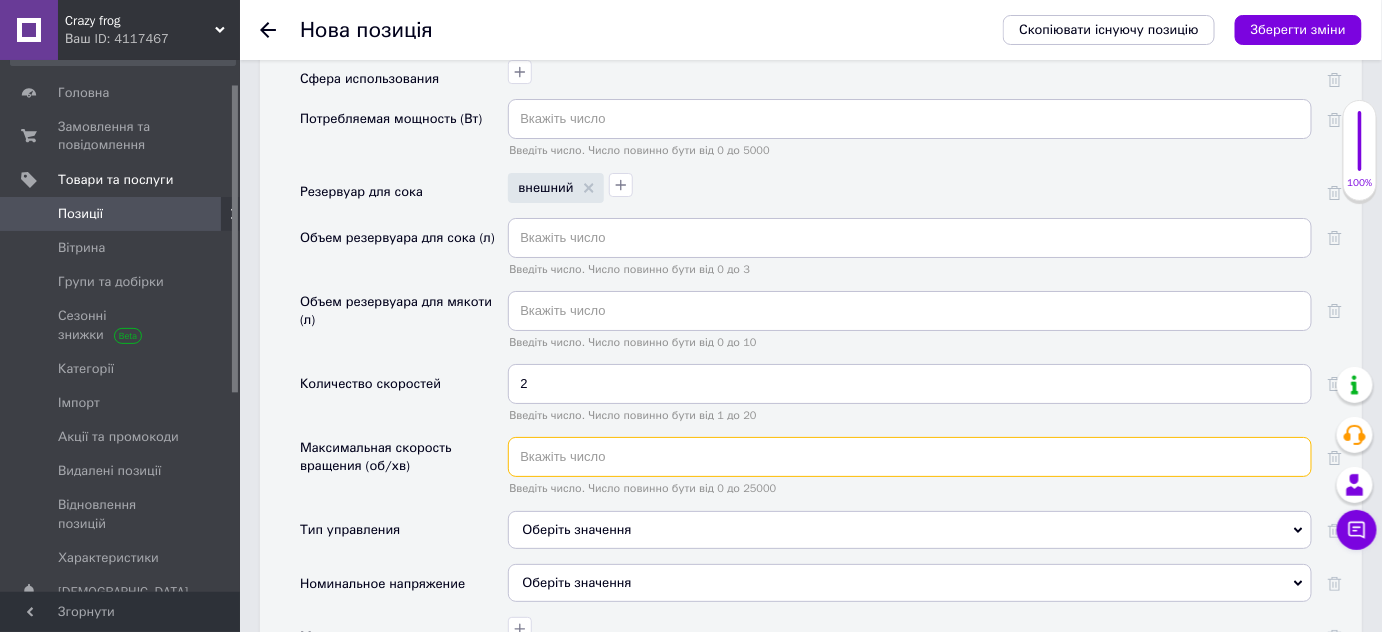 click at bounding box center (910, 457) 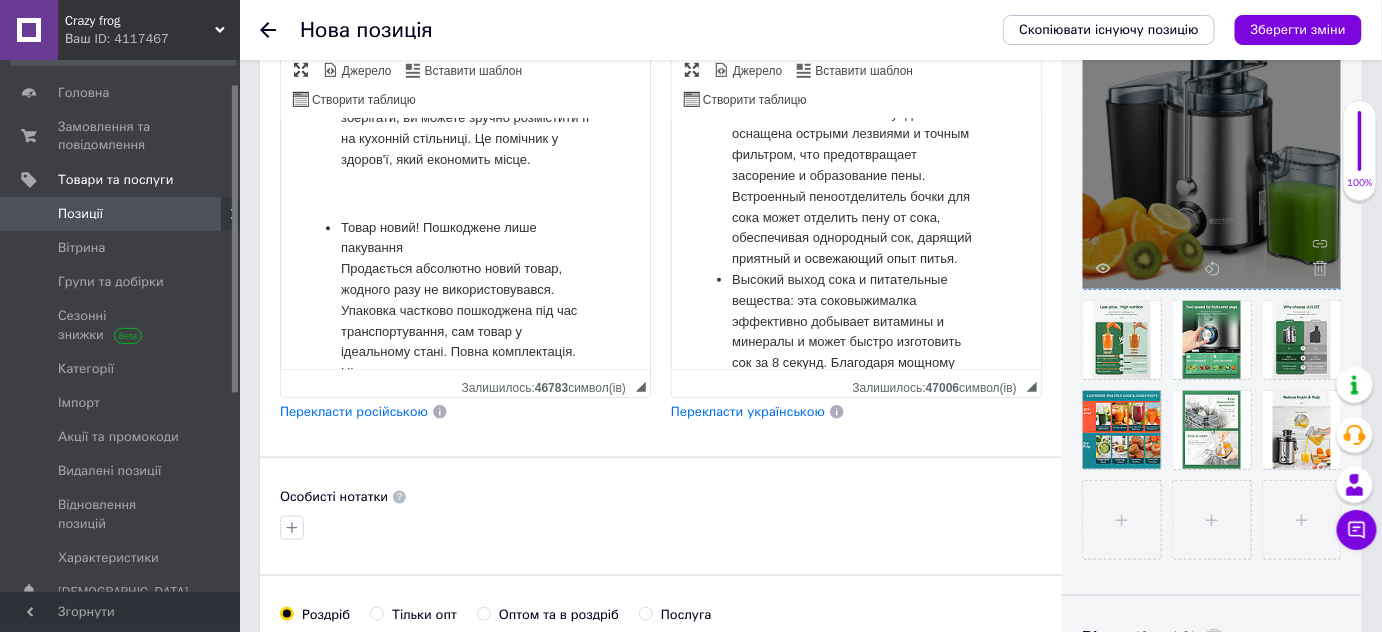 scroll, scrollTop: 453, scrollLeft: 0, axis: vertical 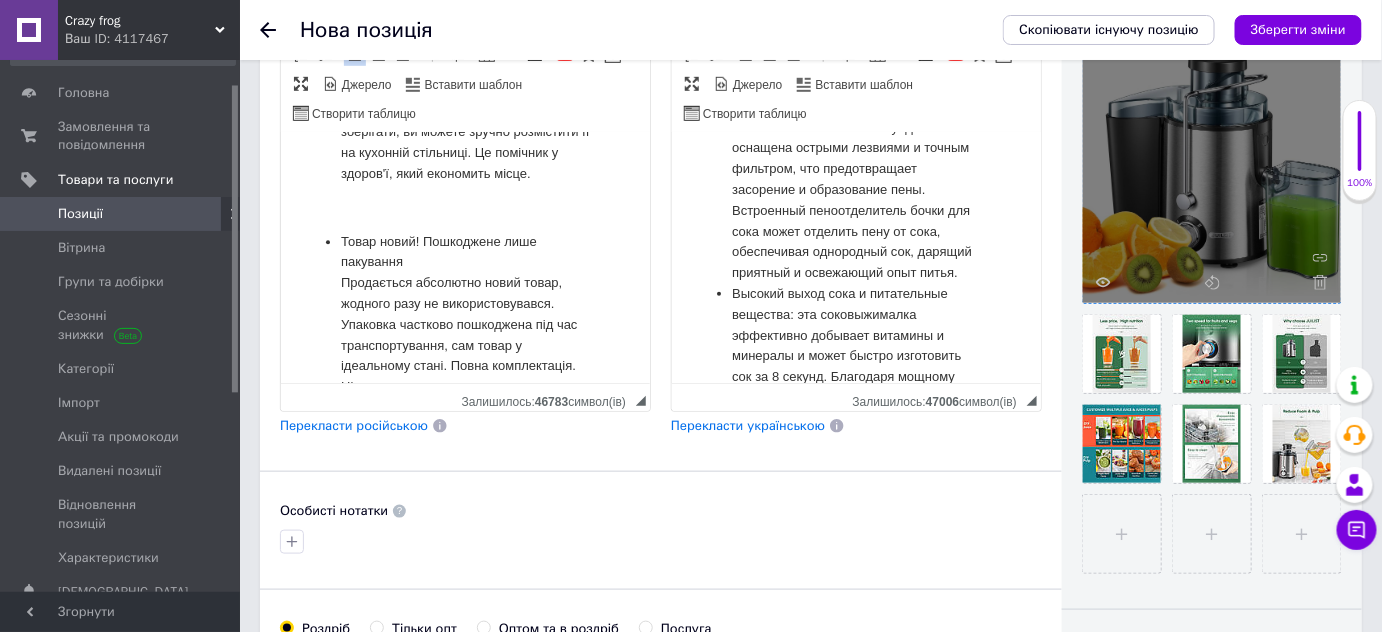 type on "400" 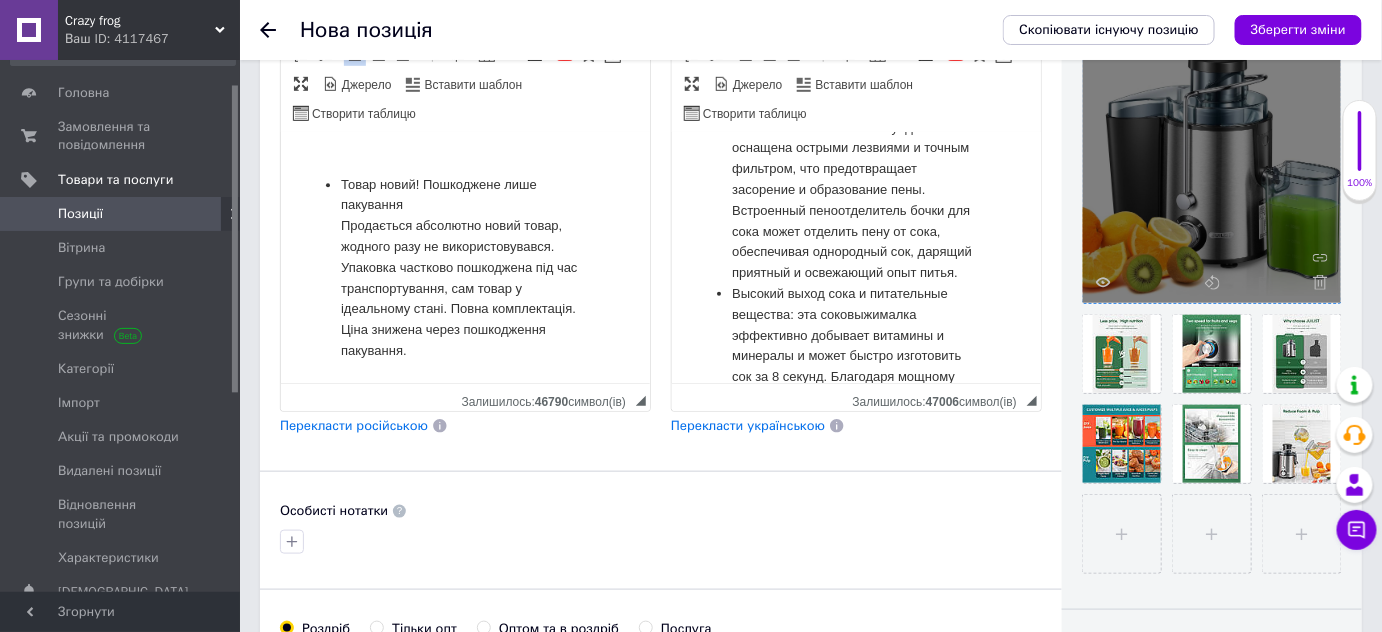 scroll, scrollTop: 1808, scrollLeft: 0, axis: vertical 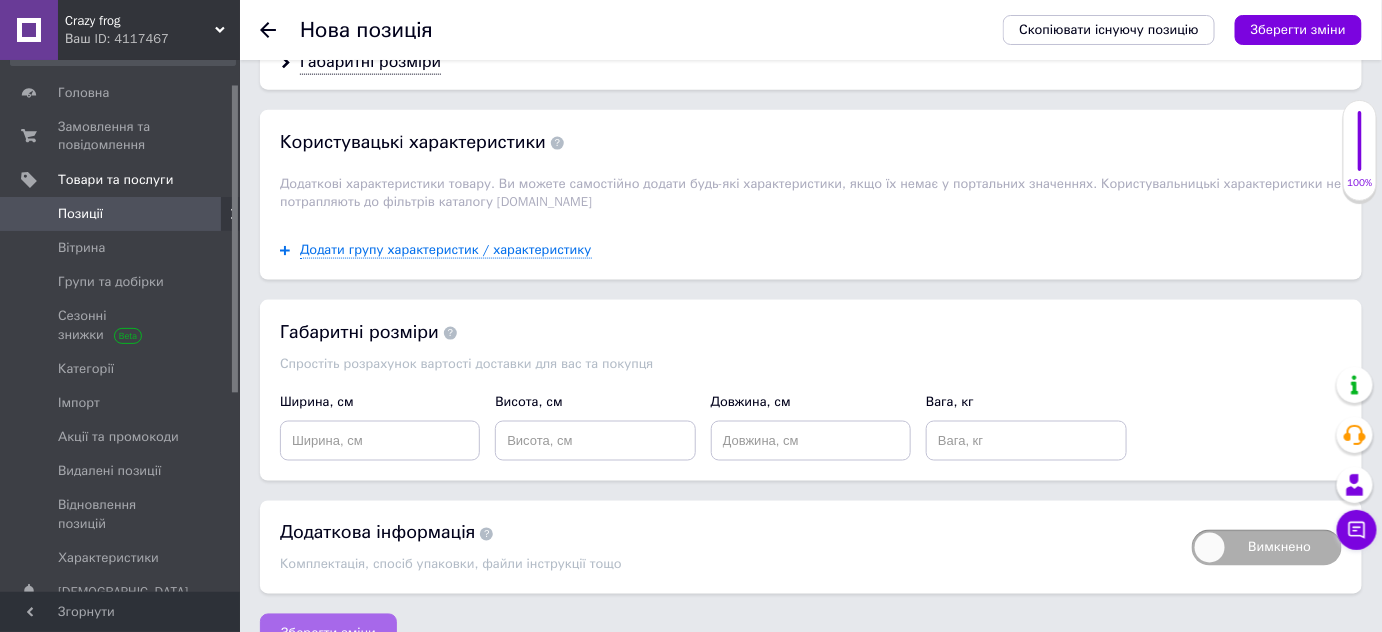 click on "Зберегти зміни" at bounding box center (328, 634) 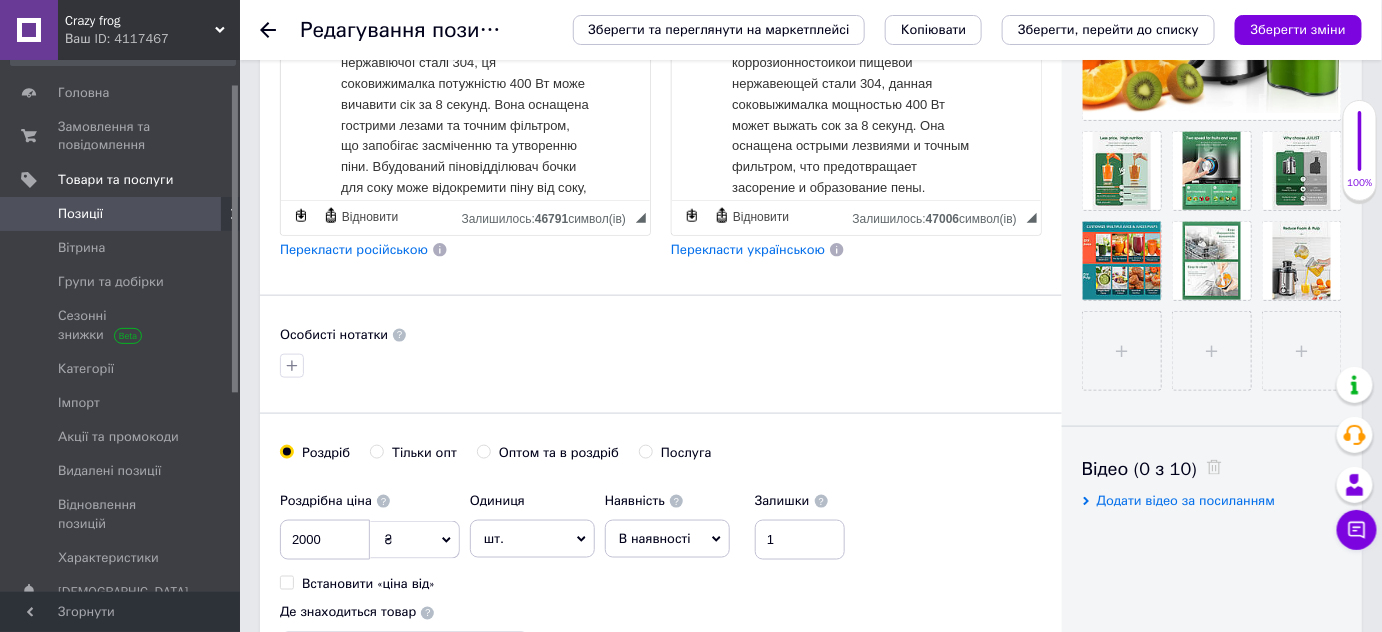 scroll, scrollTop: 272, scrollLeft: 0, axis: vertical 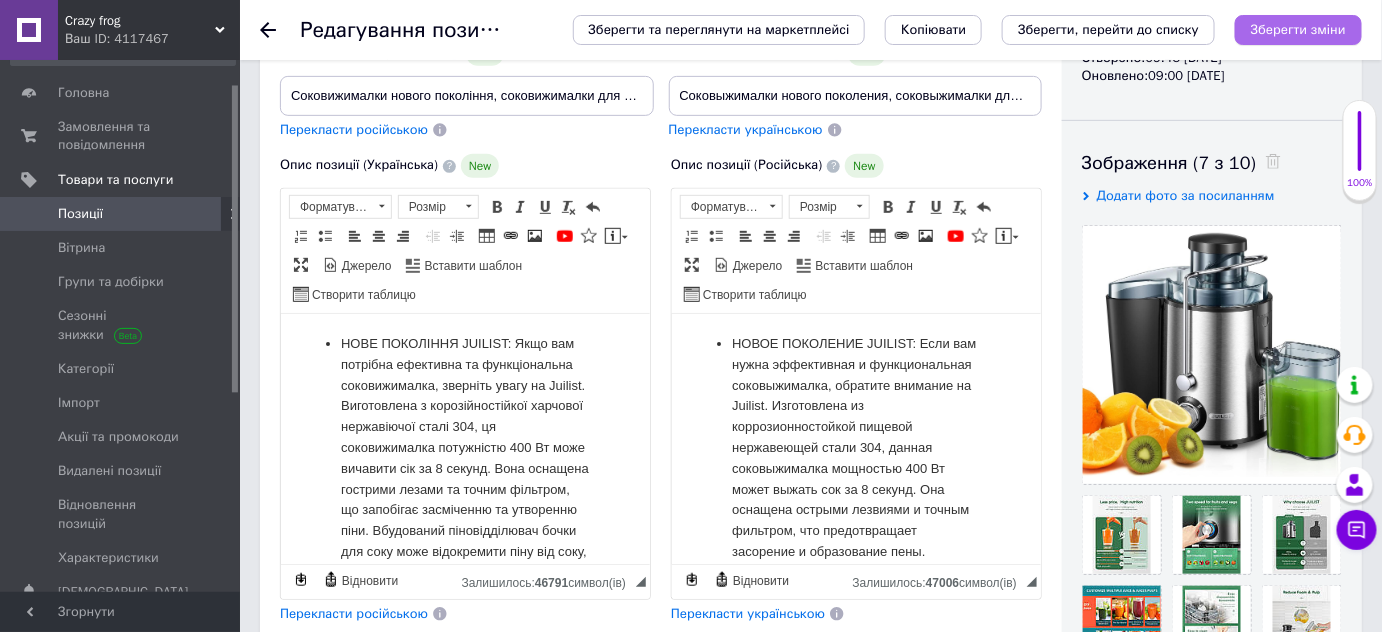 click on "Зберегти зміни" at bounding box center (1298, 29) 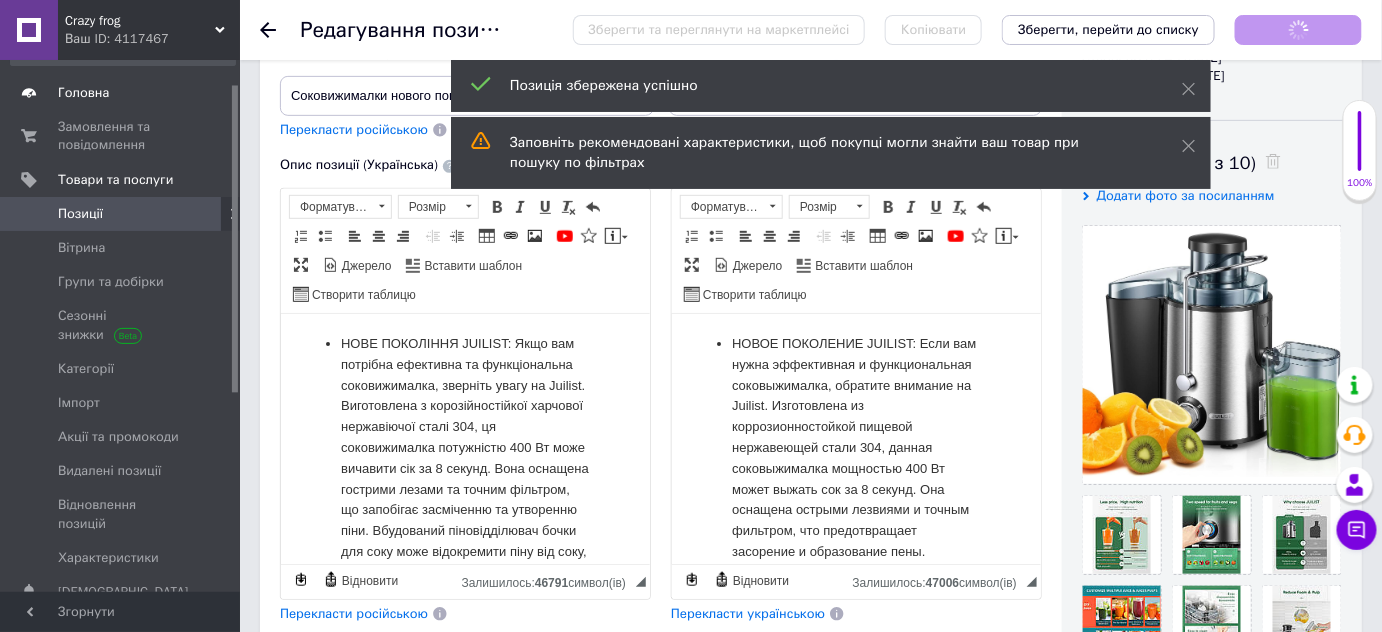 click on "Головна" at bounding box center (123, 93) 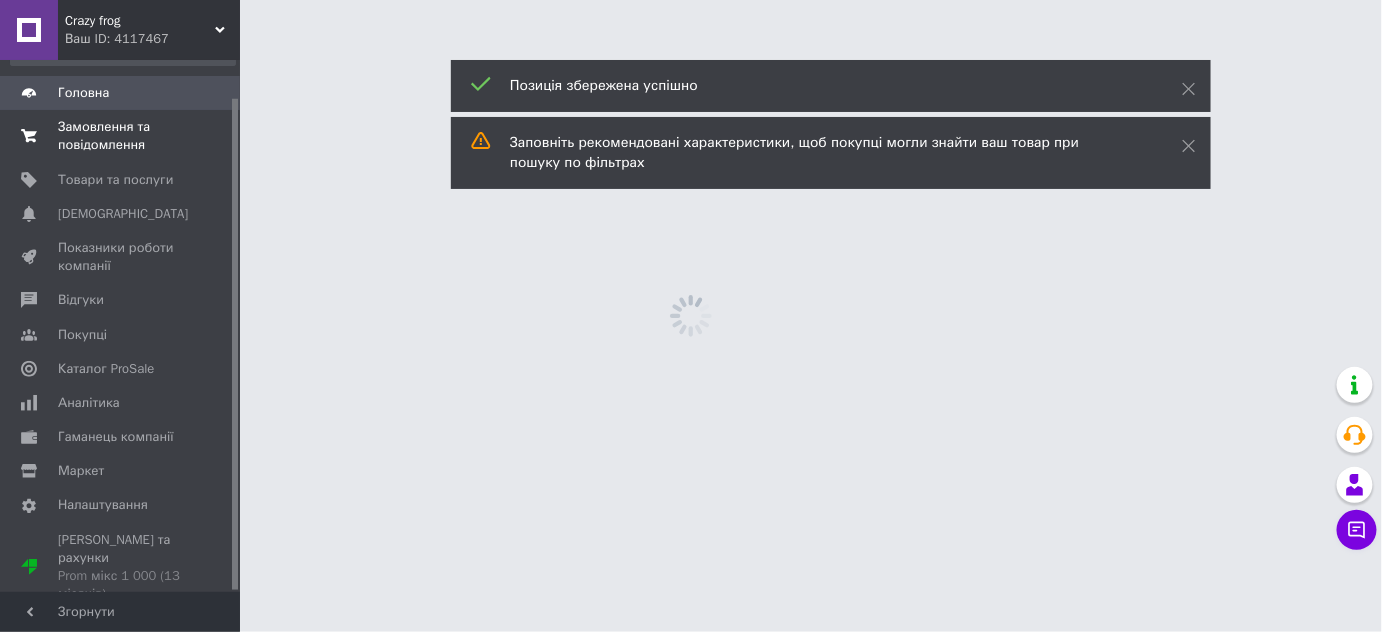 scroll, scrollTop: 0, scrollLeft: 0, axis: both 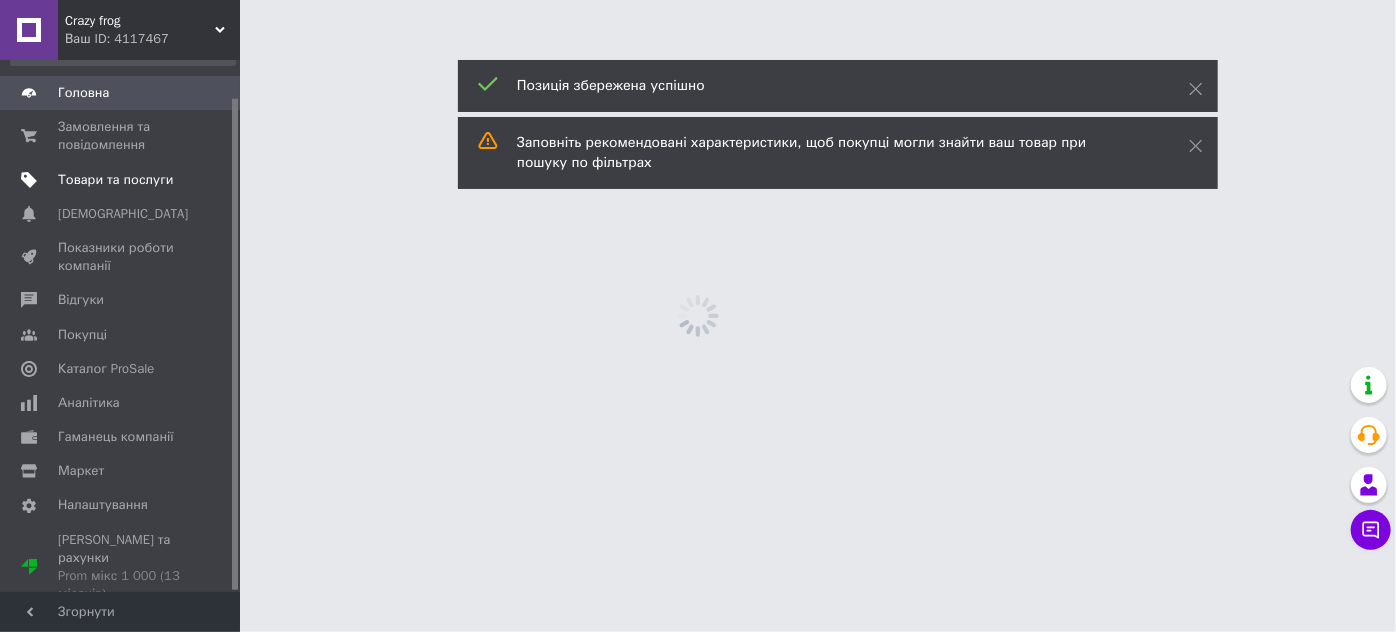 click on "Товари та послуги" at bounding box center [115, 180] 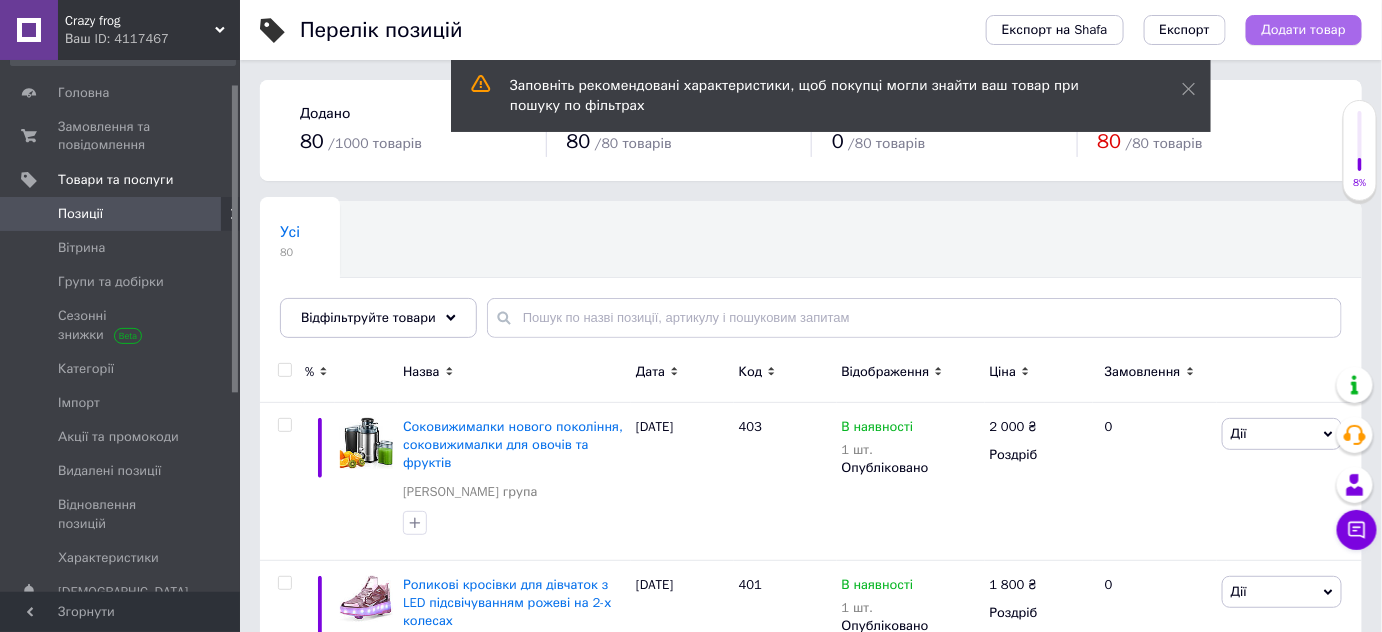 click on "Додати товар" at bounding box center [1304, 30] 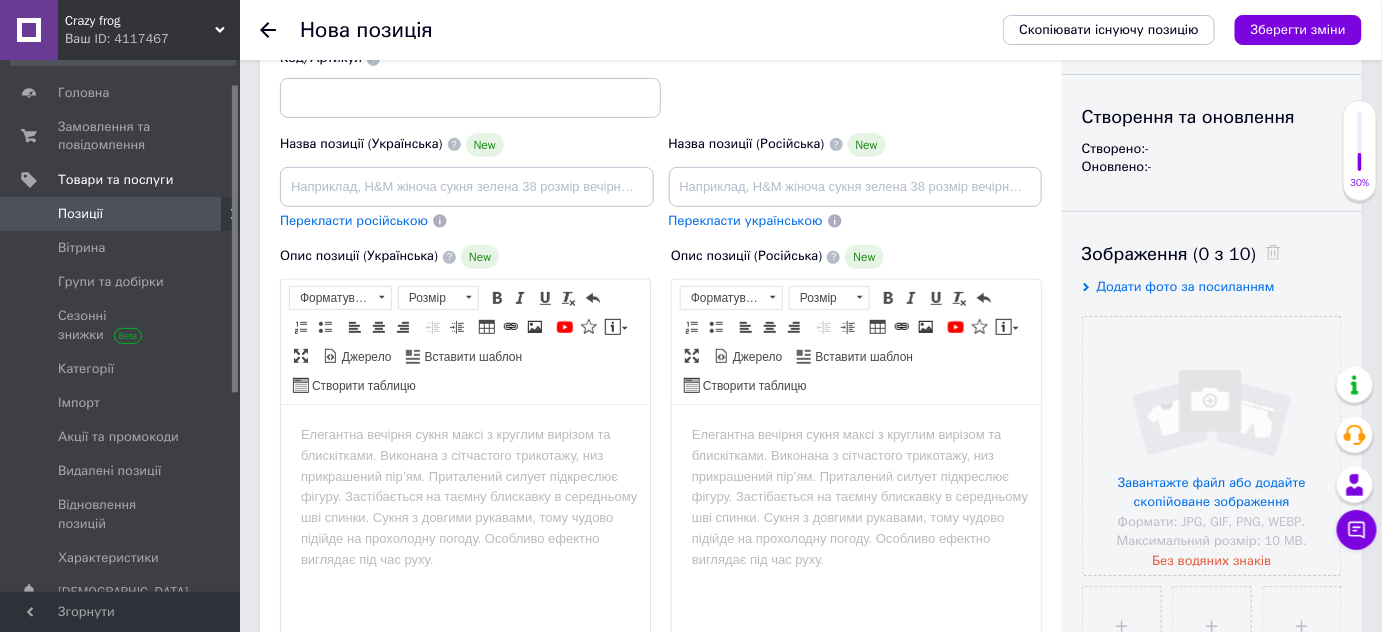 scroll, scrollTop: 363, scrollLeft: 0, axis: vertical 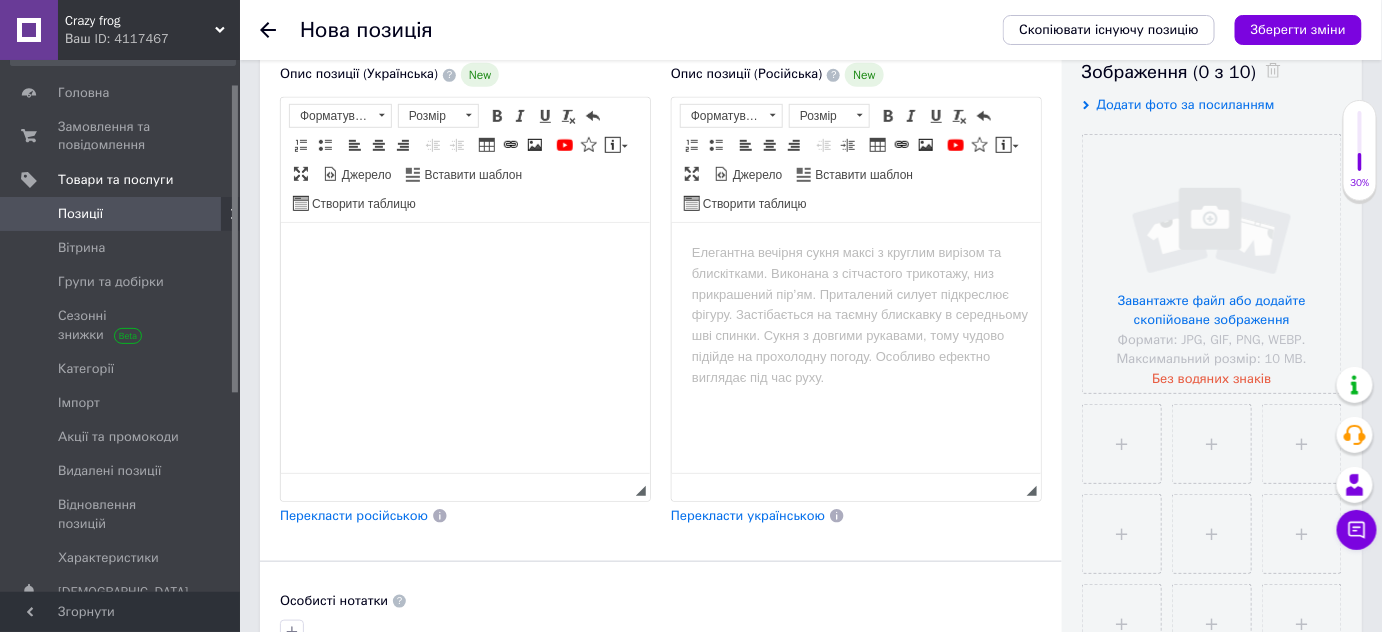 drag, startPoint x: 377, startPoint y: 335, endPoint x: 352, endPoint y: 322, distance: 28.178005 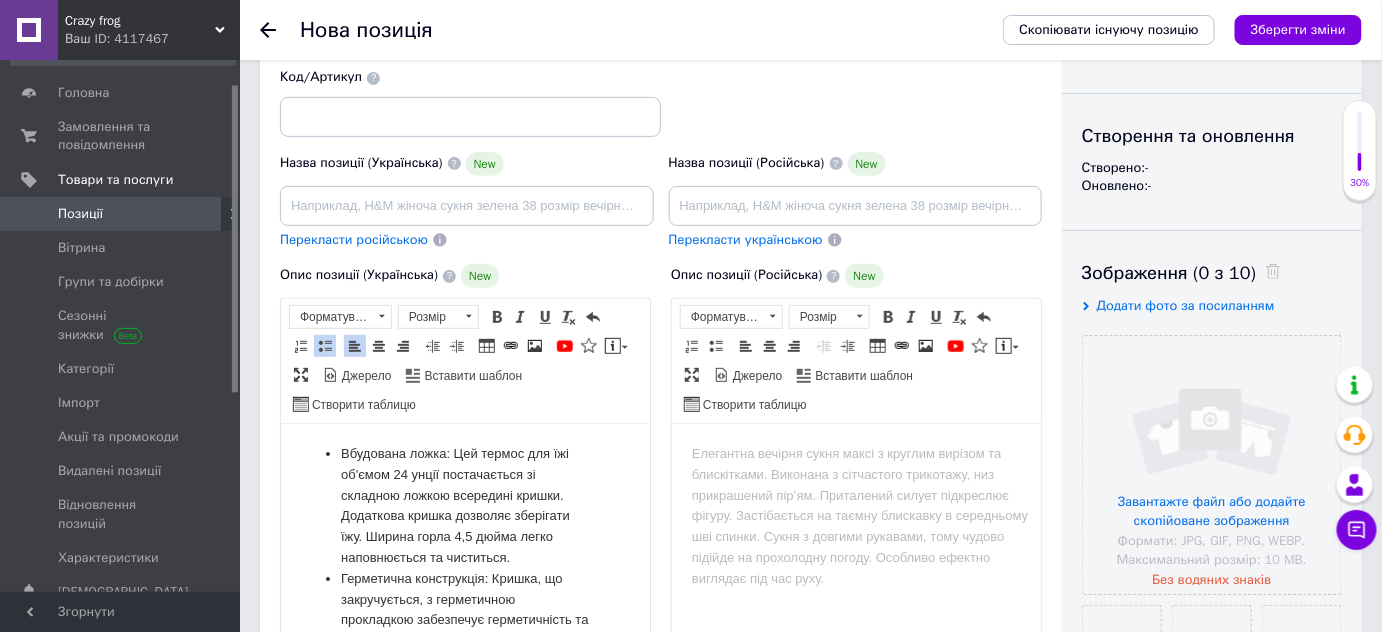 scroll, scrollTop: 181, scrollLeft: 0, axis: vertical 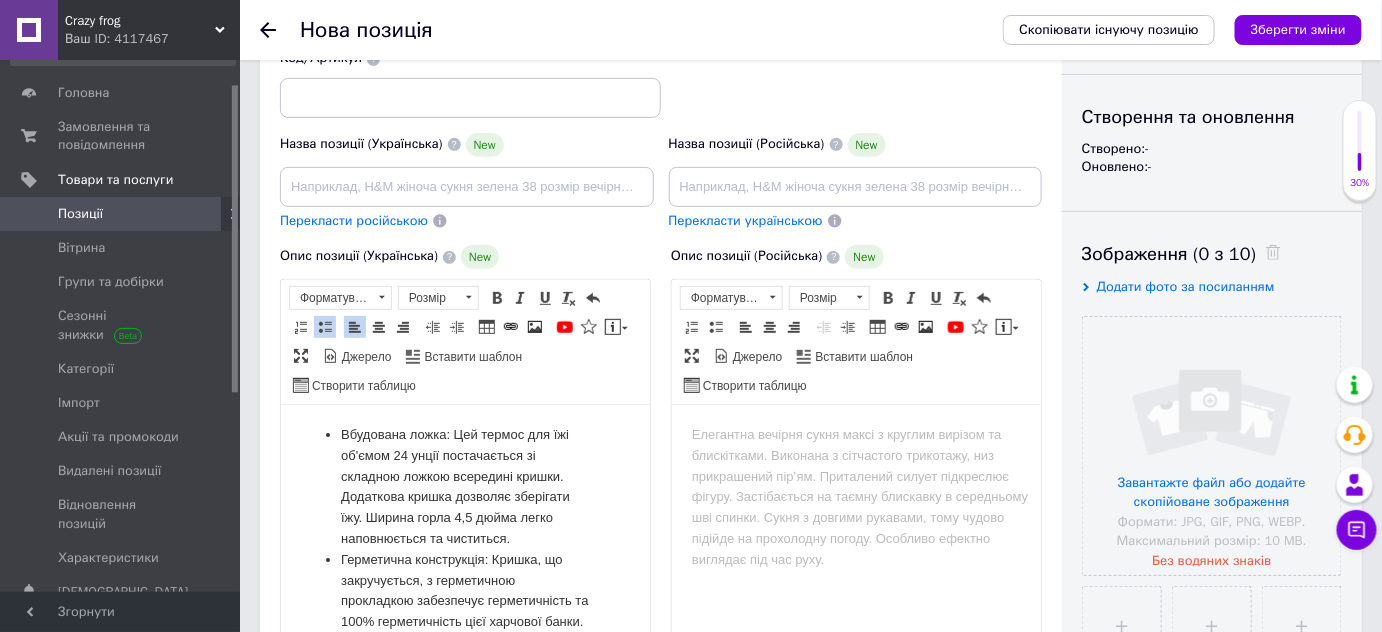 click on "Вбудована ложка: Цей термос для їжі об'ємом 24 унції постачається зі складною ложкою всередині кришки. Додаткова кришка дозволяє зберігати їжу. Ширина горла 4,5 дюйма легко наповнюється та чиститься." at bounding box center (454, 485) 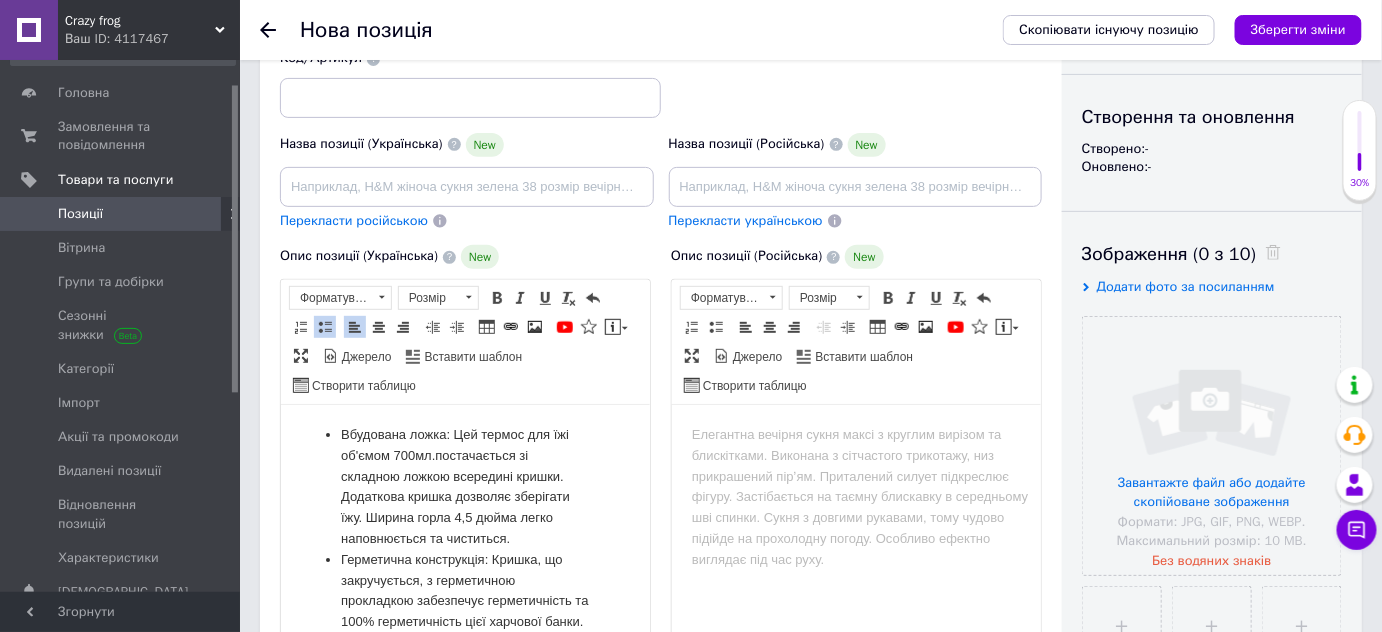 click on "Вбудована ложка: Цей термос для їжі об'ємом 700мл.  постачається зі складною ложкою всередині кришки. Додаткова кришка дозволяє зберігати їжу. Ширина горла 4,5 дюйма легко наповнюється та чиститься." at bounding box center (454, 485) 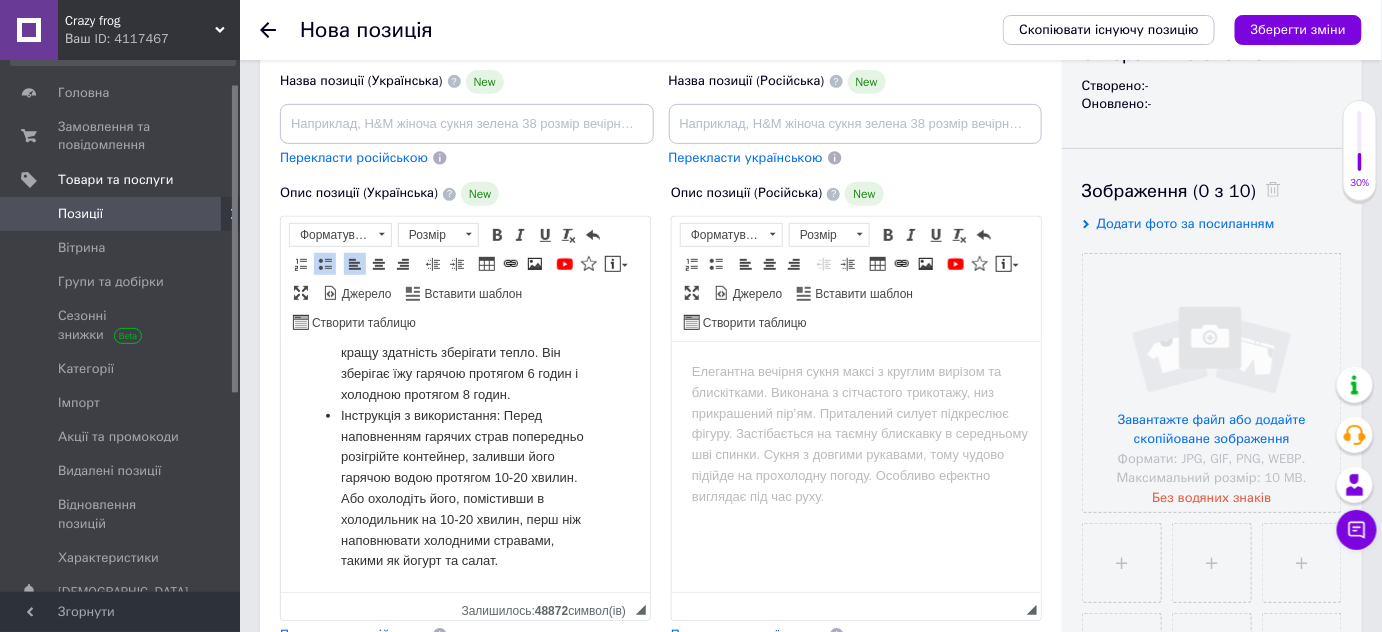 scroll, scrollTop: 272, scrollLeft: 0, axis: vertical 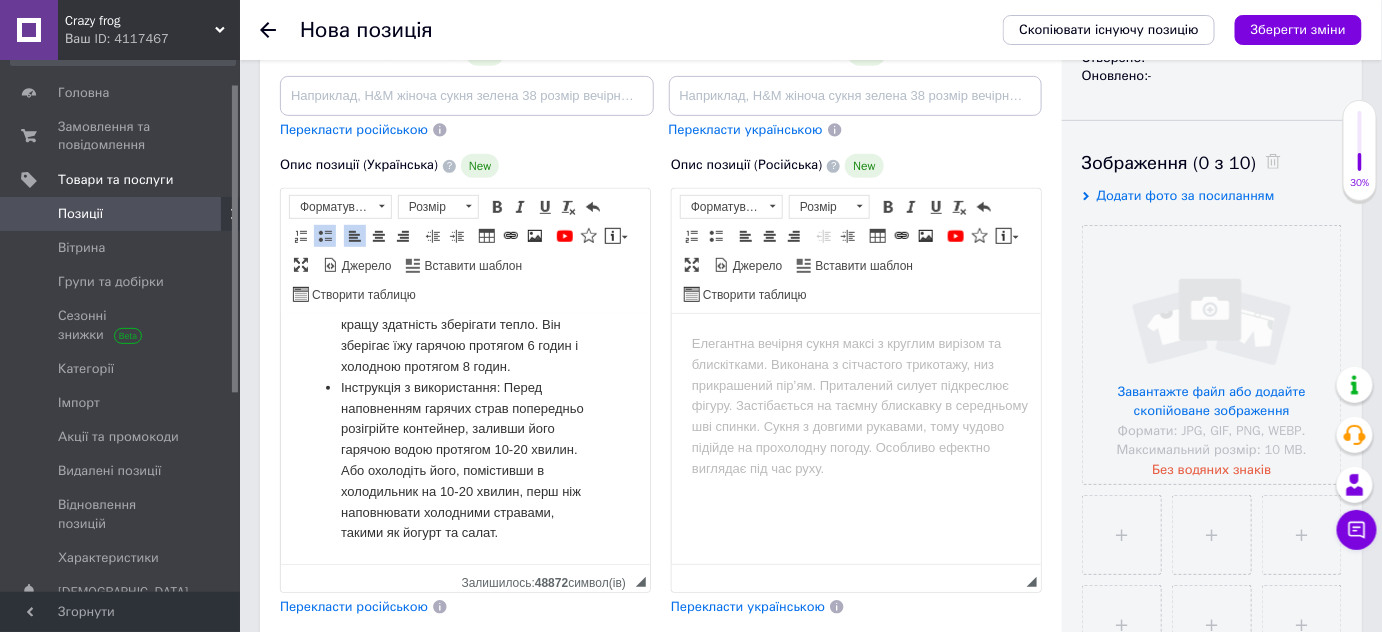 click on "Перекласти російською" at bounding box center (354, 606) 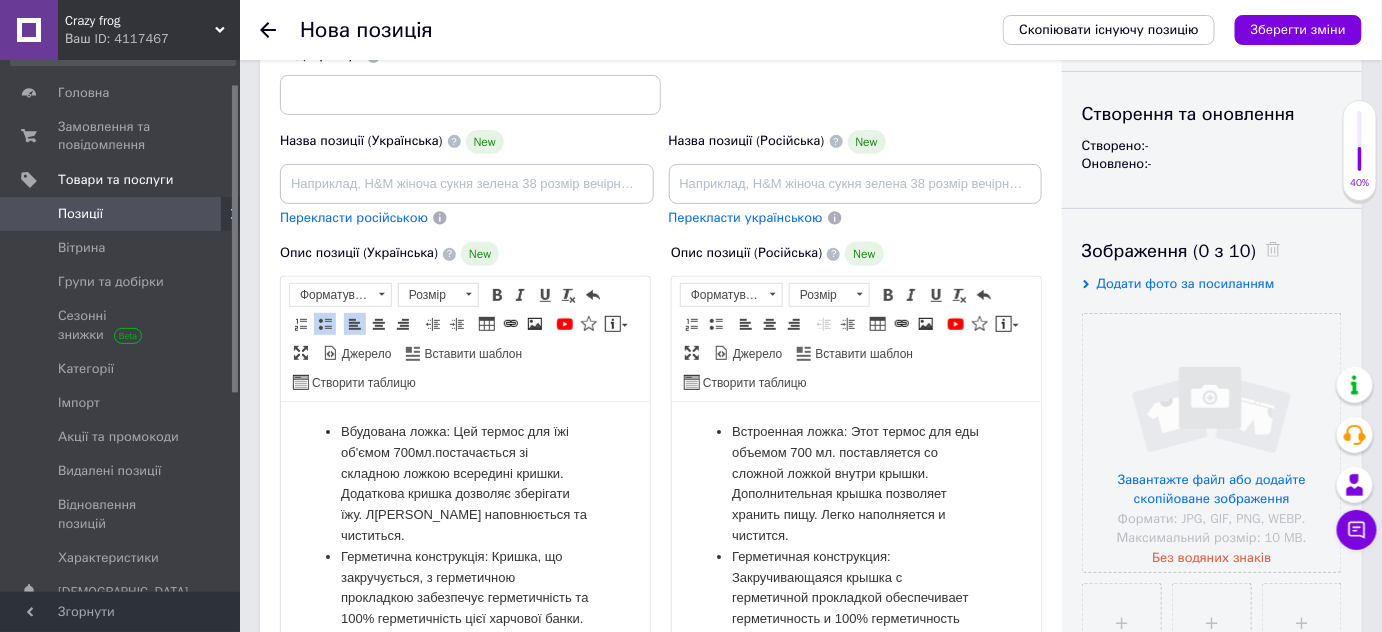scroll, scrollTop: 90, scrollLeft: 0, axis: vertical 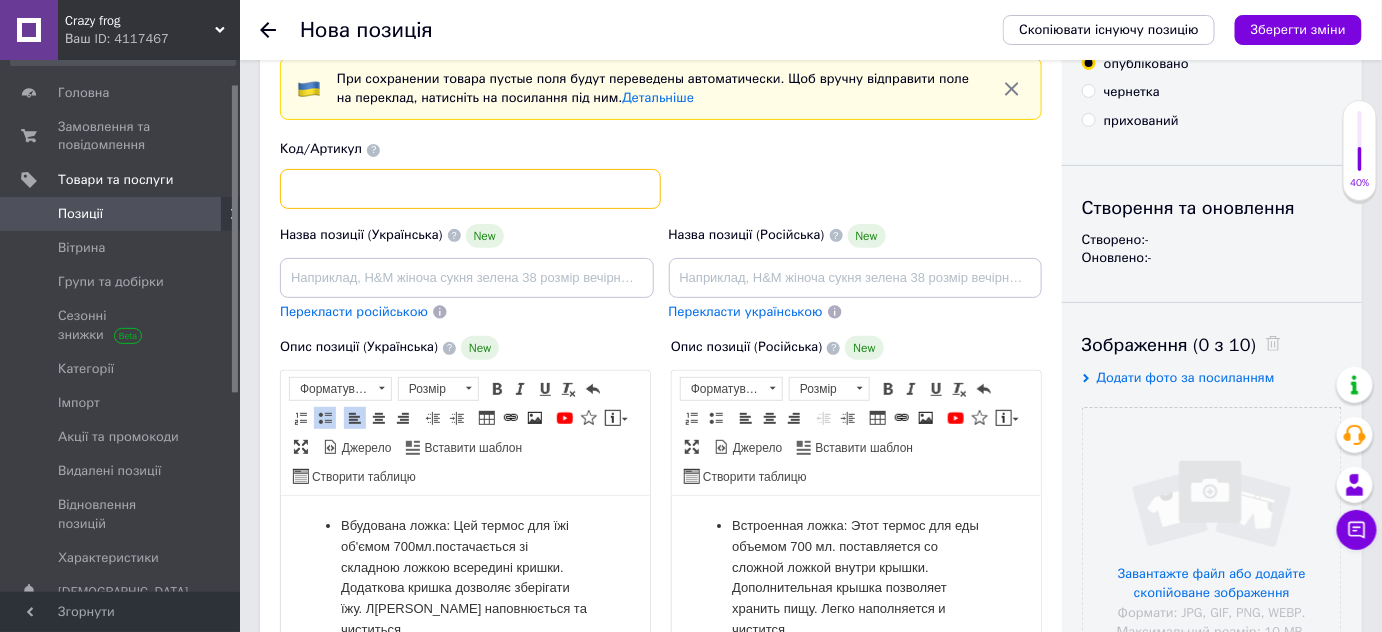 paste on "Термос для супу MAXSO для" 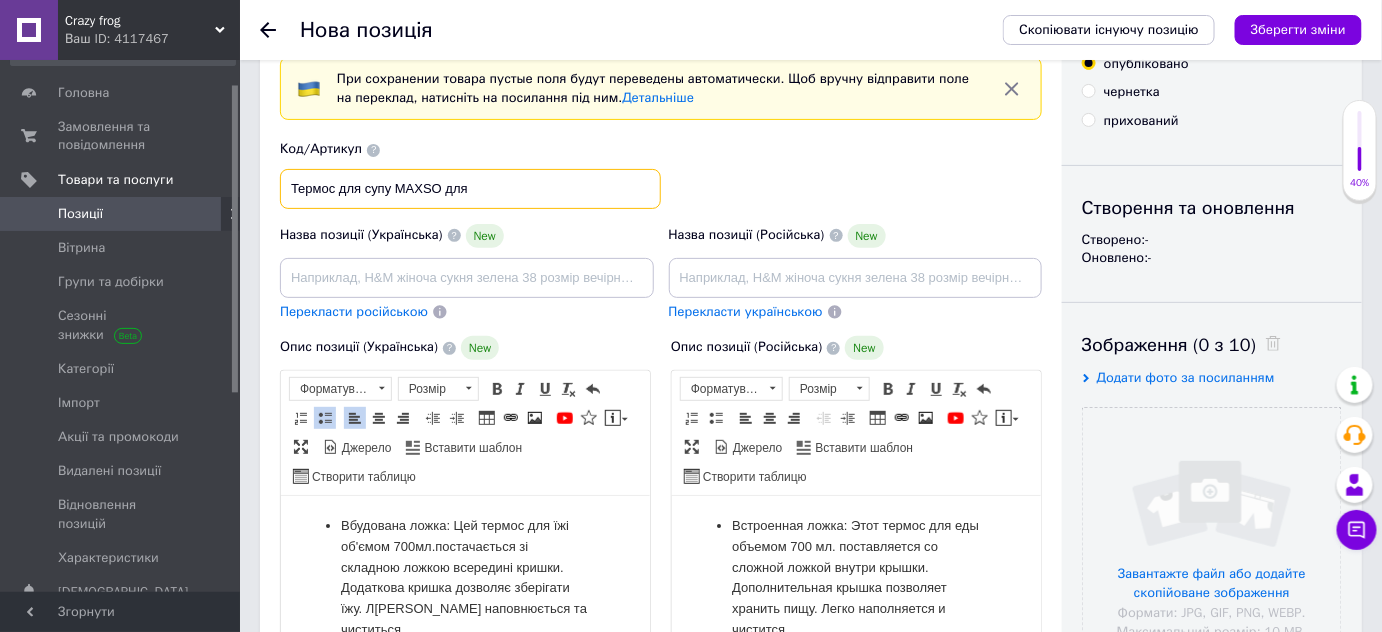 click on "Термос для супу MAXSO для" at bounding box center [470, 189] 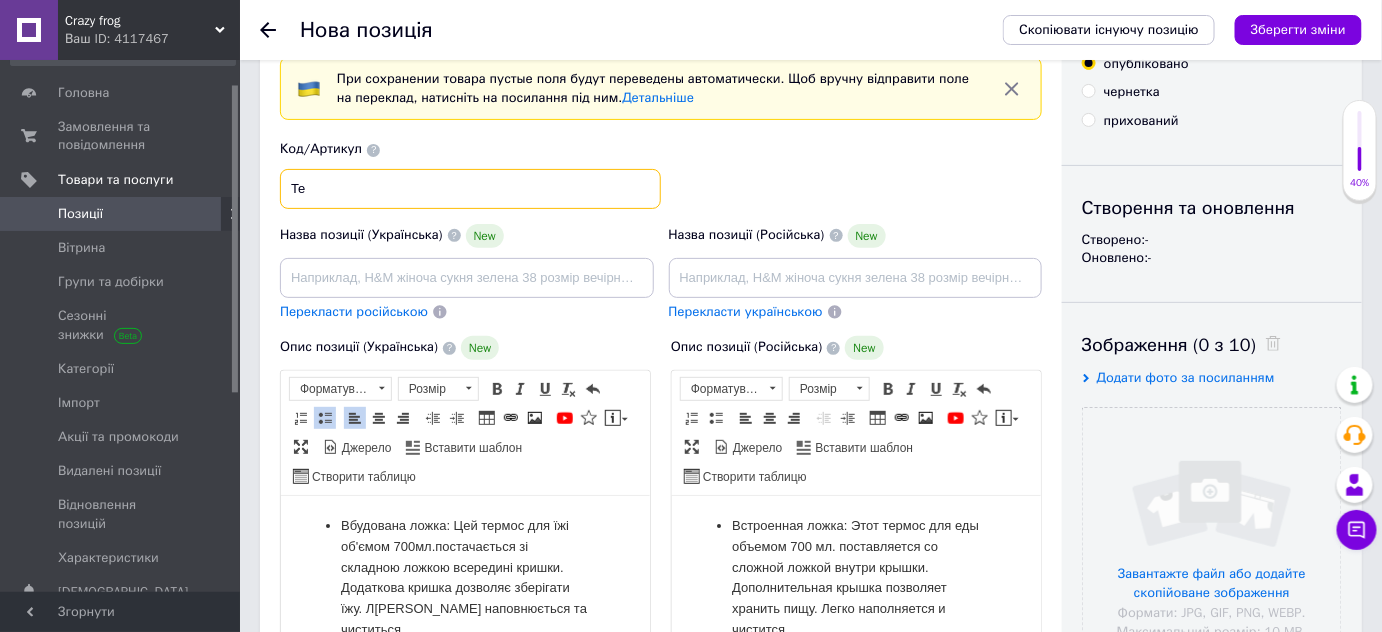 type on "Т" 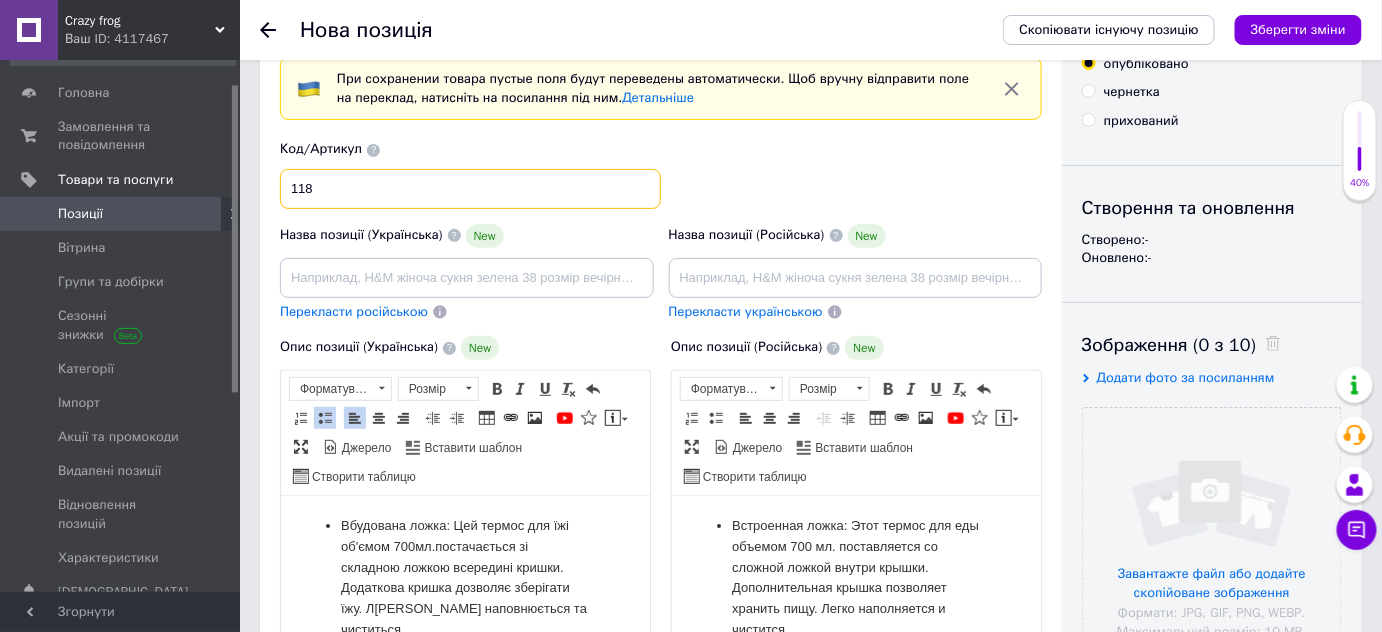 type on "118" 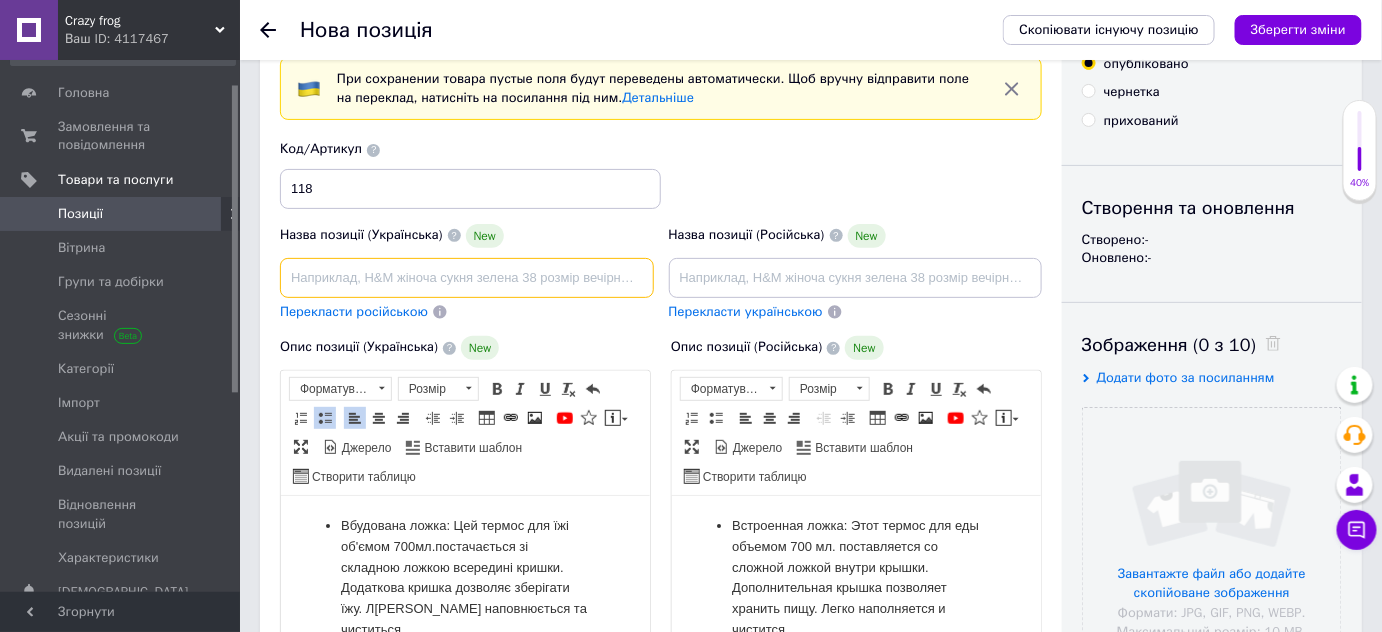 click at bounding box center [467, 278] 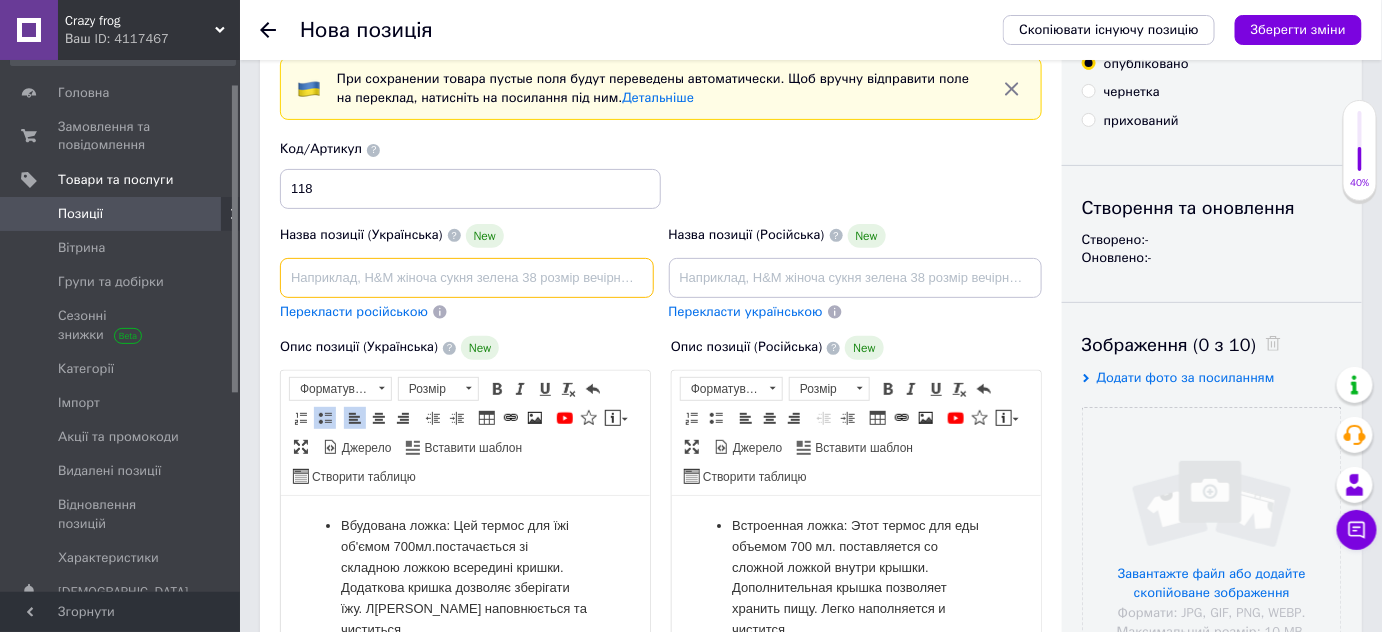 paste on "Термос для супу MAXSO для гарячої їжі, вакуумний ізольований обідній контейнер об'ємом 24 унції зі складною ложкою та термосумкою," 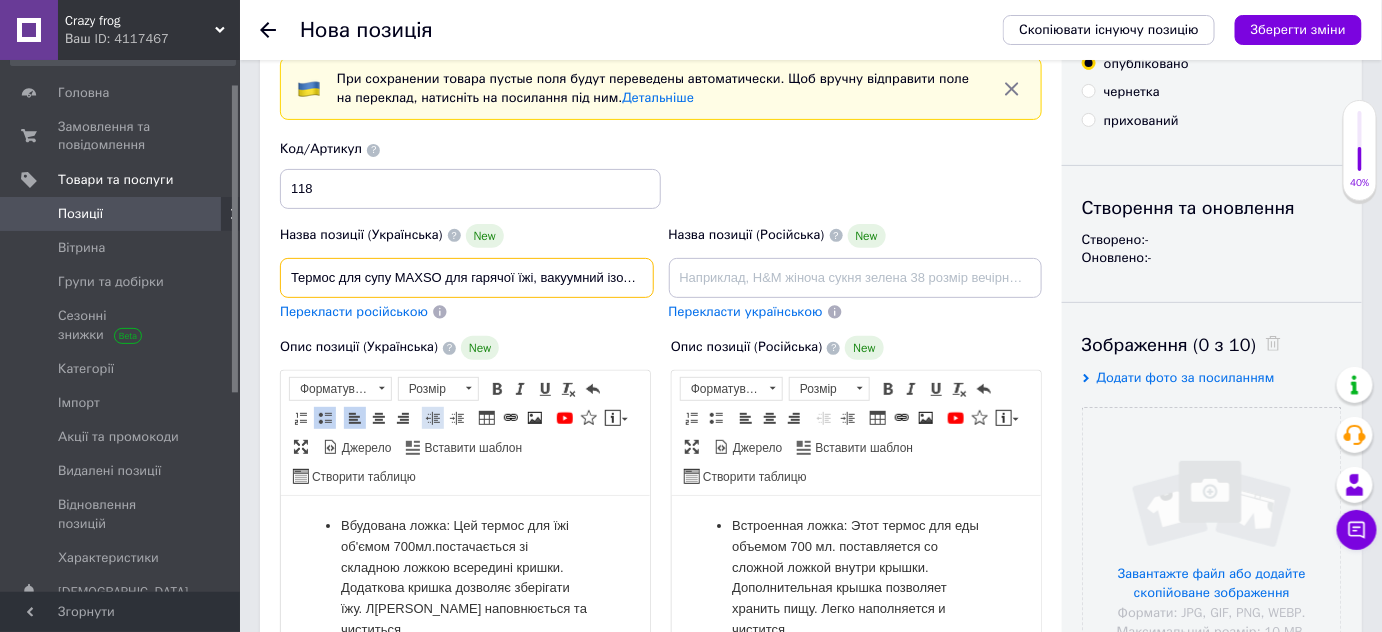 scroll, scrollTop: 0, scrollLeft: 482, axis: horizontal 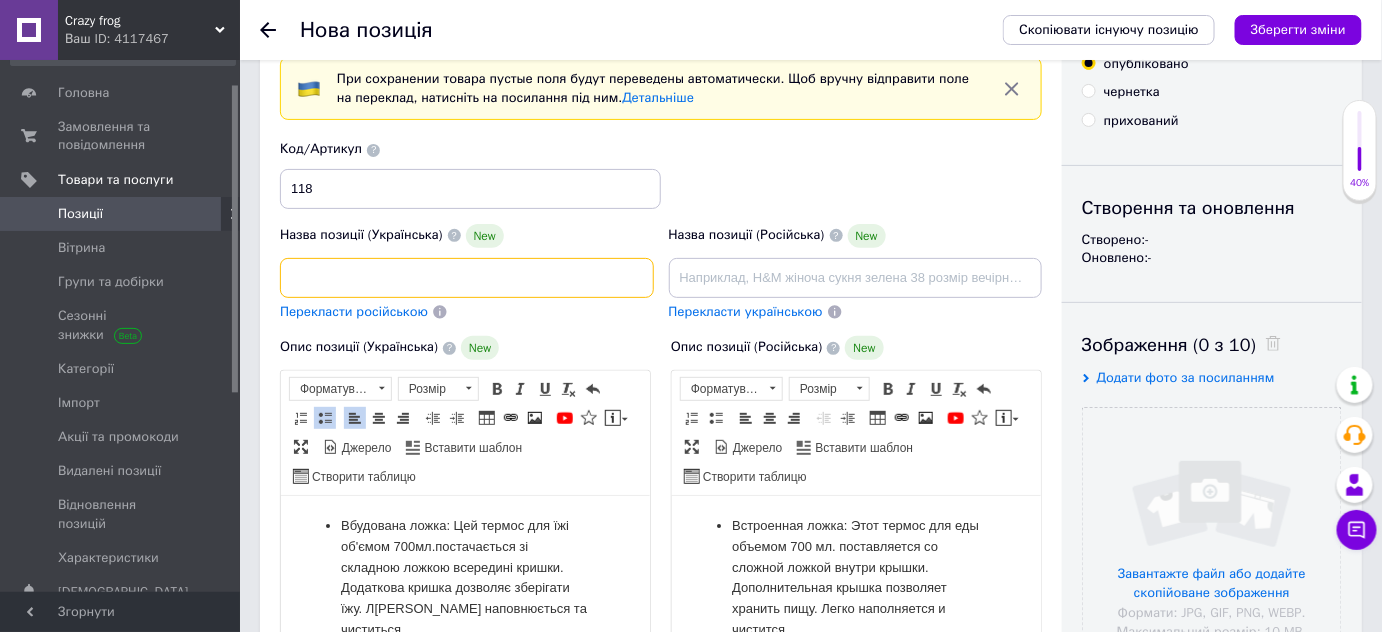 click on "Термос для супу MAXSO для гарячої їжі, вакуумний ізольований обідній контейнер об'ємом 24 унції зі складною ложкою та термосумкою," at bounding box center (467, 278) 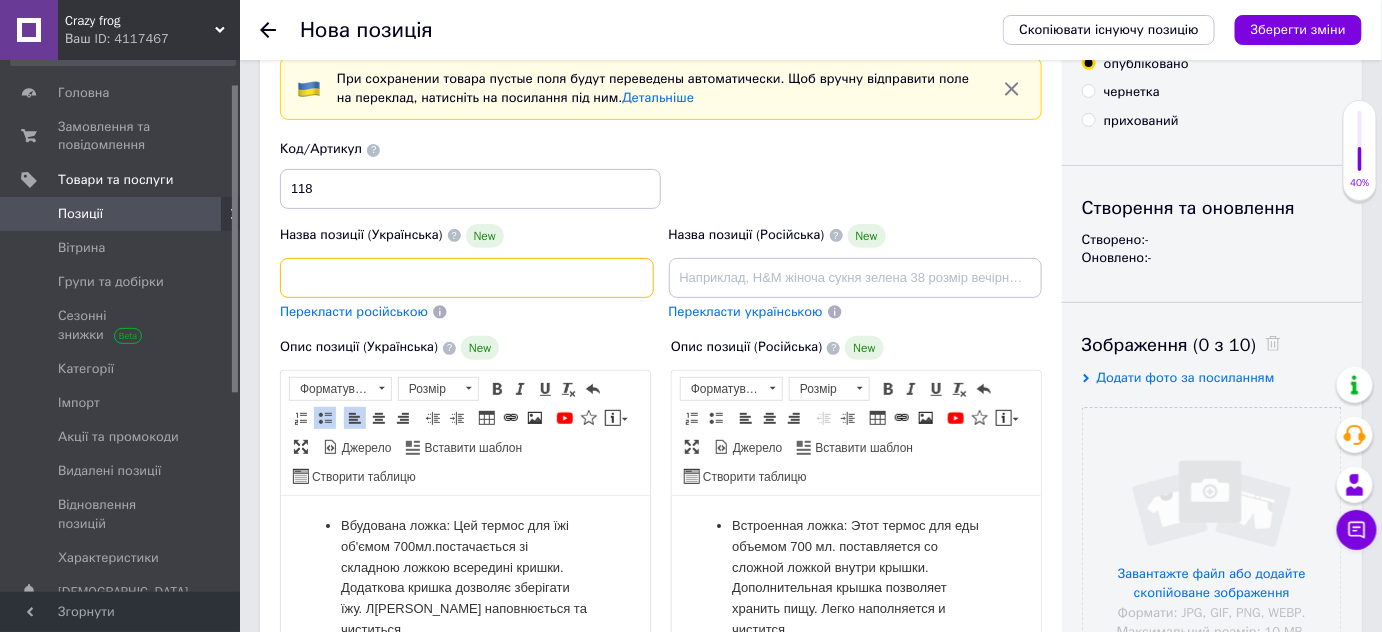 scroll, scrollTop: 0, scrollLeft: 436, axis: horizontal 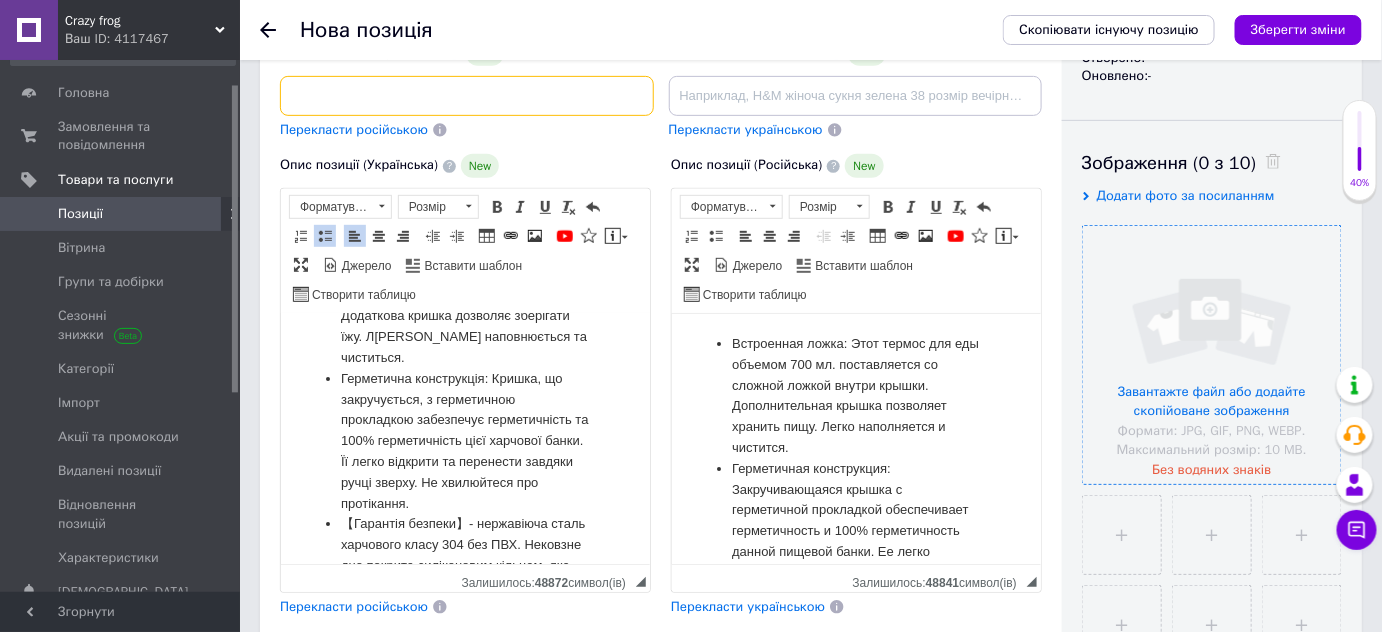 type on "Термос для супу MAXSO для гарячої їжі, вакуумний ізольований обідній контейнер об'ємом 700мл зі складною ложкою та термосумкою," 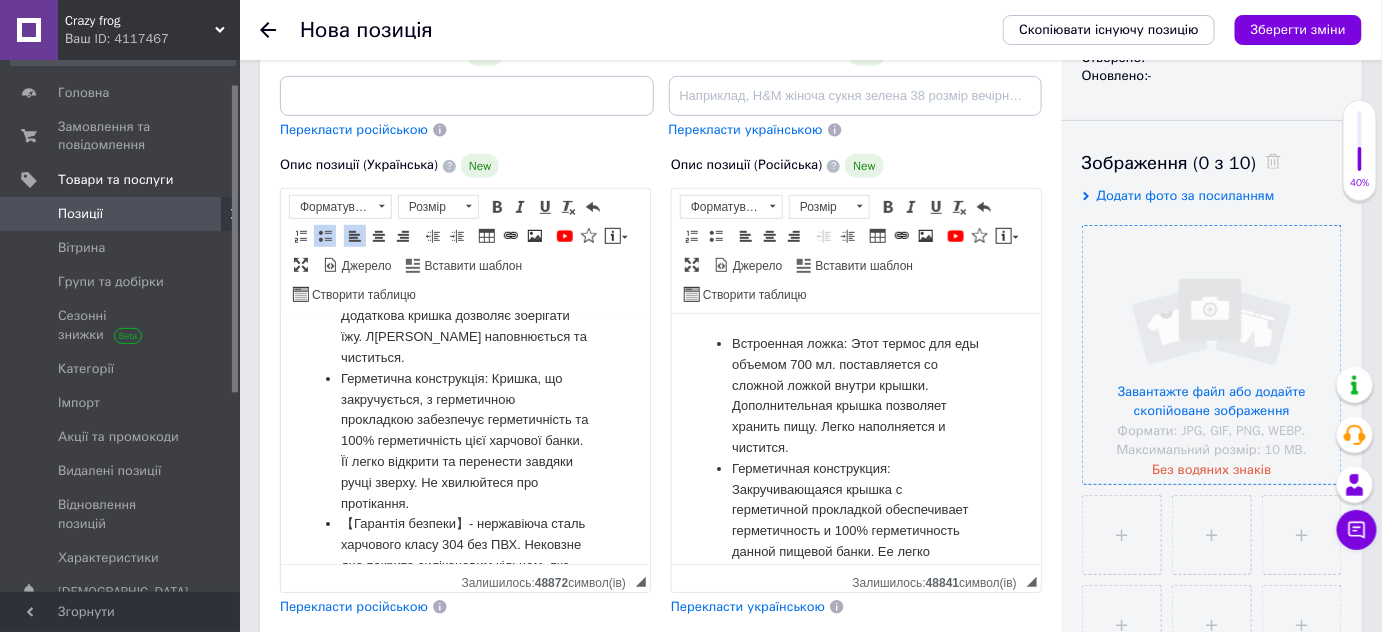click at bounding box center [1212, 355] 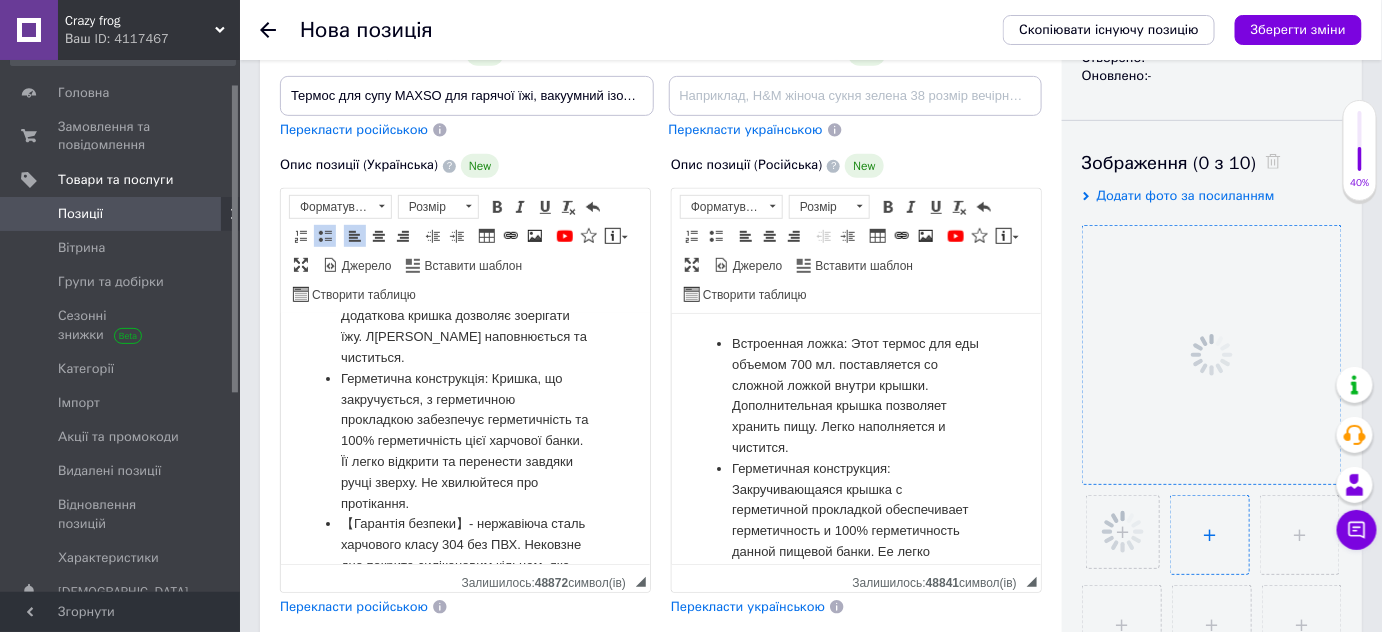 click at bounding box center (1210, 535) 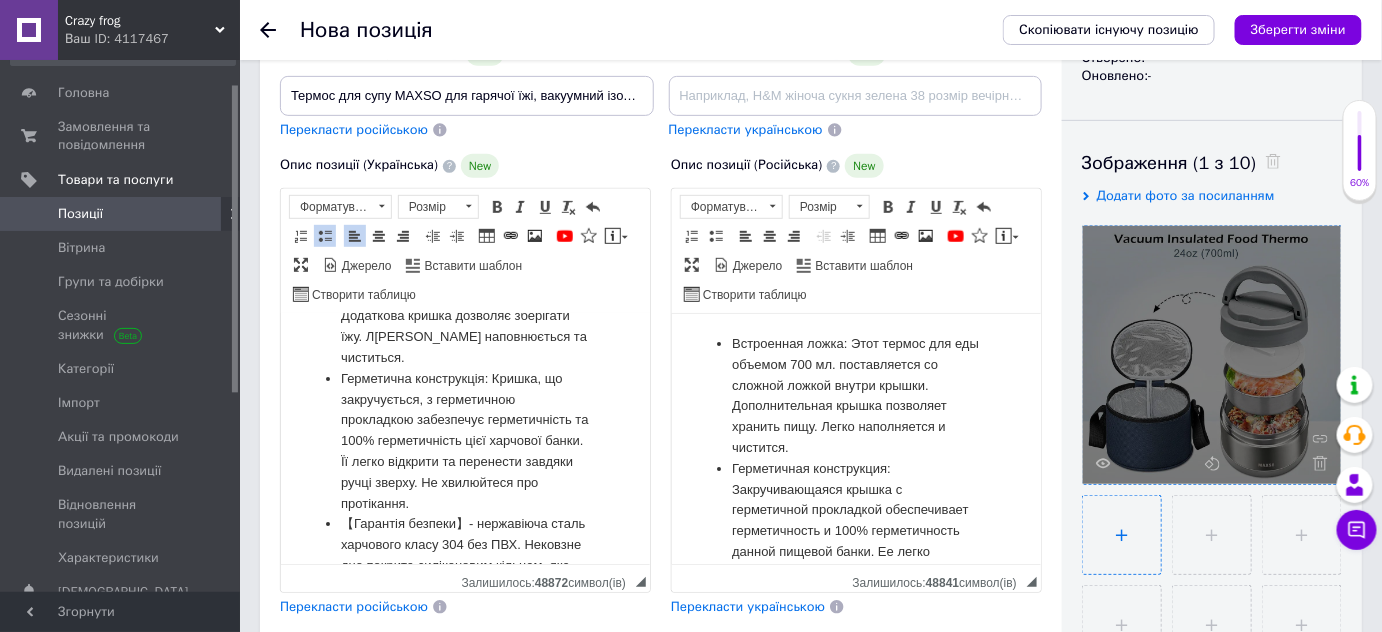 type on "C:\fakepath\photo_2025-06-15_19-56-19.jpg" 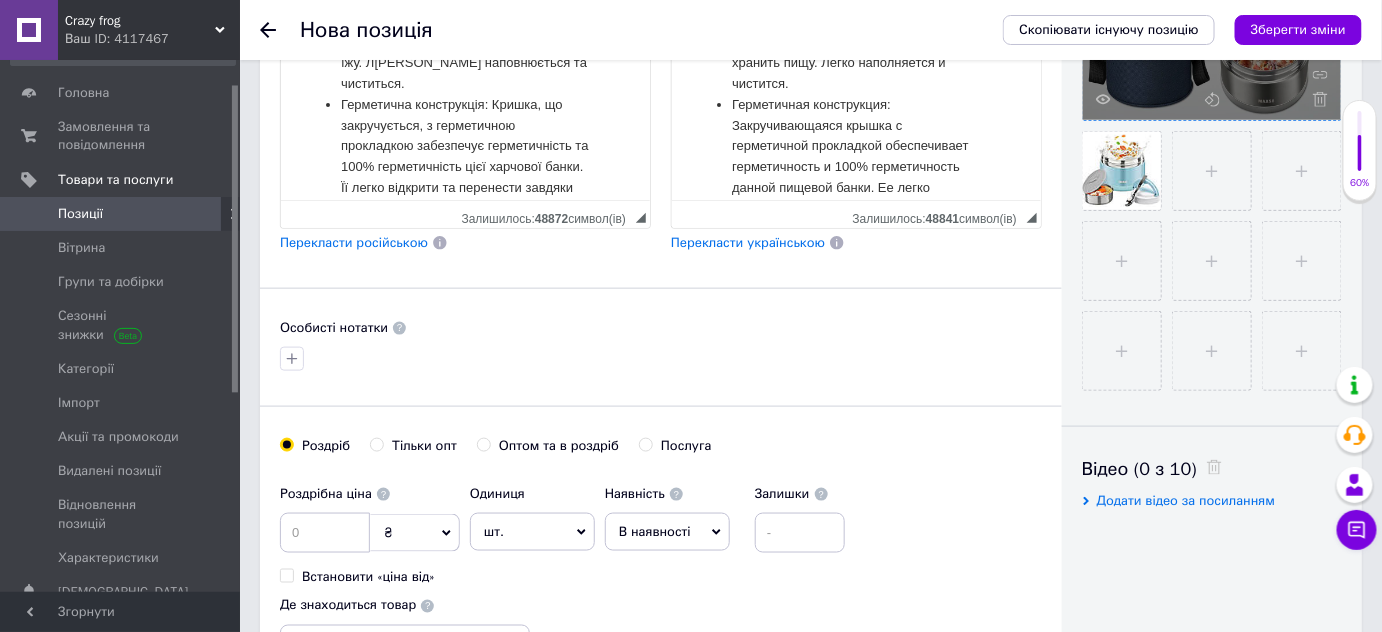scroll, scrollTop: 818, scrollLeft: 0, axis: vertical 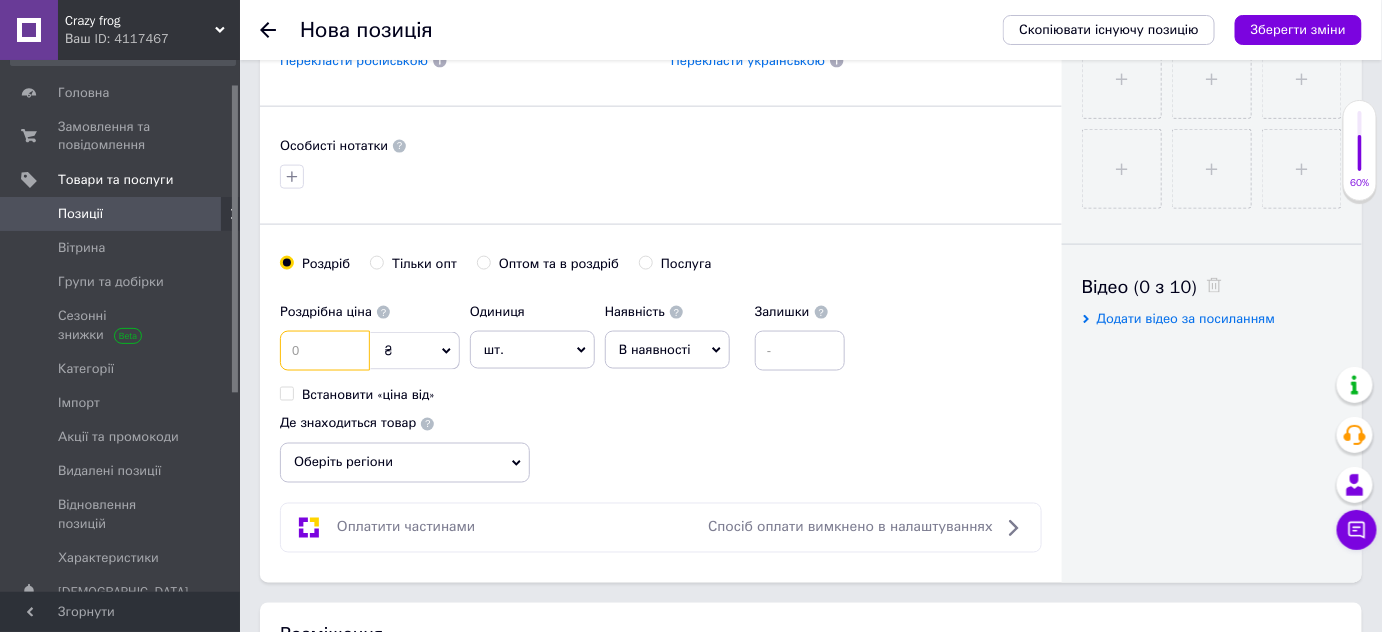 click at bounding box center (325, 351) 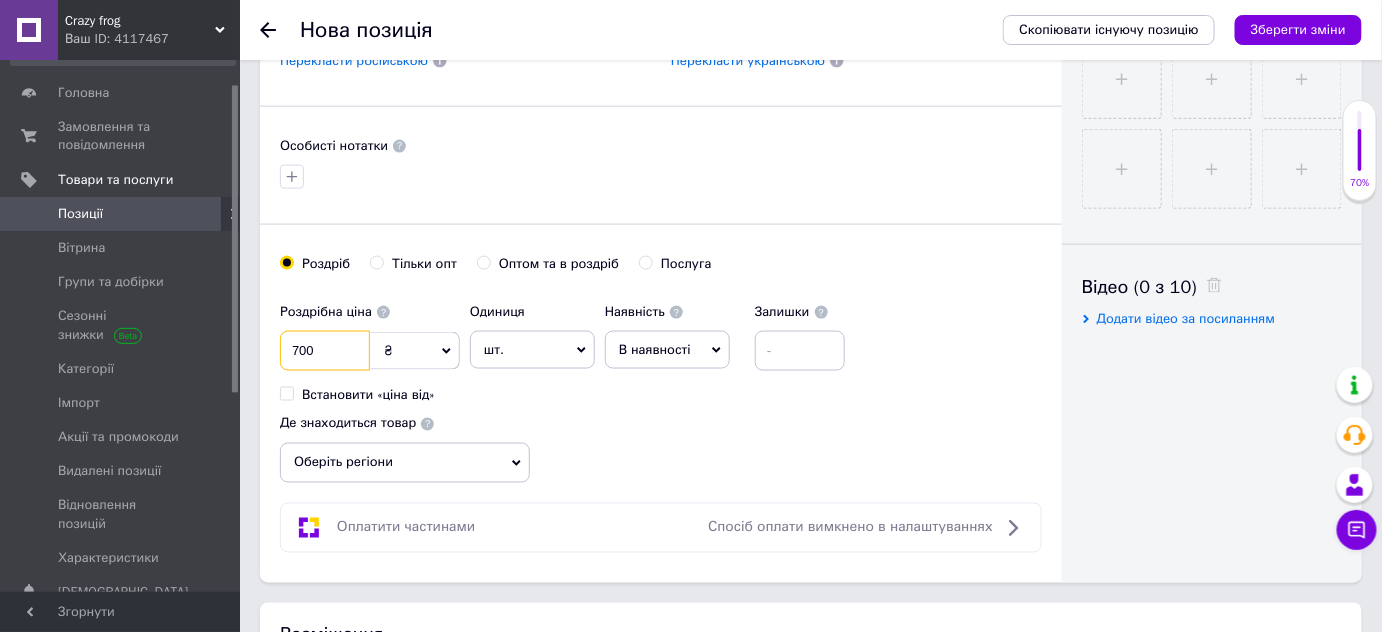 type on "700" 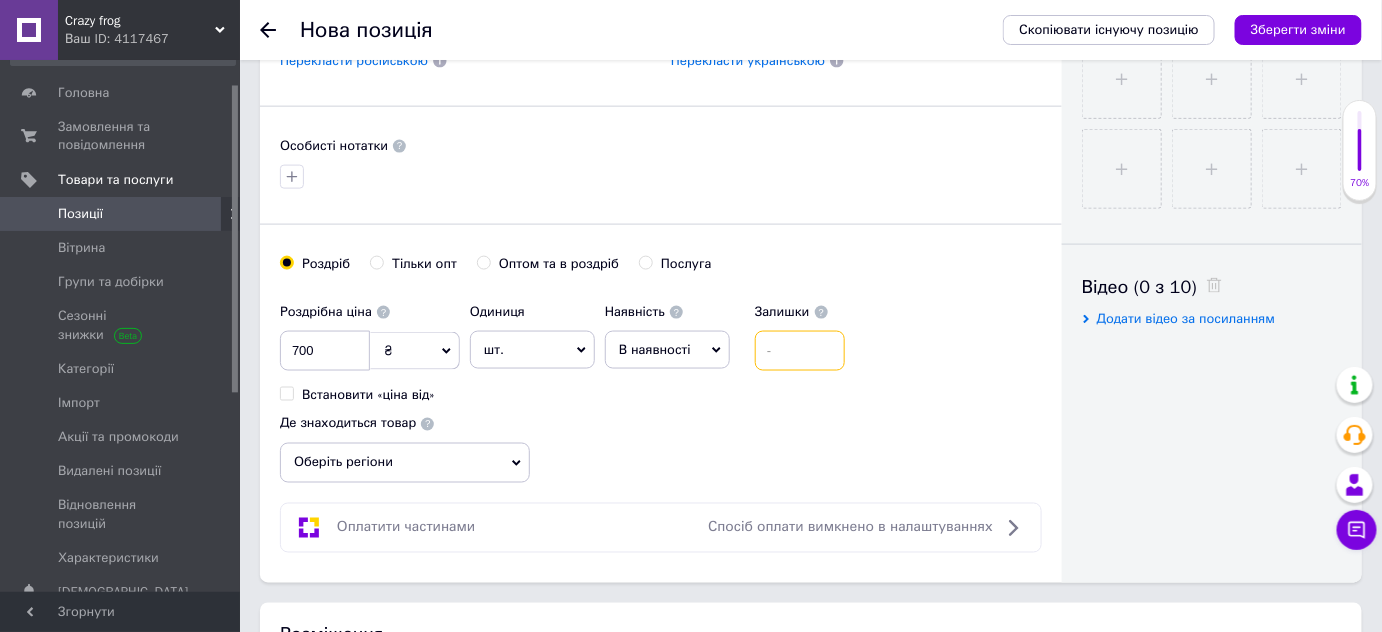 click at bounding box center [800, 351] 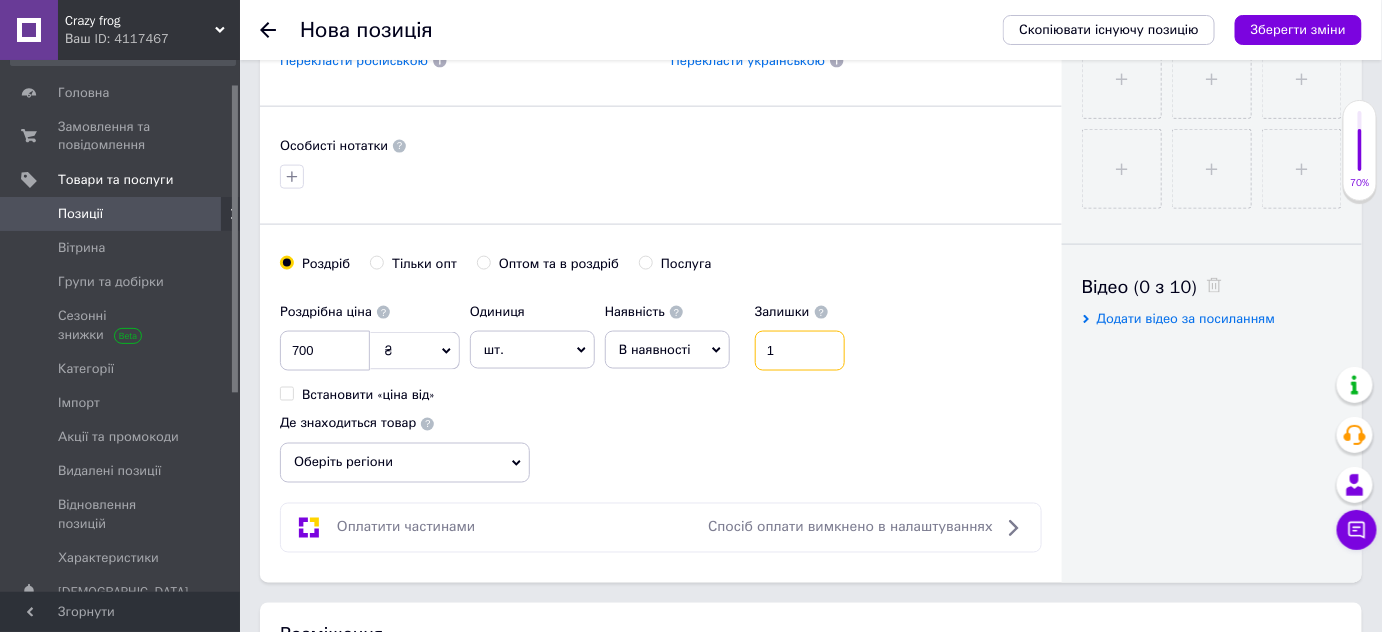 type on "1" 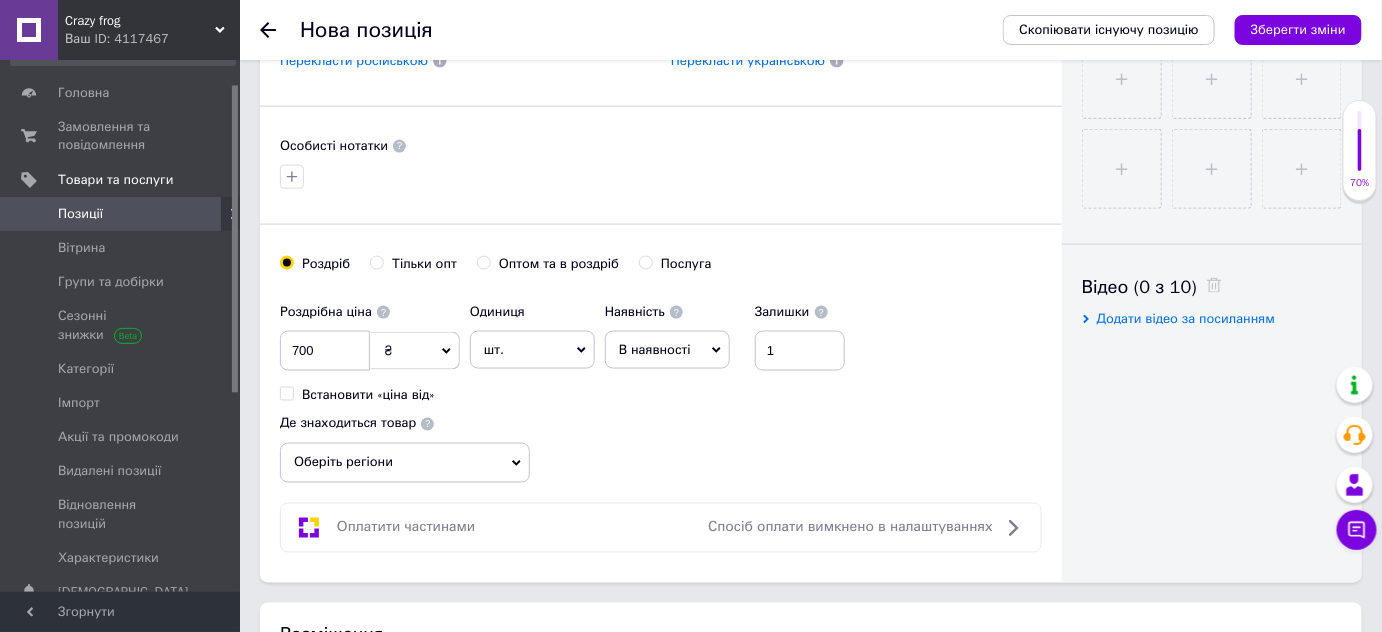 click 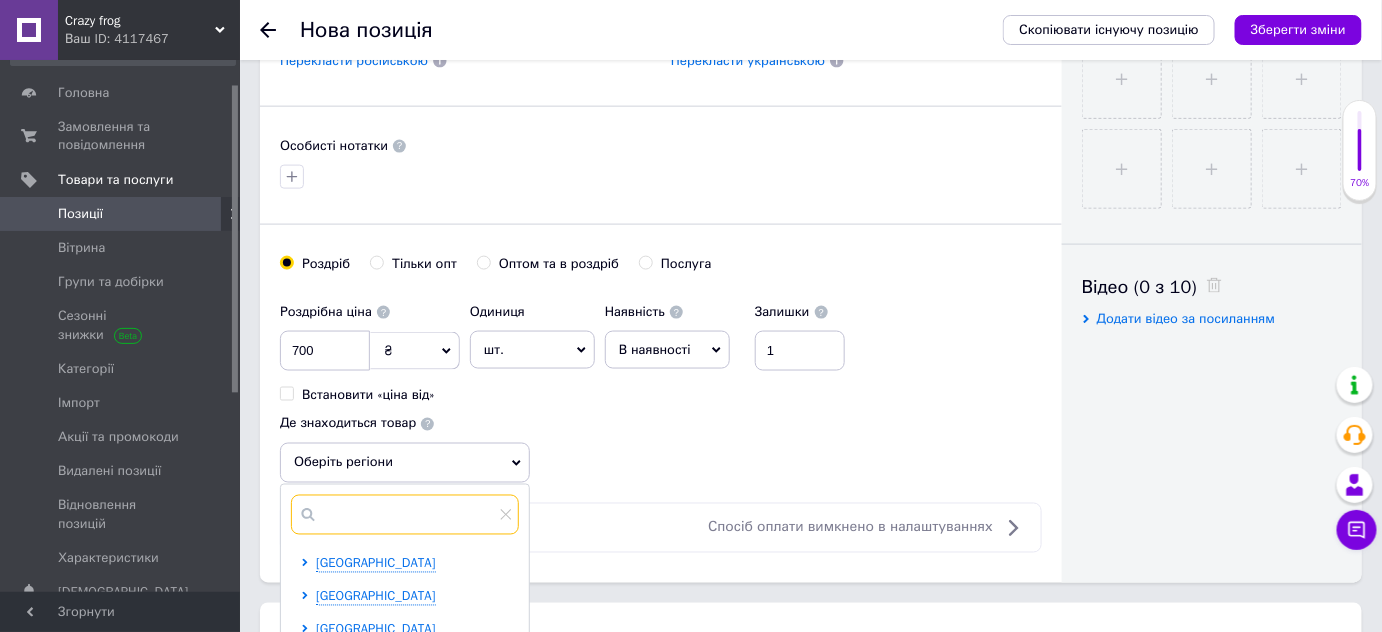 click at bounding box center [405, 515] 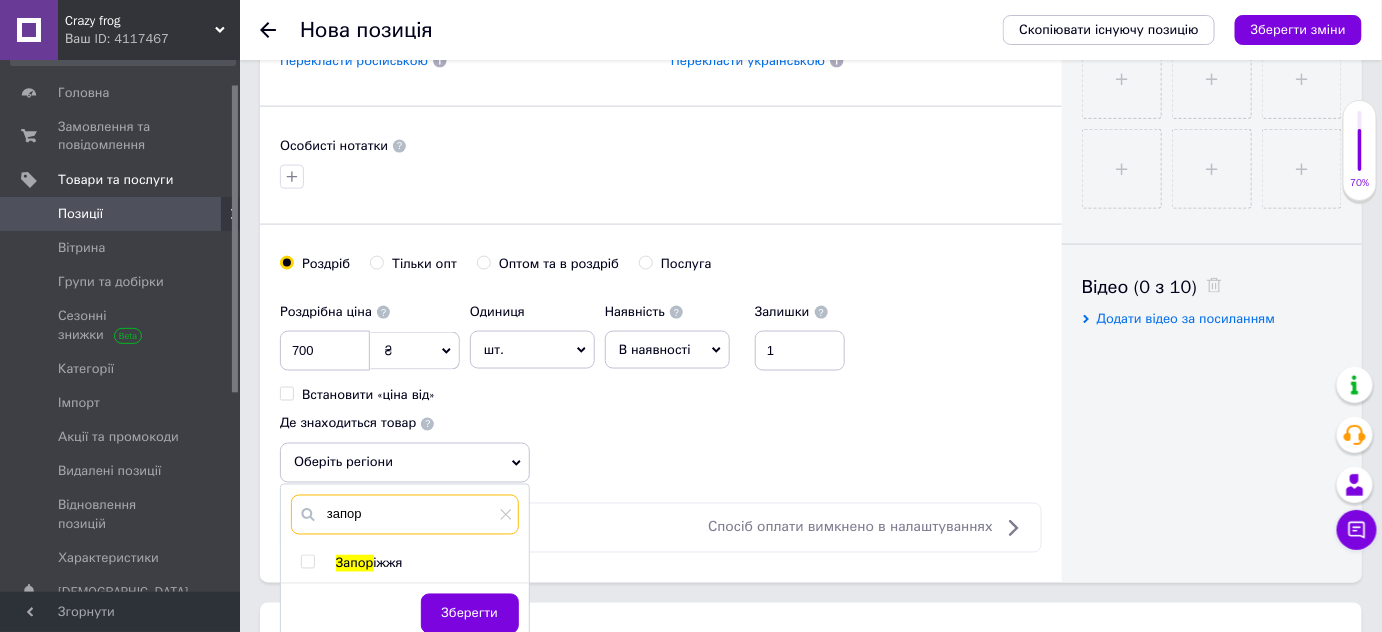 type on "запор" 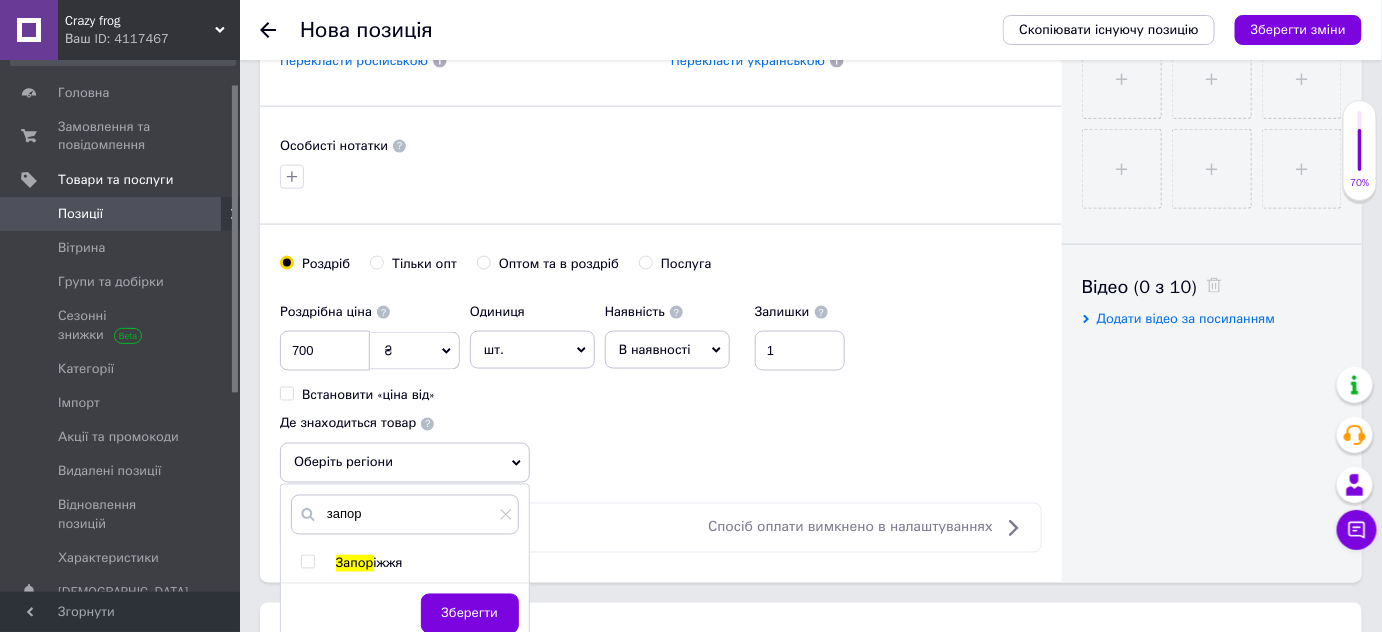 click at bounding box center (307, 562) 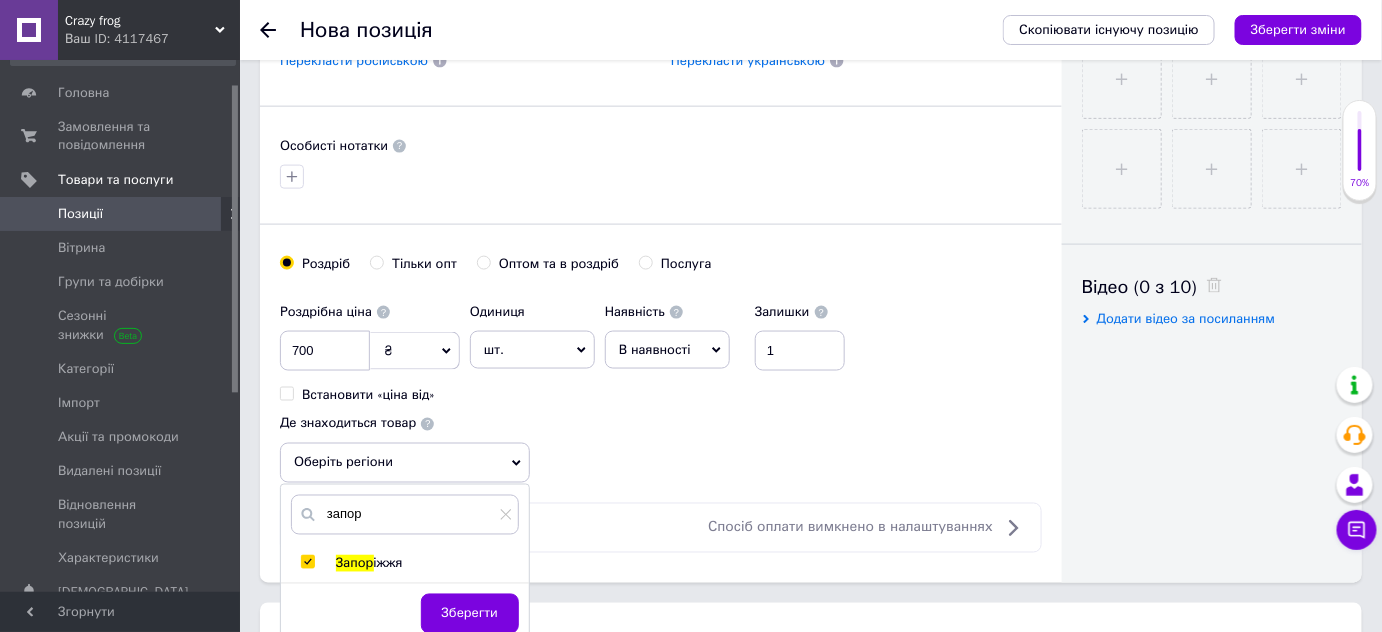 checkbox on "true" 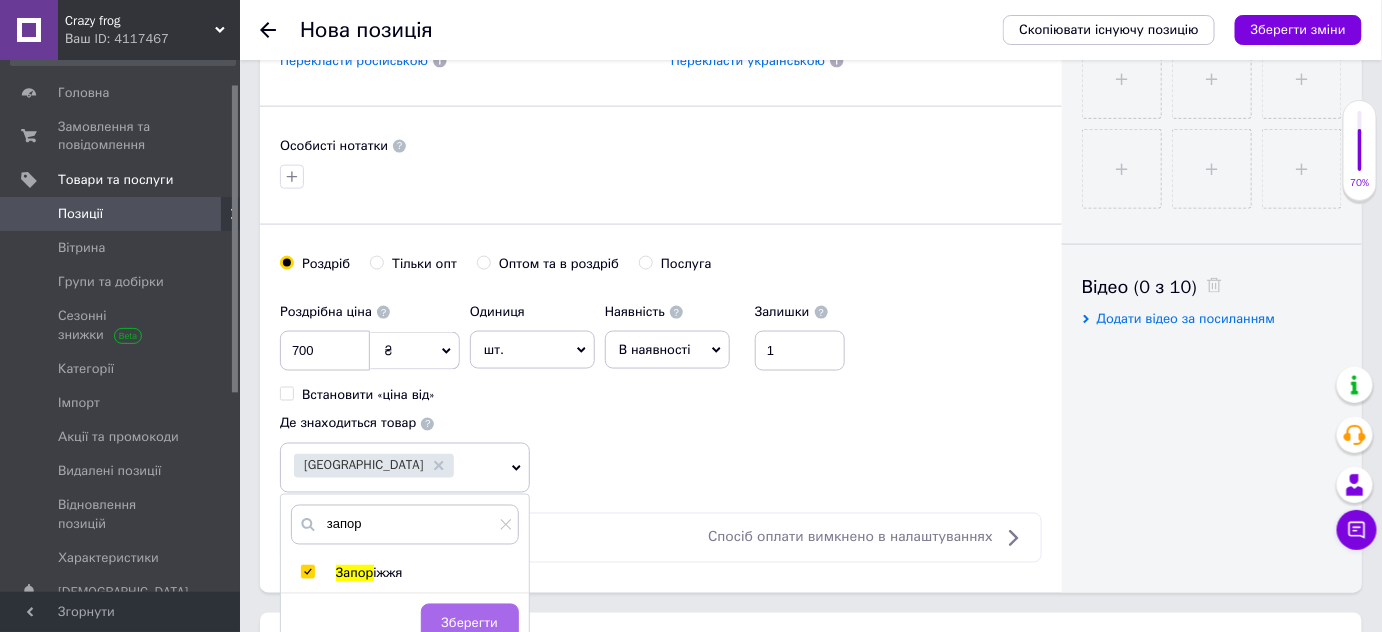 click on "Зберегти" at bounding box center [470, 624] 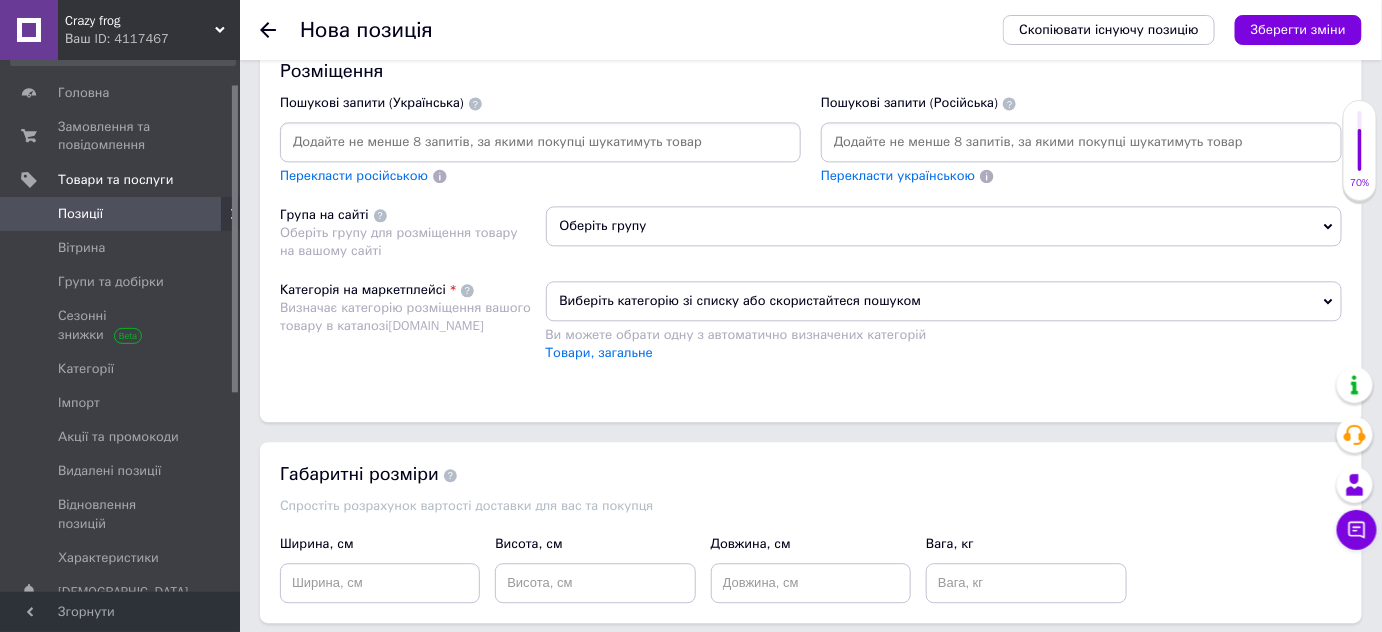 scroll, scrollTop: 1272, scrollLeft: 0, axis: vertical 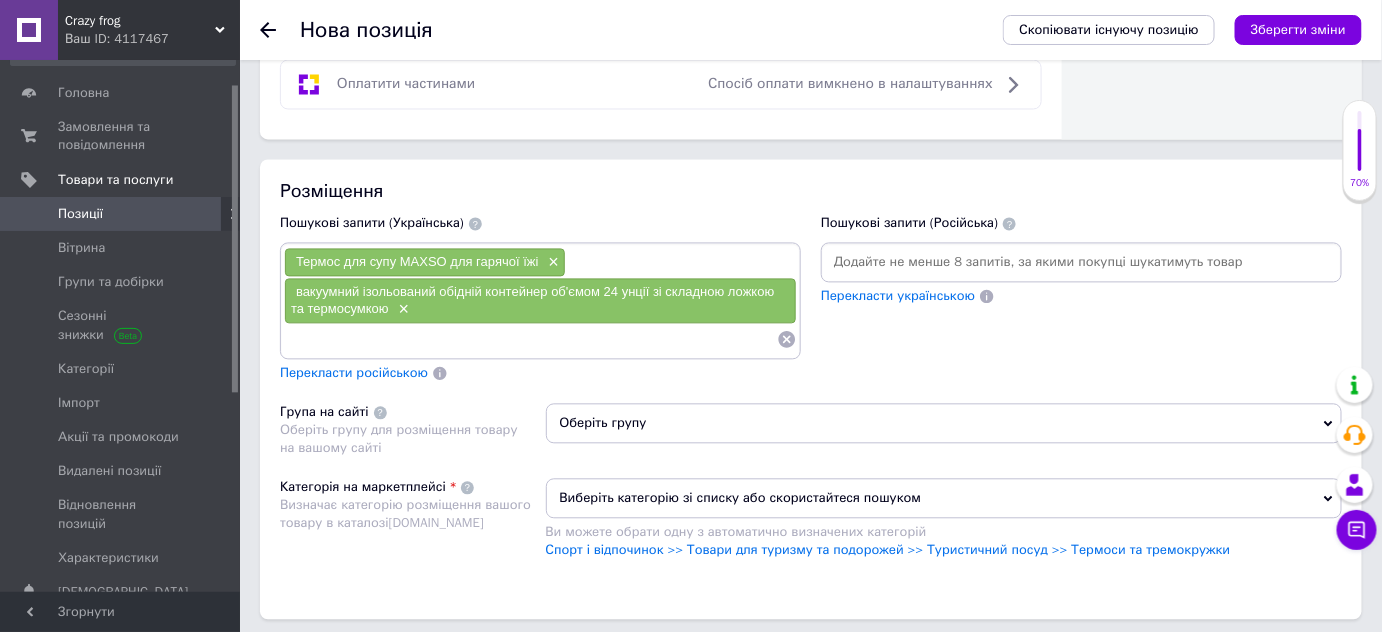 click at bounding box center [530, 339] 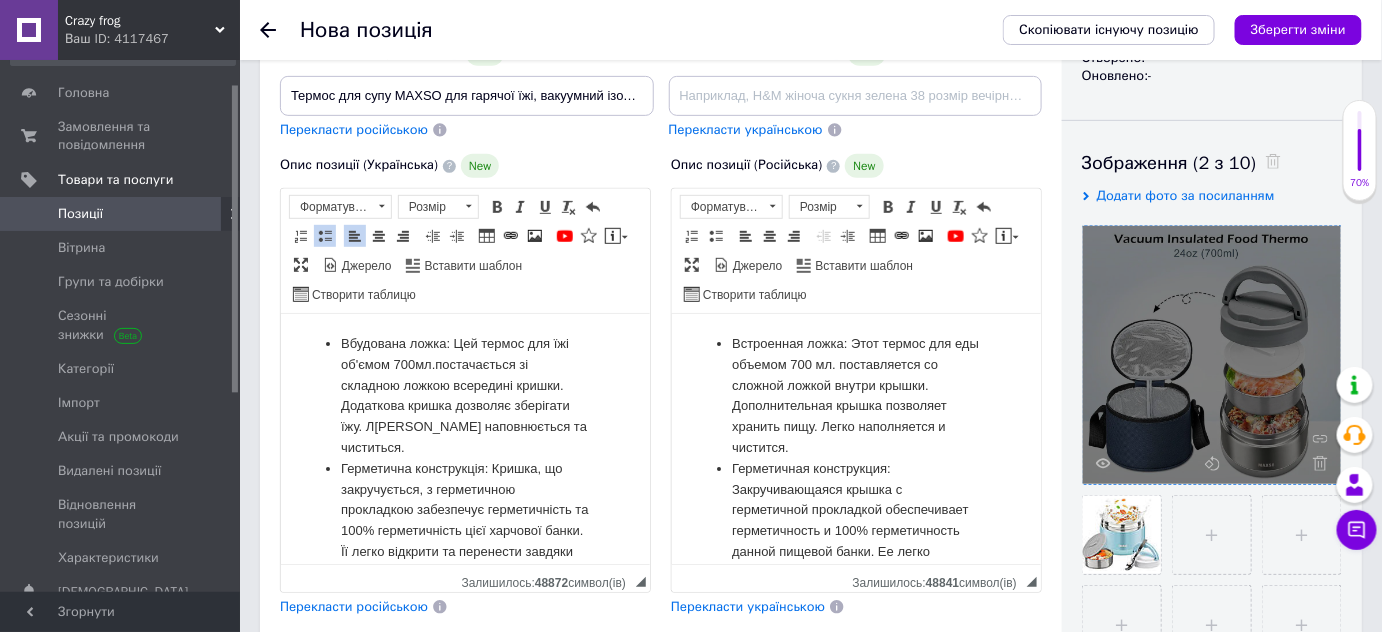 scroll, scrollTop: 0, scrollLeft: 0, axis: both 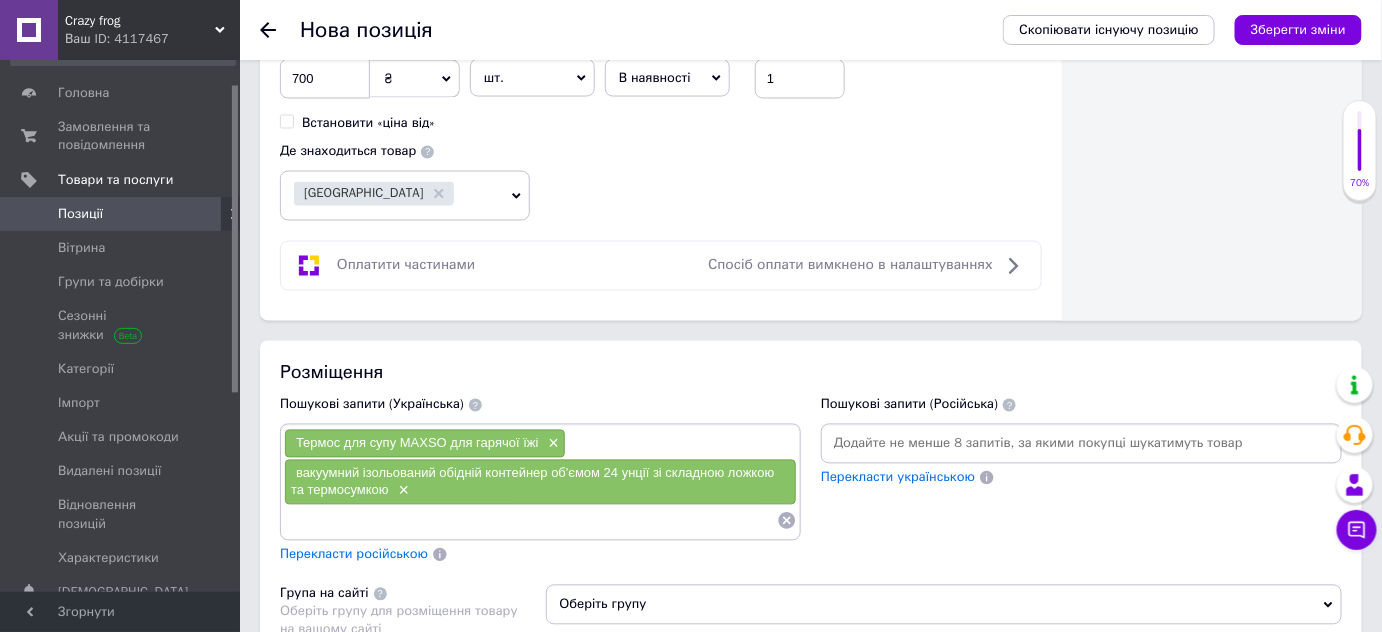 paste on "обідній контейнер" 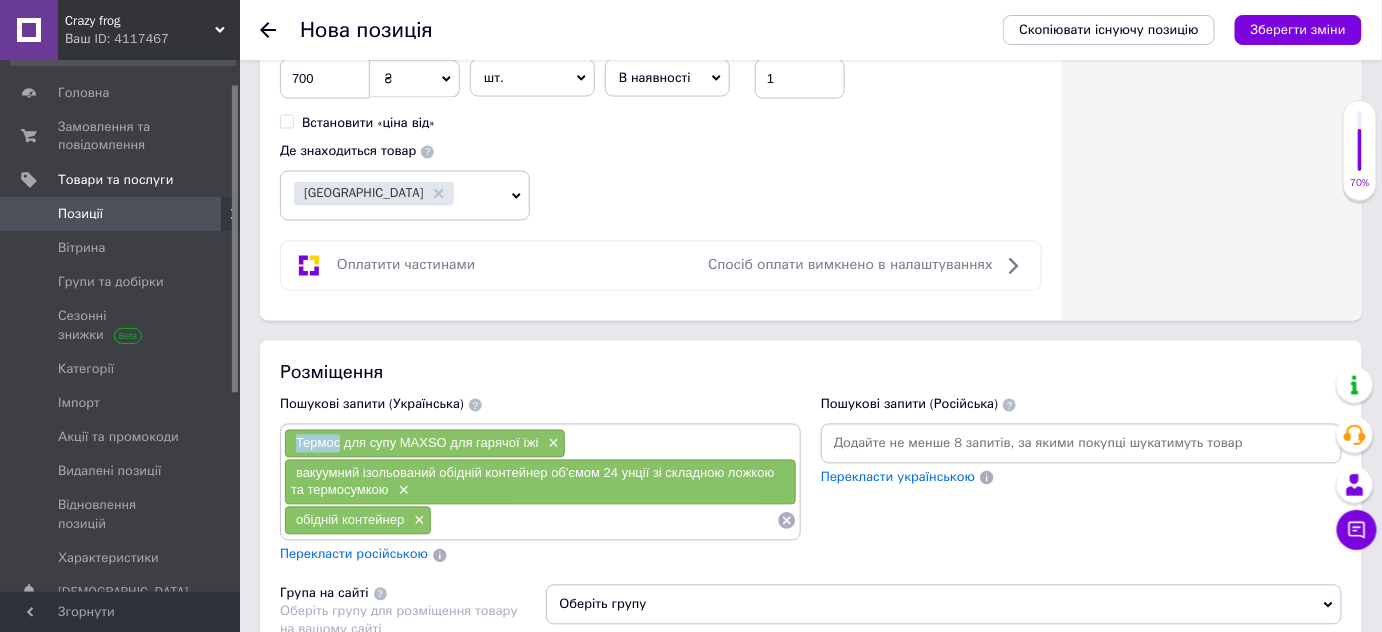 drag, startPoint x: 288, startPoint y: 433, endPoint x: 339, endPoint y: 440, distance: 51.47815 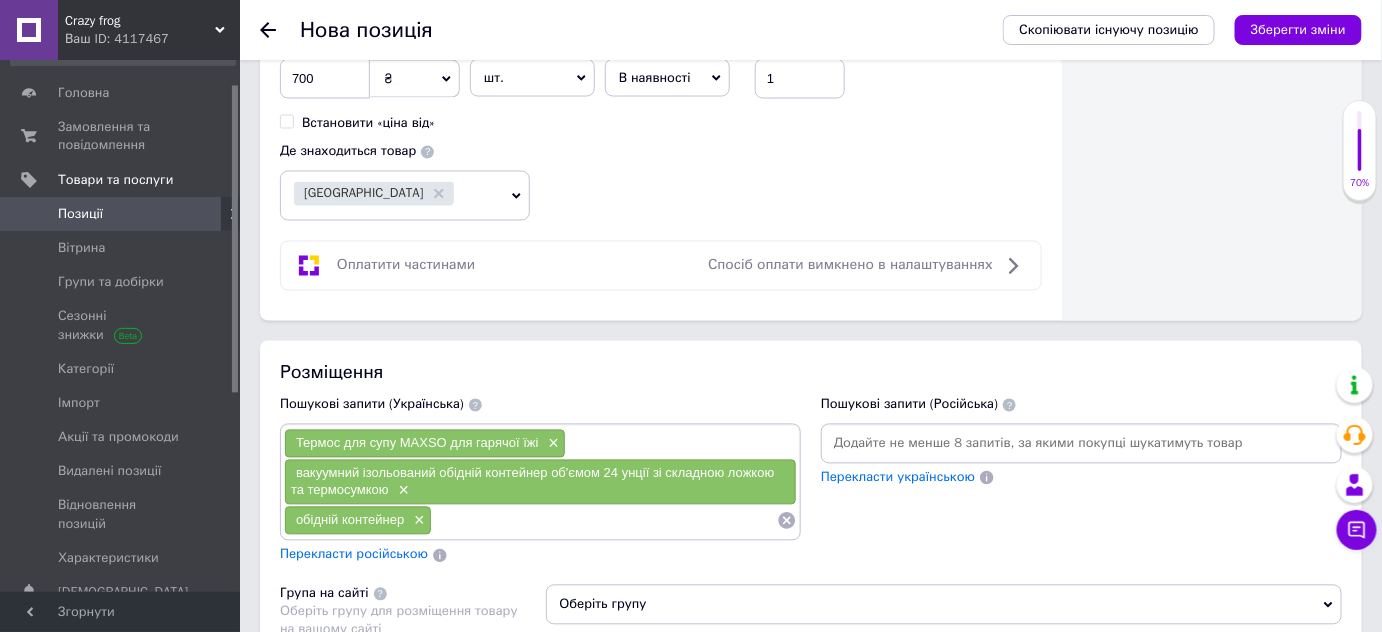 paste on "Термос" 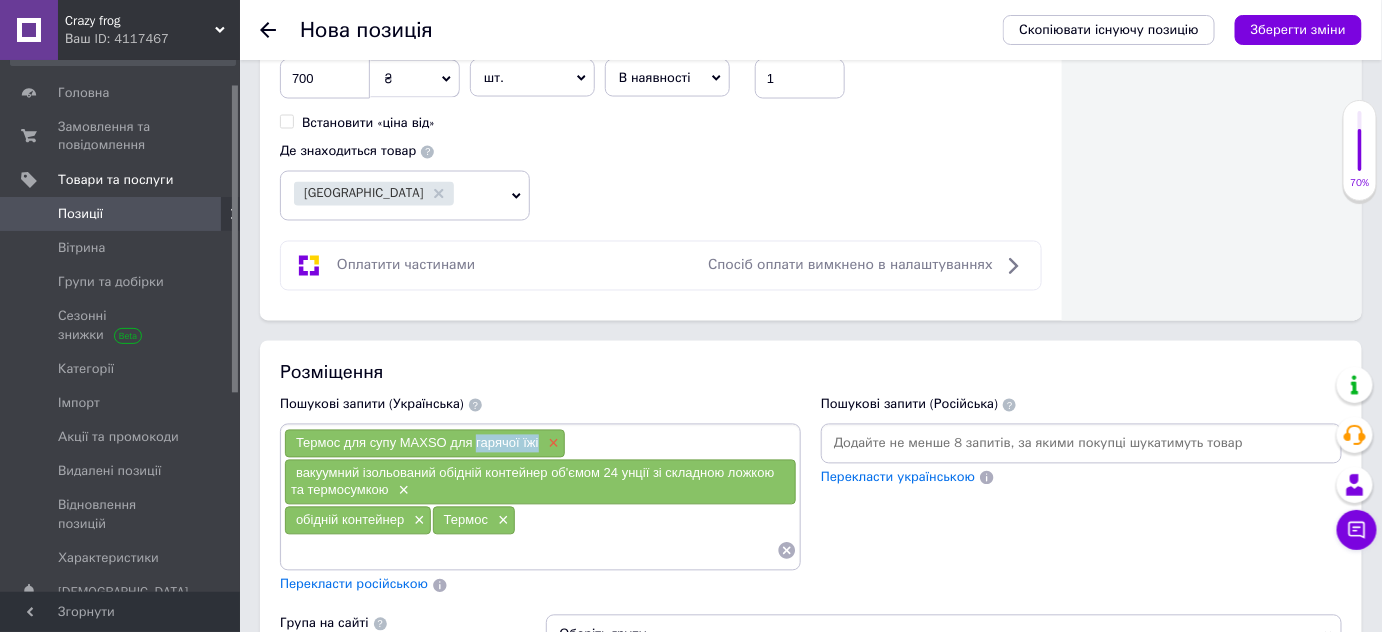 drag, startPoint x: 477, startPoint y: 433, endPoint x: 544, endPoint y: 439, distance: 67.26812 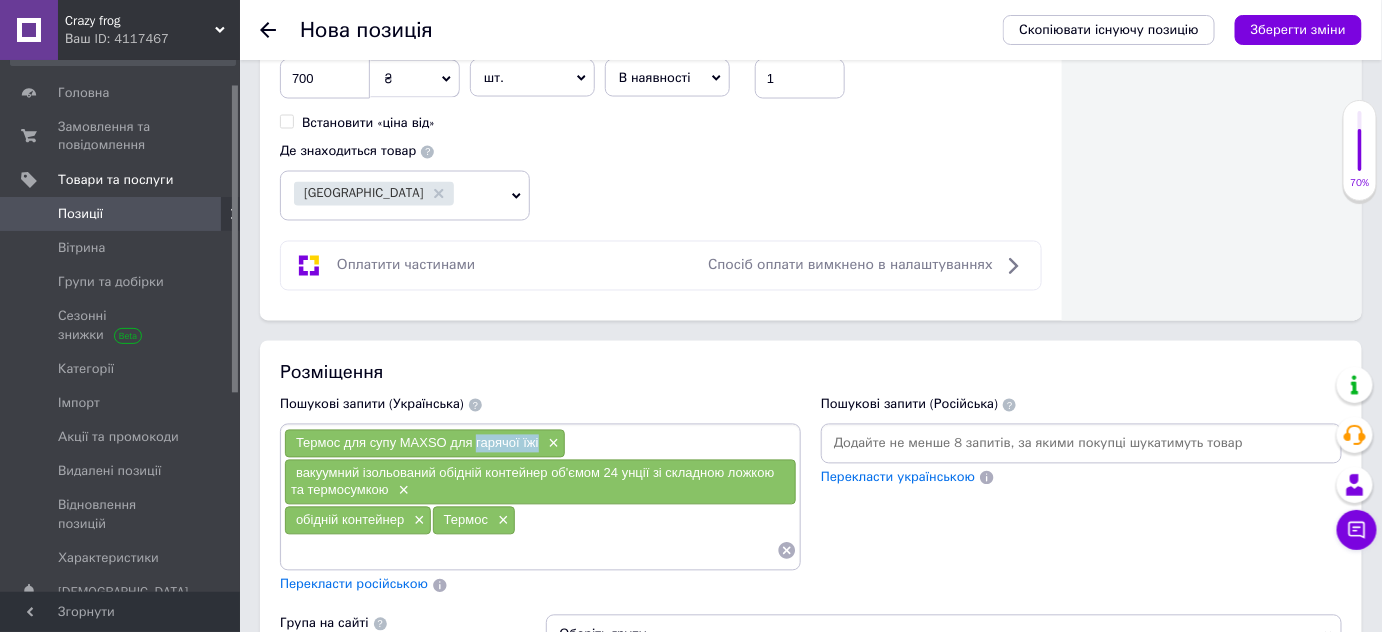 copy on "гарячої їжі" 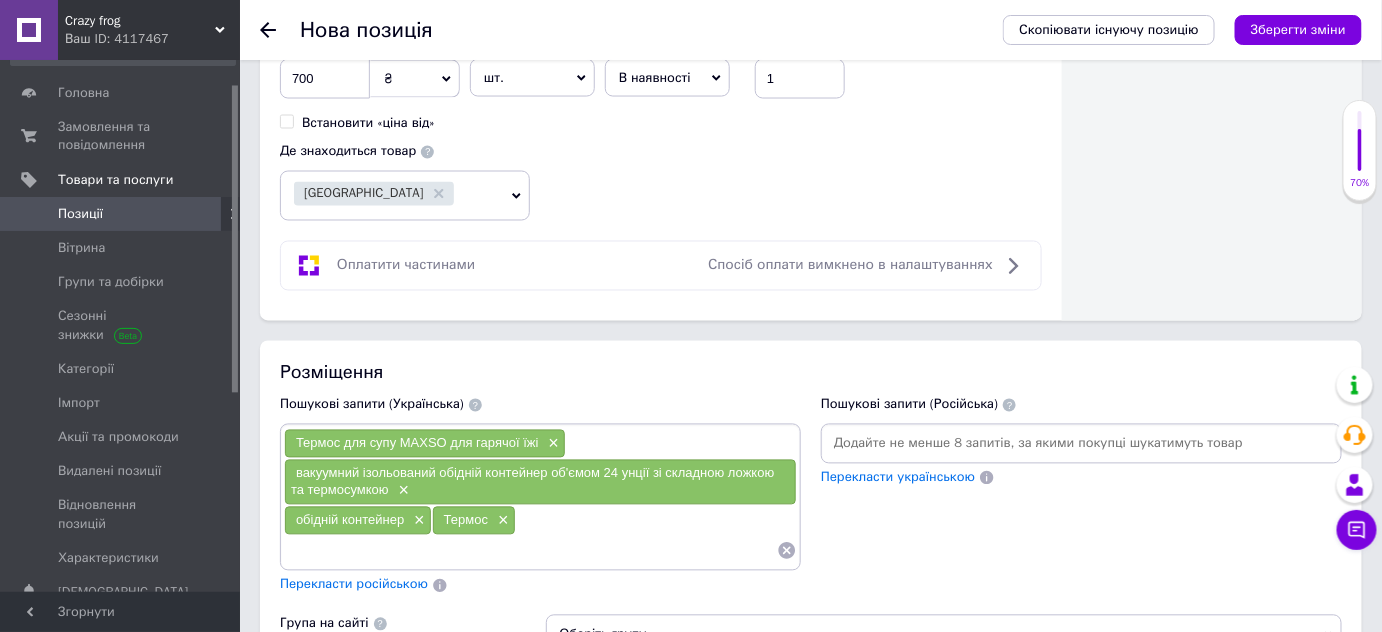 drag, startPoint x: 570, startPoint y: 518, endPoint x: 557, endPoint y: 532, distance: 19.104973 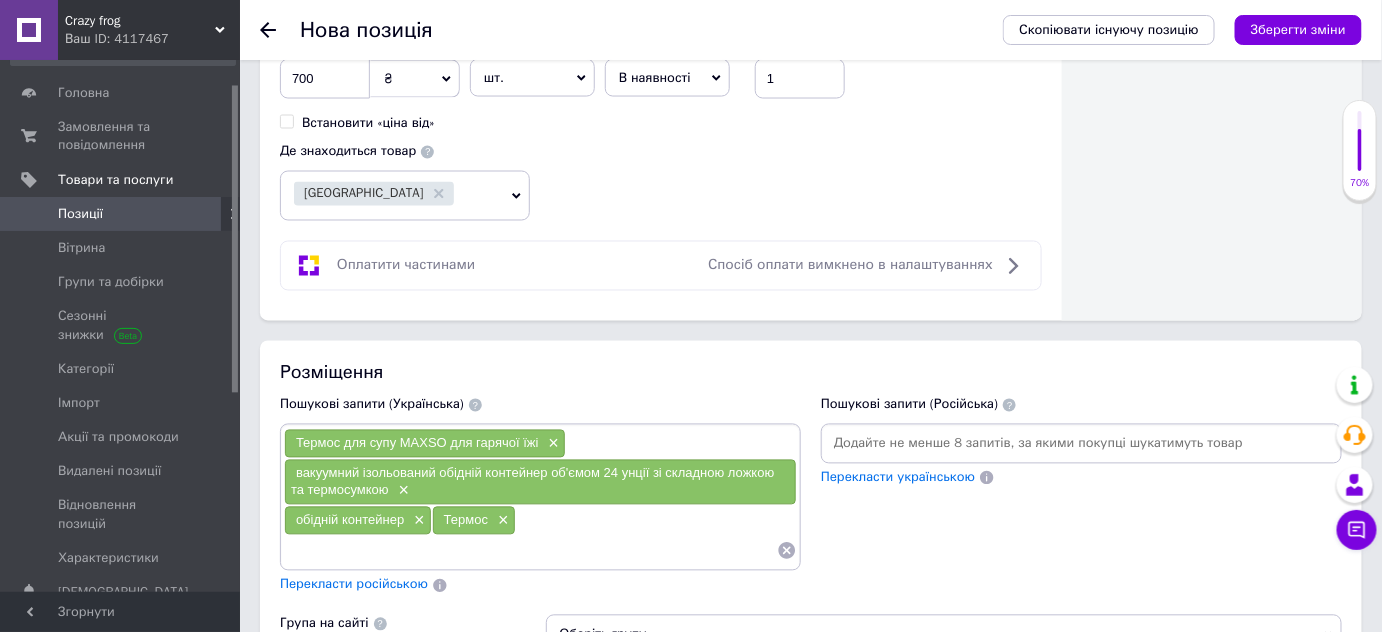 click on "Термос для супу MAXSO для гарячої їжі × вакуумний ізольований обідній контейнер об'ємом 24 унції зі складною ложкою та термосумкою × обідній контейнер × Термос ×" at bounding box center [540, 497] 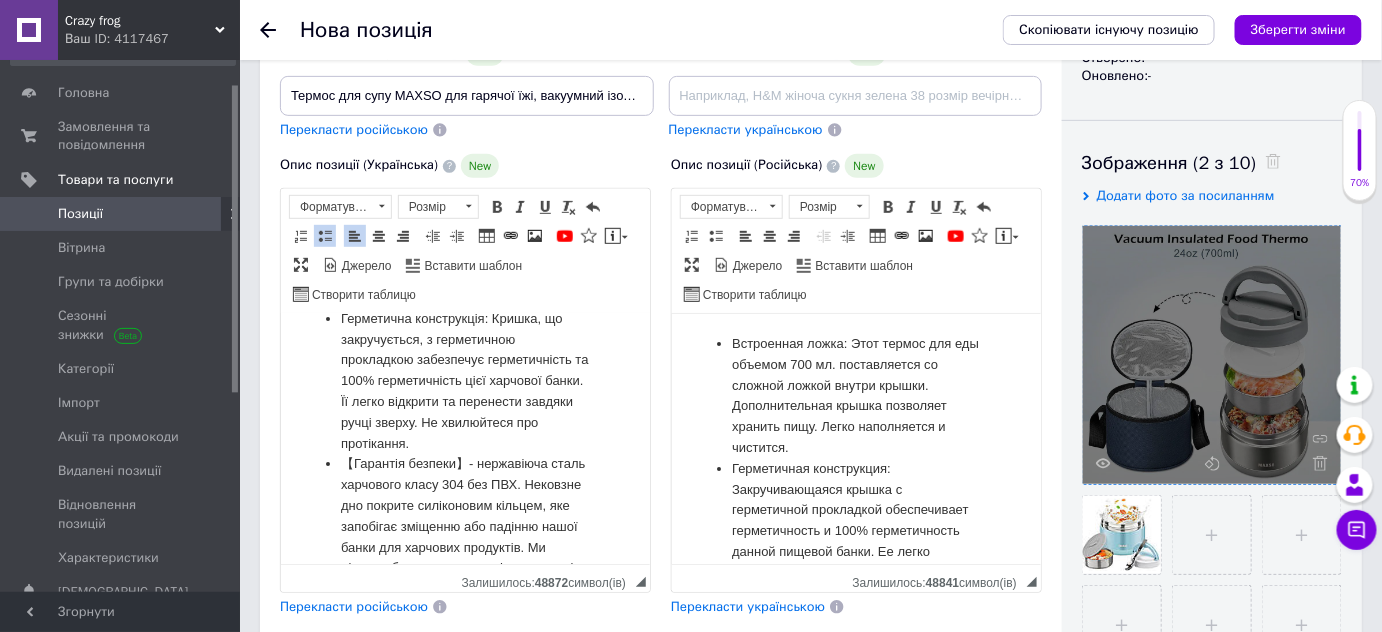 scroll, scrollTop: 0, scrollLeft: 0, axis: both 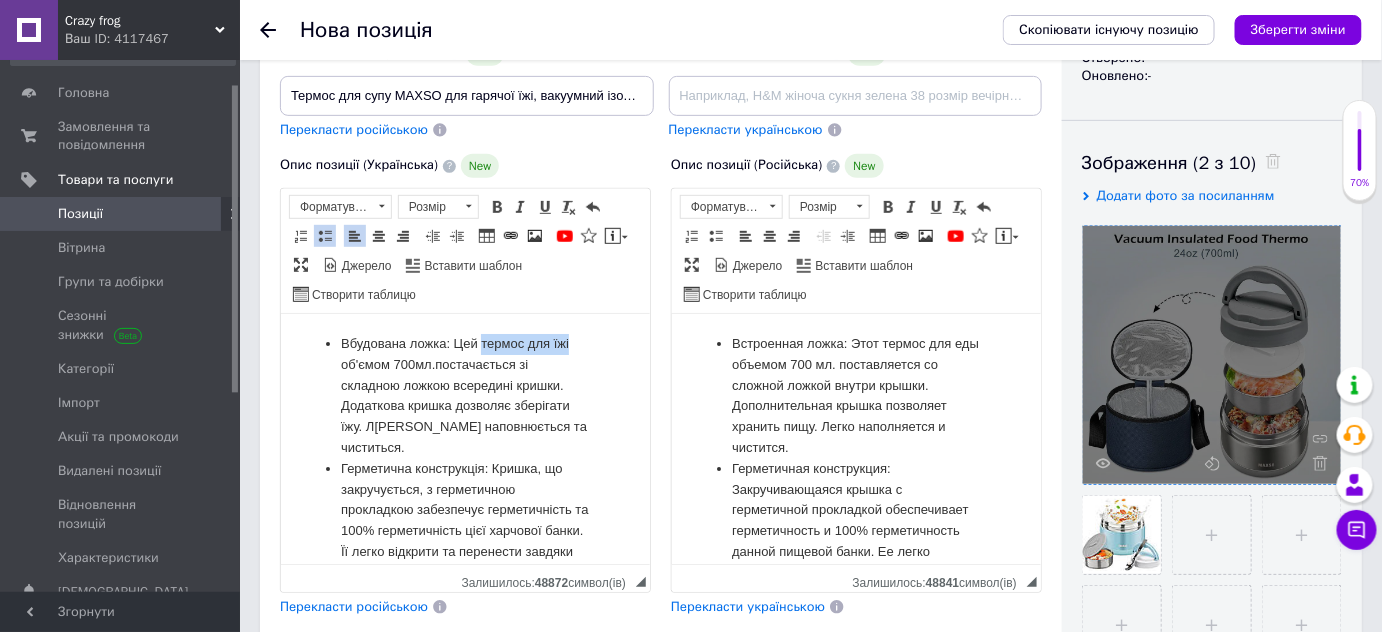 drag, startPoint x: 483, startPoint y: 342, endPoint x: 570, endPoint y: 346, distance: 87.0919 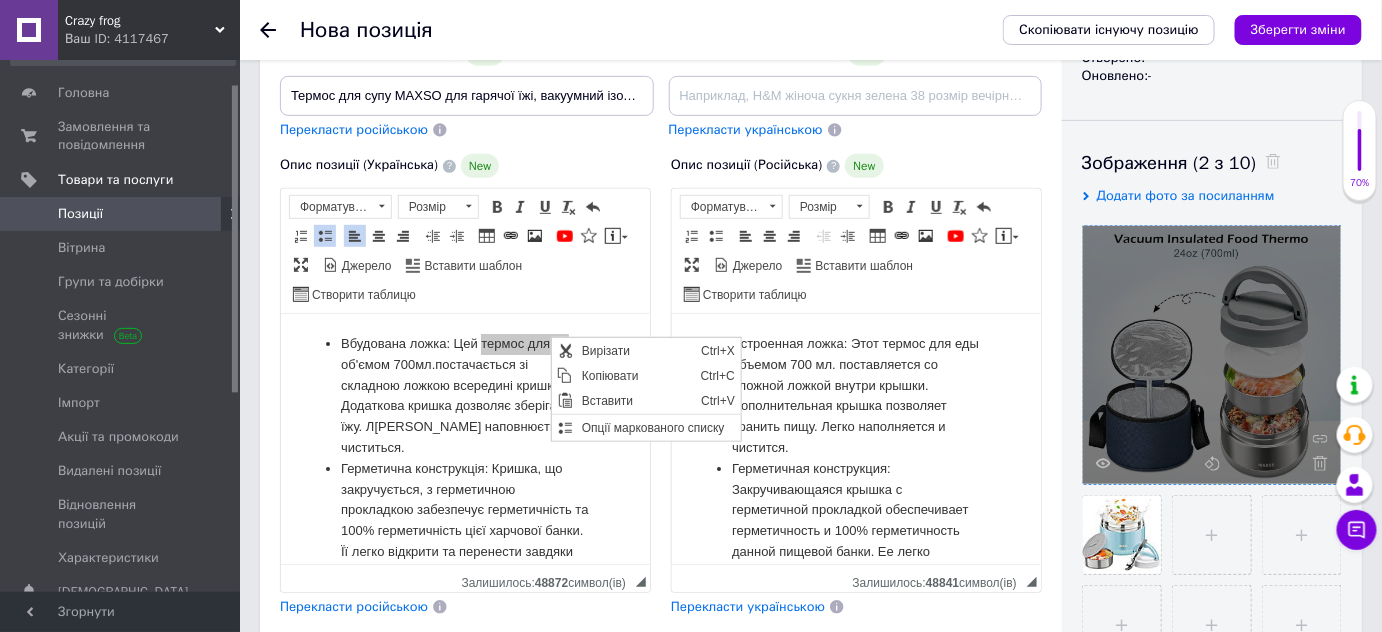 scroll, scrollTop: 0, scrollLeft: 0, axis: both 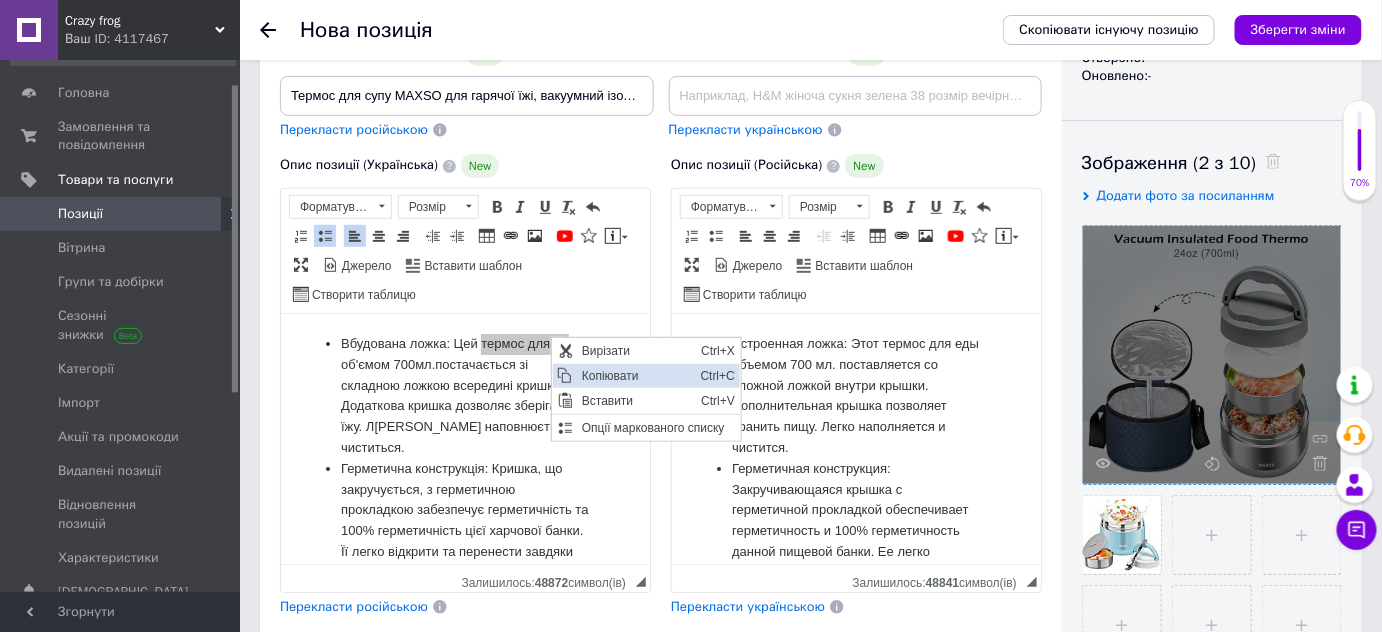 click at bounding box center (564, 375) 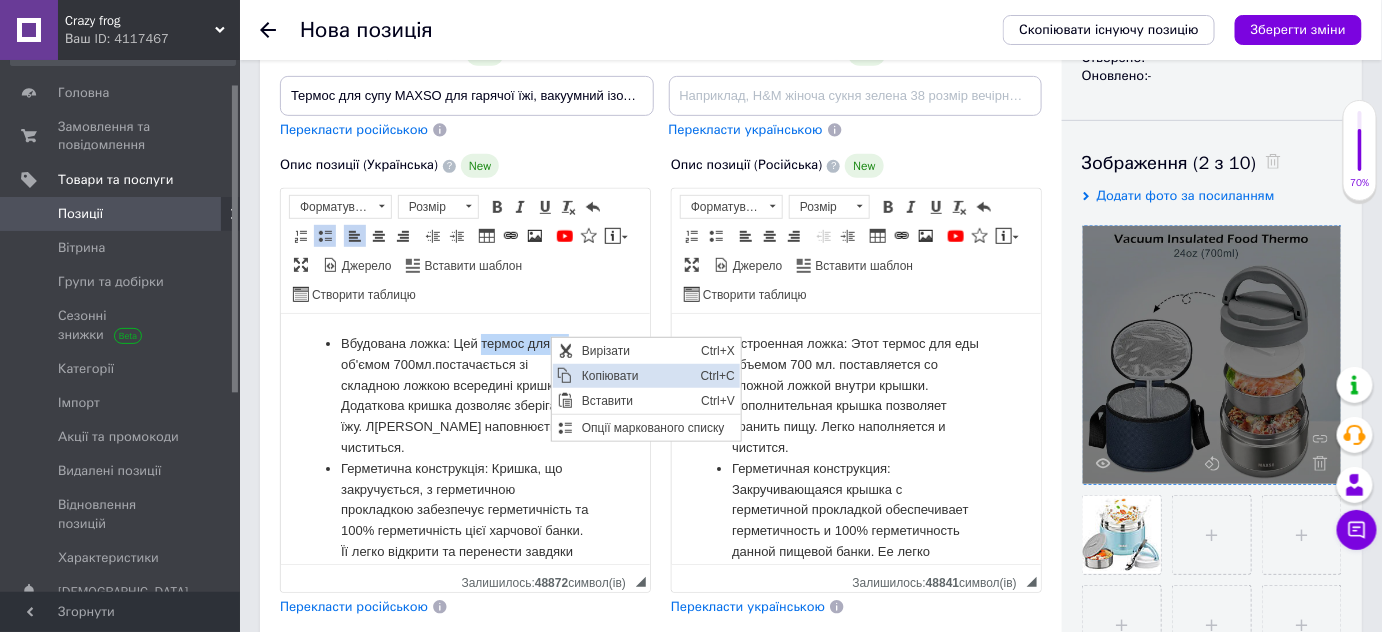 copy on "термос для їжі" 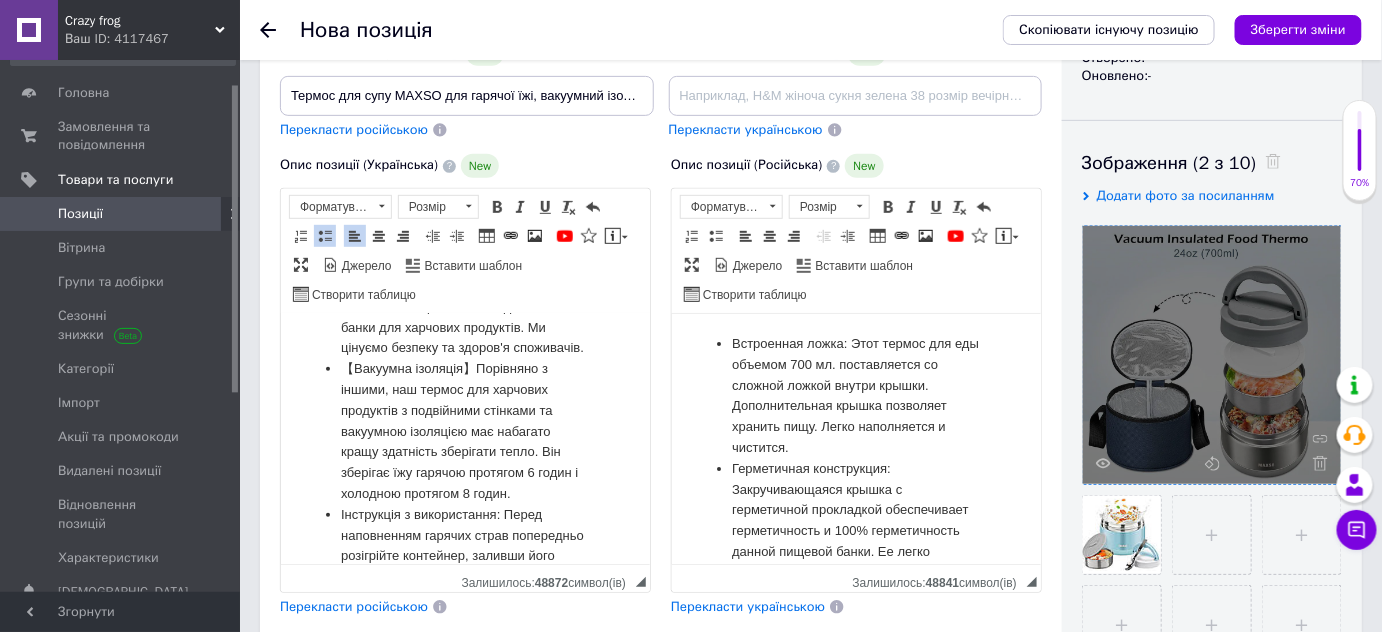scroll, scrollTop: 517, scrollLeft: 0, axis: vertical 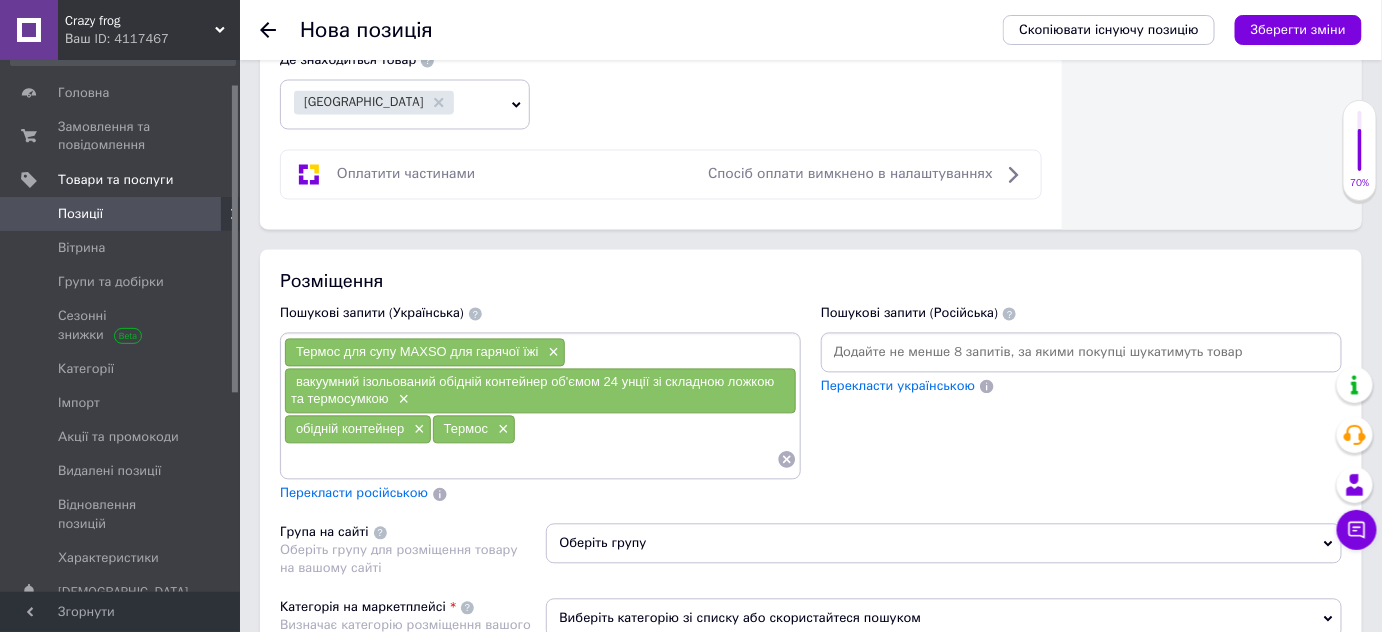 paste on "термос для їжі" 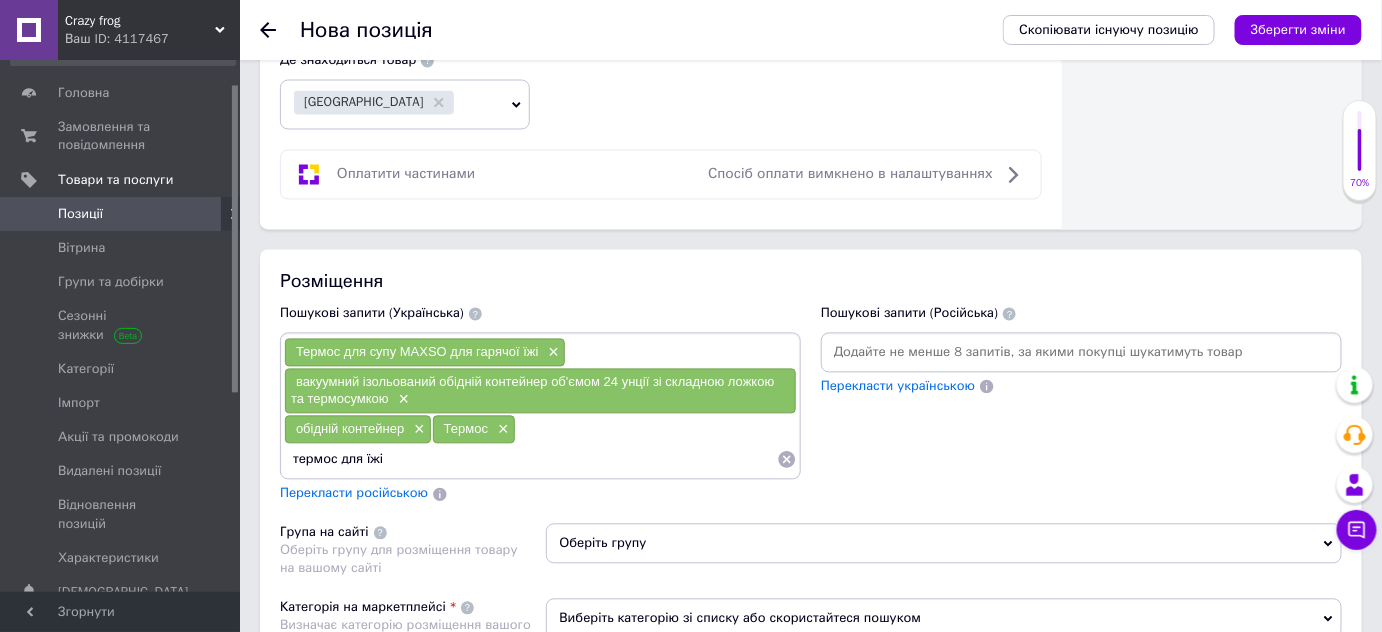 type 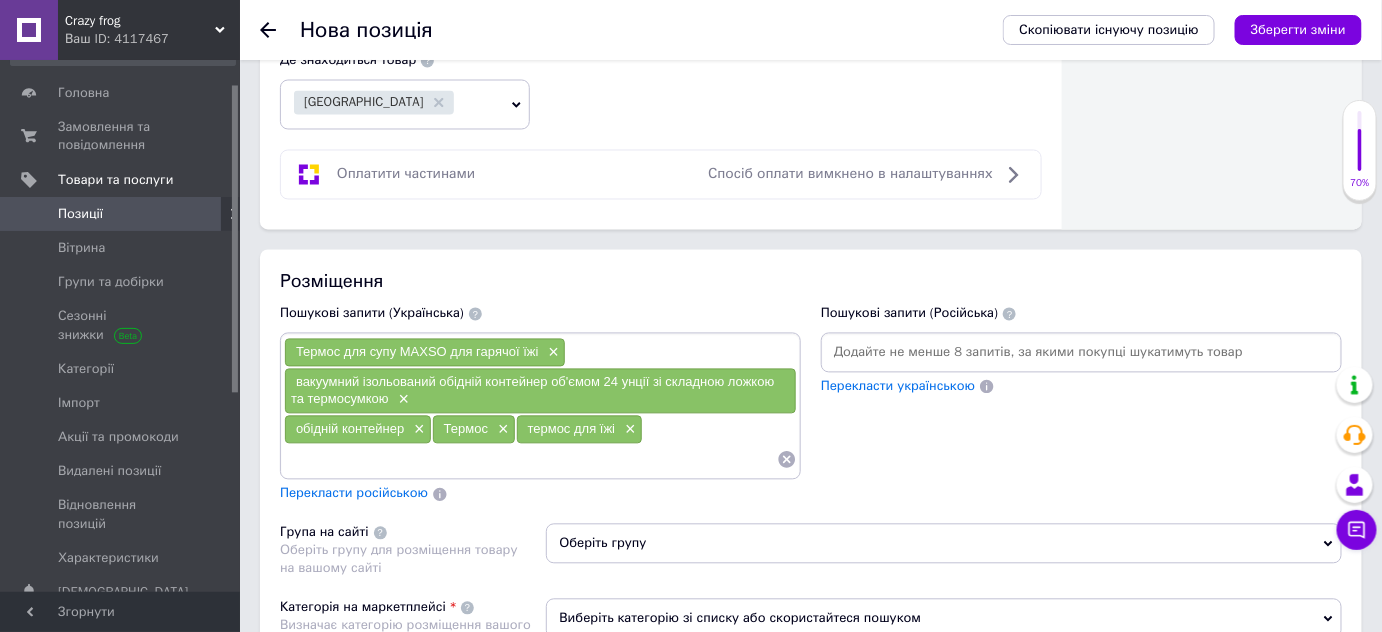 click on "Перекласти російською" at bounding box center [354, 493] 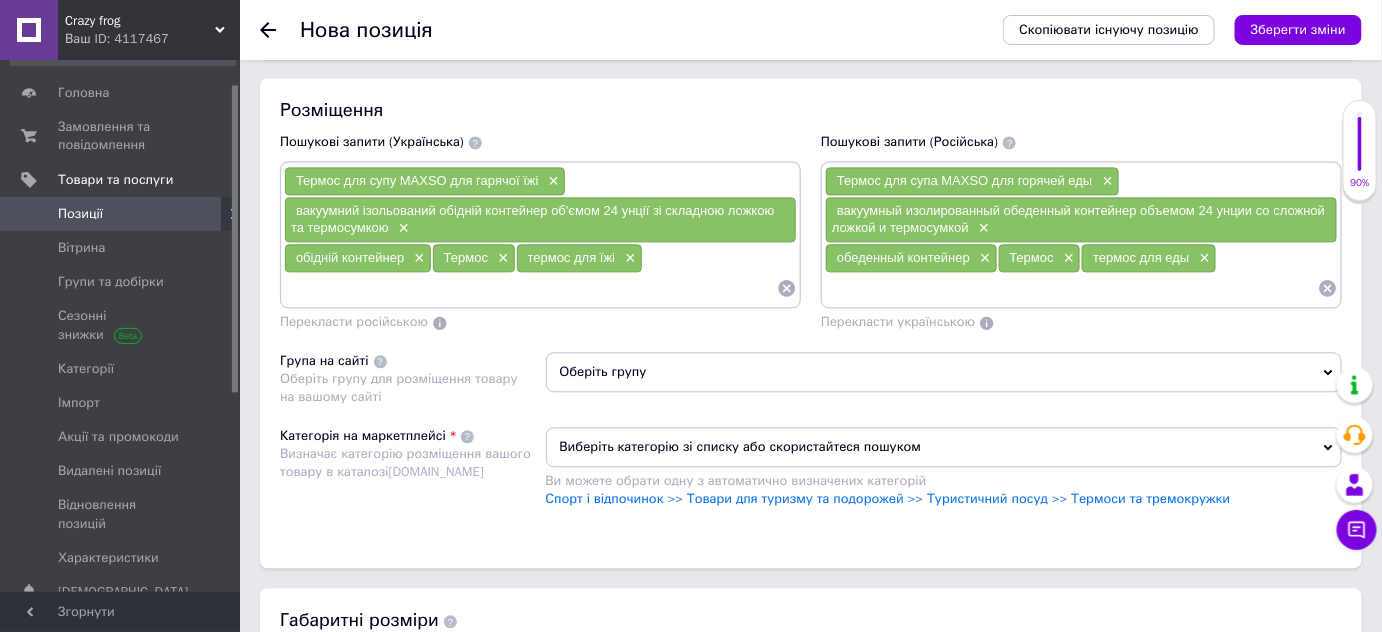 scroll, scrollTop: 1363, scrollLeft: 0, axis: vertical 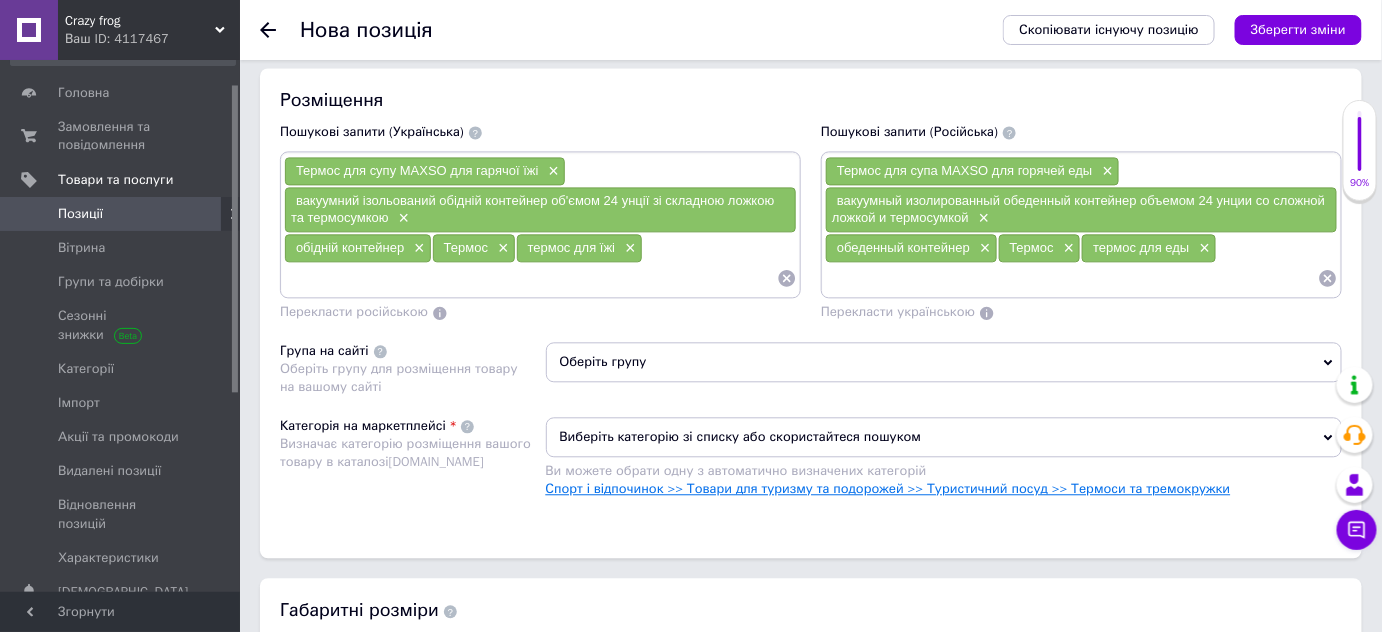 click on "Спорт і відпочинок >> Товари для туризму та подорожей >> Туристичний посуд >> Термоси та тремокружки" at bounding box center (888, 488) 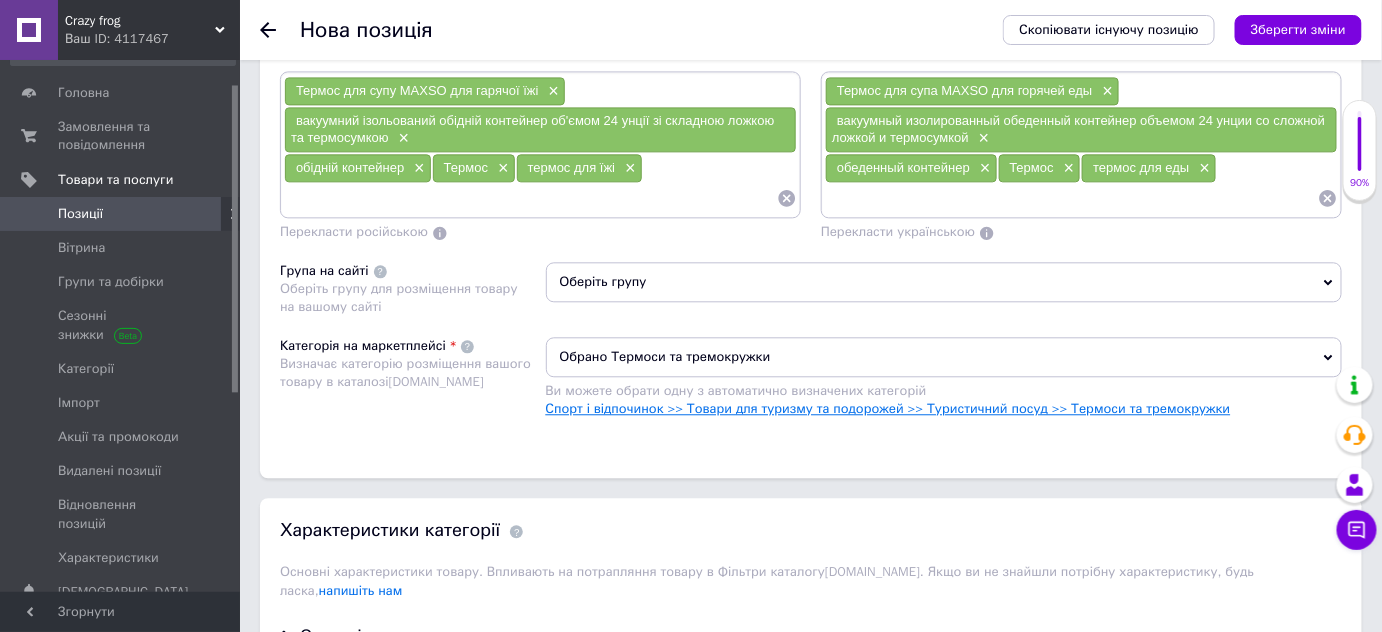scroll, scrollTop: 1636, scrollLeft: 0, axis: vertical 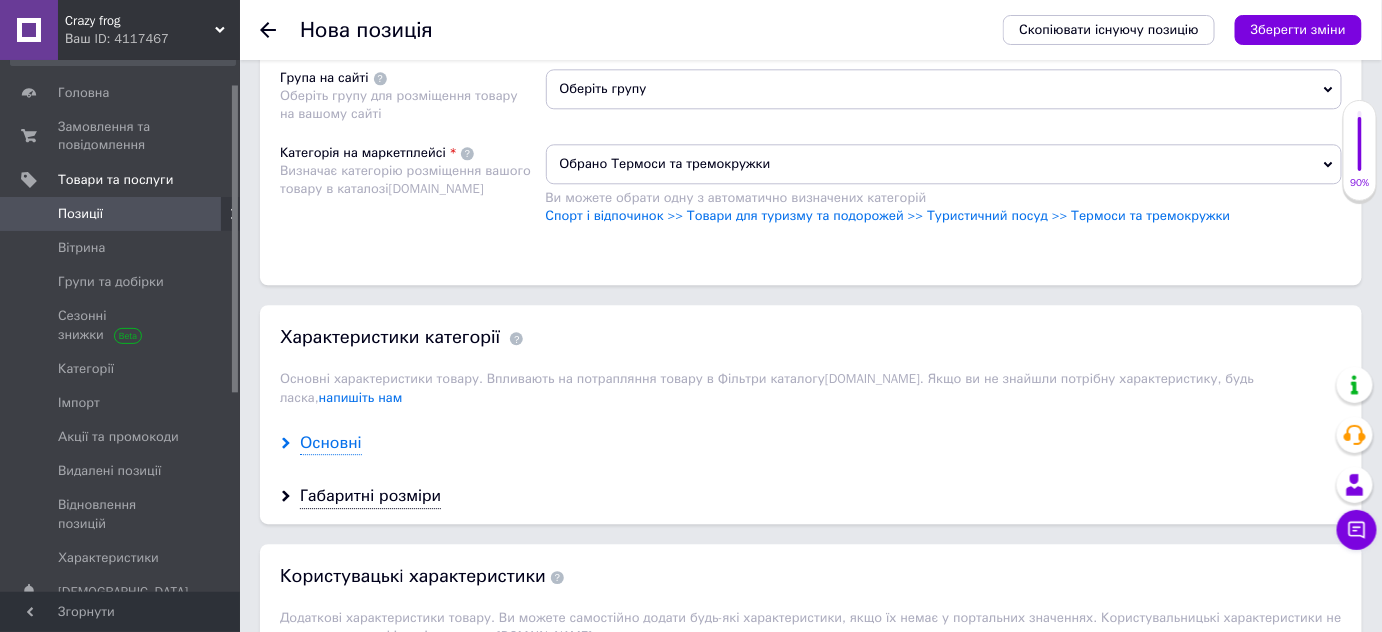 click on "Основні" at bounding box center (331, 443) 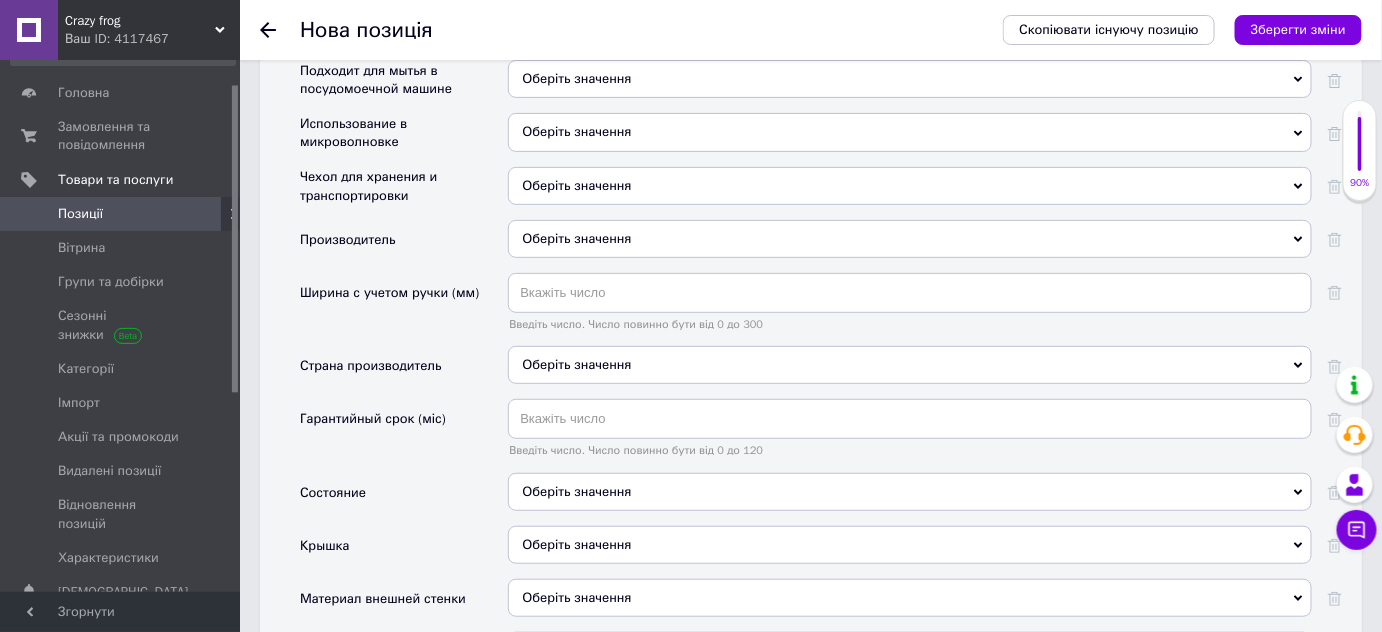 scroll, scrollTop: 2727, scrollLeft: 0, axis: vertical 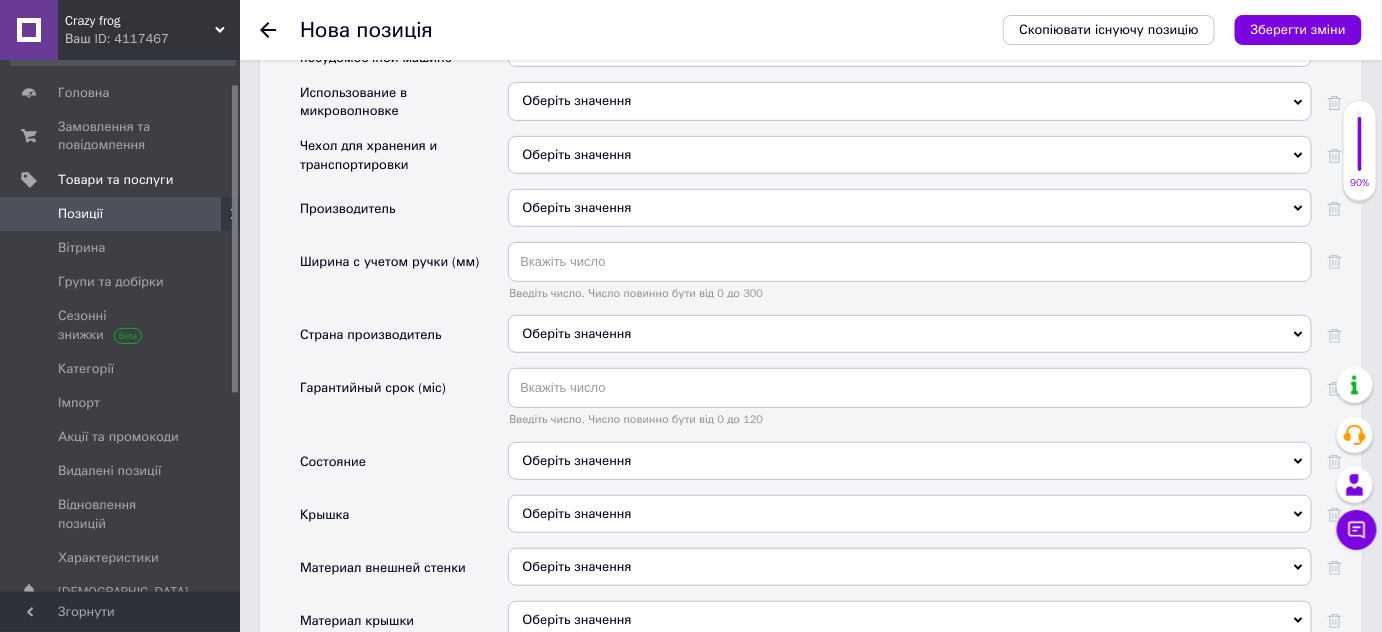click on "Оберіть значення" at bounding box center [910, 461] 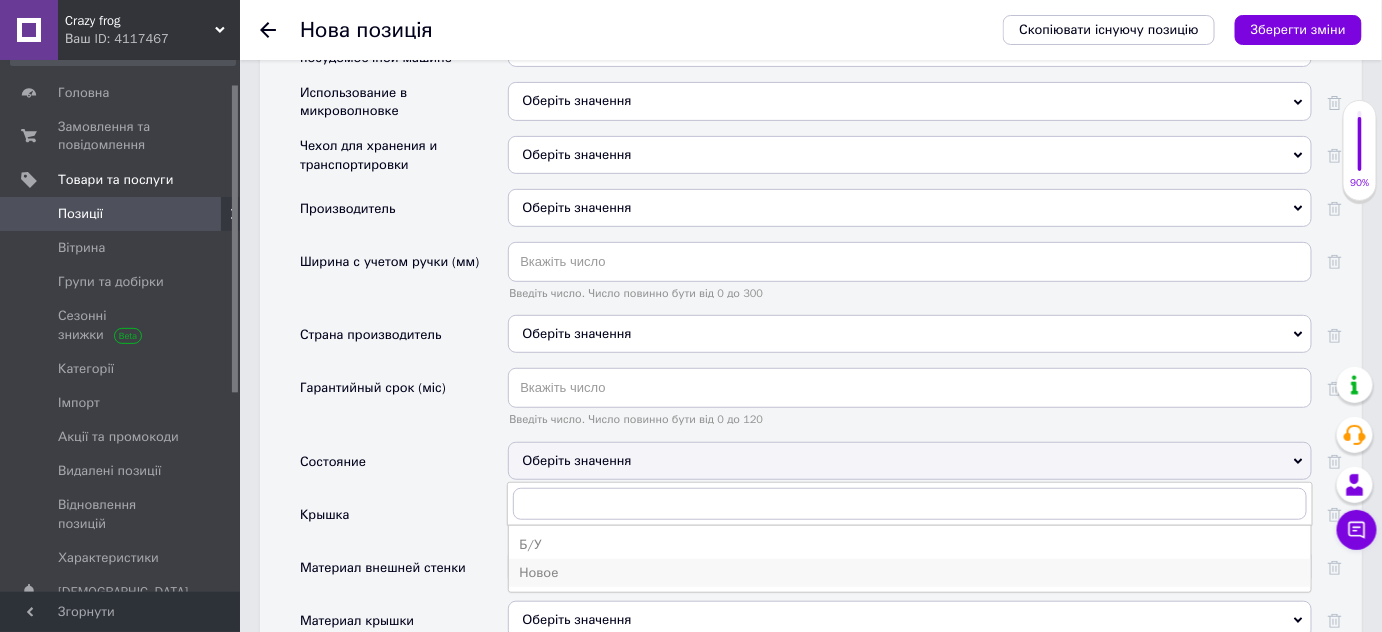 click on "Новое" at bounding box center (910, 573) 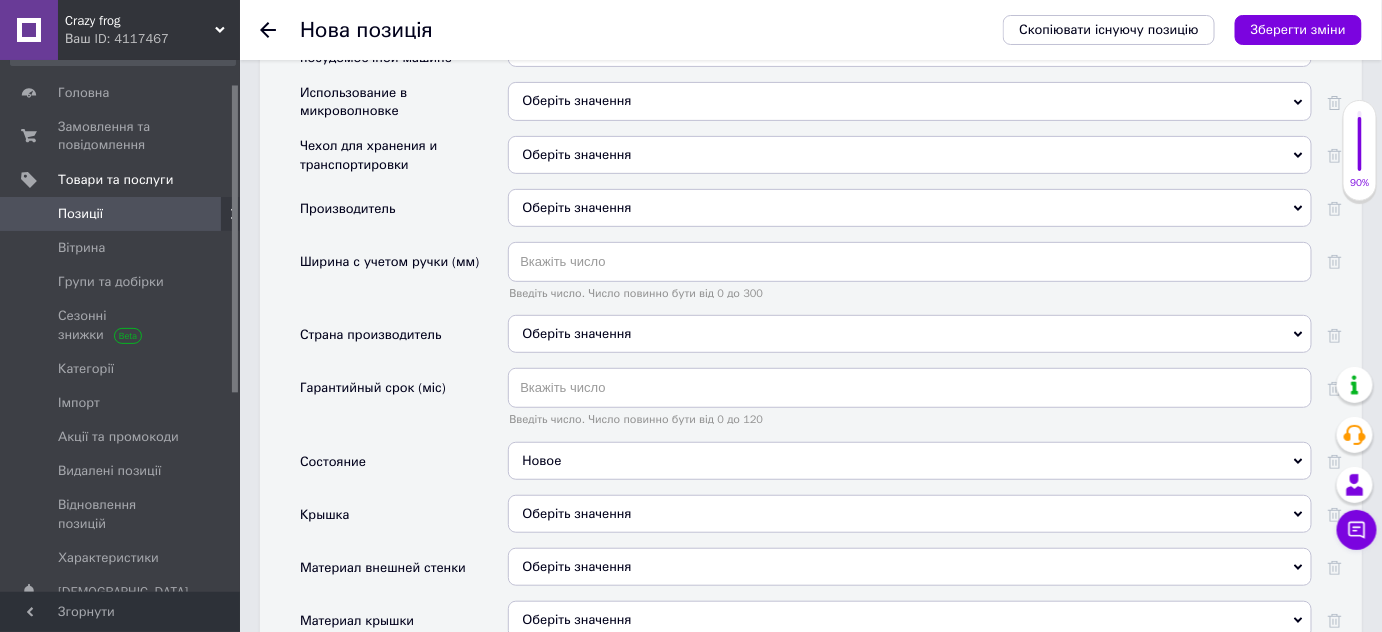 click on "Оберіть значення" at bounding box center [910, 514] 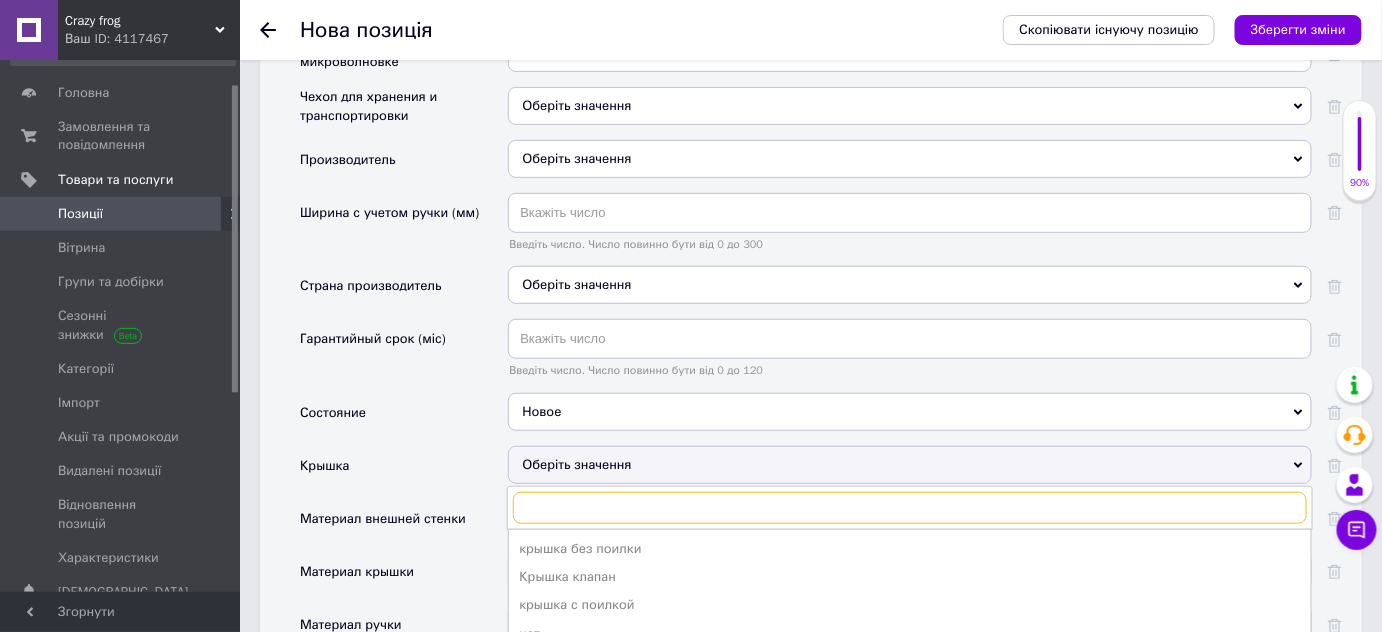 scroll, scrollTop: 2818, scrollLeft: 0, axis: vertical 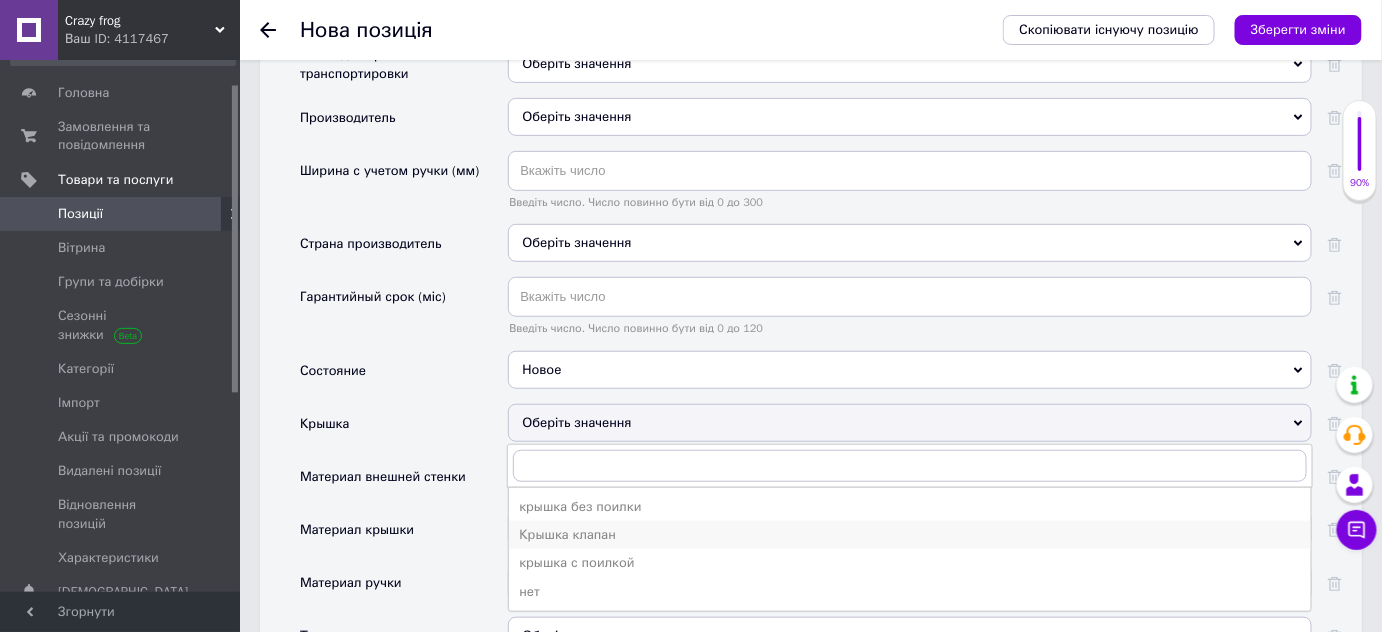 click on "Крышка клапан" at bounding box center (910, 535) 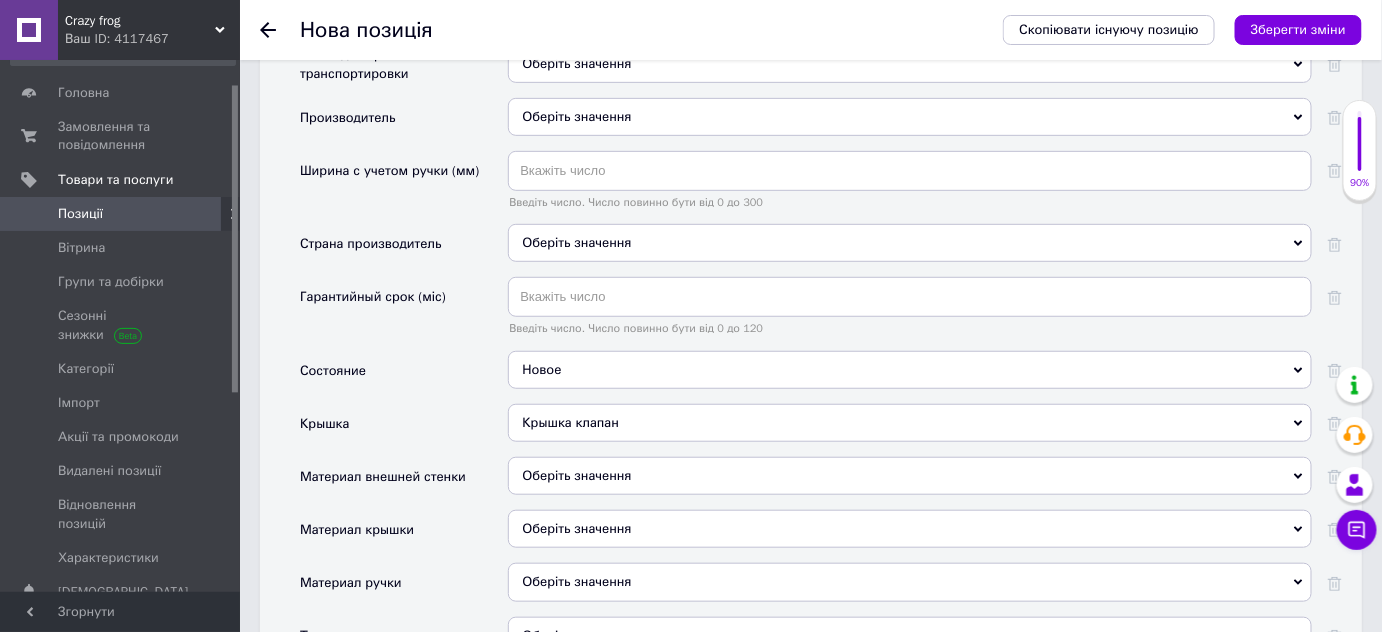 click on "Оберіть значення" at bounding box center [910, 476] 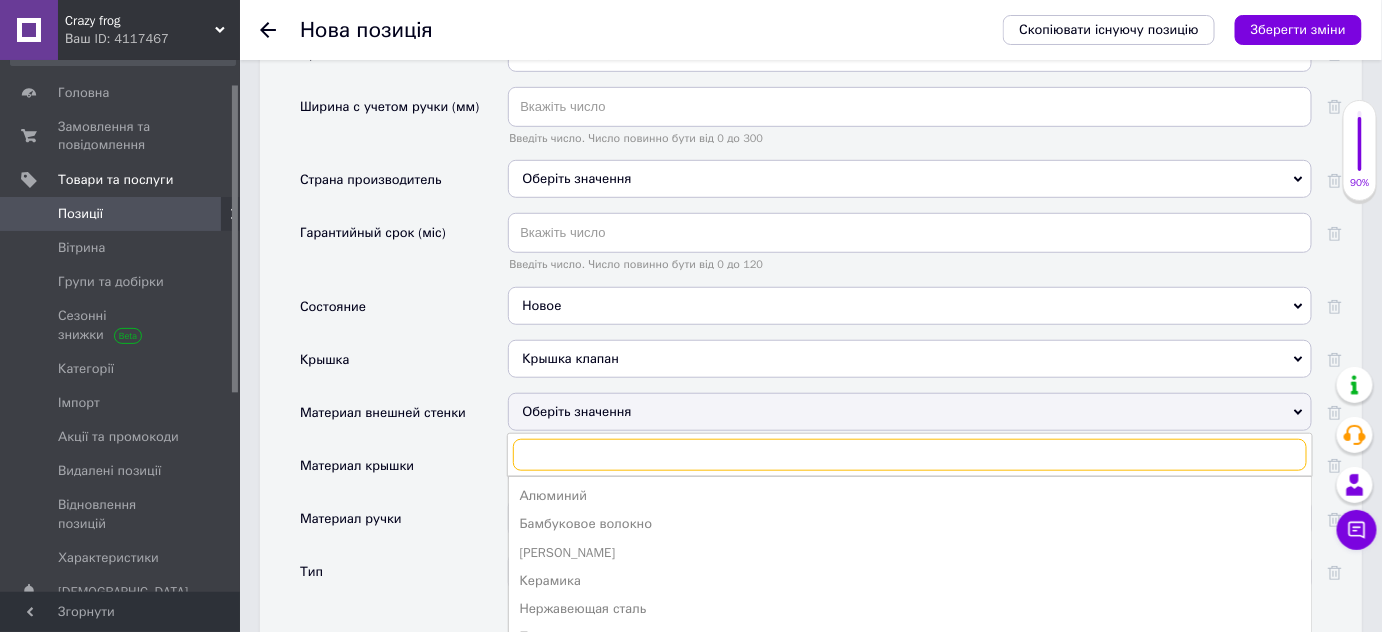 scroll, scrollTop: 2909, scrollLeft: 0, axis: vertical 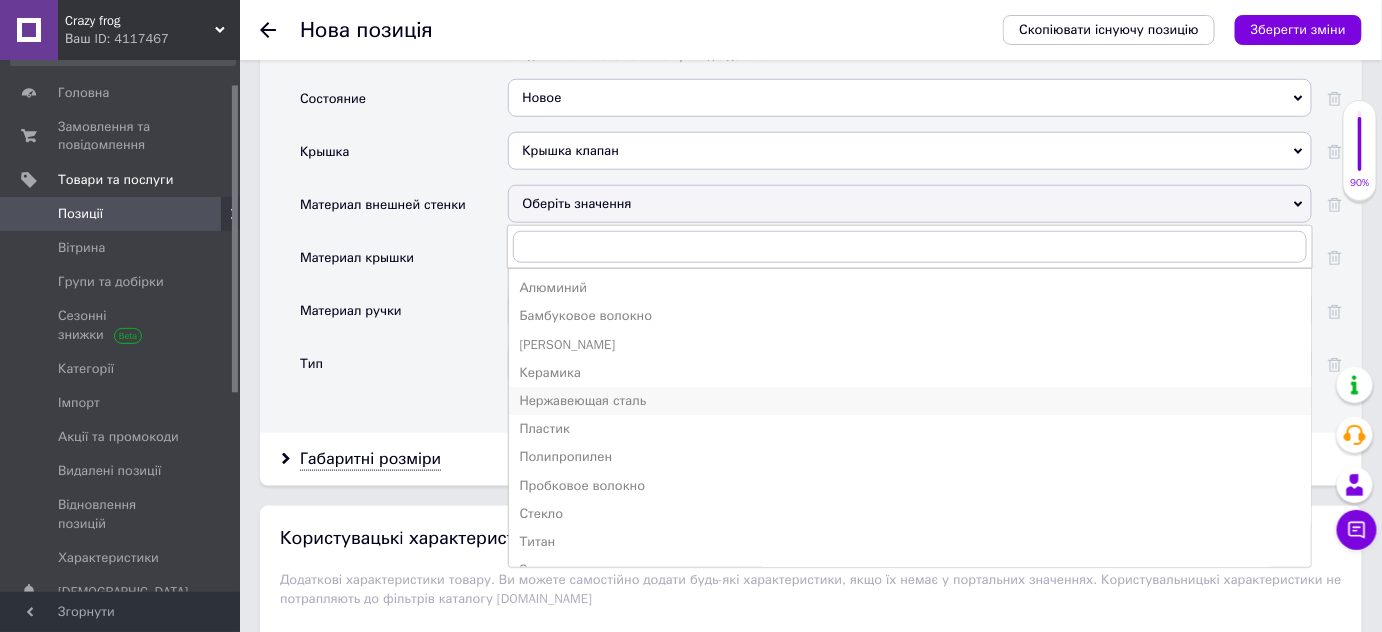 click on "Нержавеющая сталь" at bounding box center [910, 401] 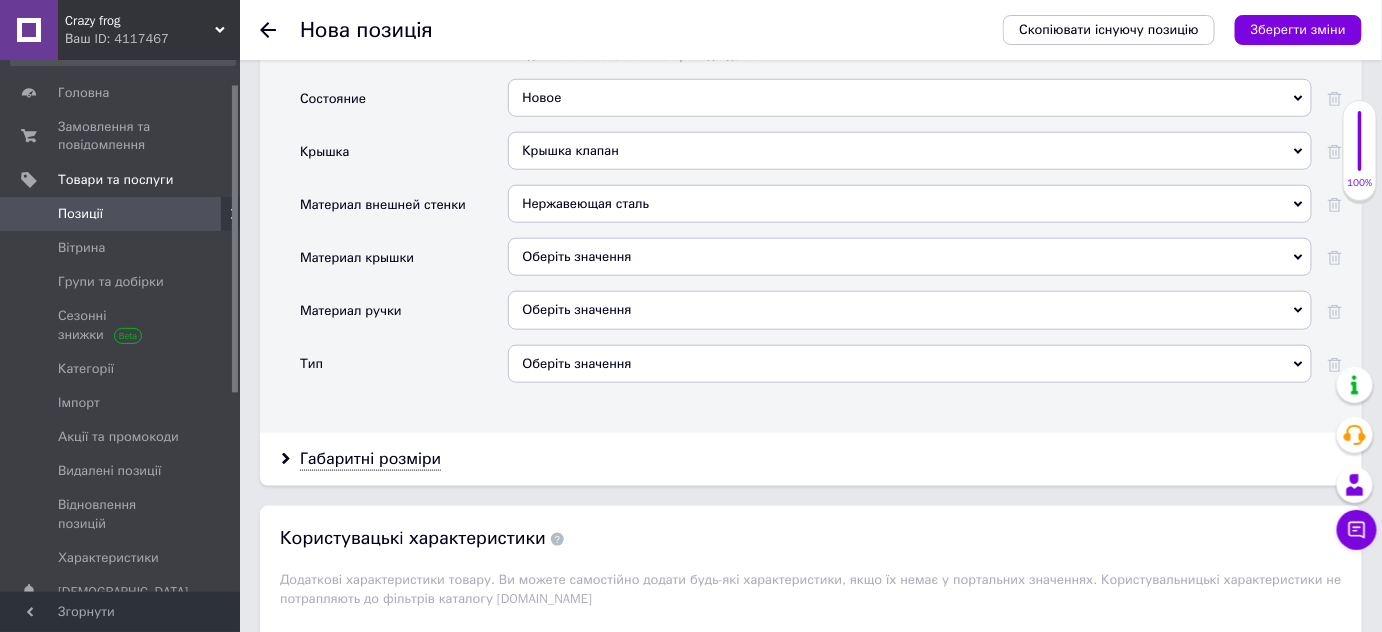 click on "Нержавеющая сталь" at bounding box center (910, 204) 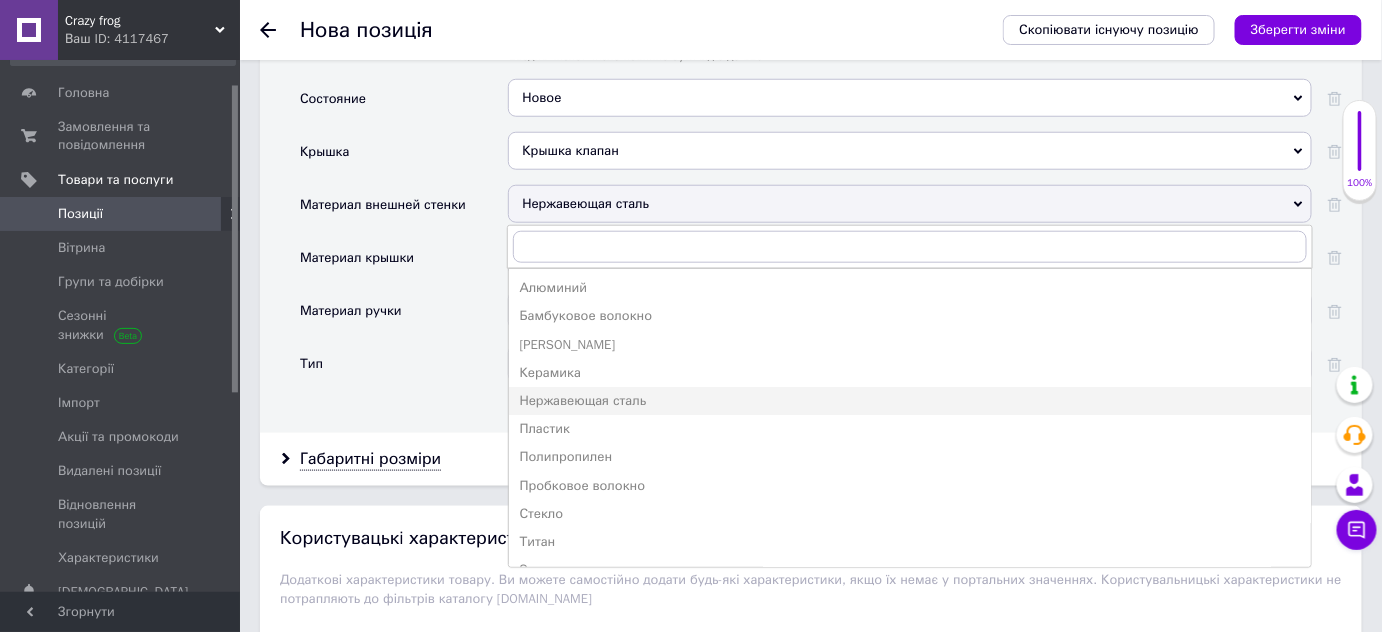 click on "Нержавеющая сталь" at bounding box center (910, 204) 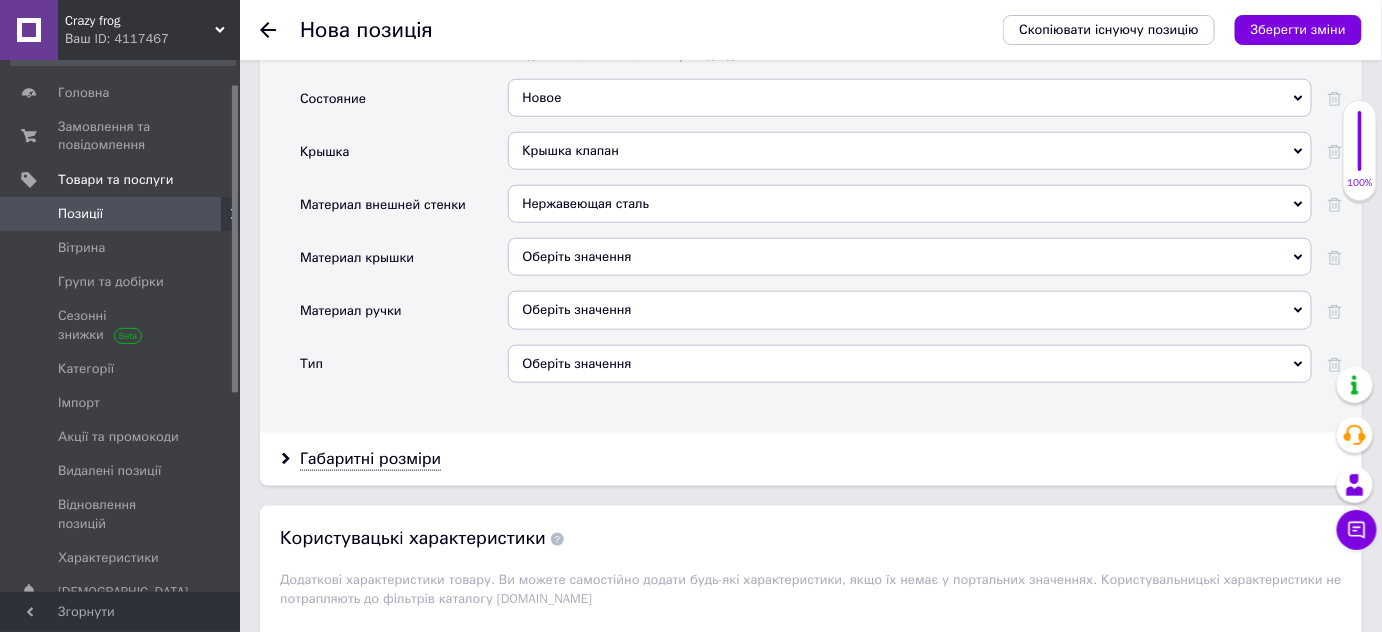 click on "Оберіть значення" at bounding box center (910, 257) 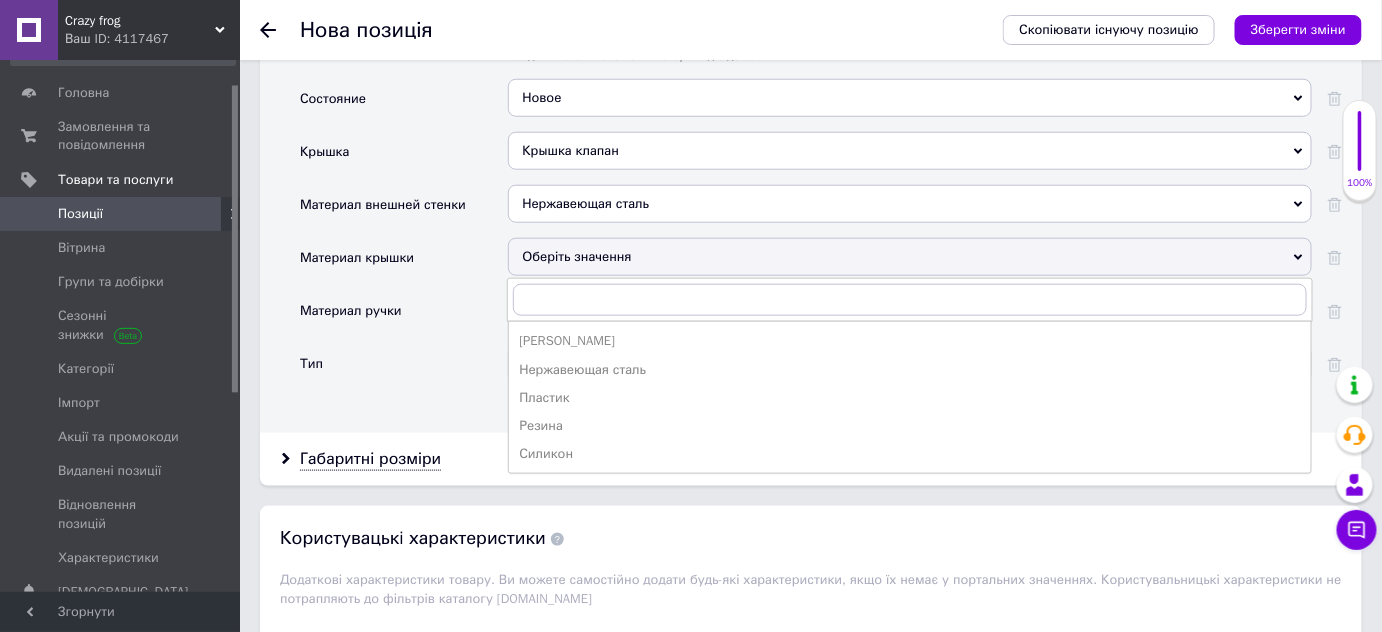 click on "Користувацькi характеристики Додаткові характеристики товару.
Ви можете самостійно додати будь-які характеристики, якщо їх немає
у портальних значеннях. Користувальницькі
характеристики не потрапляють до фільтрів каталогу [DOMAIN_NAME]" at bounding box center (811, 562) 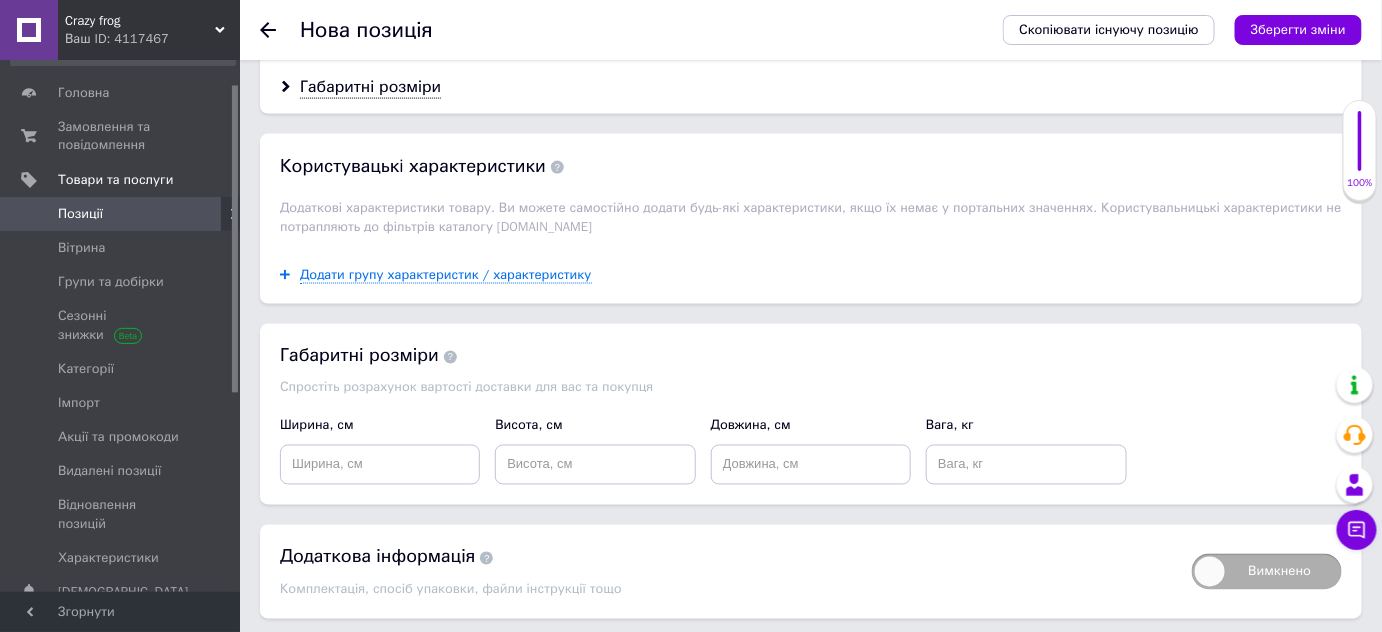 scroll, scrollTop: 3481, scrollLeft: 0, axis: vertical 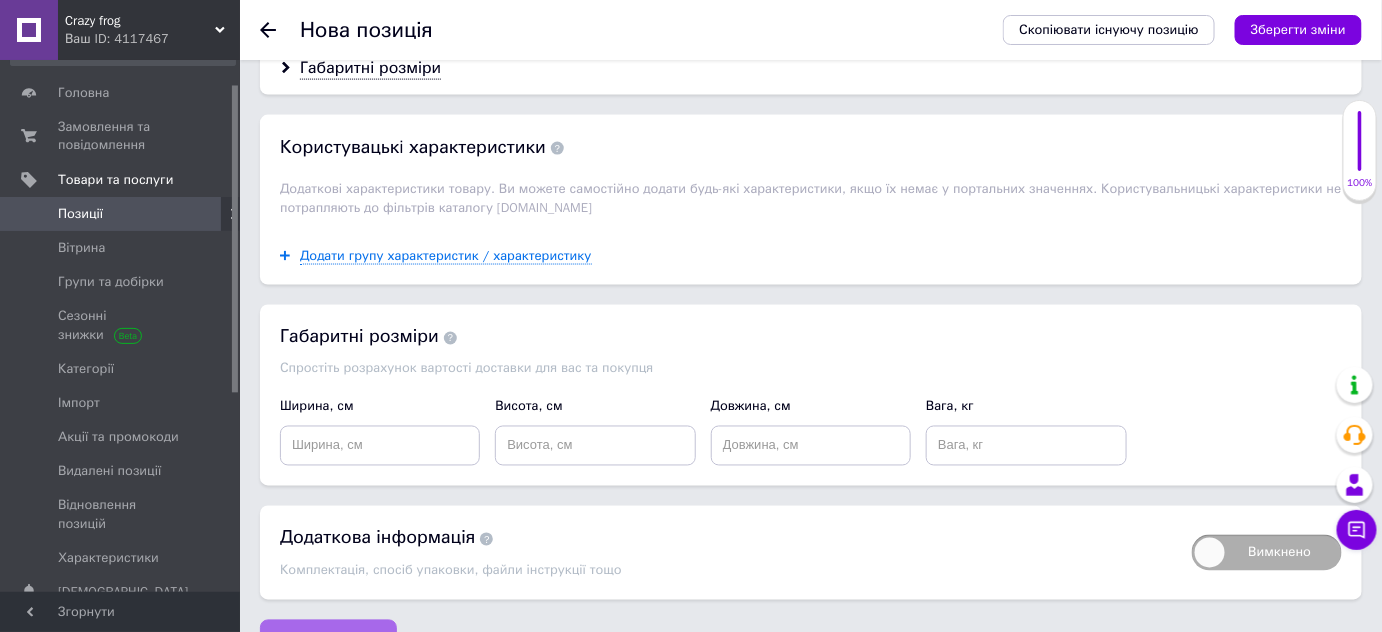 click on "Зберегти зміни" at bounding box center (328, 640) 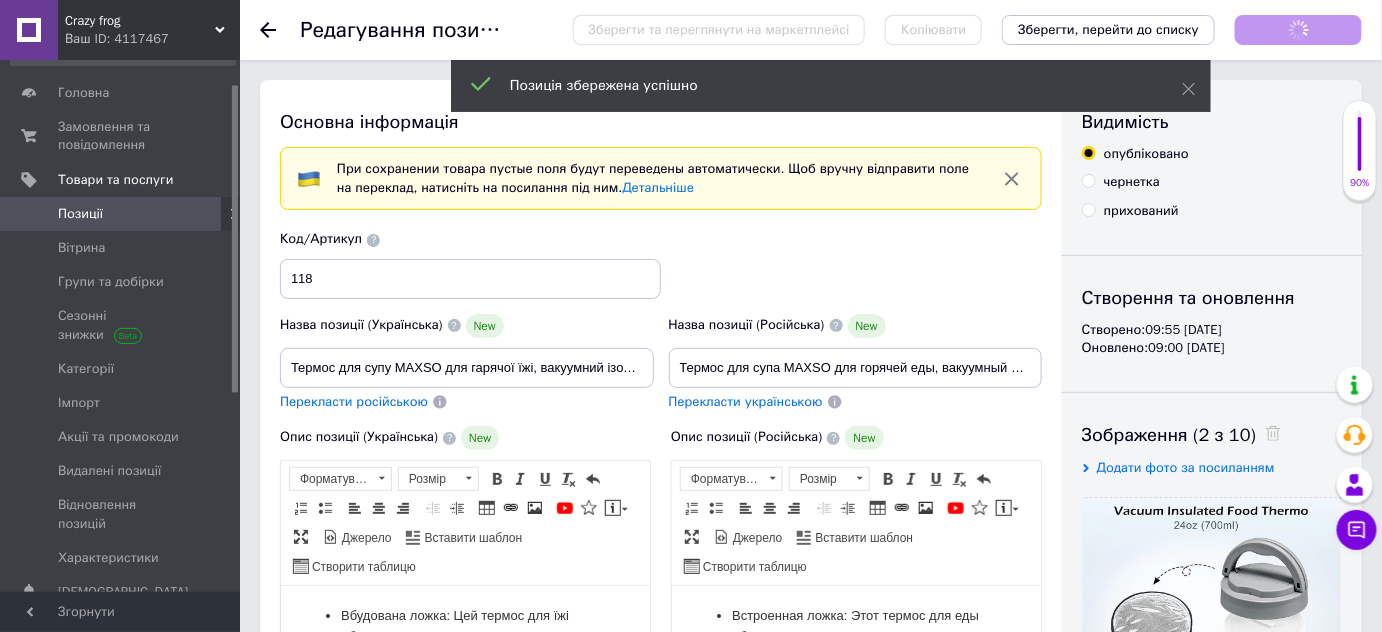 scroll, scrollTop: 0, scrollLeft: 0, axis: both 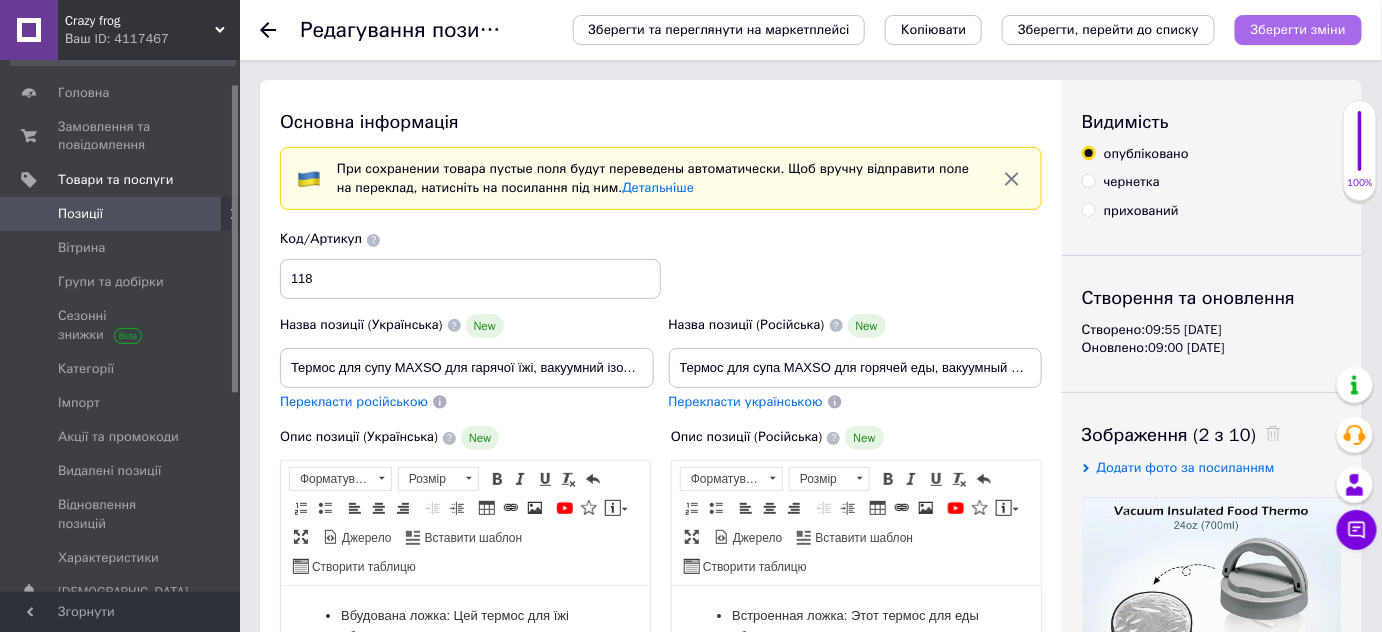 click on "Зберегти зміни" at bounding box center (1298, 29) 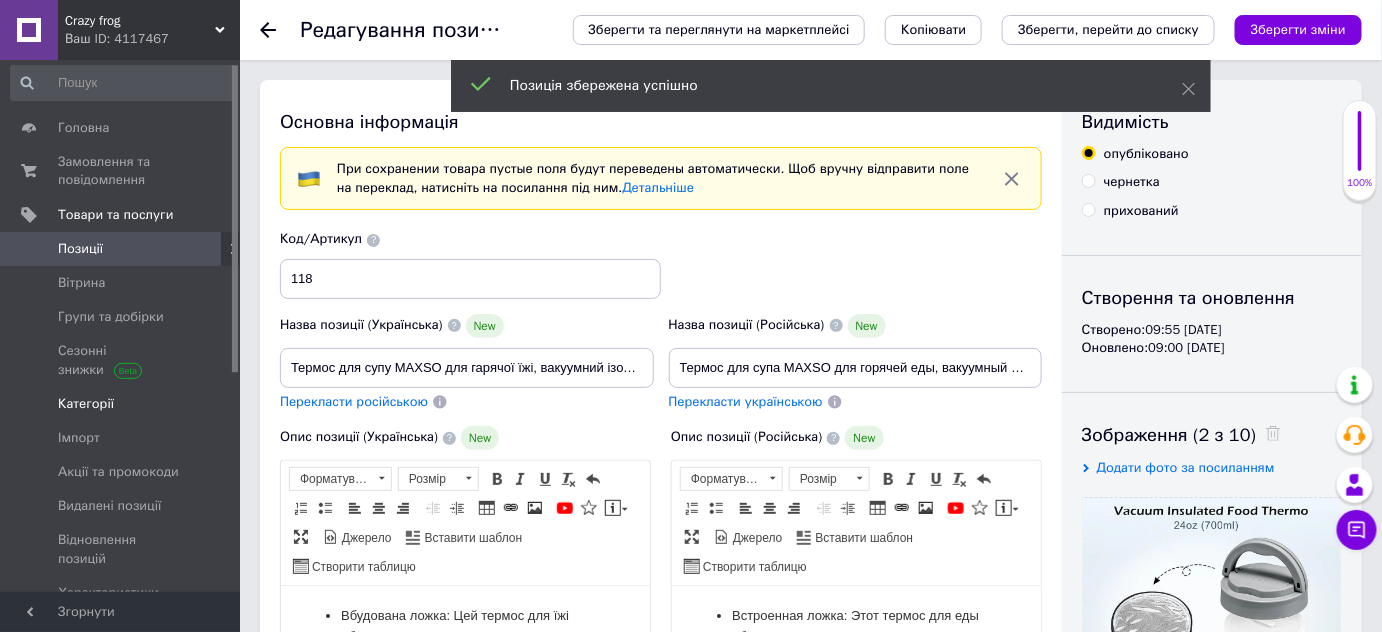 scroll, scrollTop: 0, scrollLeft: 0, axis: both 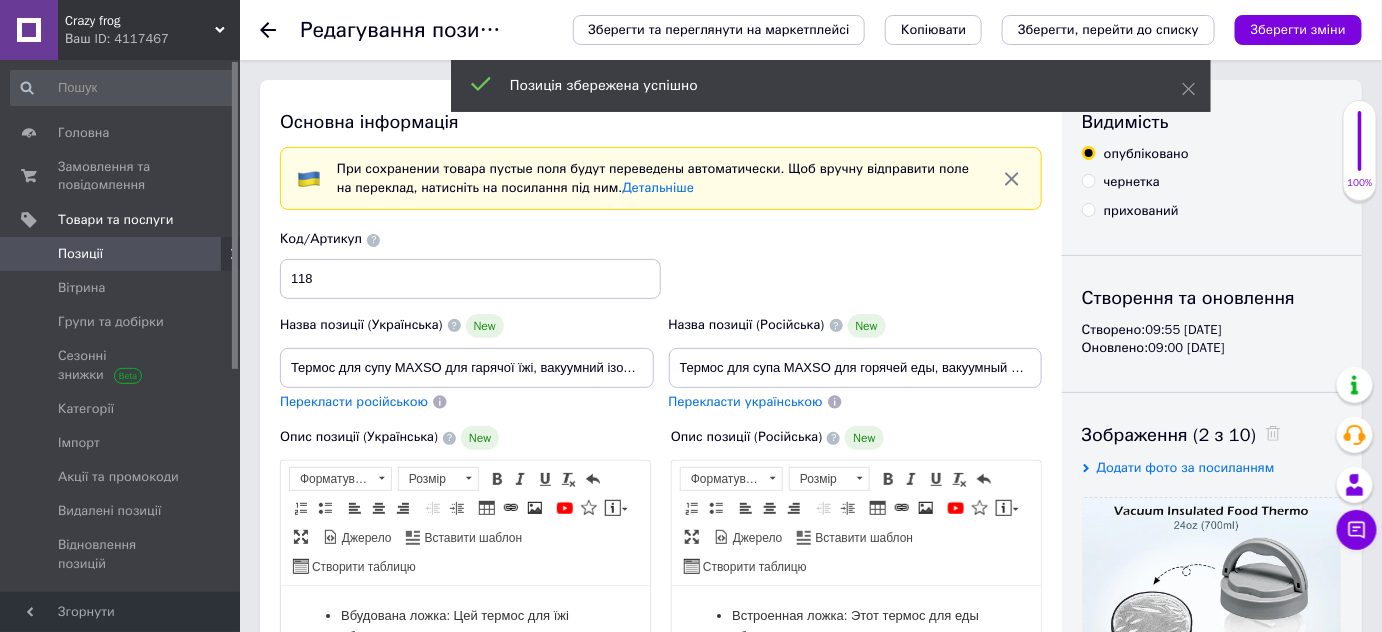 click at bounding box center (123, 88) 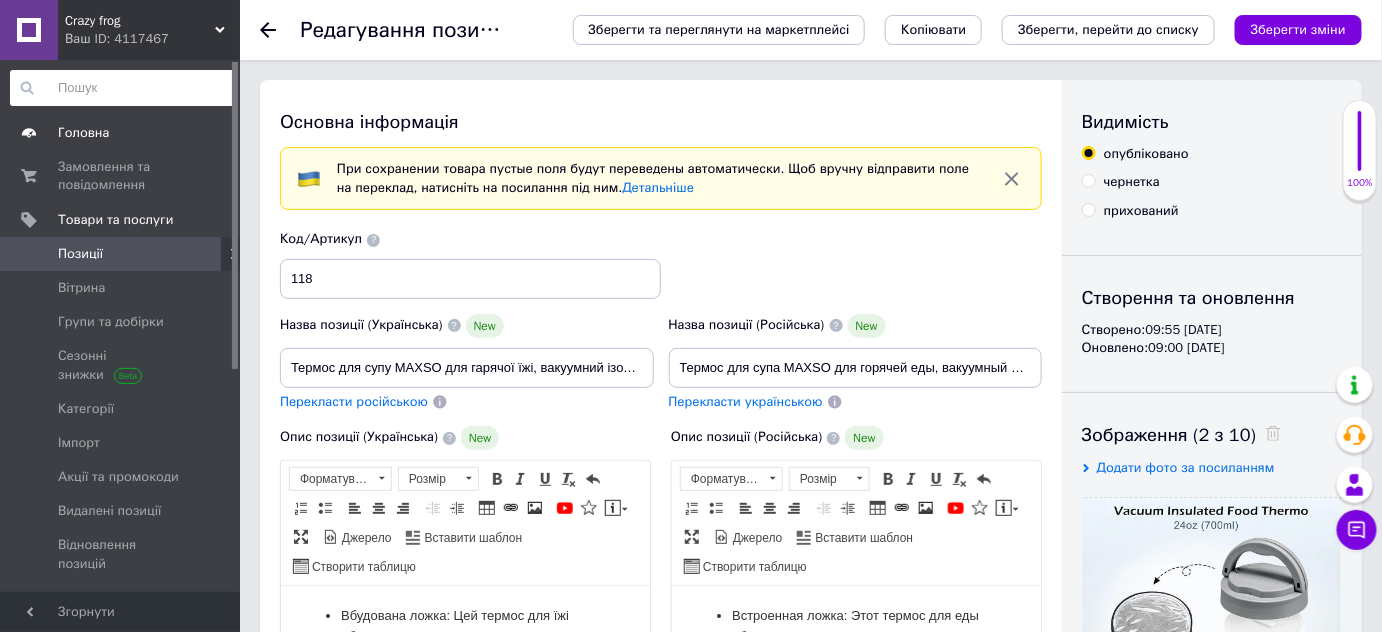 click on "Головна" at bounding box center (83, 133) 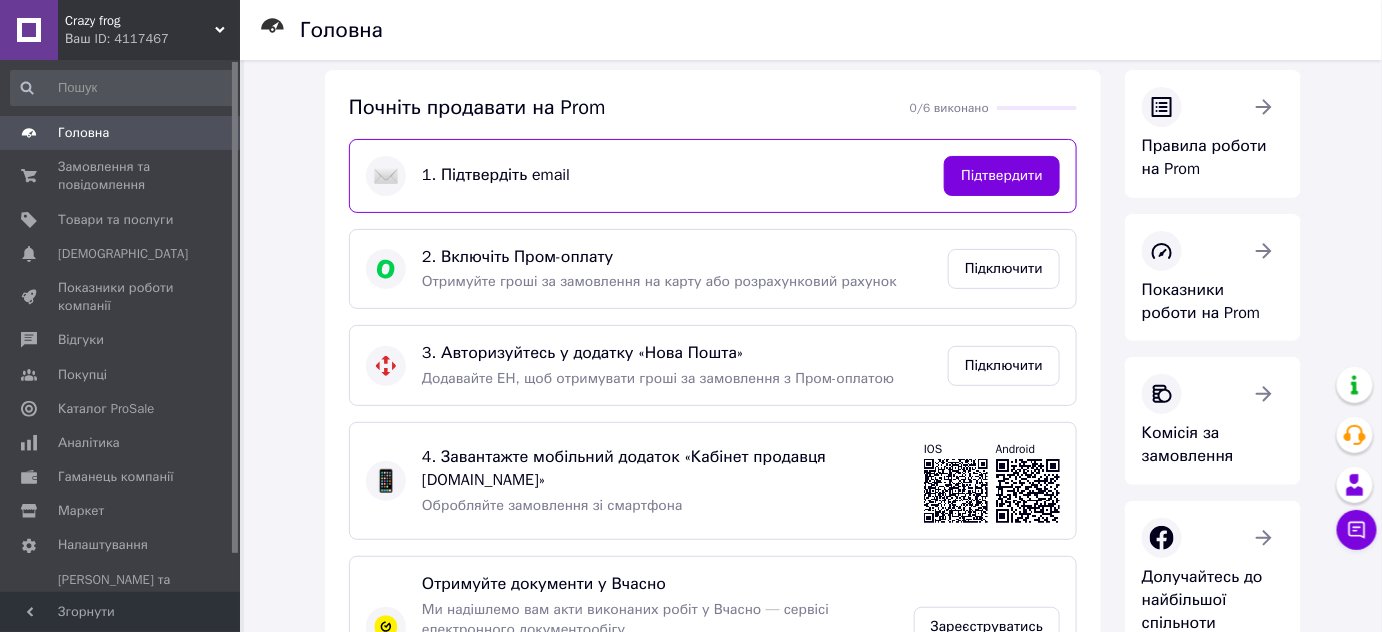 scroll, scrollTop: 0, scrollLeft: 0, axis: both 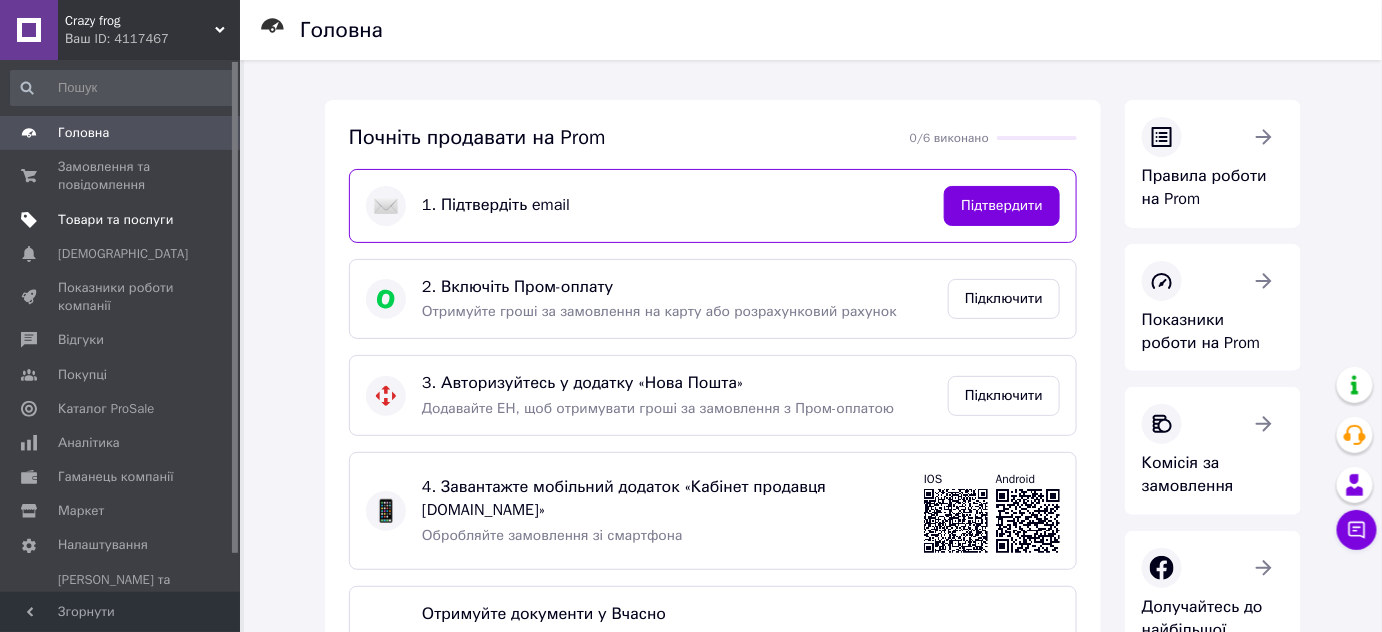 click on "Товари та послуги" at bounding box center [115, 220] 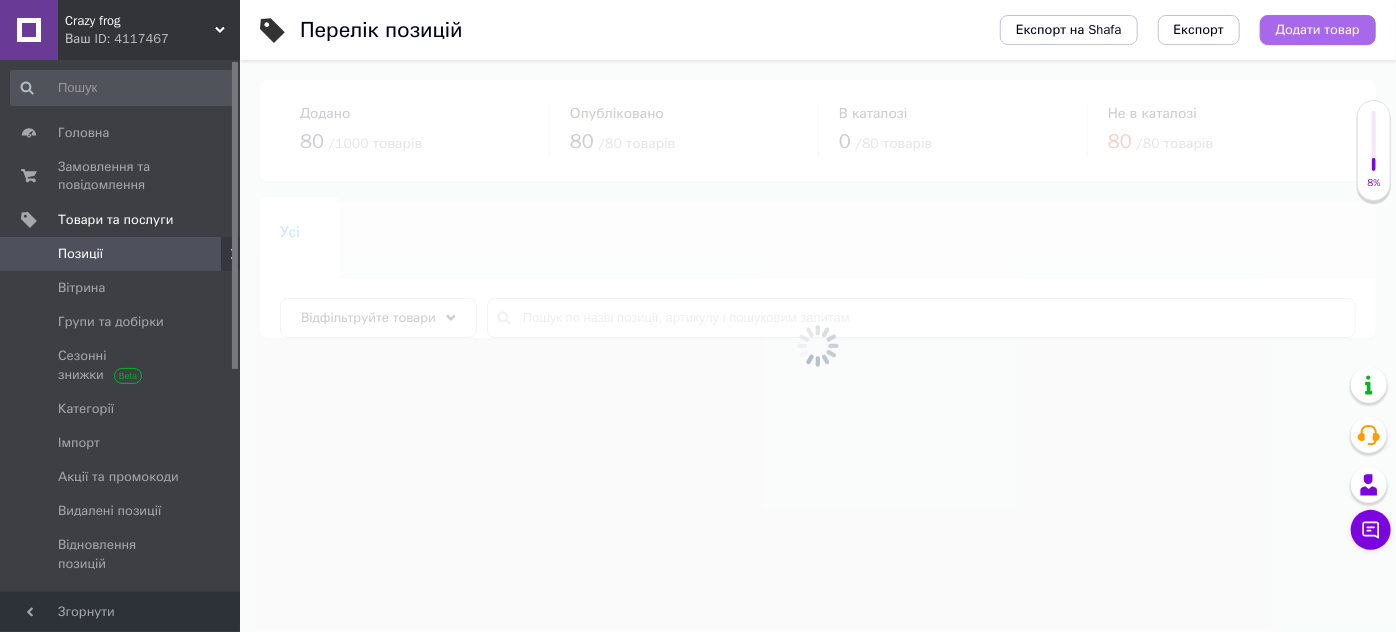 click on "Додати товар" at bounding box center (1318, 30) 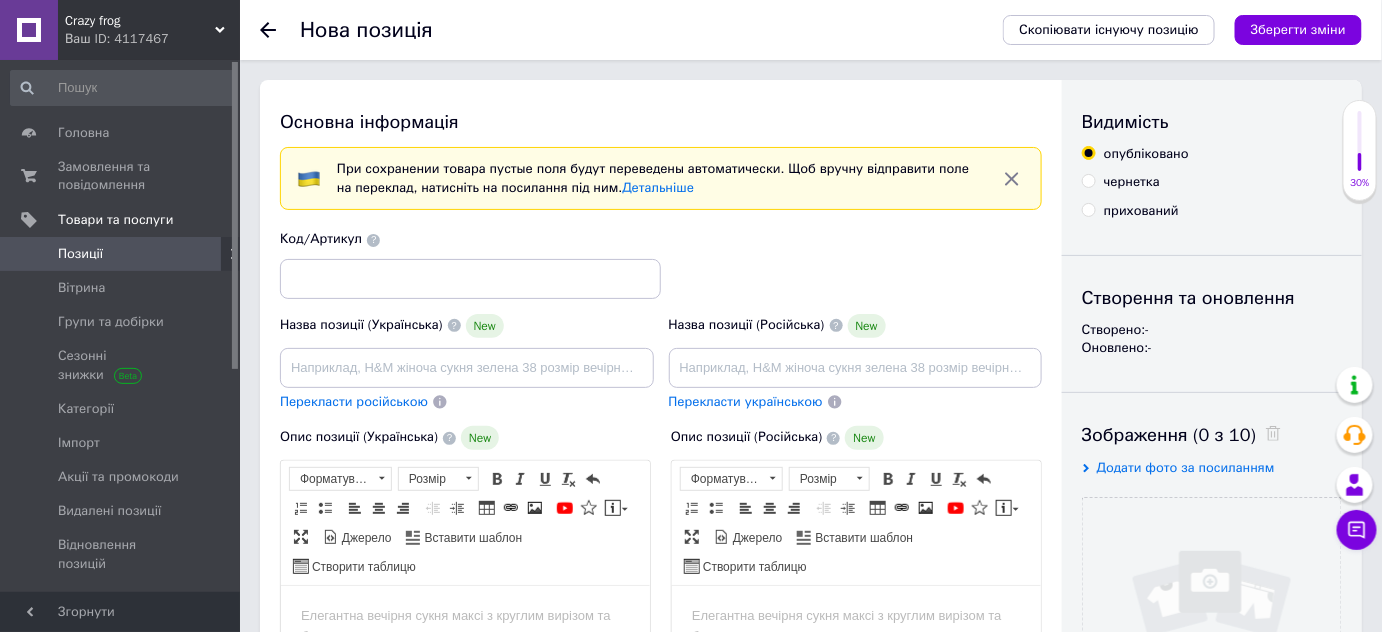 scroll, scrollTop: 0, scrollLeft: 0, axis: both 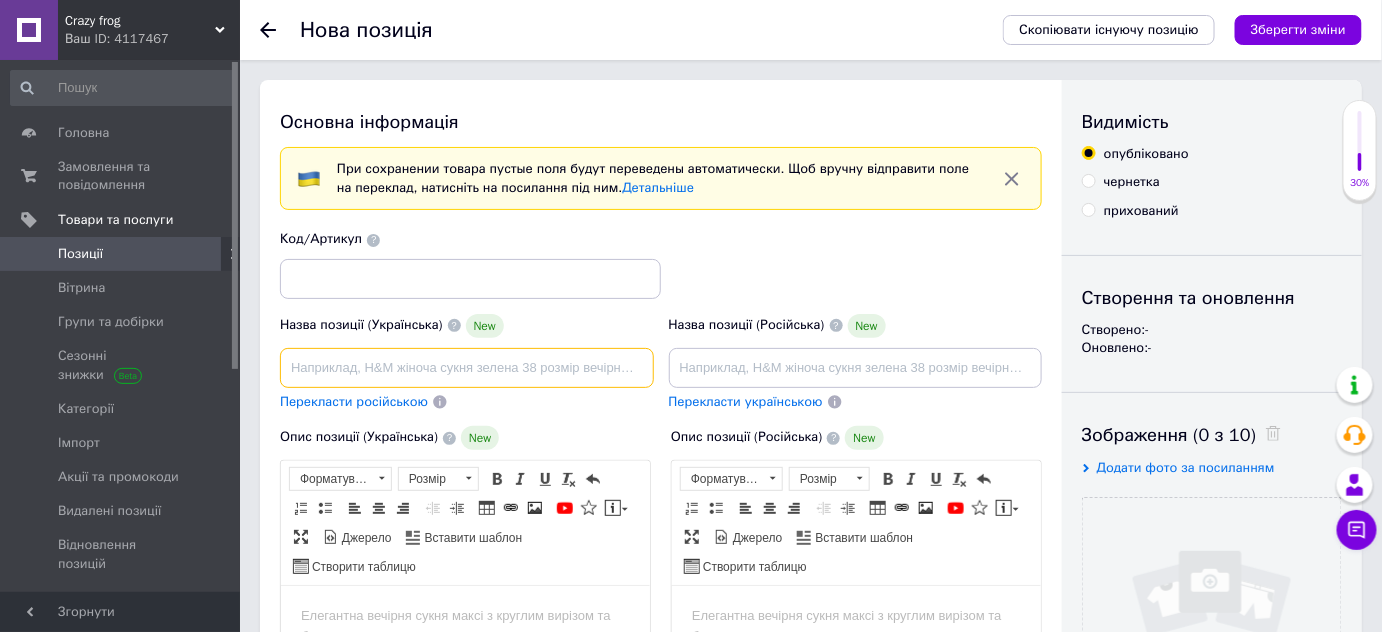 paste on "Дорожня кружка Somerway 1200 мл, склянка 40 унцій з трубочкою та кришкою, подвійна стінка з нержавіючої сталі, вакуумна ізольована" 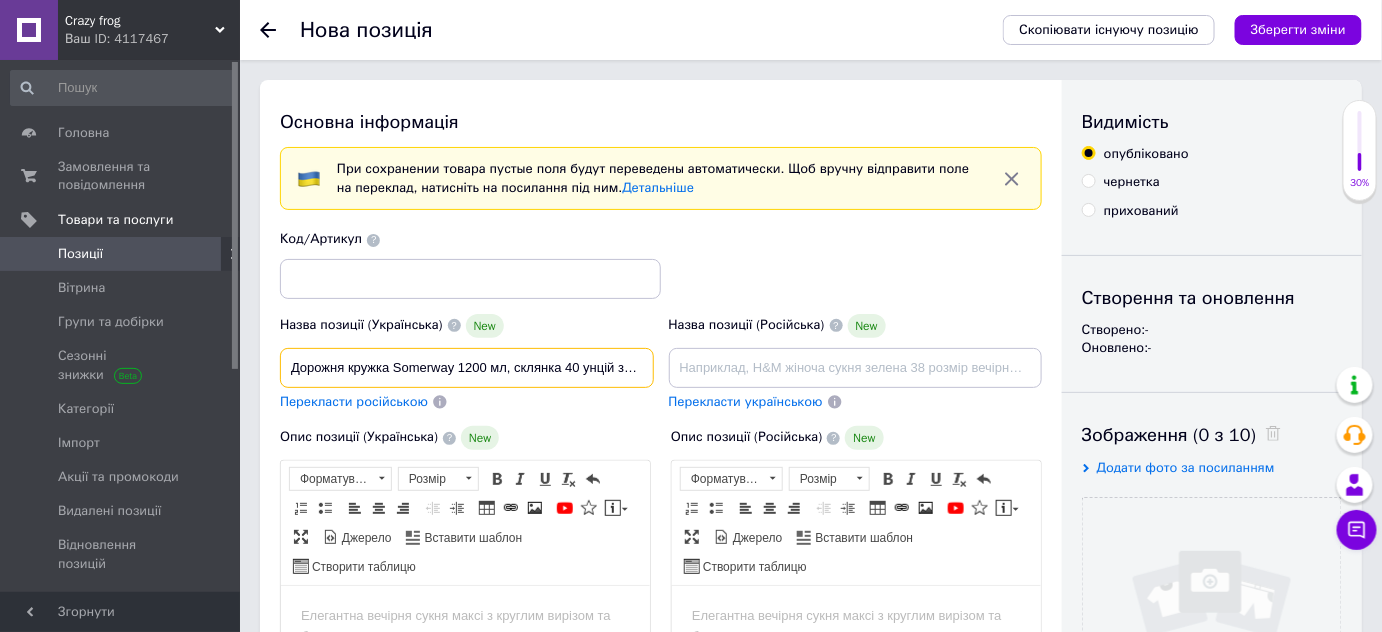 scroll, scrollTop: 0, scrollLeft: 476, axis: horizontal 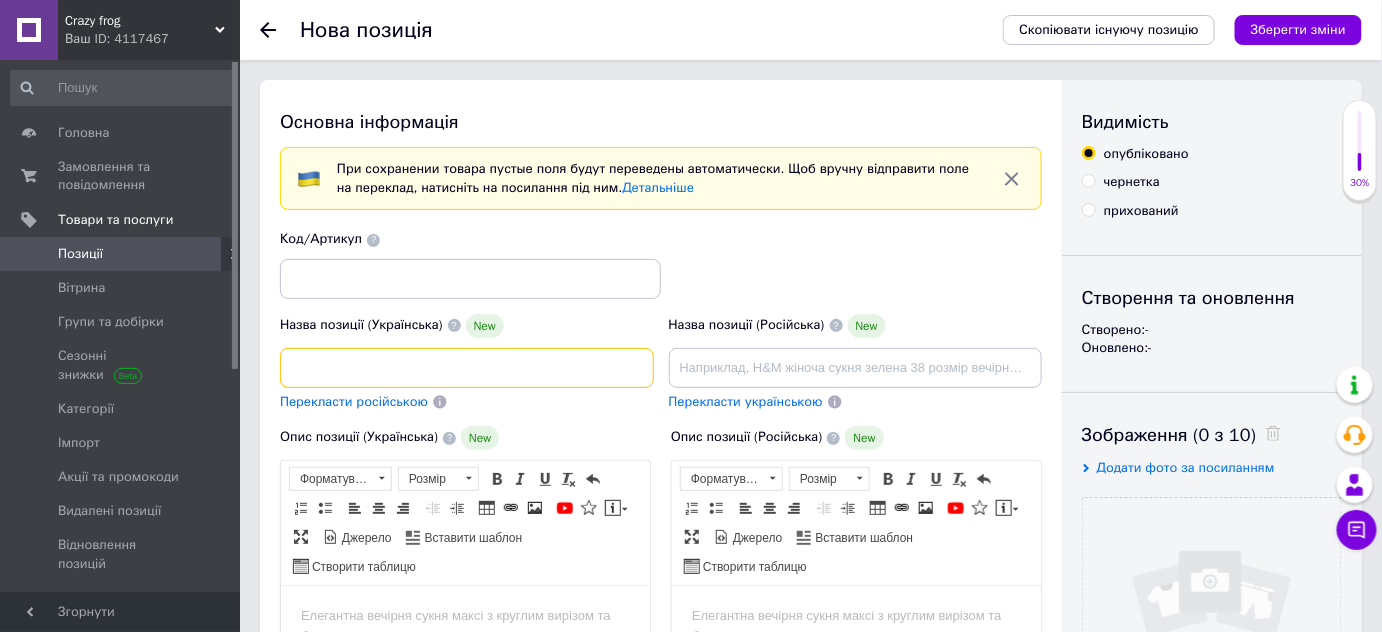 drag, startPoint x: 511, startPoint y: 367, endPoint x: 657, endPoint y: 371, distance: 146.05478 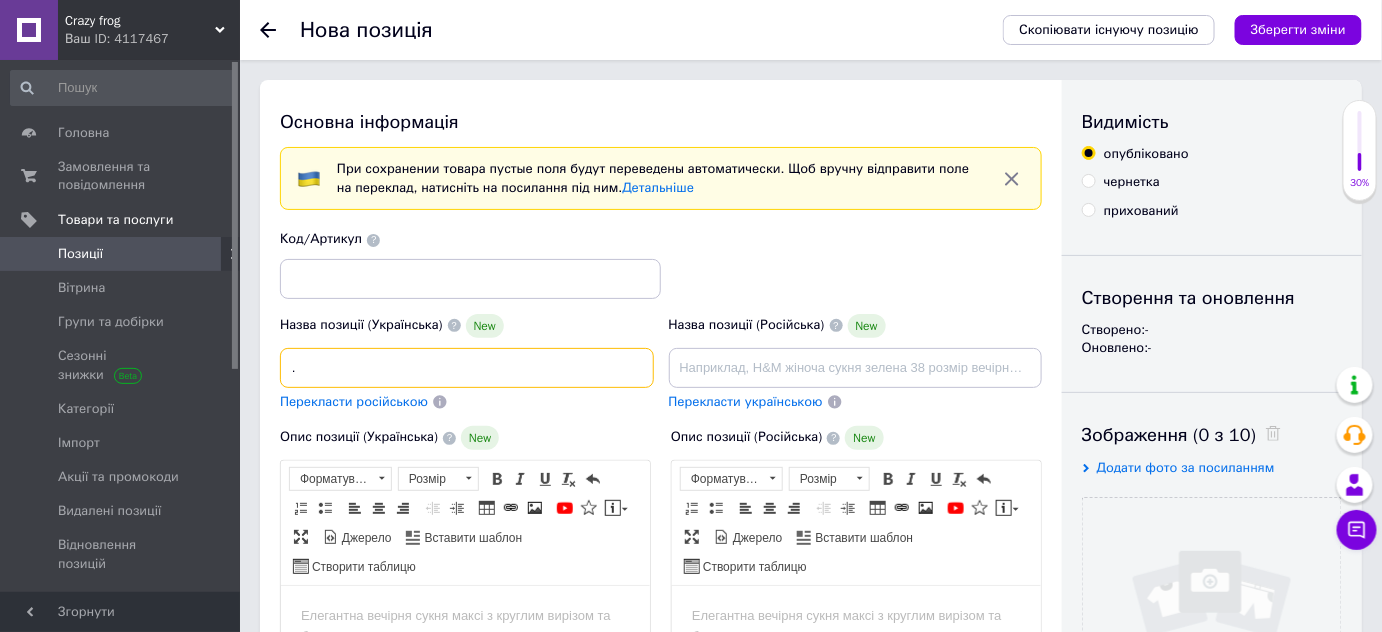 scroll, scrollTop: 0, scrollLeft: 344, axis: horizontal 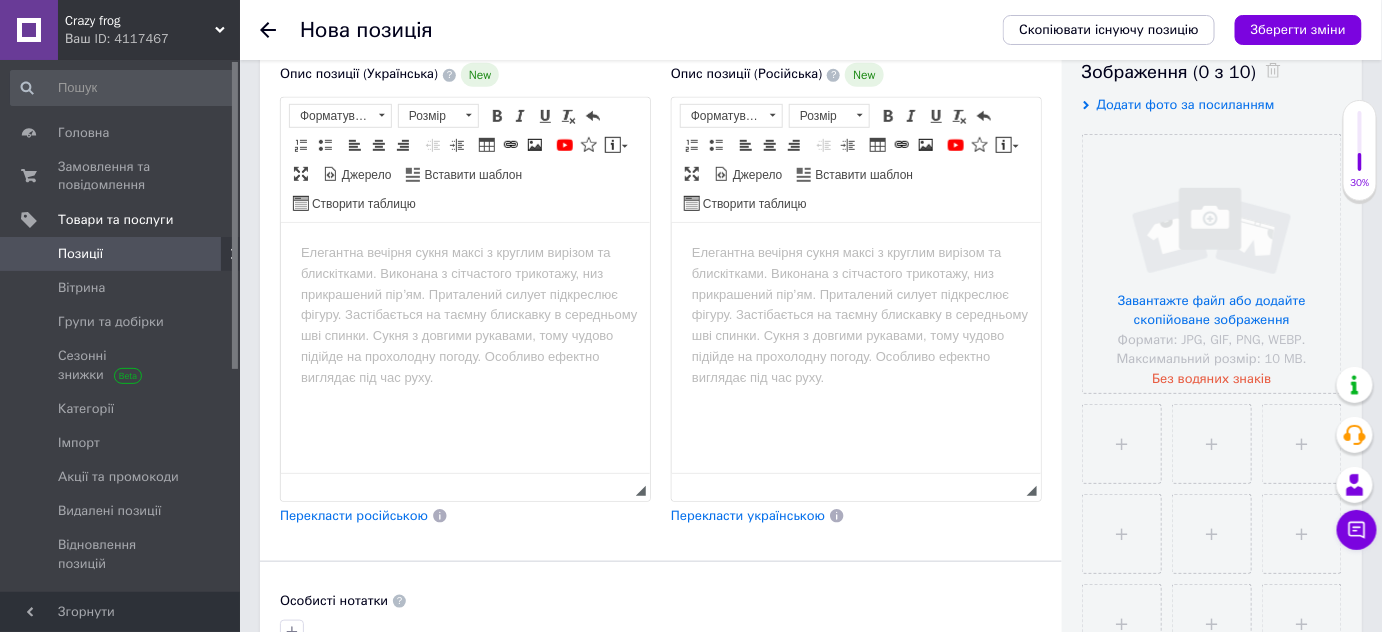 type on "Дорожня кружка Somerway 1200 мл, склянка 40 унцій з трубочкою та кришкою, подвійна стінка з нержавіючої сталі" 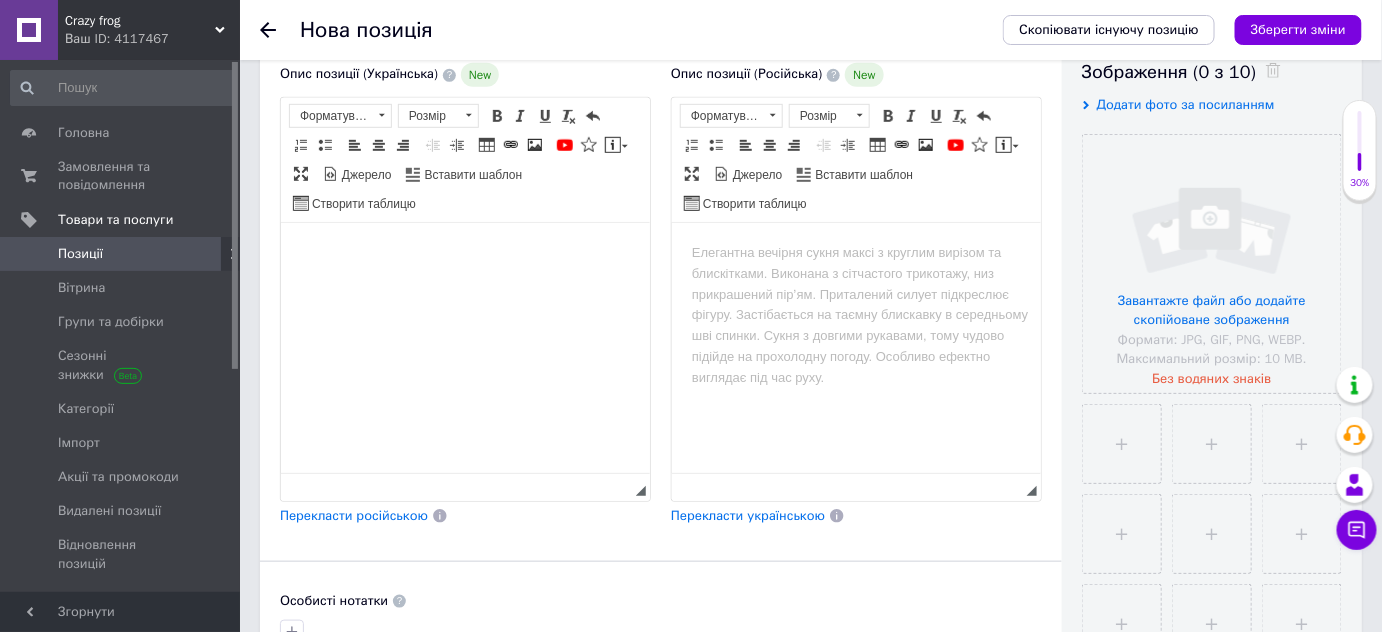 scroll, scrollTop: 0, scrollLeft: 0, axis: both 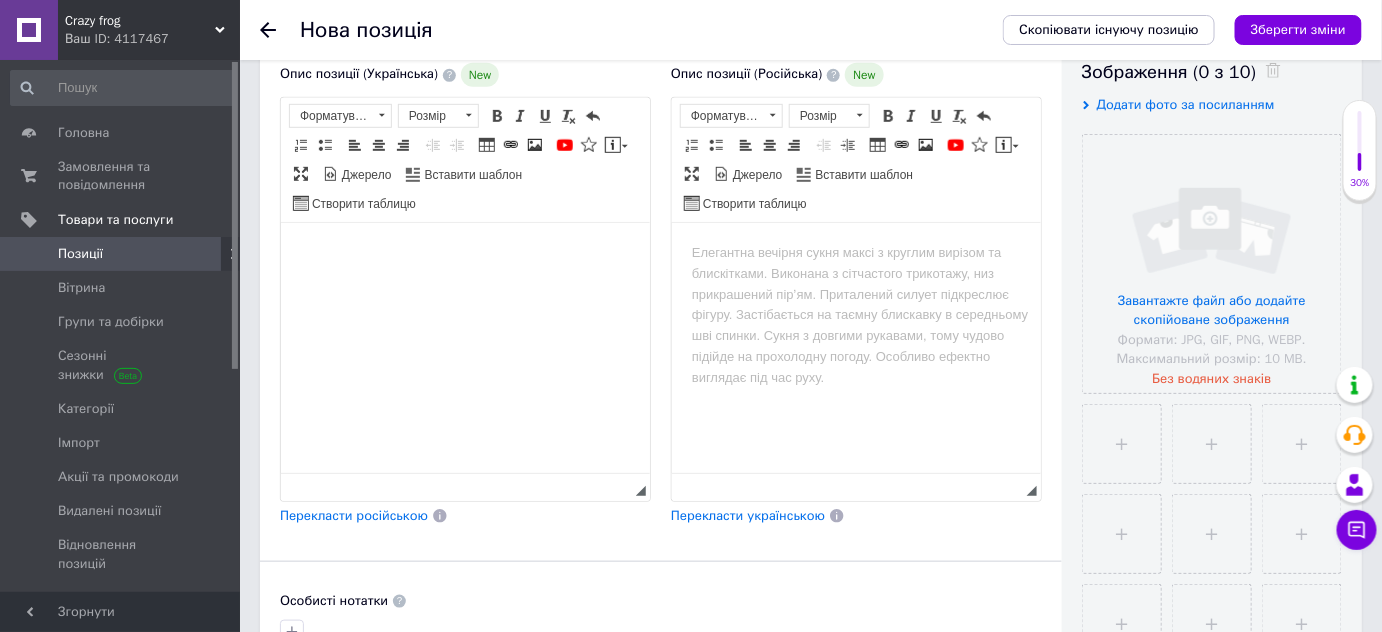 drag, startPoint x: 440, startPoint y: 296, endPoint x: 360, endPoint y: 316, distance: 82.46211 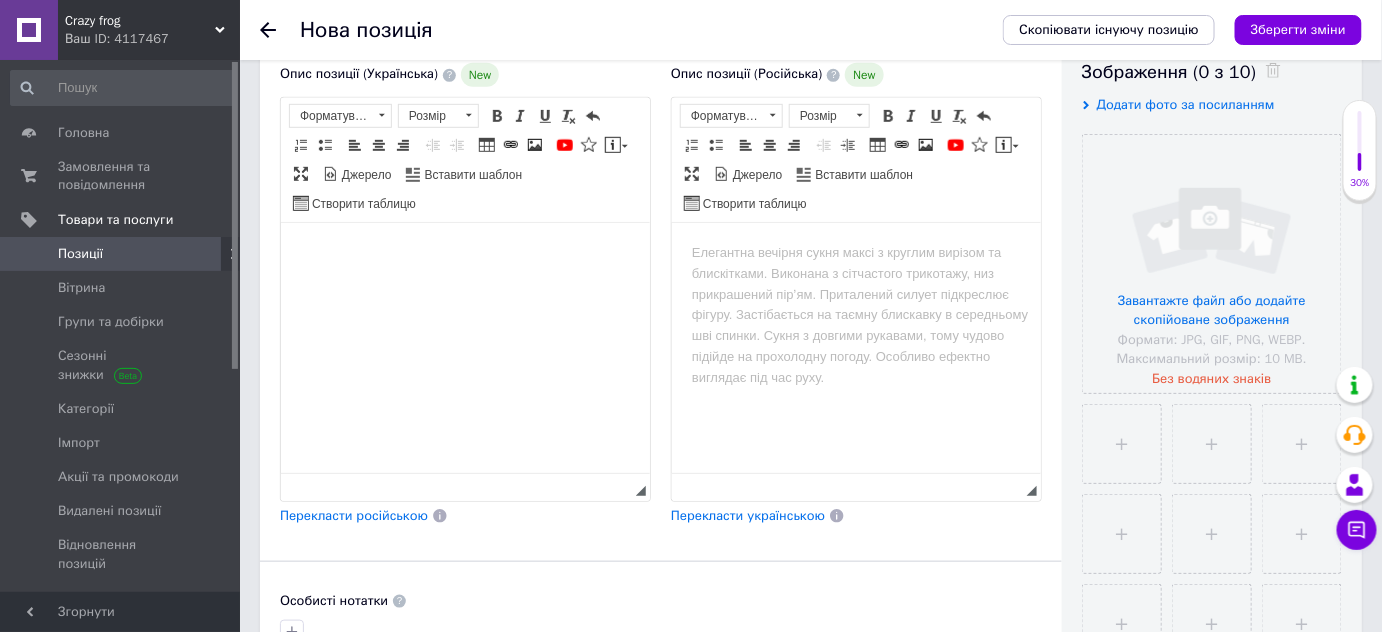 drag, startPoint x: 360, startPoint y: 316, endPoint x: 328, endPoint y: 276, distance: 51.224995 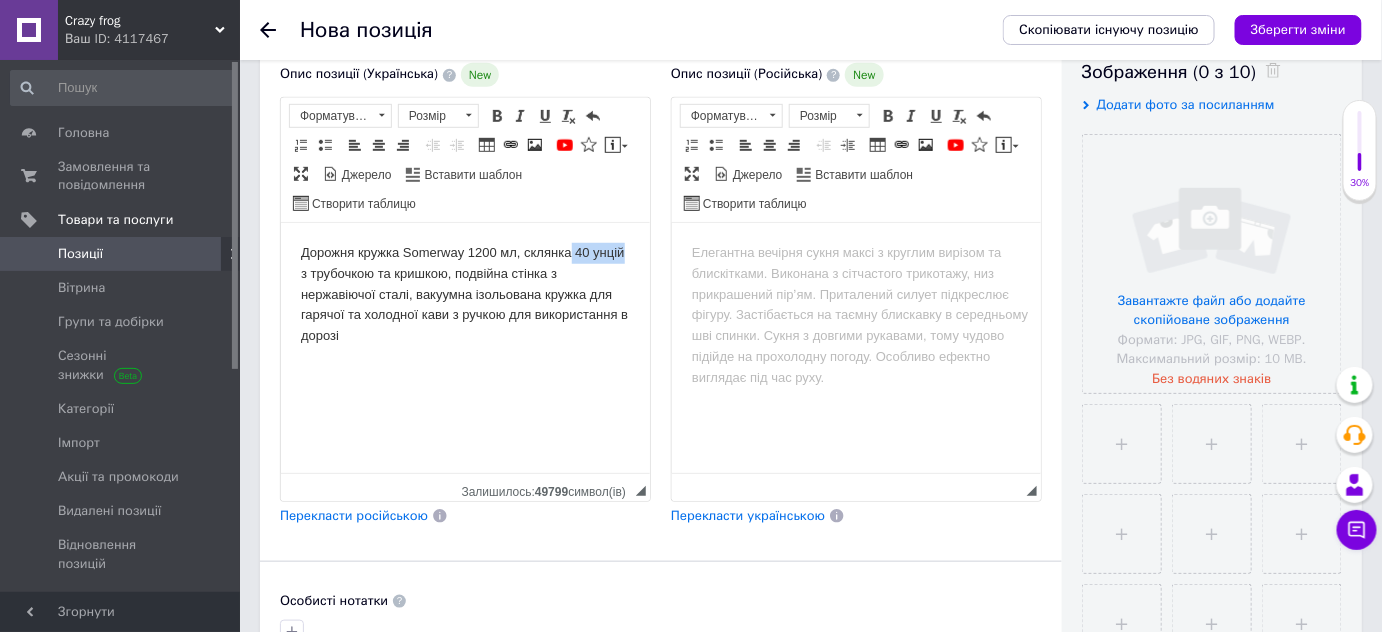 drag, startPoint x: 571, startPoint y: 252, endPoint x: 631, endPoint y: 251, distance: 60.00833 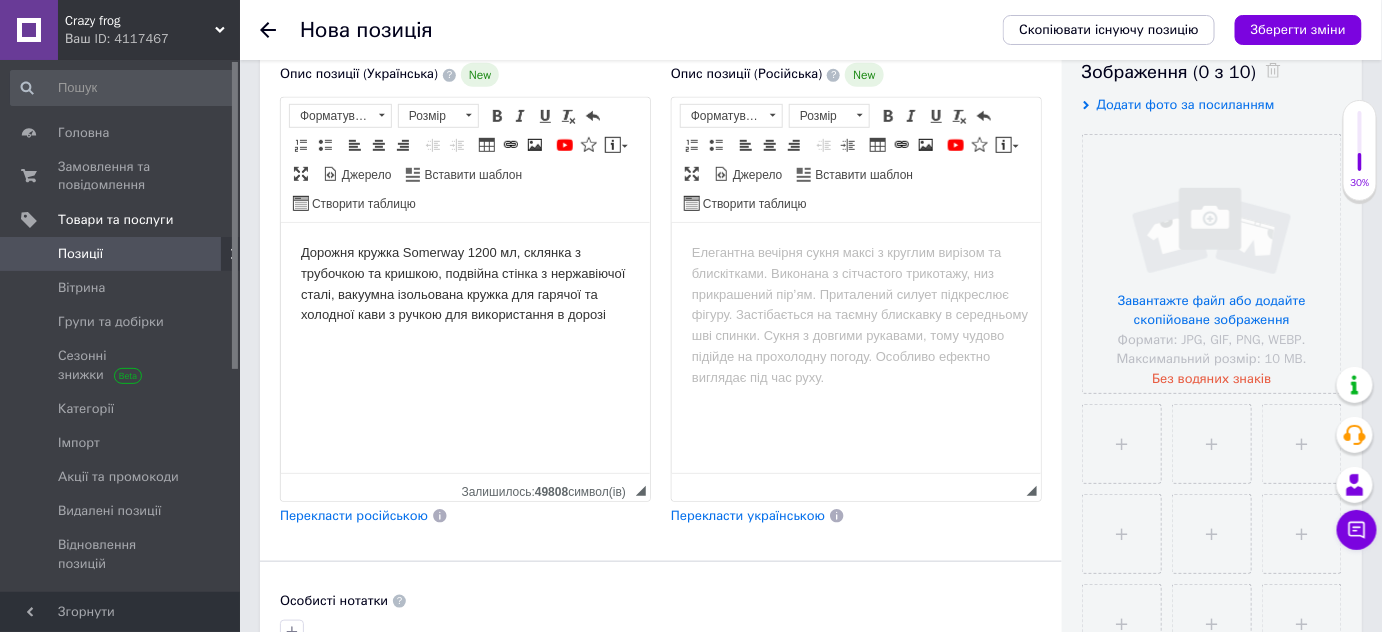 click on "Перекласти російською" at bounding box center [354, 516] 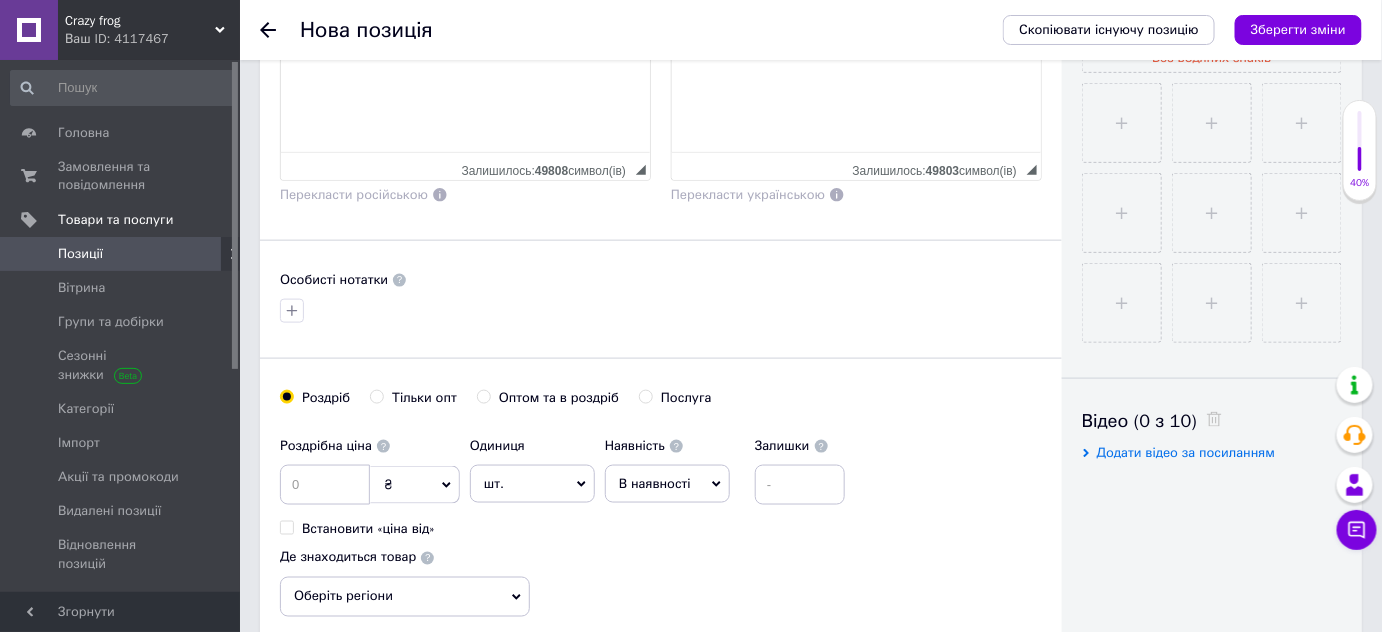 scroll, scrollTop: 727, scrollLeft: 0, axis: vertical 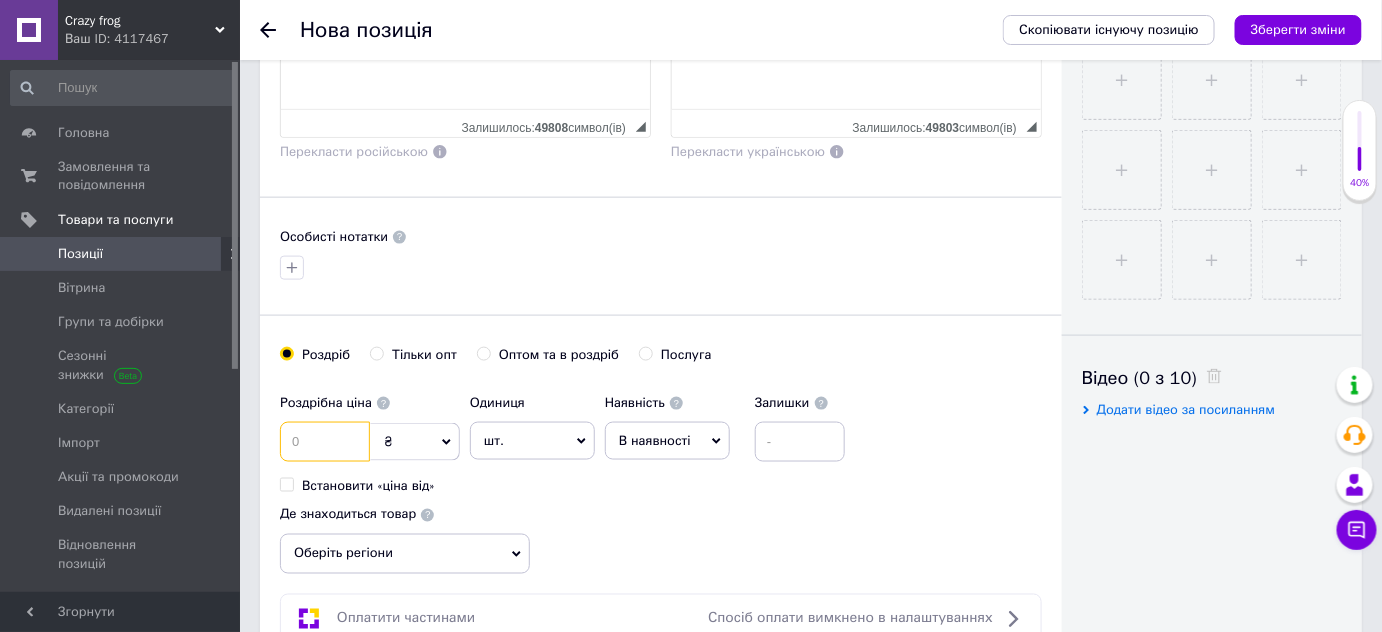 click at bounding box center [325, 442] 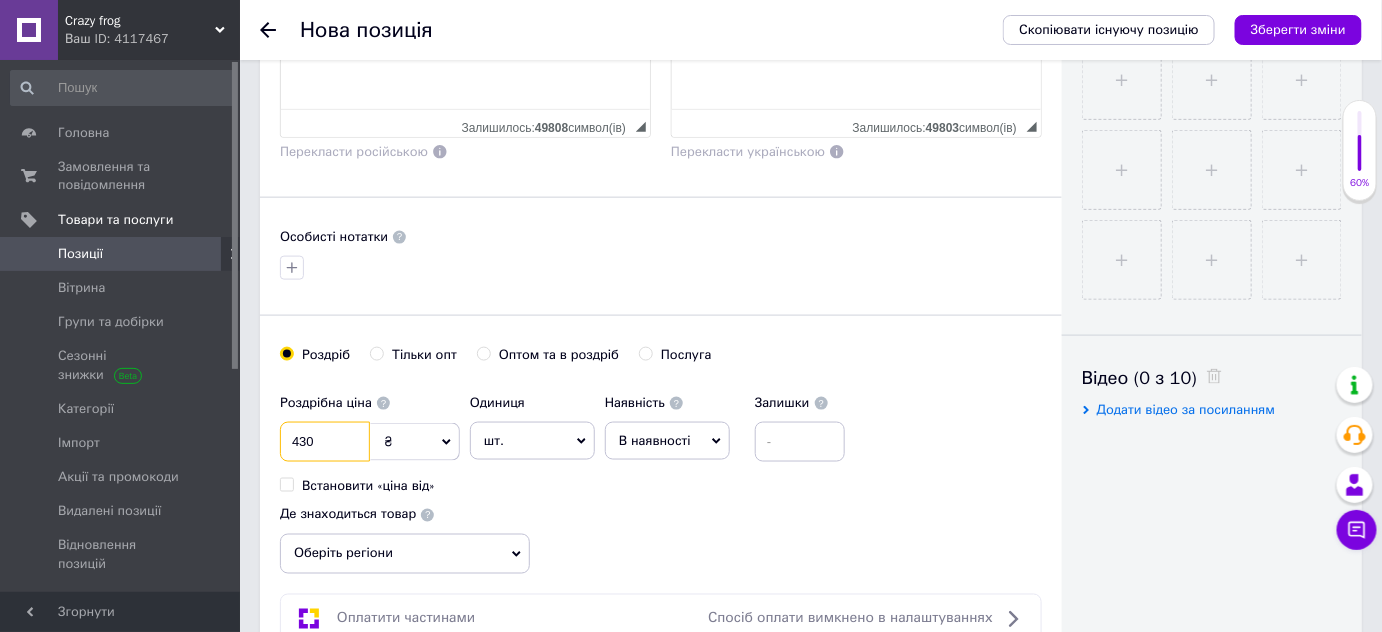 type on "430" 